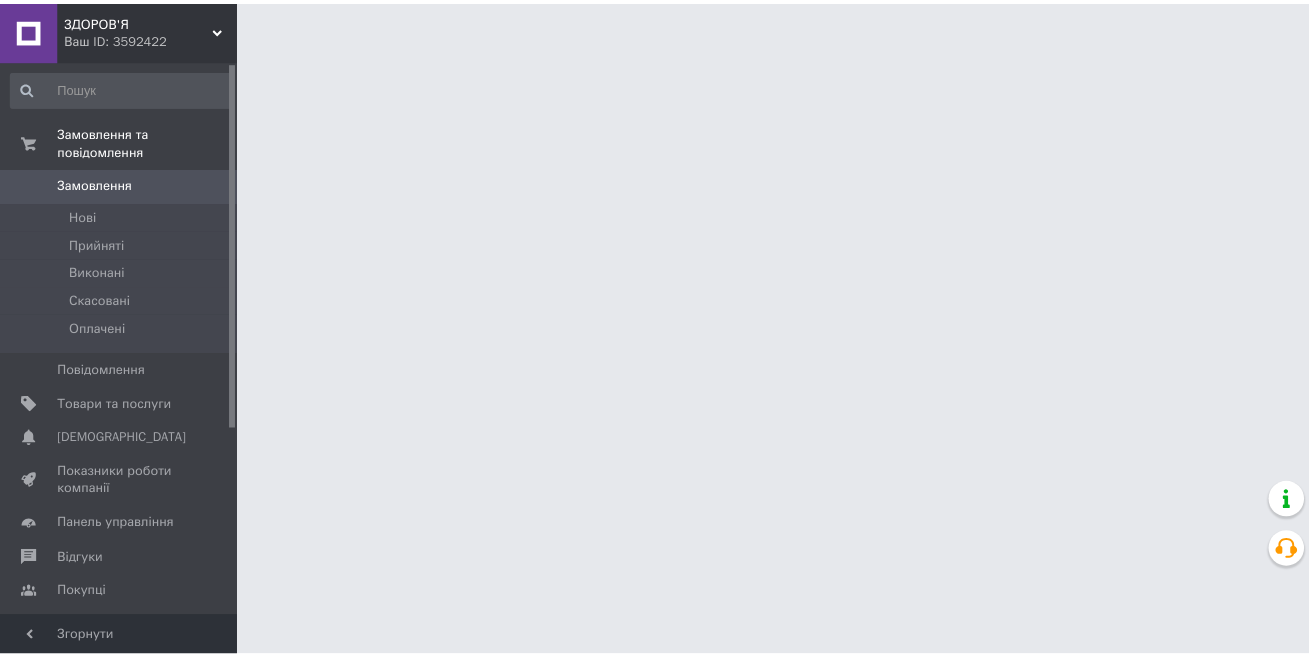 scroll, scrollTop: 0, scrollLeft: 0, axis: both 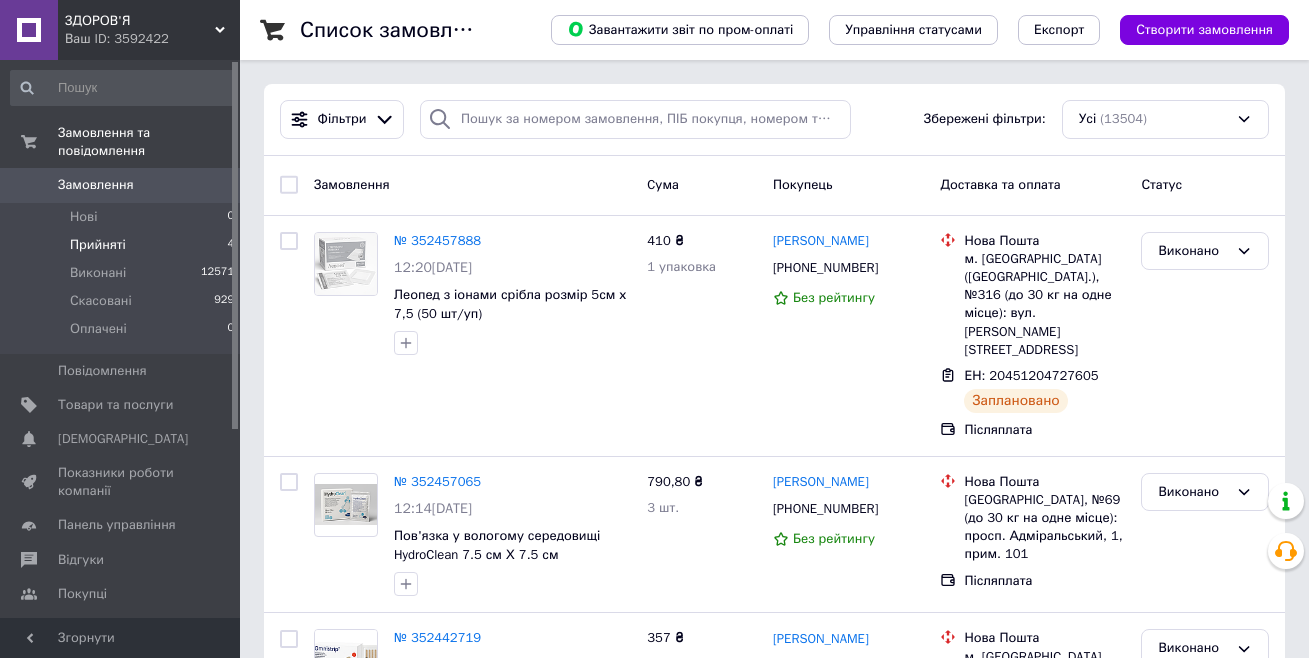 click on "Прийняті" at bounding box center [98, 245] 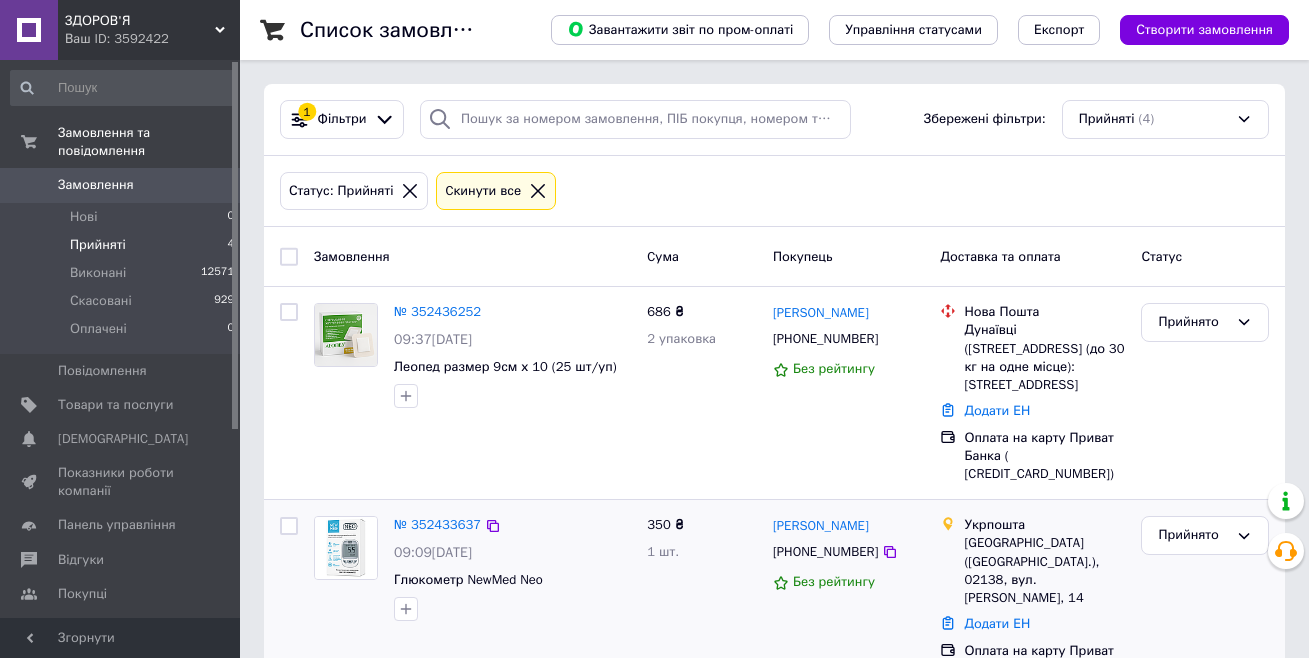scroll, scrollTop: 200, scrollLeft: 0, axis: vertical 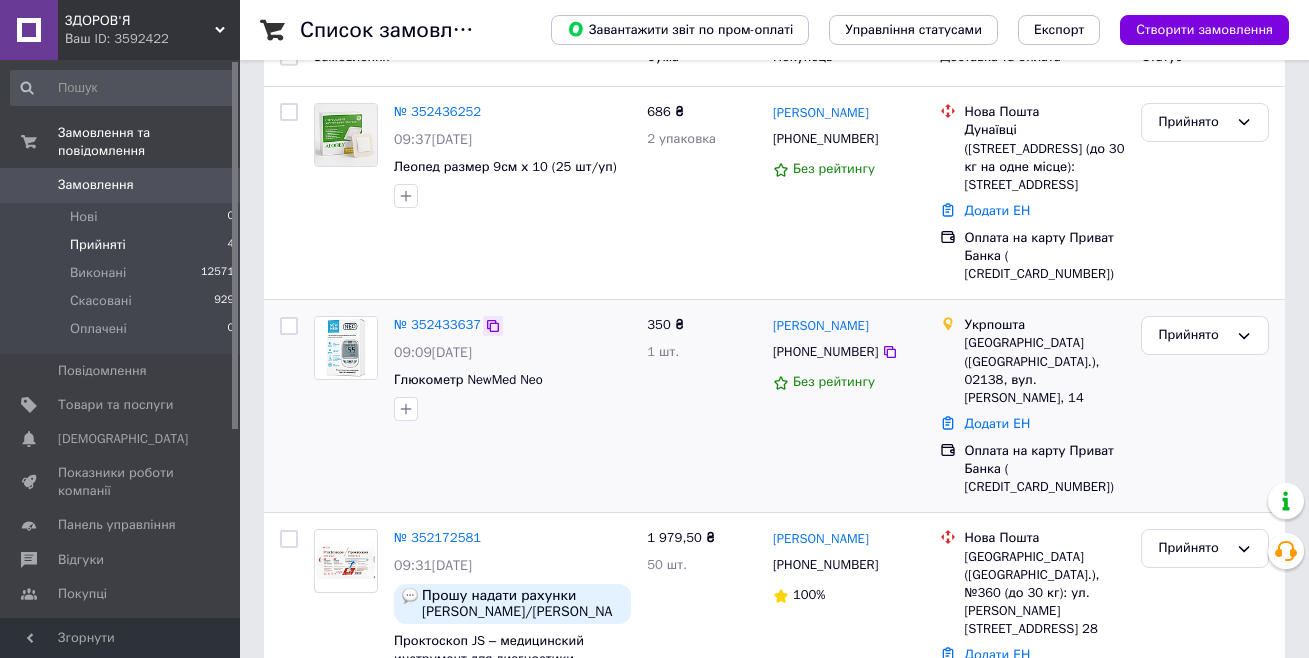 click 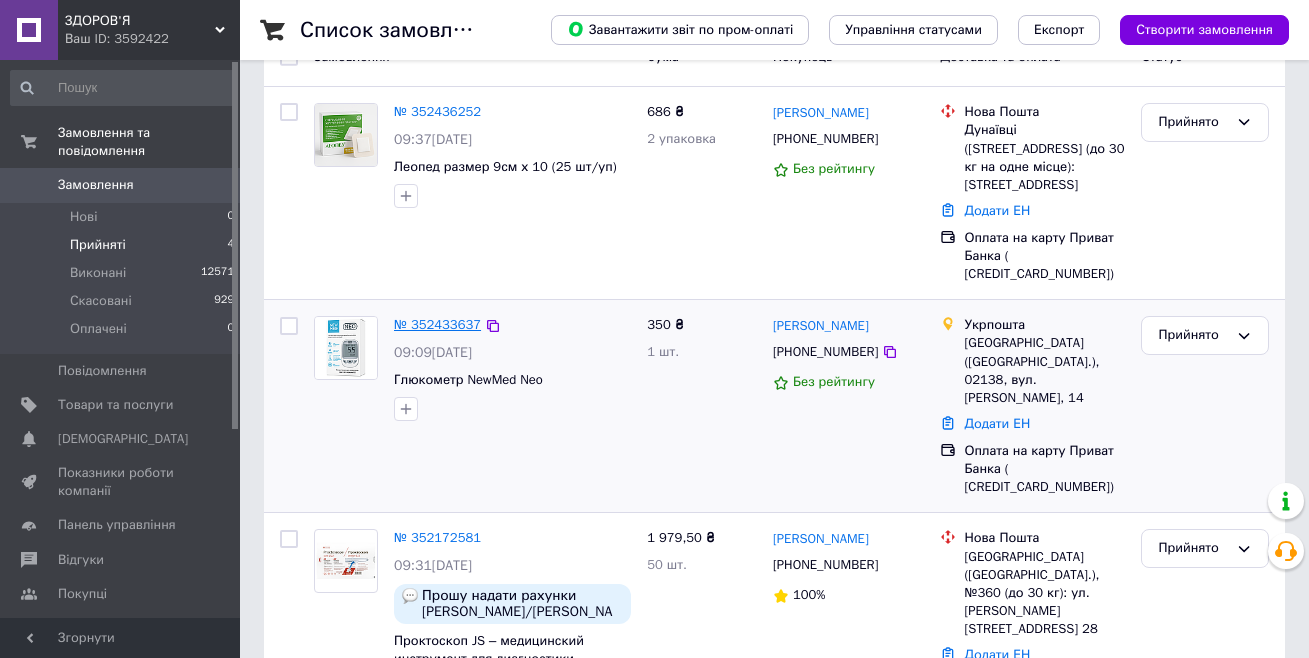 click on "№ 352433637" at bounding box center [437, 324] 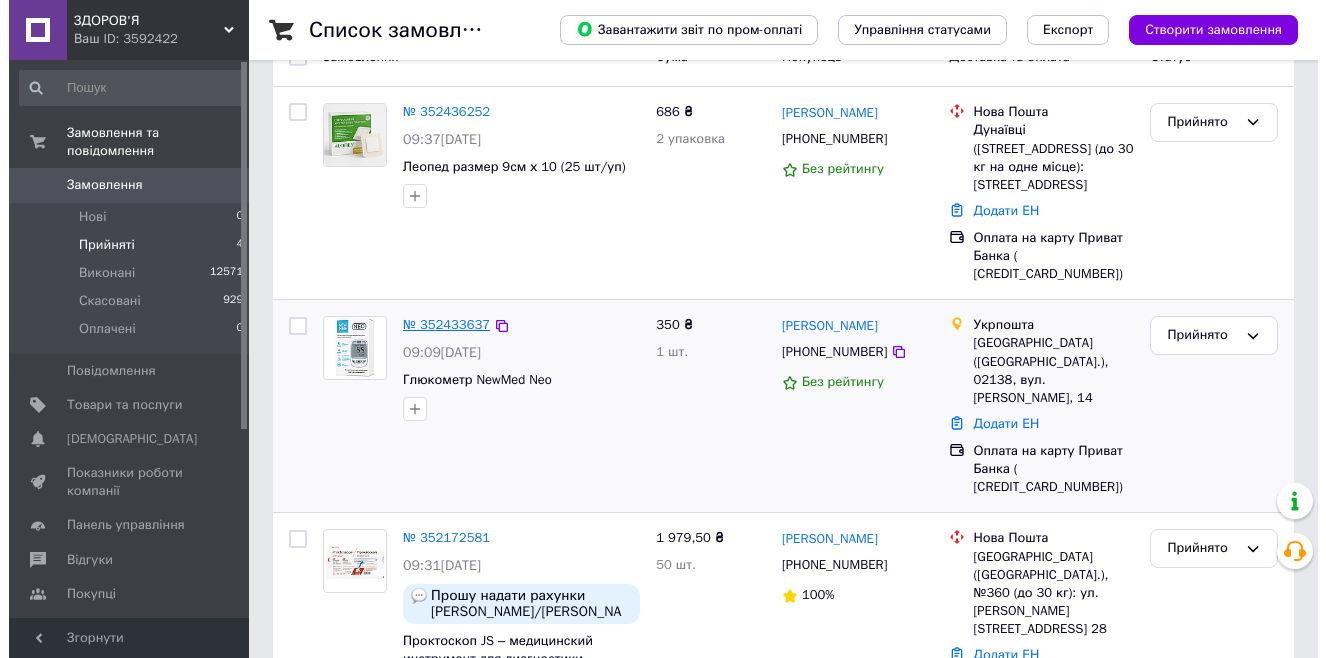 scroll, scrollTop: 0, scrollLeft: 0, axis: both 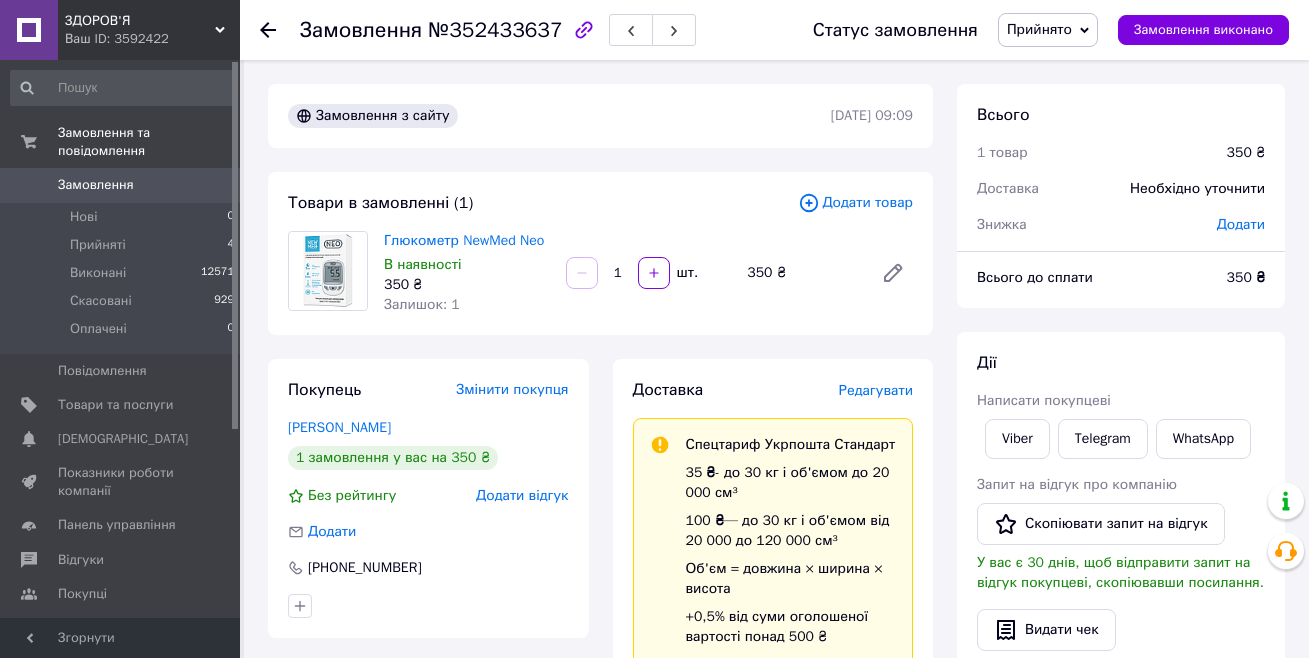 click on "Редагувати" at bounding box center (876, 390) 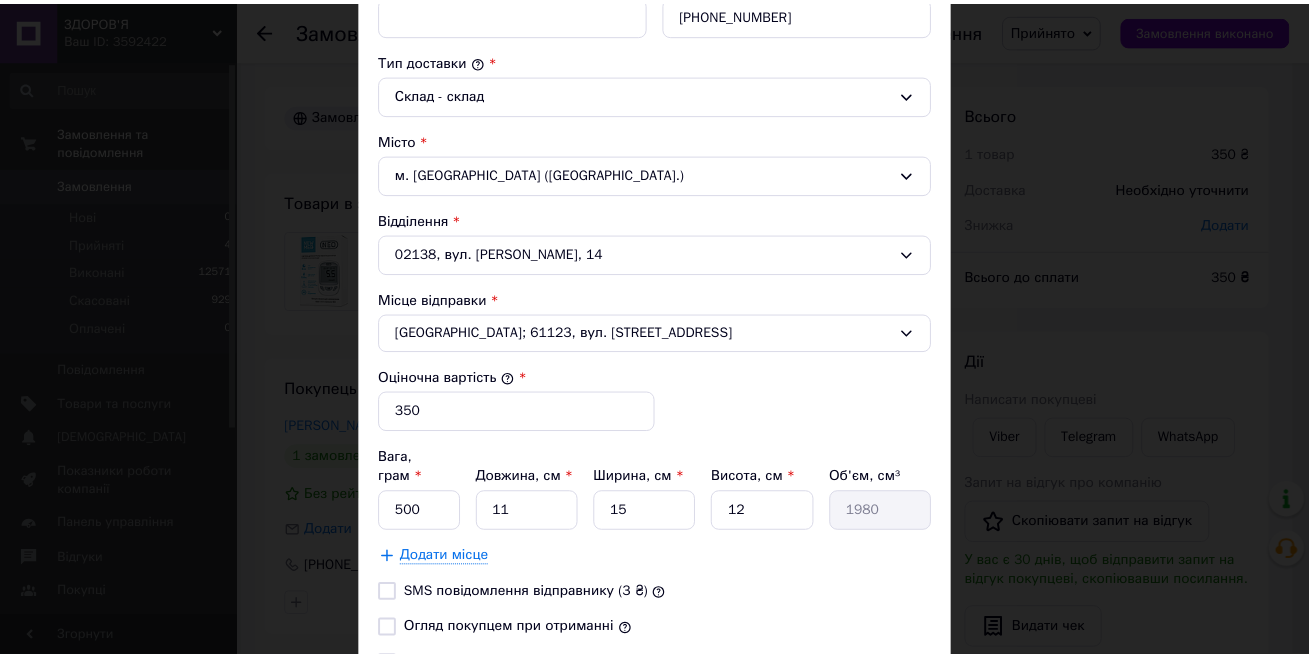 scroll, scrollTop: 600, scrollLeft: 0, axis: vertical 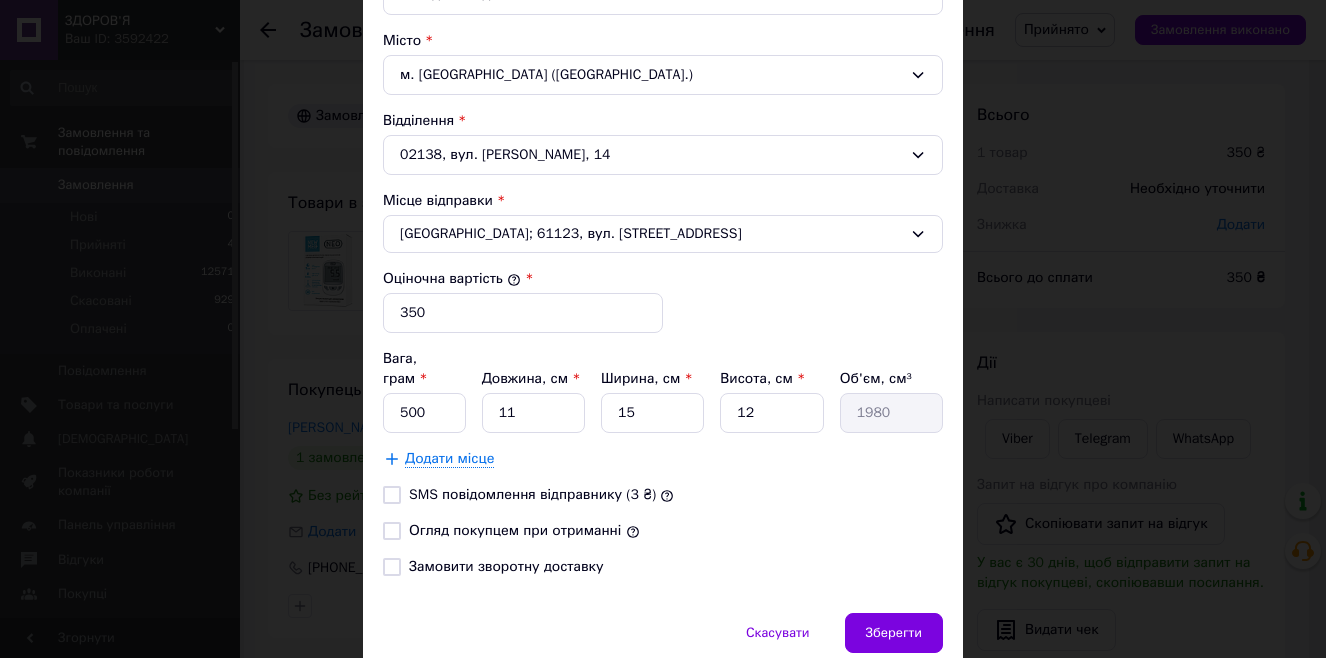 click on "Огляд покупцем при отриманні" at bounding box center (392, 531) 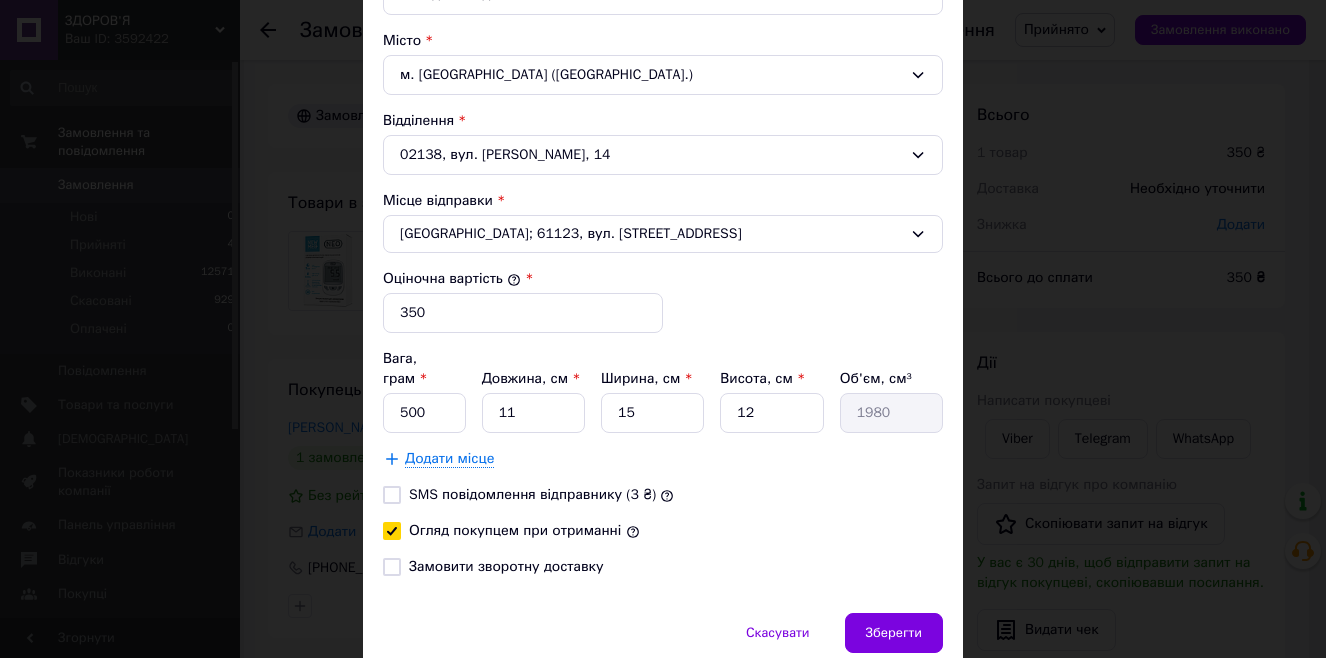 checkbox on "true" 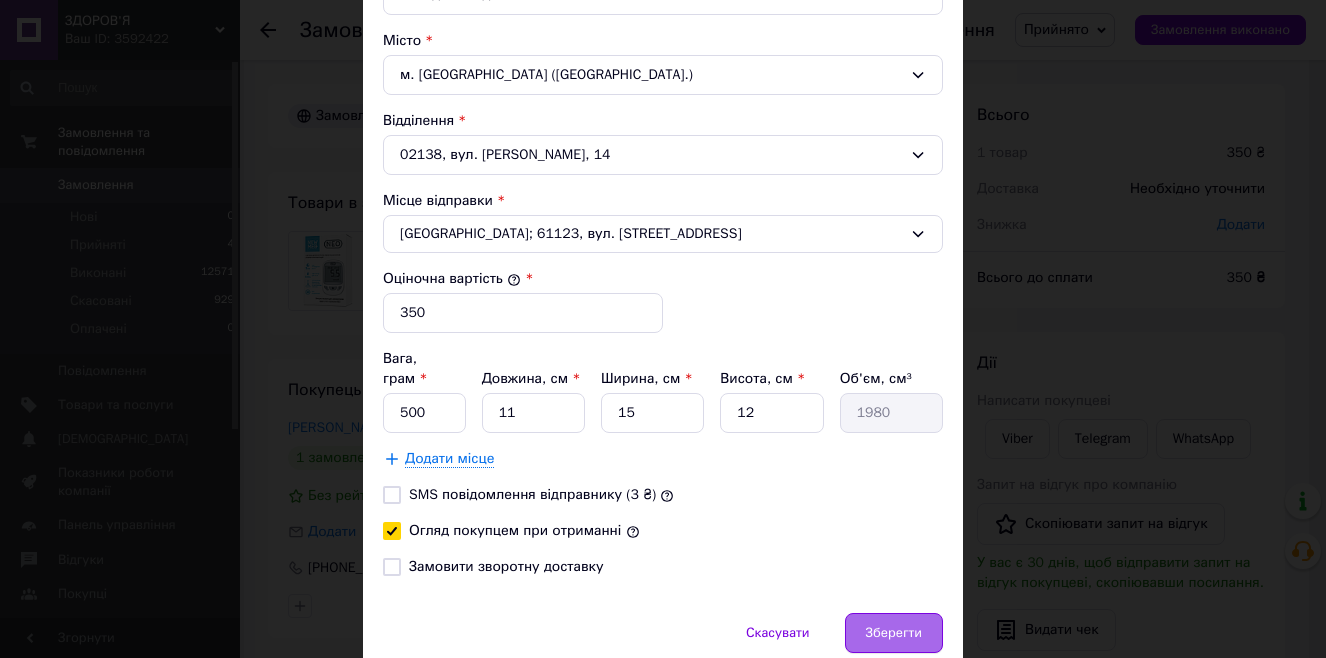 click on "Зберегти" at bounding box center (894, 633) 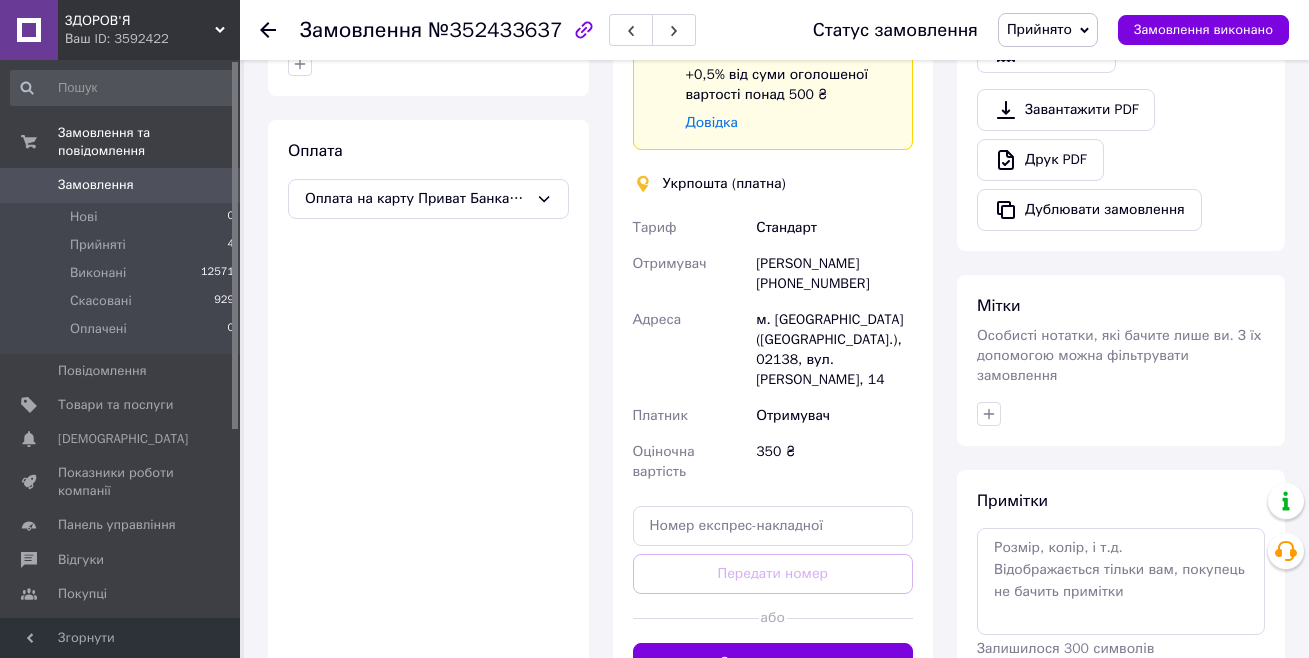 scroll, scrollTop: 600, scrollLeft: 0, axis: vertical 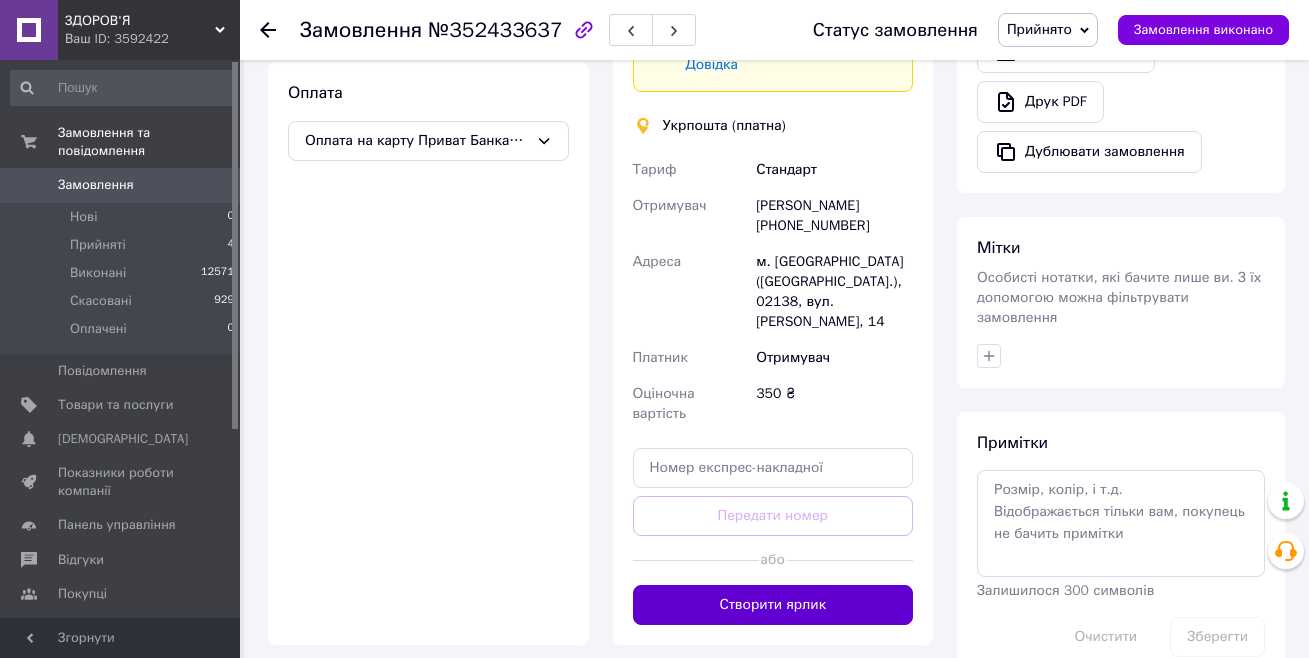 click on "Створити ярлик" at bounding box center (773, 605) 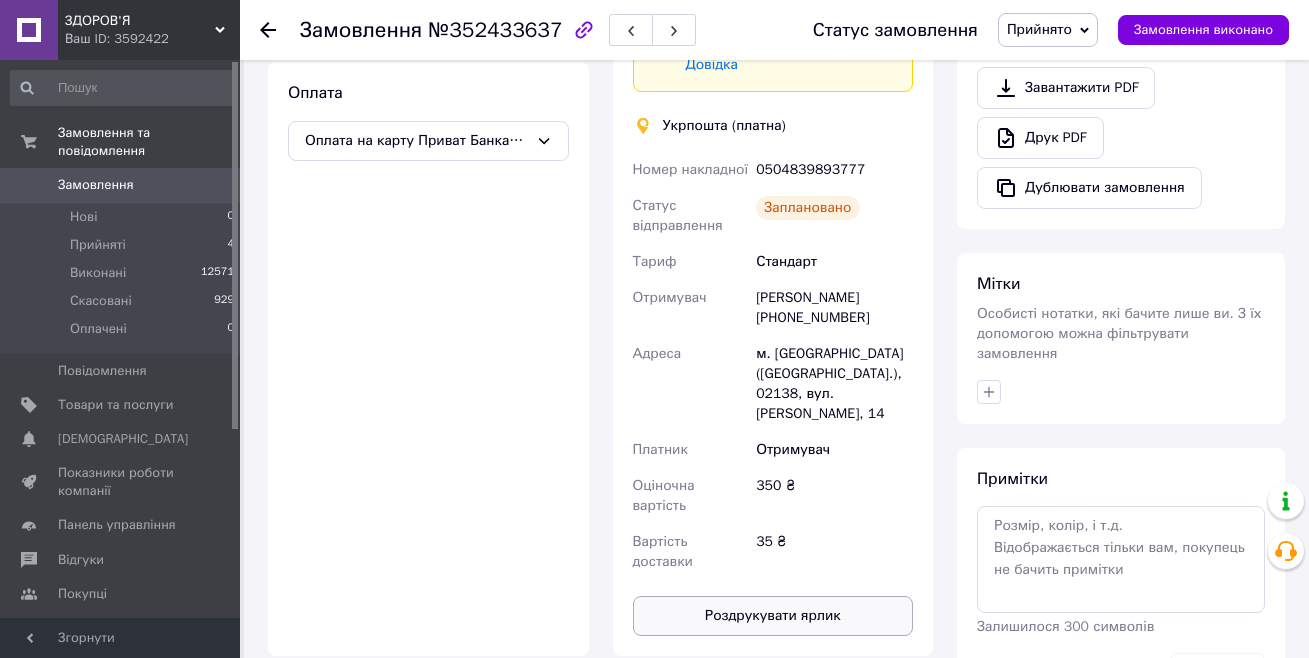 click on "Роздрукувати ярлик" at bounding box center [773, 616] 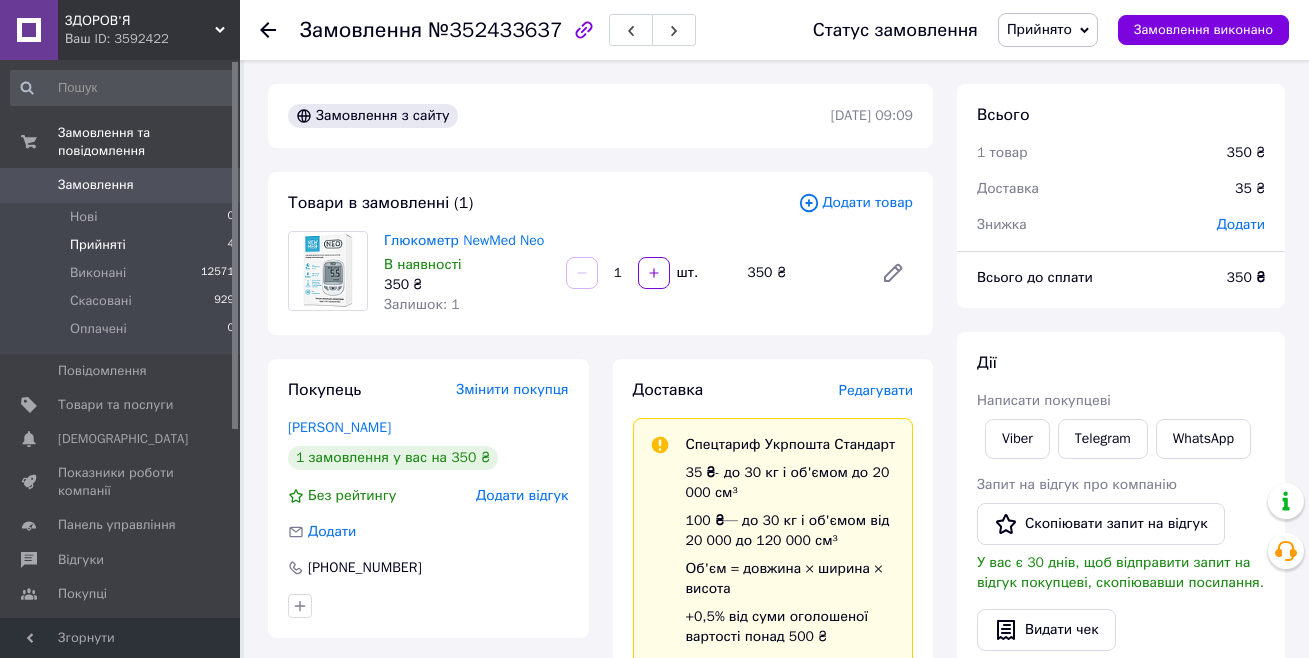 click on "Прийняті 4" at bounding box center [123, 245] 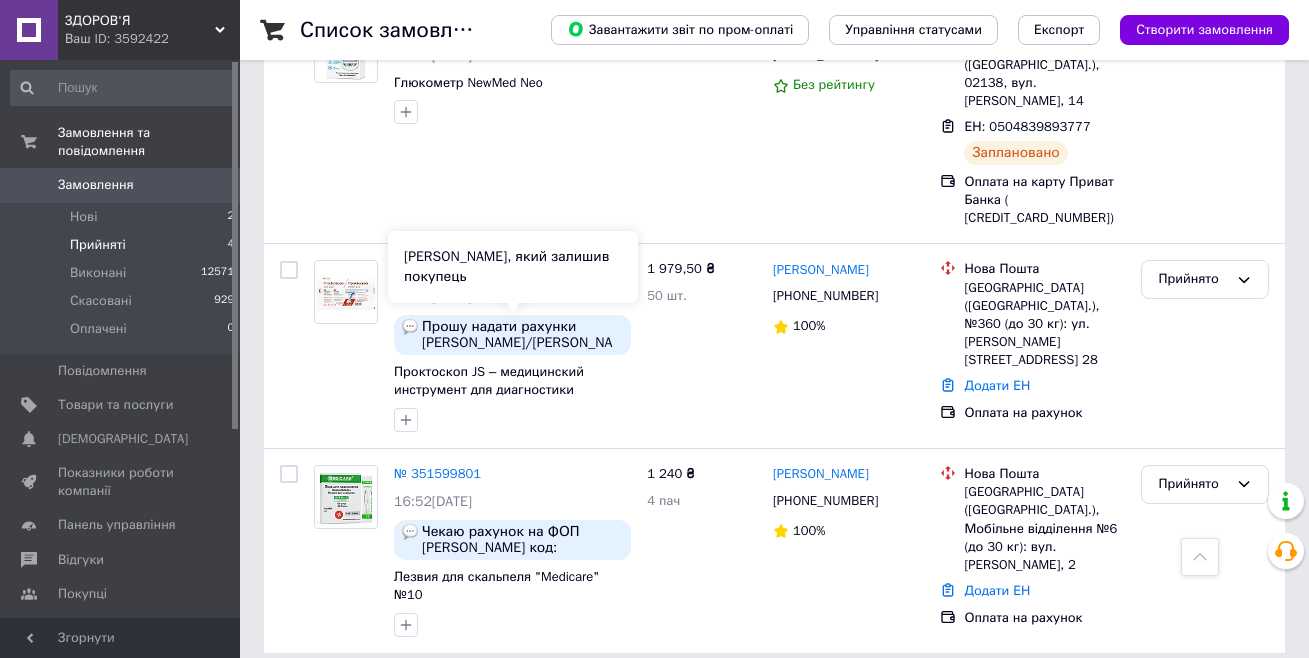 scroll, scrollTop: 0, scrollLeft: 0, axis: both 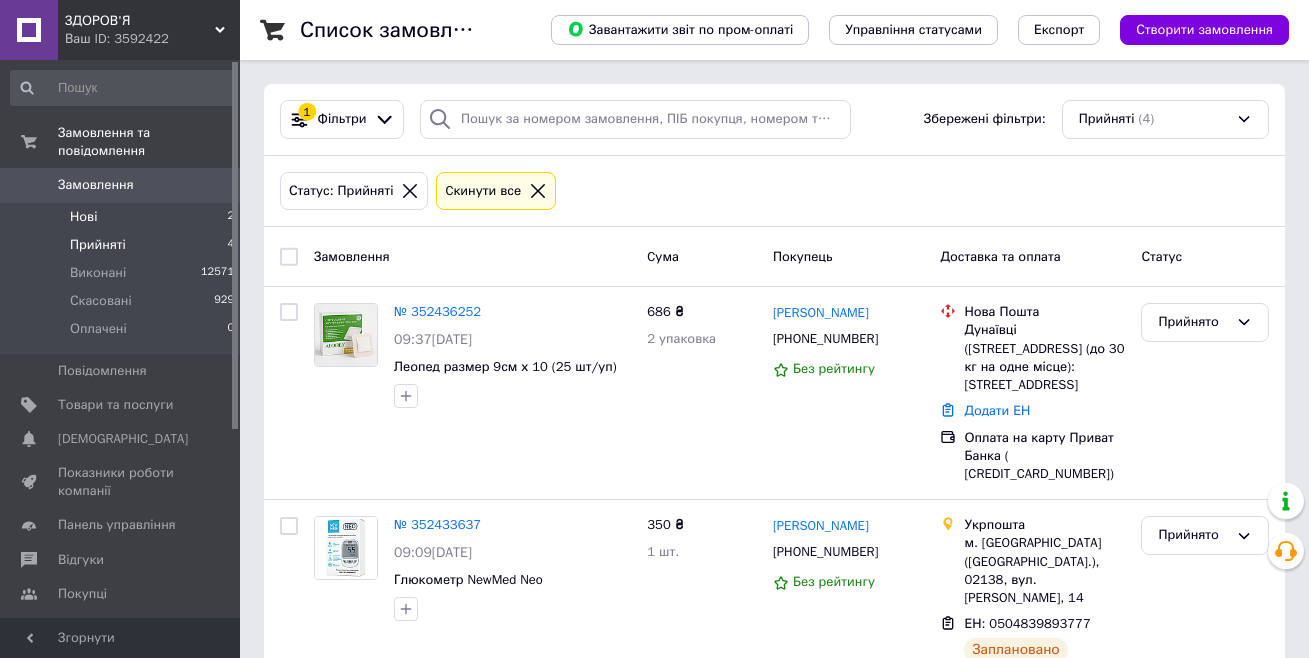 click on "Нові" at bounding box center (83, 217) 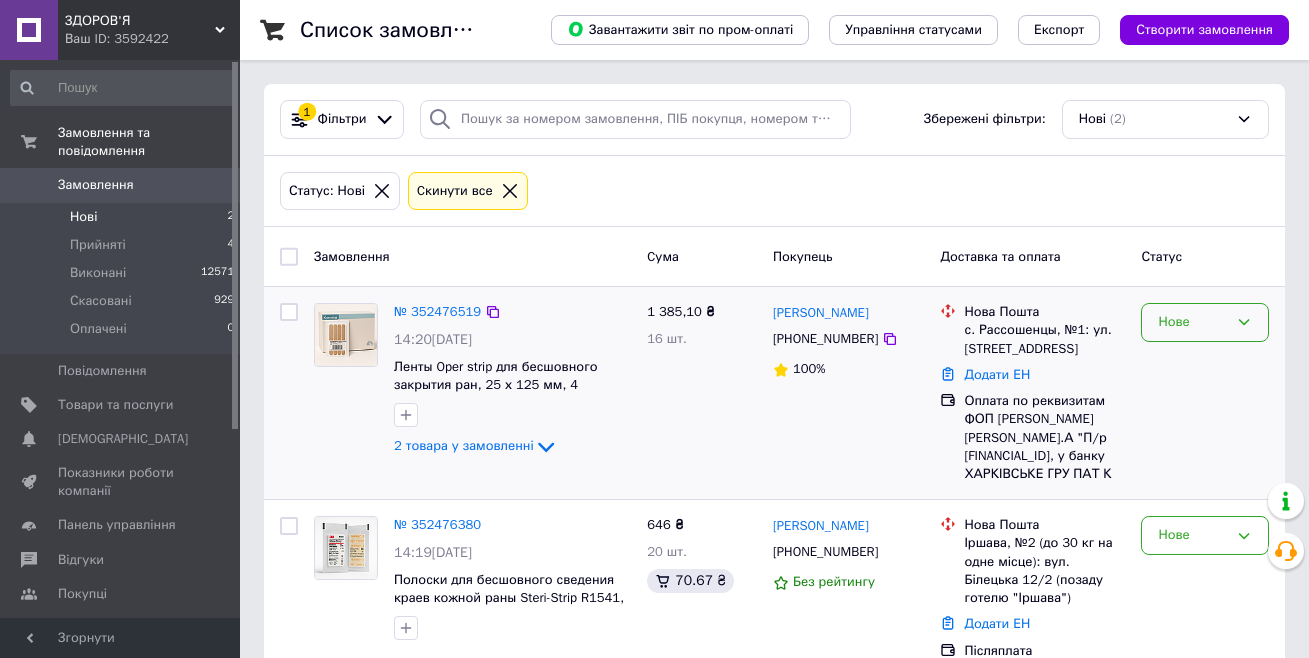 click on "Нове" at bounding box center [1205, 322] 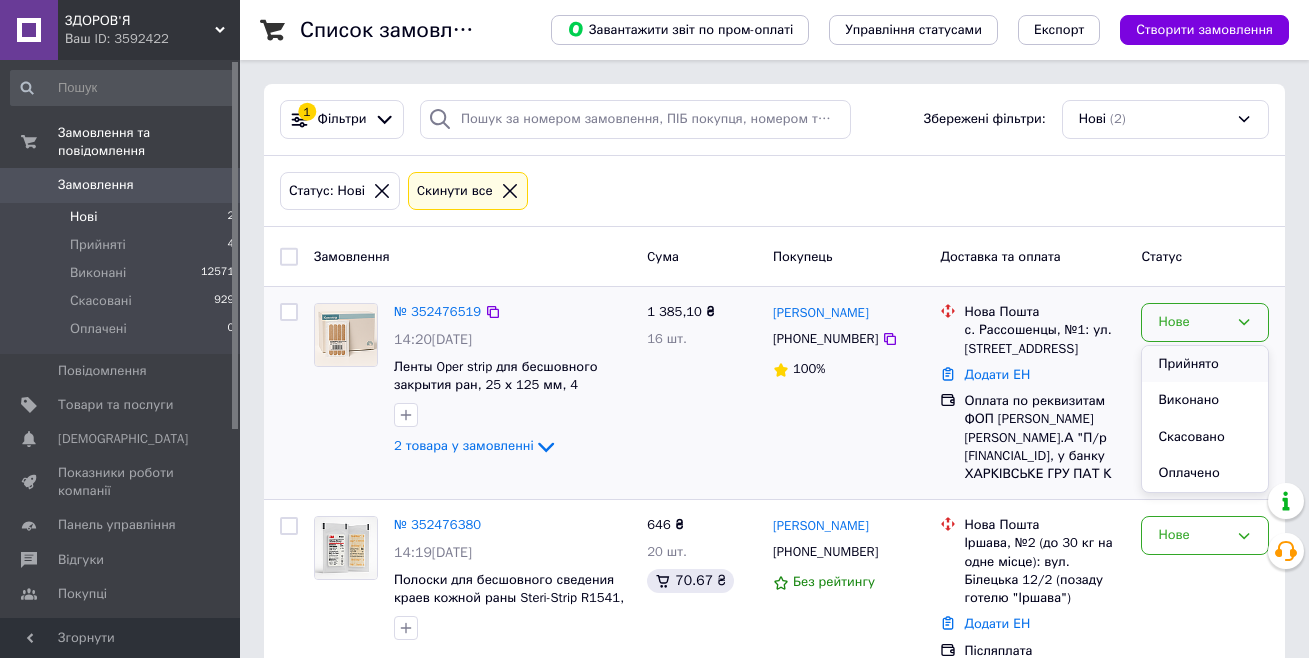 click on "Прийнято" at bounding box center (1205, 364) 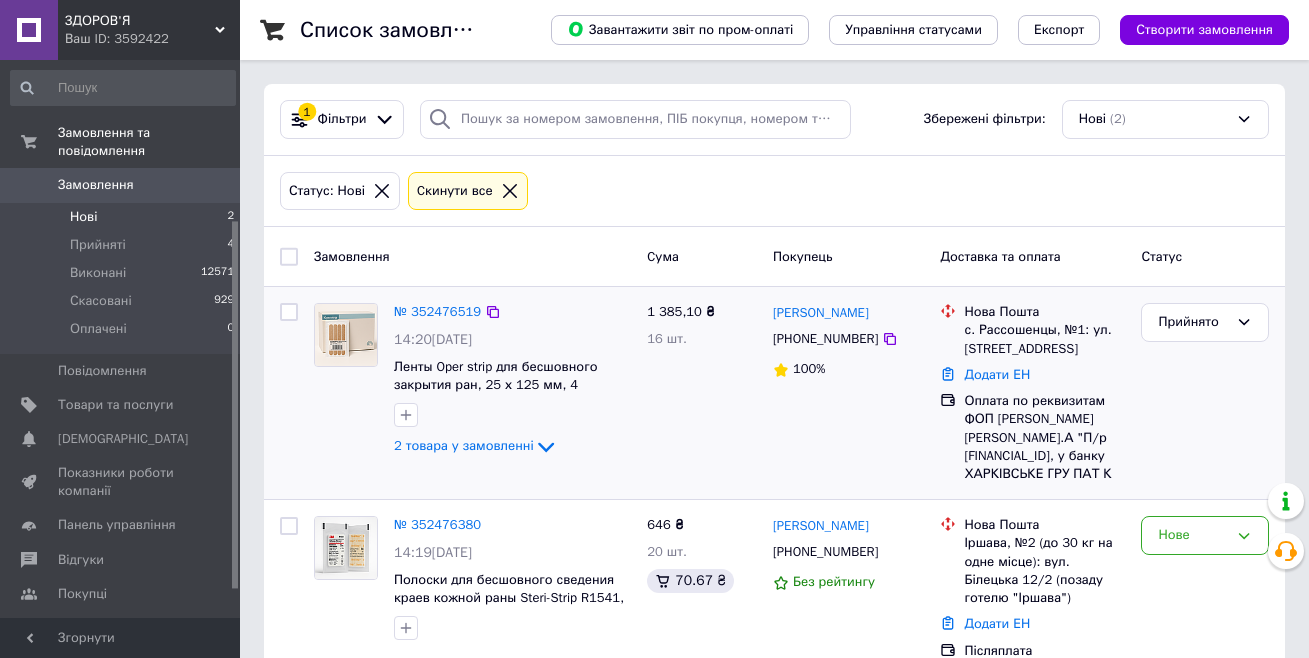 scroll, scrollTop: 285, scrollLeft: 0, axis: vertical 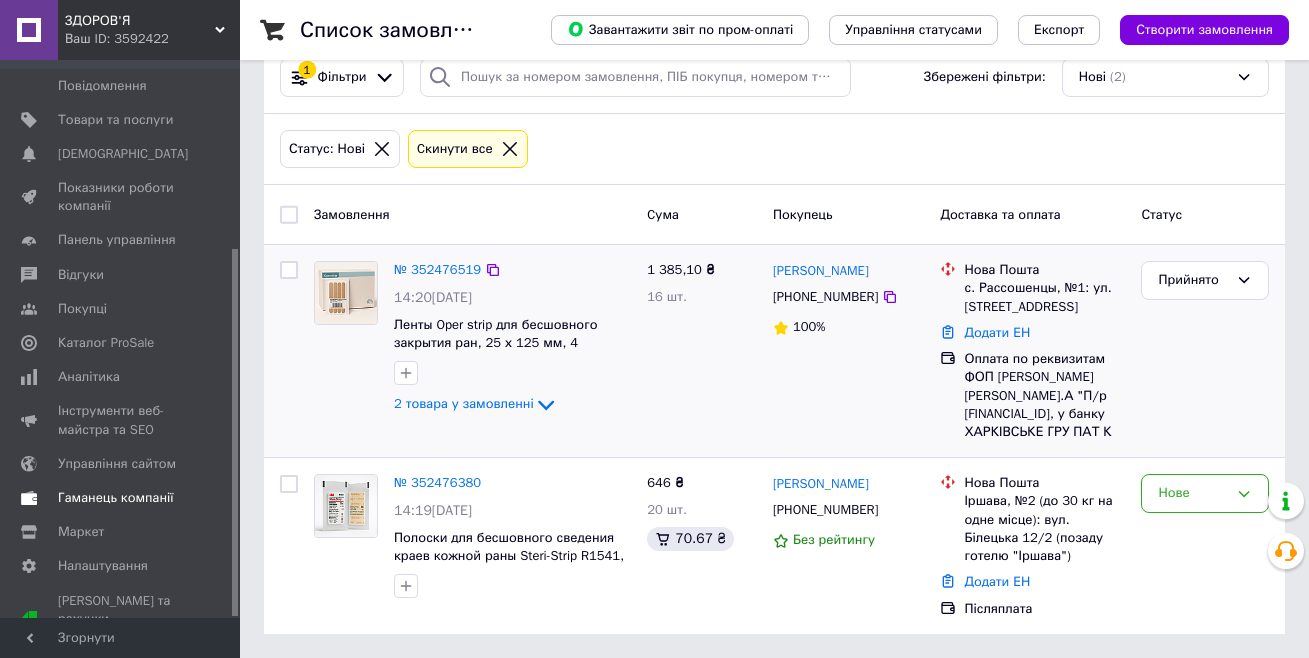 click on "Гаманець компанії" at bounding box center (116, 498) 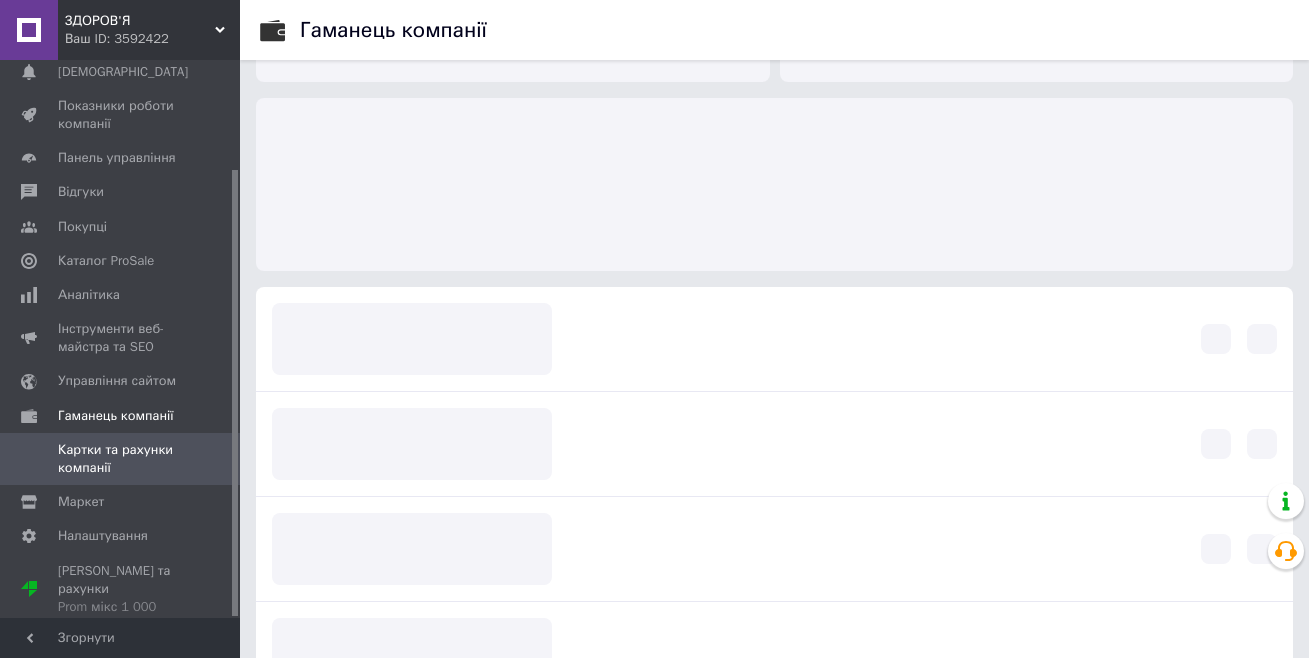 scroll, scrollTop: 136, scrollLeft: 0, axis: vertical 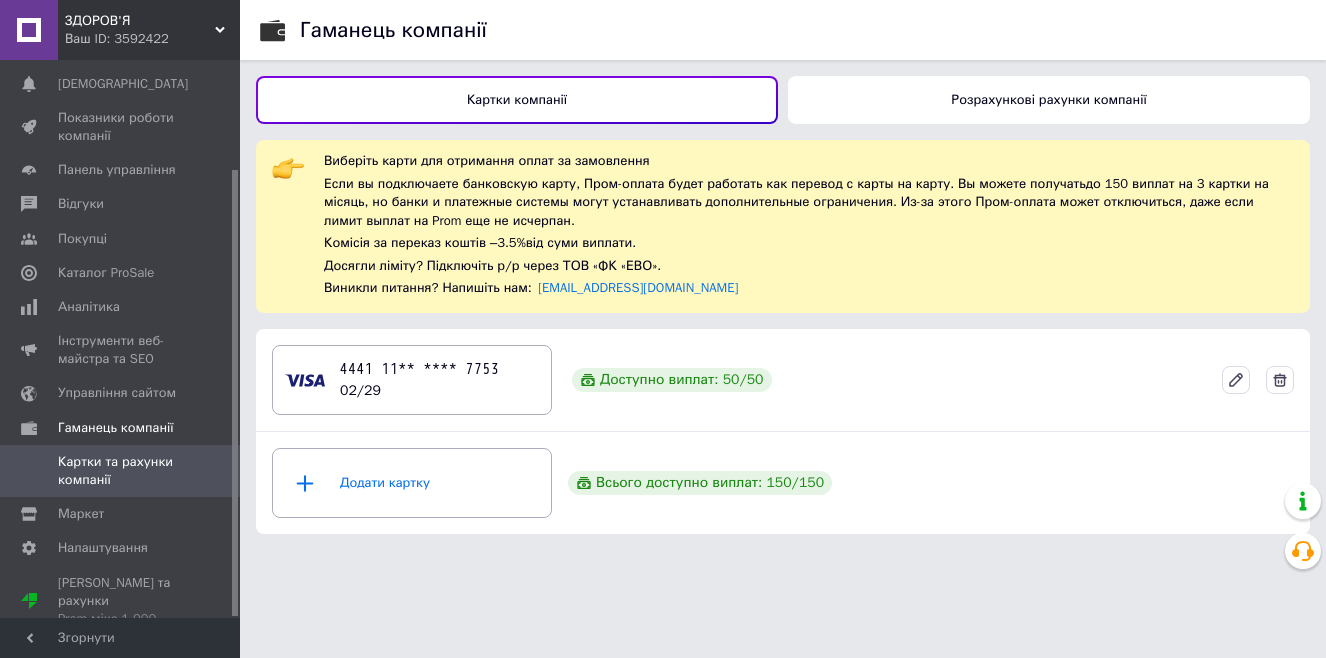 click on "Розрахункові рахунки компанії" at bounding box center [1049, 100] 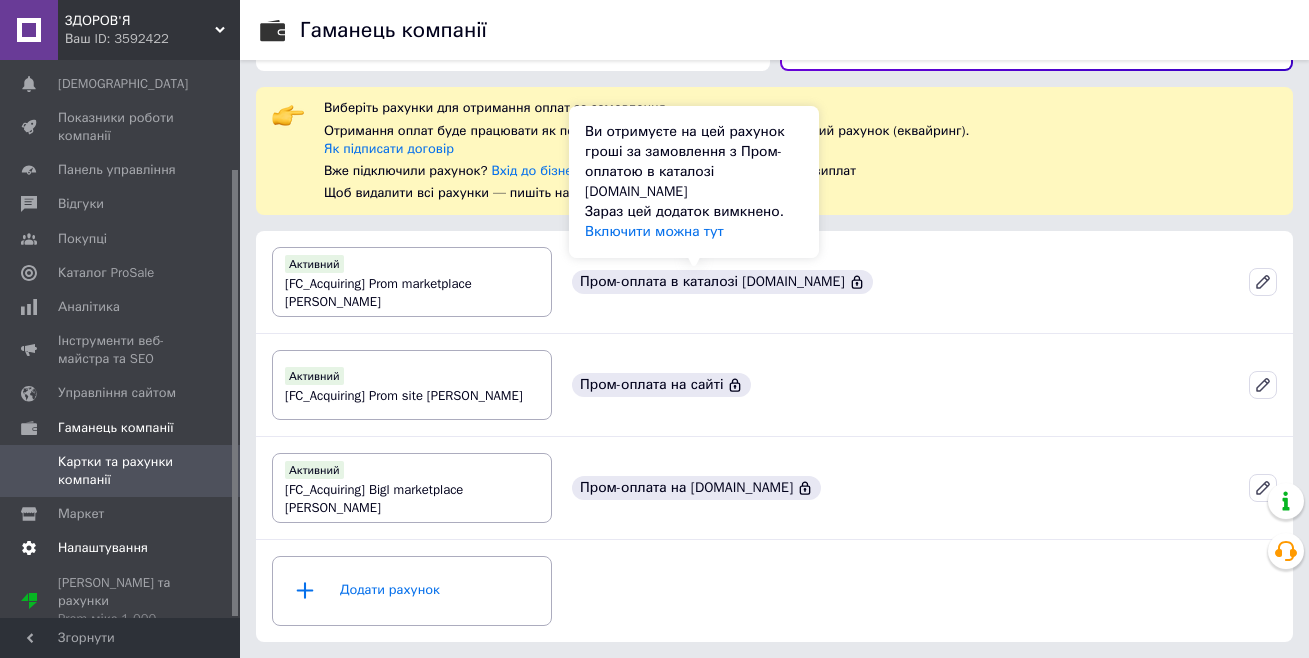 scroll, scrollTop: 0, scrollLeft: 0, axis: both 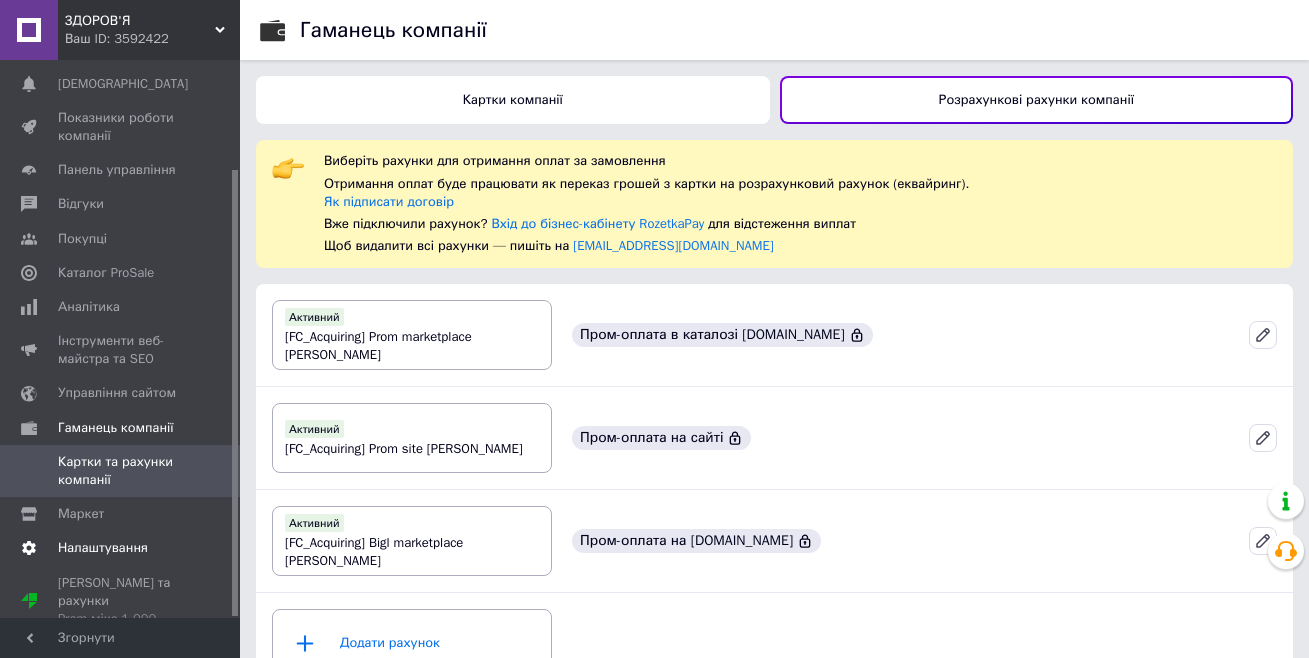 click on "Налаштування" at bounding box center (103, 548) 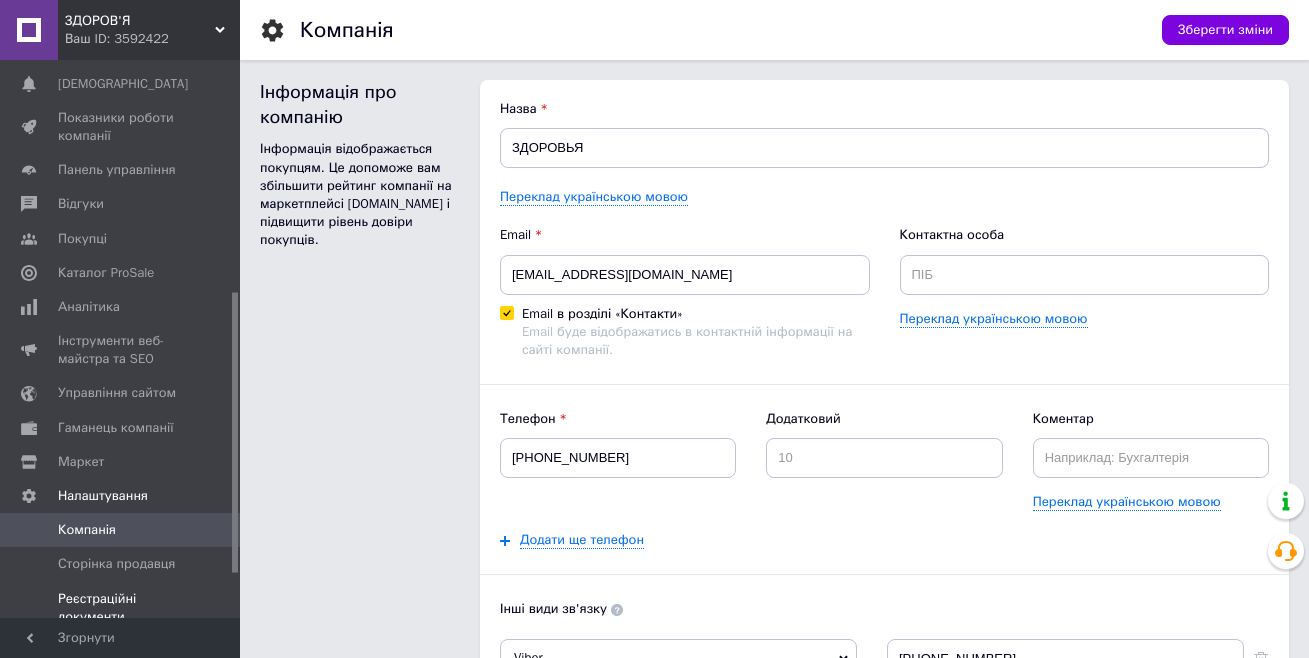 scroll, scrollTop: 536, scrollLeft: 0, axis: vertical 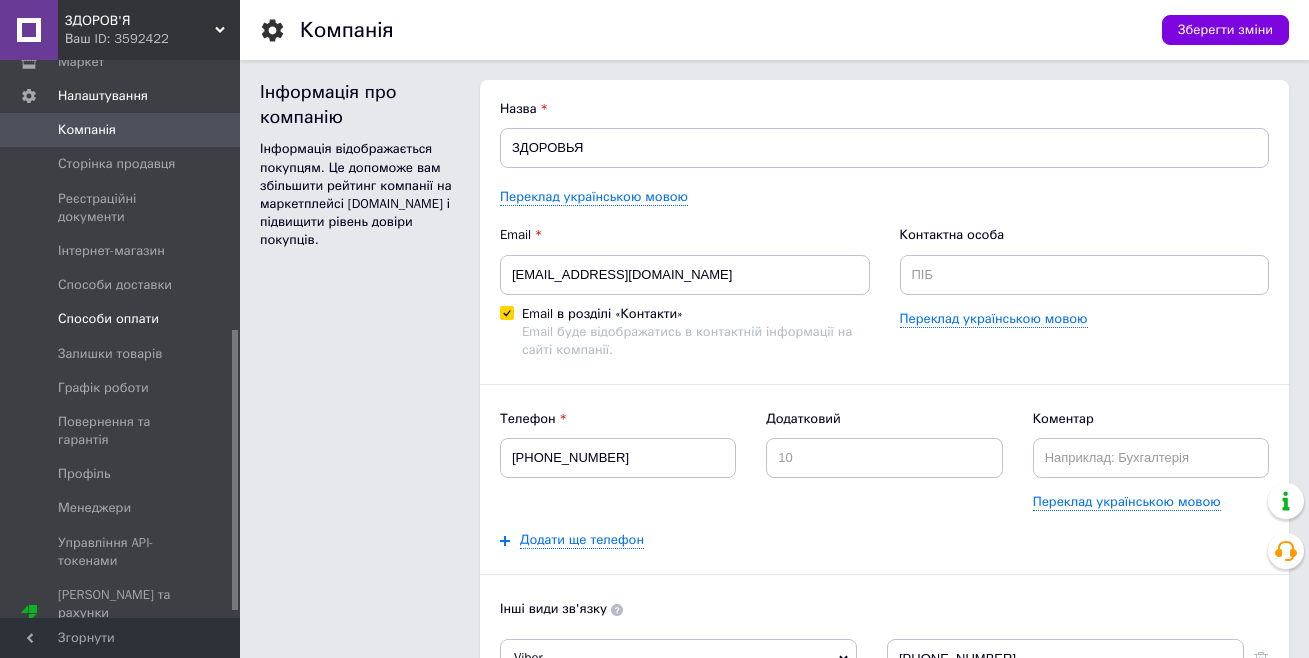 click on "Способи оплати" at bounding box center [108, 319] 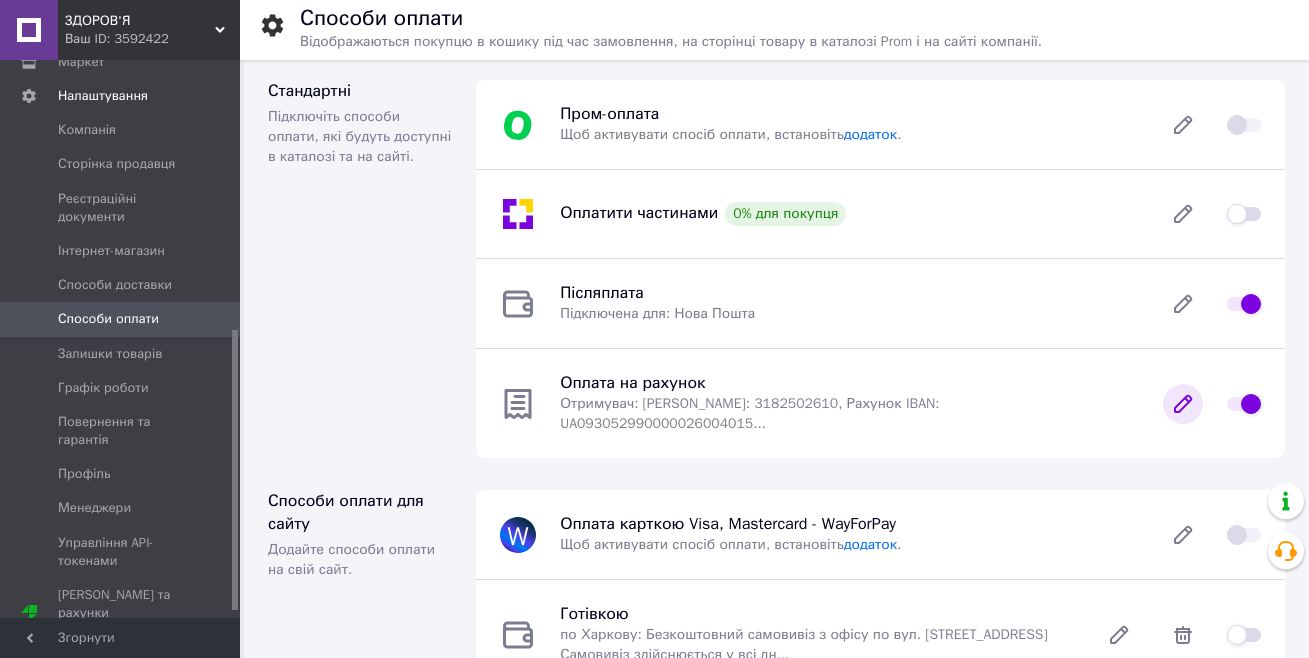 click 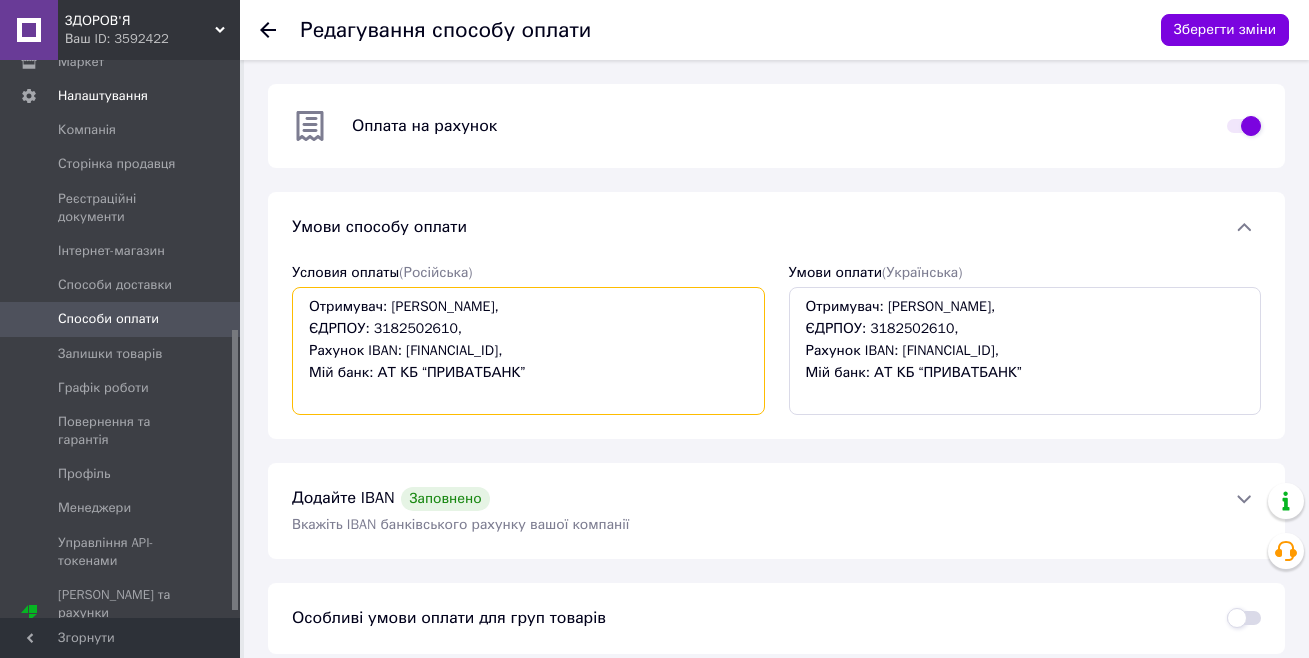 drag, startPoint x: 592, startPoint y: 307, endPoint x: 428, endPoint y: 313, distance: 164.10973 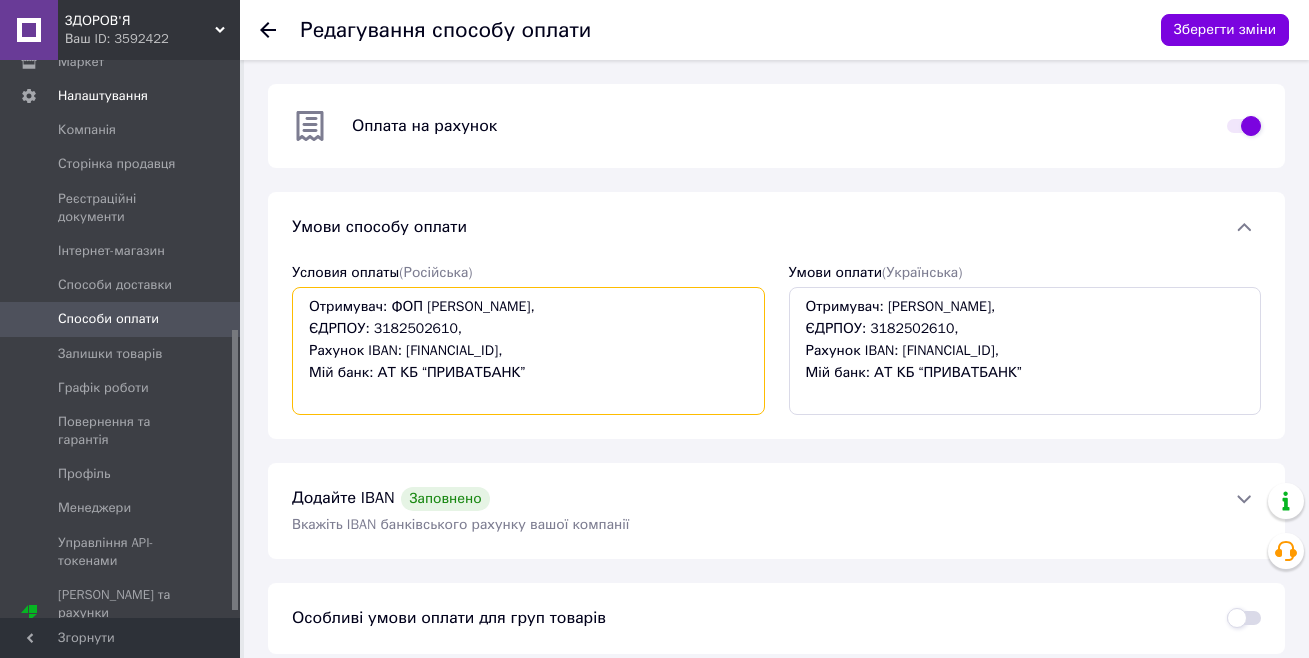 type on "Отримувач: ФОП [PERSON_NAME],
ЄДРПОУ: 3182502610,
Рахунок IBAN: [FINANCIAL_ID],
Мій банк: АТ КБ “ПРИВАТБАНК”" 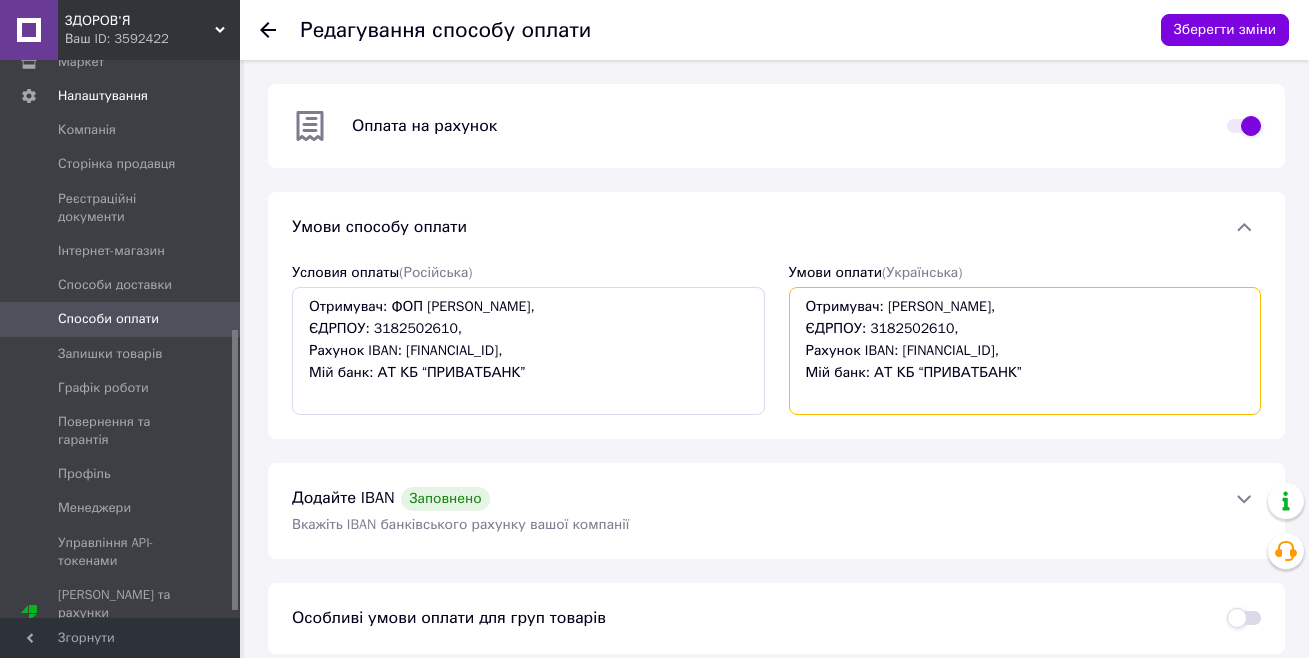 click on "Отримувач: [PERSON_NAME],
ЄДРПОУ: 3182502610,
Рахунок IBAN: [FINANCIAL_ID],
Мій банк: АТ КБ “ПРИВАТБАНК”" at bounding box center (1025, 351) 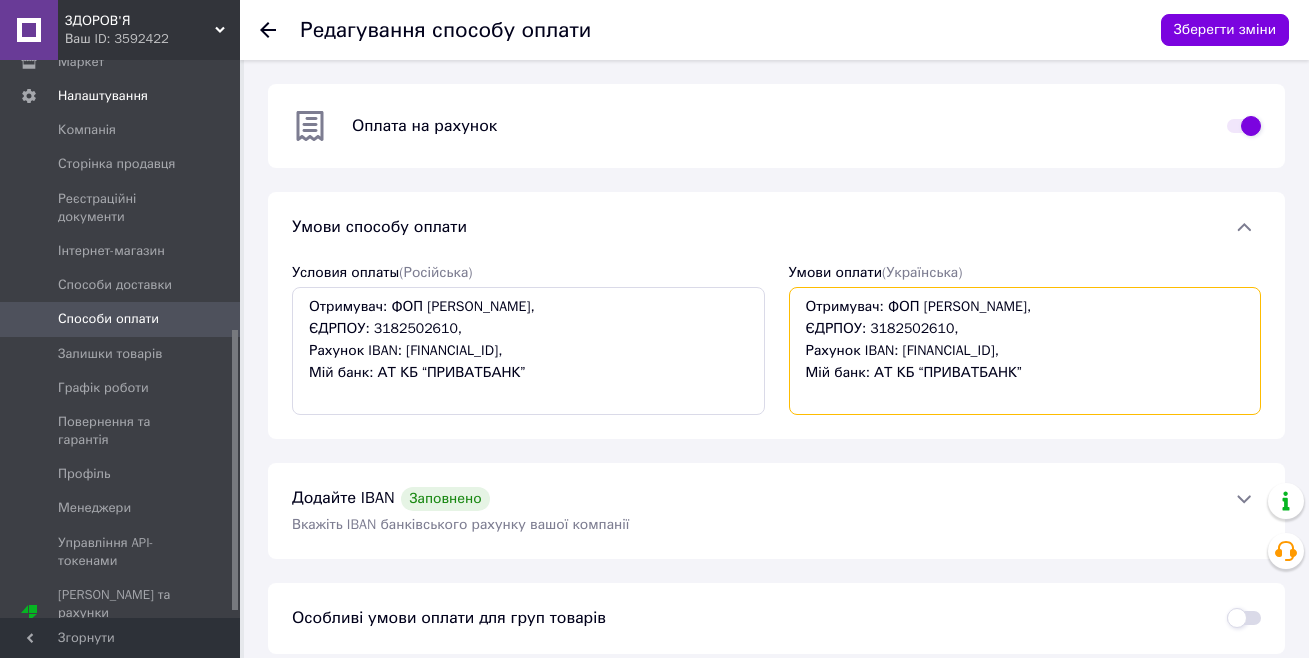 type on "Отримувач: ФОП [PERSON_NAME],
ЄДРПОУ: 3182502610,
Рахунок IBAN: [FINANCIAL_ID],
Мій банк: АТ КБ “ПРИВАТБАНК”" 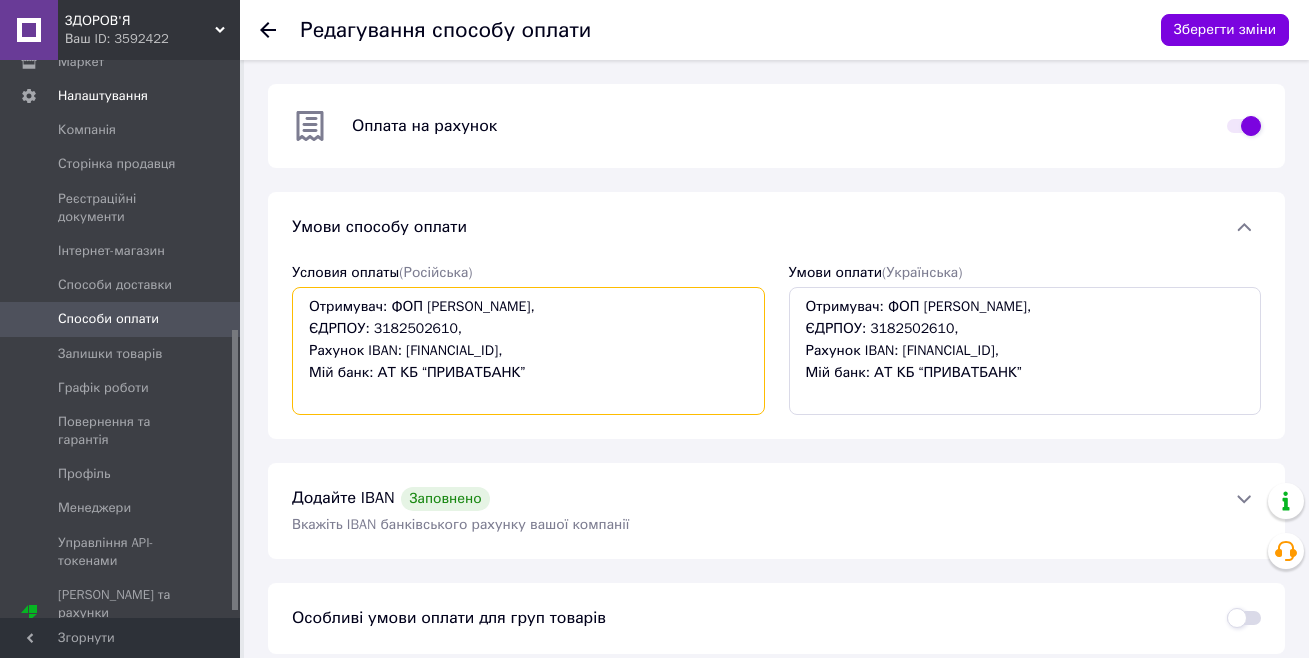 click on "Отримувач: ФОП [PERSON_NAME],
ЄДРПОУ: 3182502610,
Рахунок IBAN: [FINANCIAL_ID],
Мій банк: АТ КБ “ПРИВАТБАНК”" at bounding box center (528, 351) 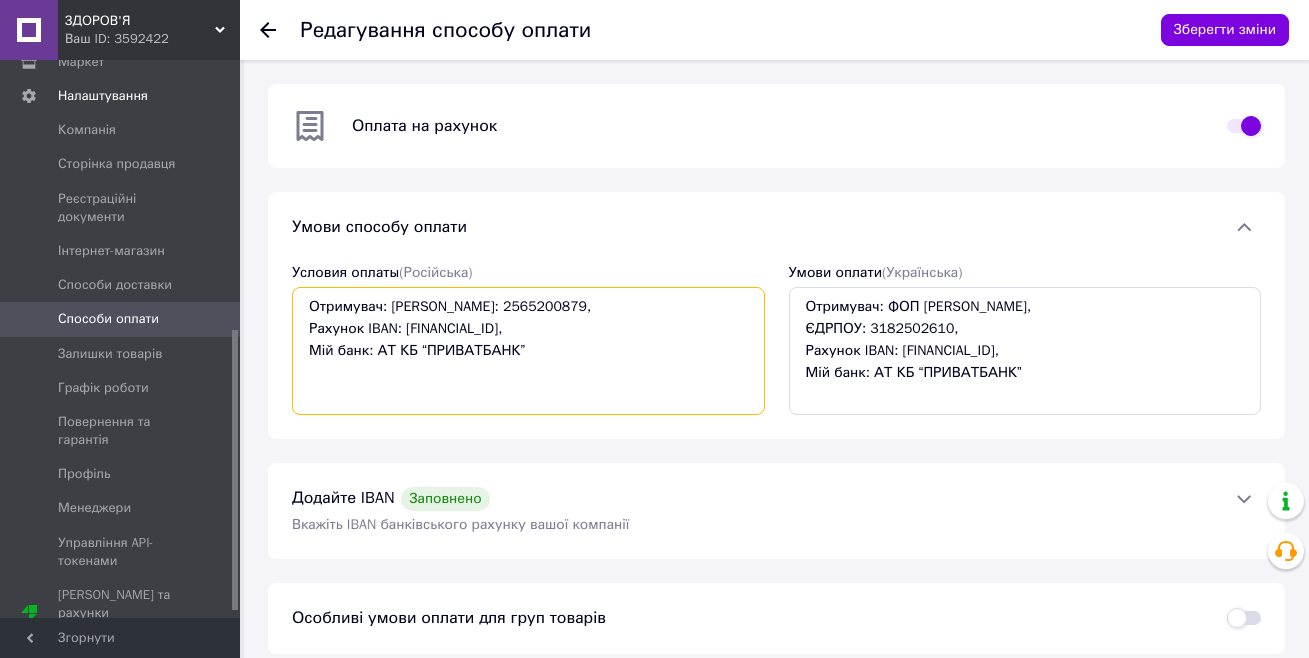 drag, startPoint x: 372, startPoint y: 328, endPoint x: 444, endPoint y: 326, distance: 72.02777 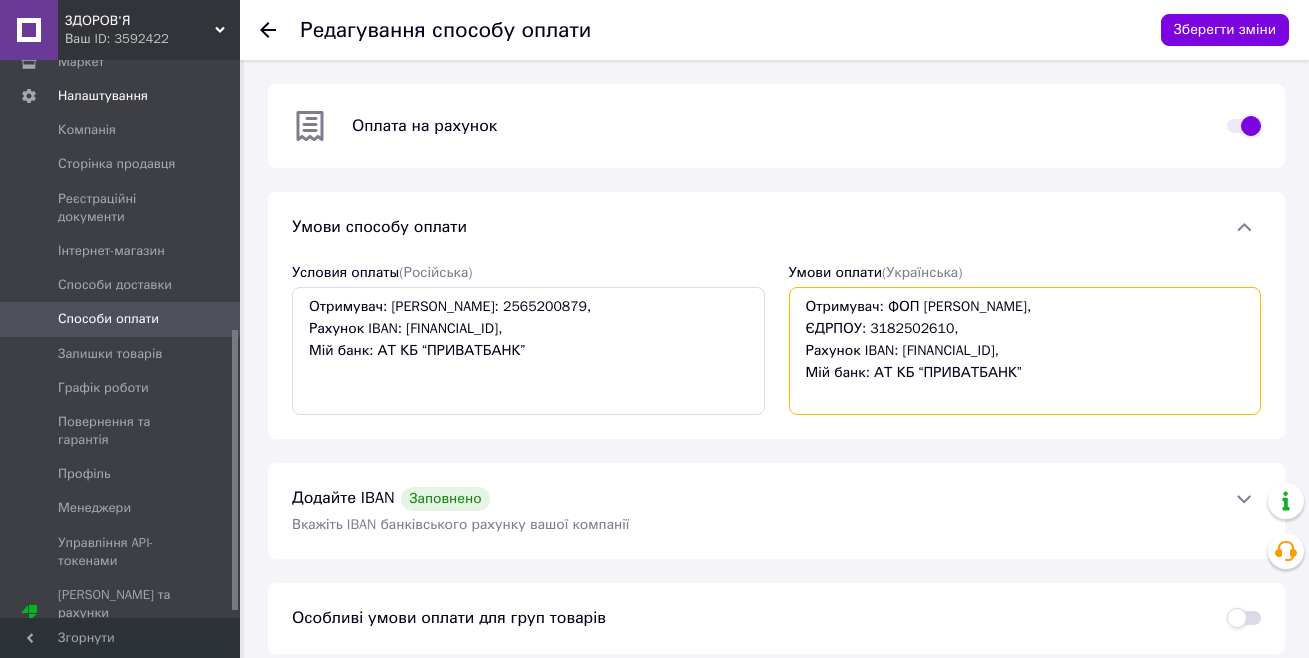 drag, startPoint x: 939, startPoint y: 328, endPoint x: 869, endPoint y: 334, distance: 70.256676 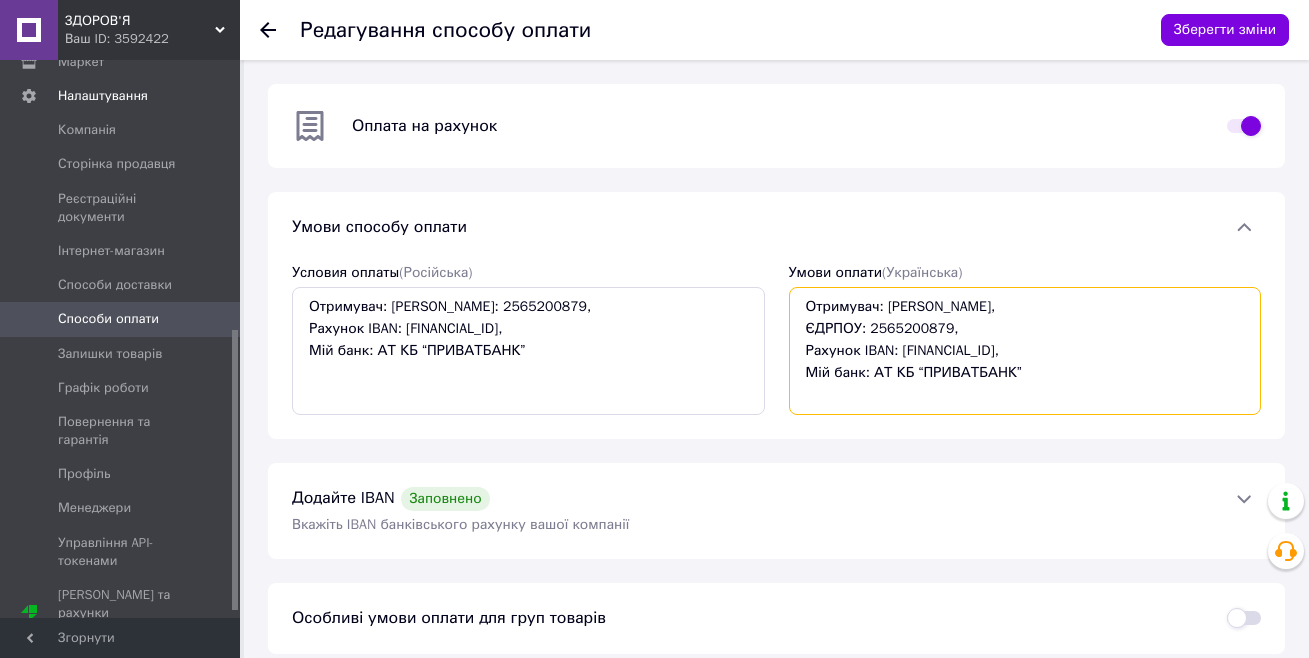 type on "Отримувач: [PERSON_NAME],
ЄДРПОУ: 2565200879,
Рахунок IBAN: [FINANCIAL_ID],
Мій банк: АТ КБ “ПРИВАТБАНК”" 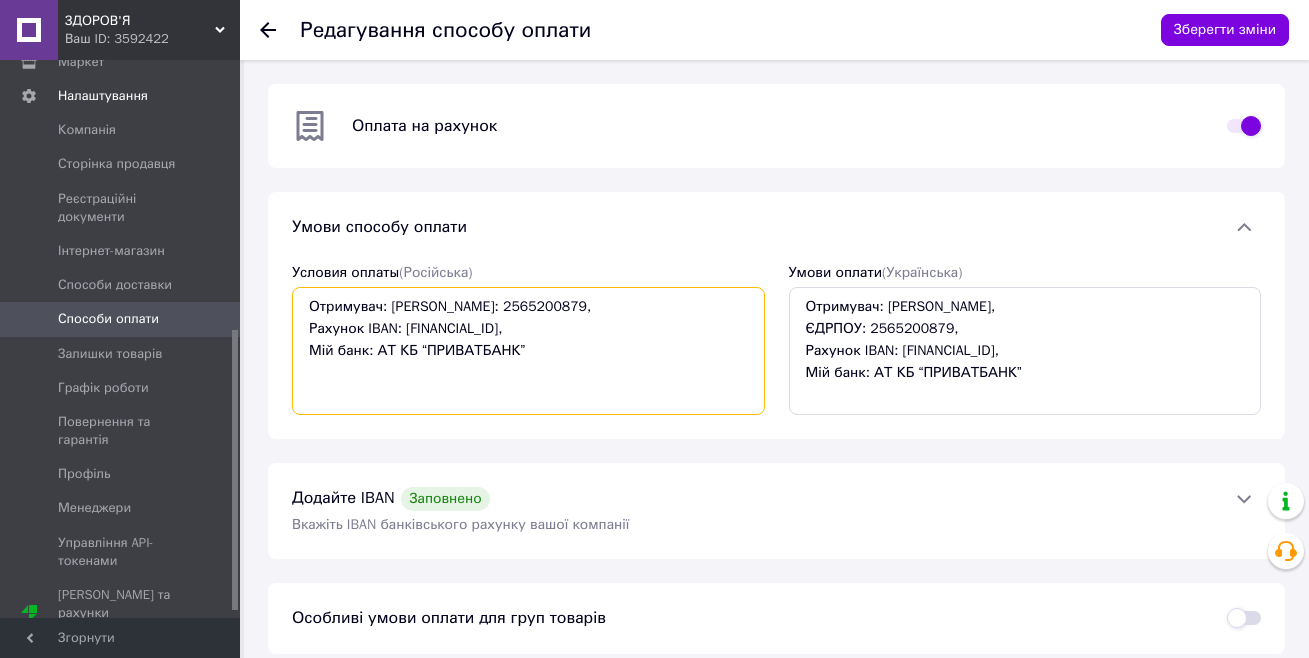 click on "Отримувач: [PERSON_NAME]: 2565200879,
Рахунок IBAN: [FINANCIAL_ID],
Мій банк: АТ КБ “ПРИВАТБАНК”" at bounding box center (528, 351) 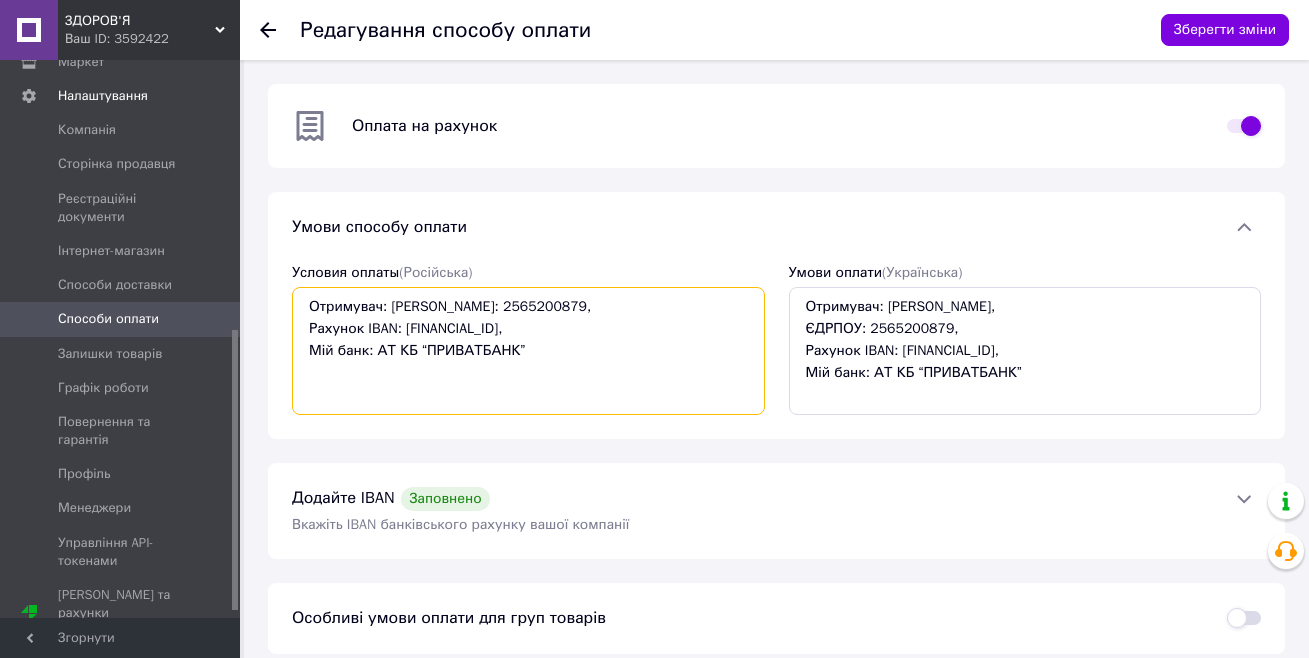 drag, startPoint x: 401, startPoint y: 351, endPoint x: 625, endPoint y: 352, distance: 224.00223 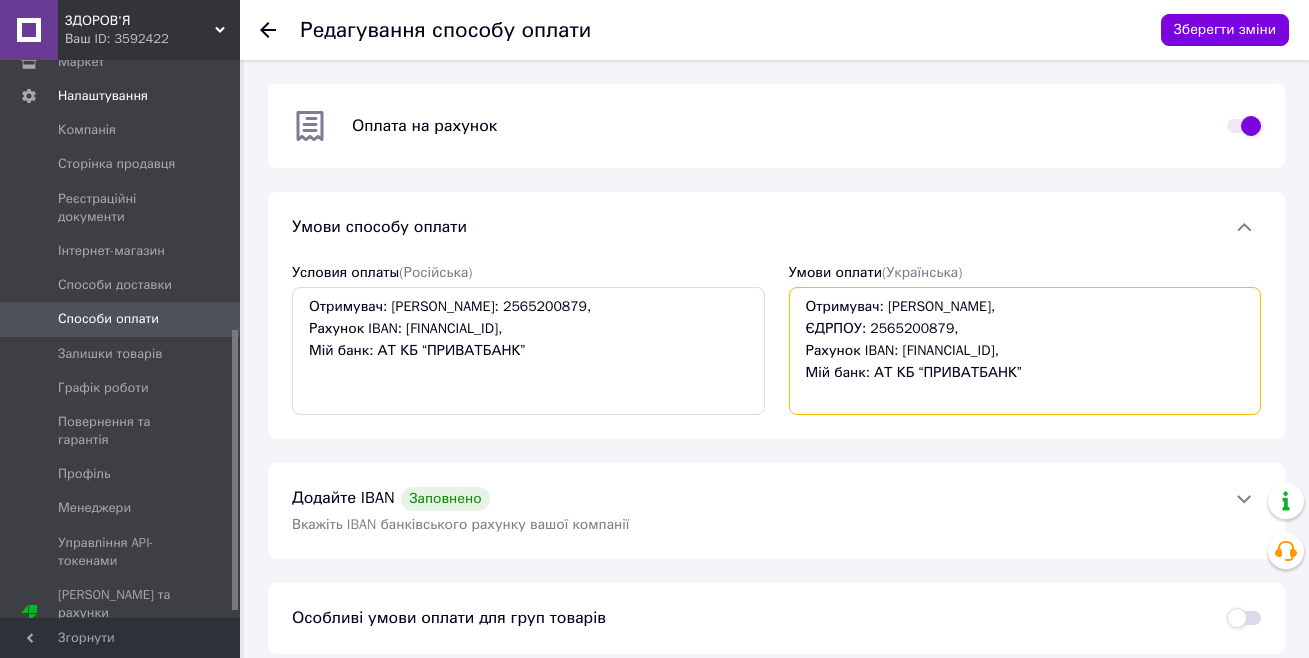 click on "Отримувач: [PERSON_NAME],
ЄДРПОУ: 2565200879,
Рахунок IBAN: [FINANCIAL_ID],
Мій банк: АТ КБ “ПРИВАТБАНК”" at bounding box center (1025, 351) 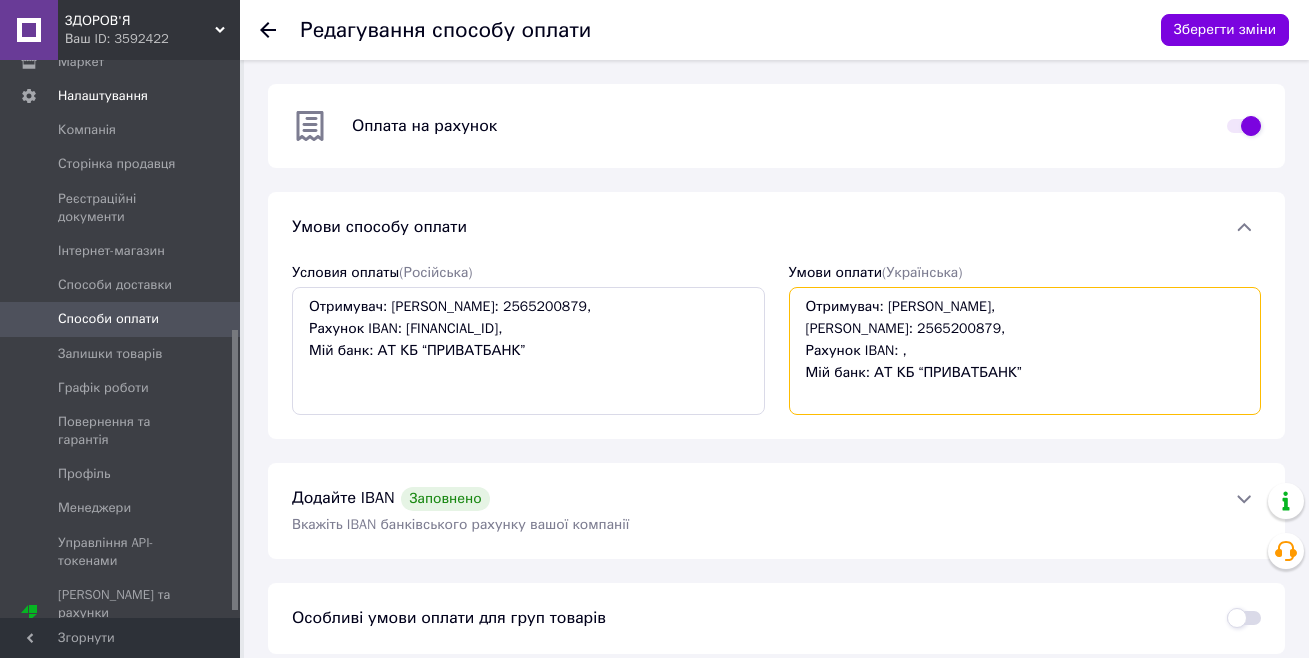 paste on "[FINANCIAL_ID]" 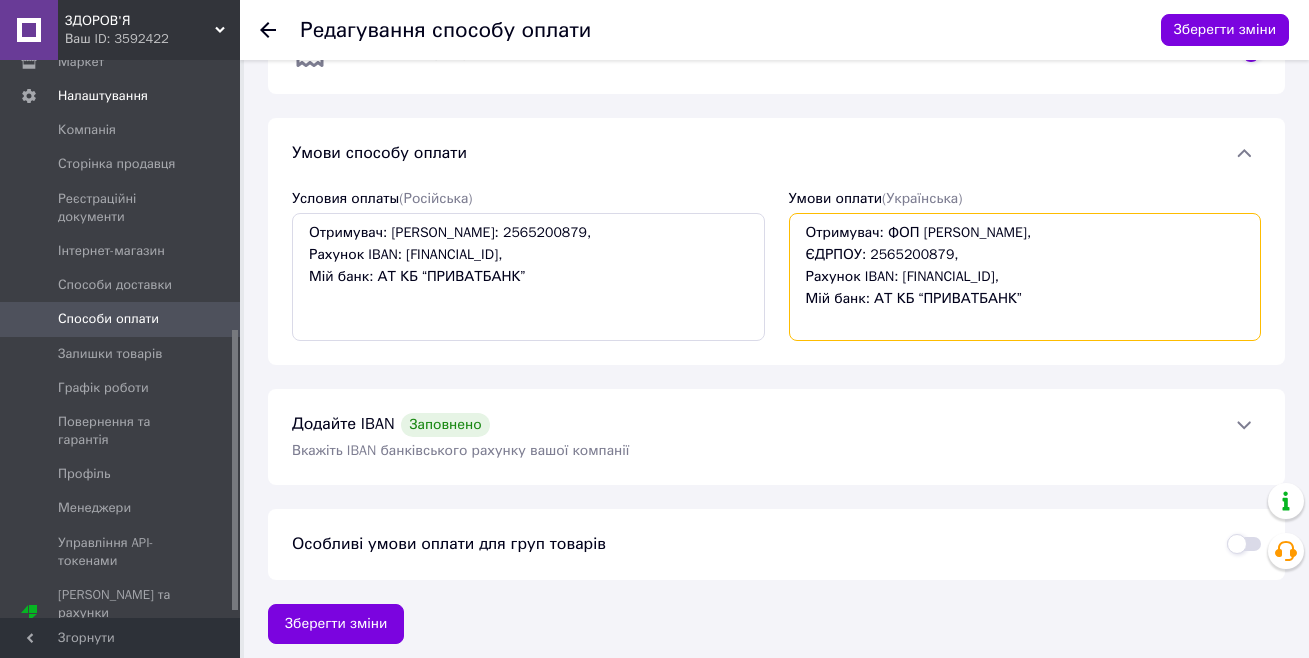 scroll, scrollTop: 84, scrollLeft: 0, axis: vertical 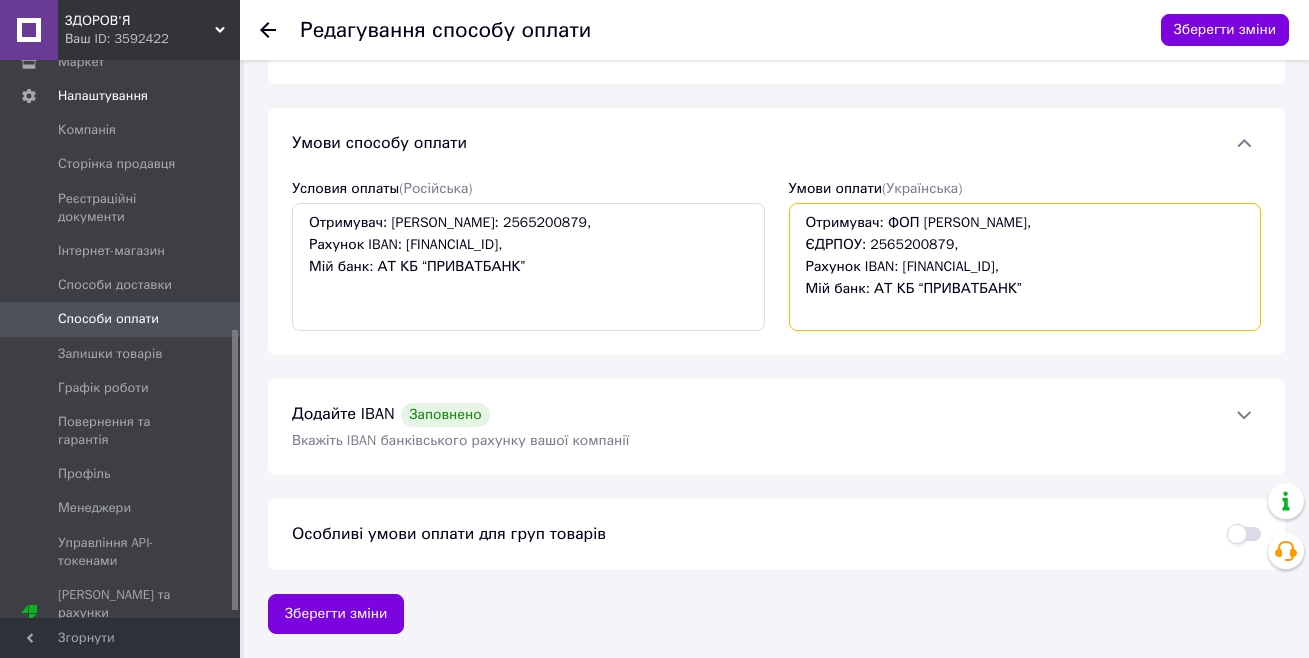 type on "Отримувач: ФОП [PERSON_NAME],
ЄДРПОУ: 2565200879,
Рахунок IBAN: [FINANCIAL_ID],
Мій банк: АТ КБ “ПРИВАТБАНК”" 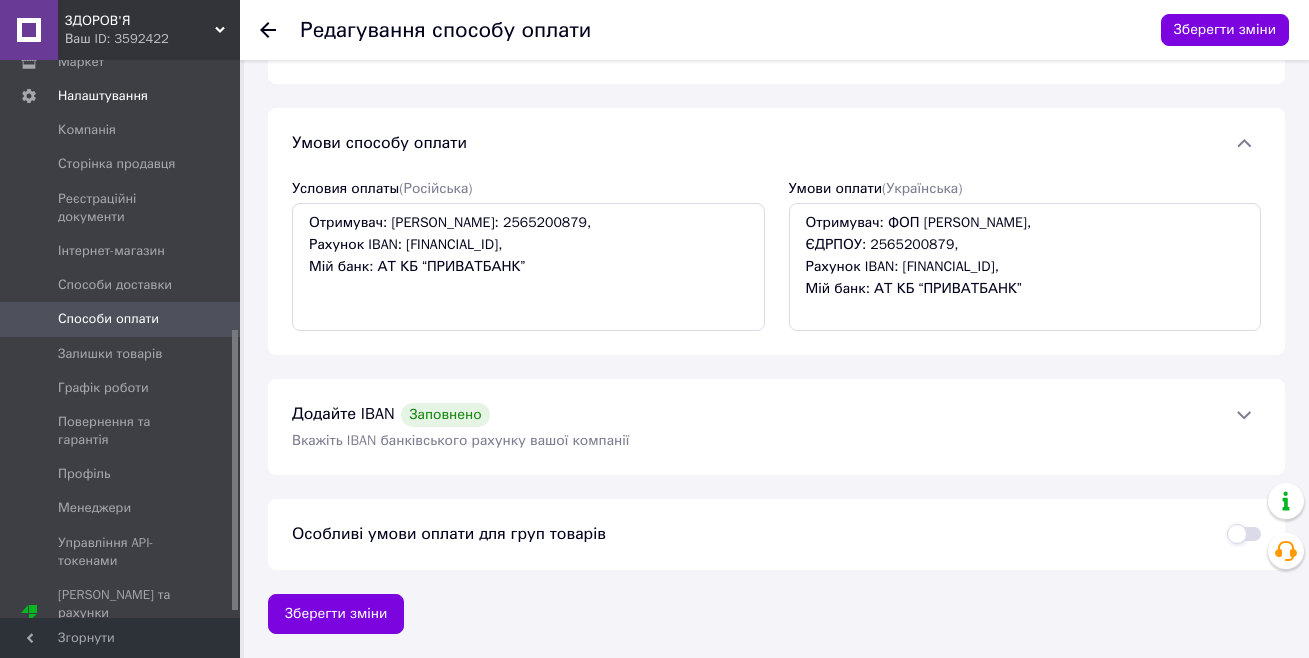 click at bounding box center [1244, 415] 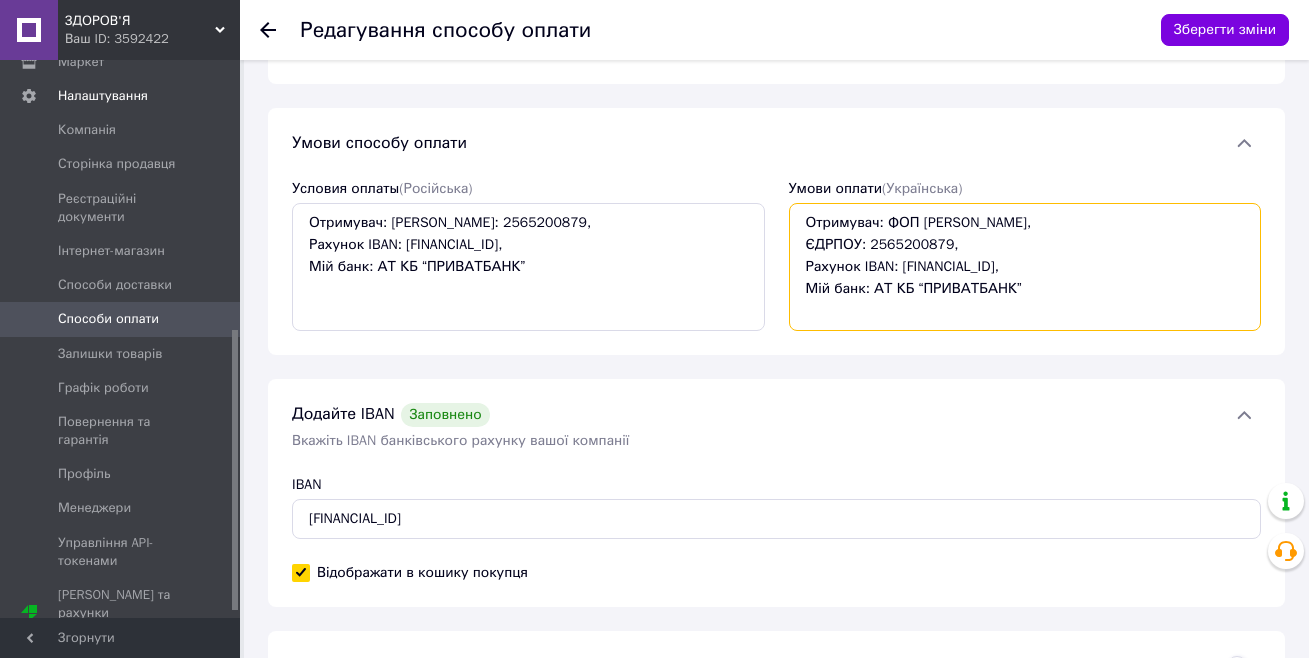 drag, startPoint x: 1119, startPoint y: 266, endPoint x: 903, endPoint y: 273, distance: 216.1134 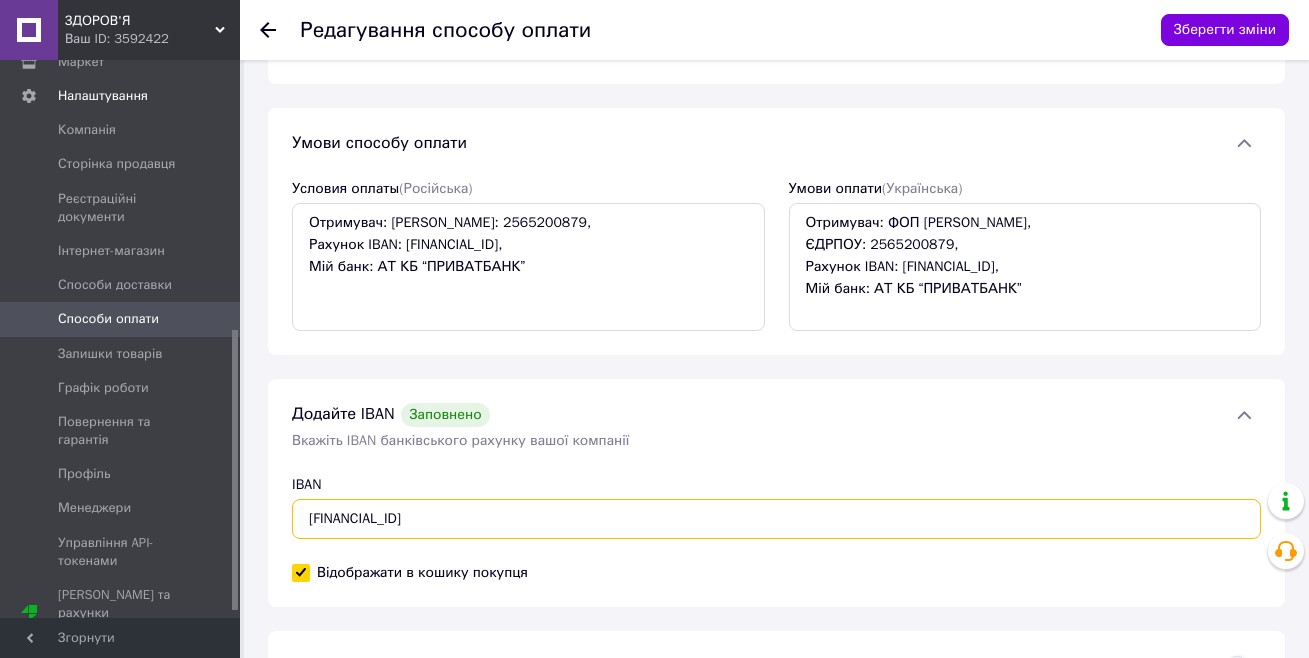drag, startPoint x: 551, startPoint y: 521, endPoint x: 301, endPoint y: 538, distance: 250.57733 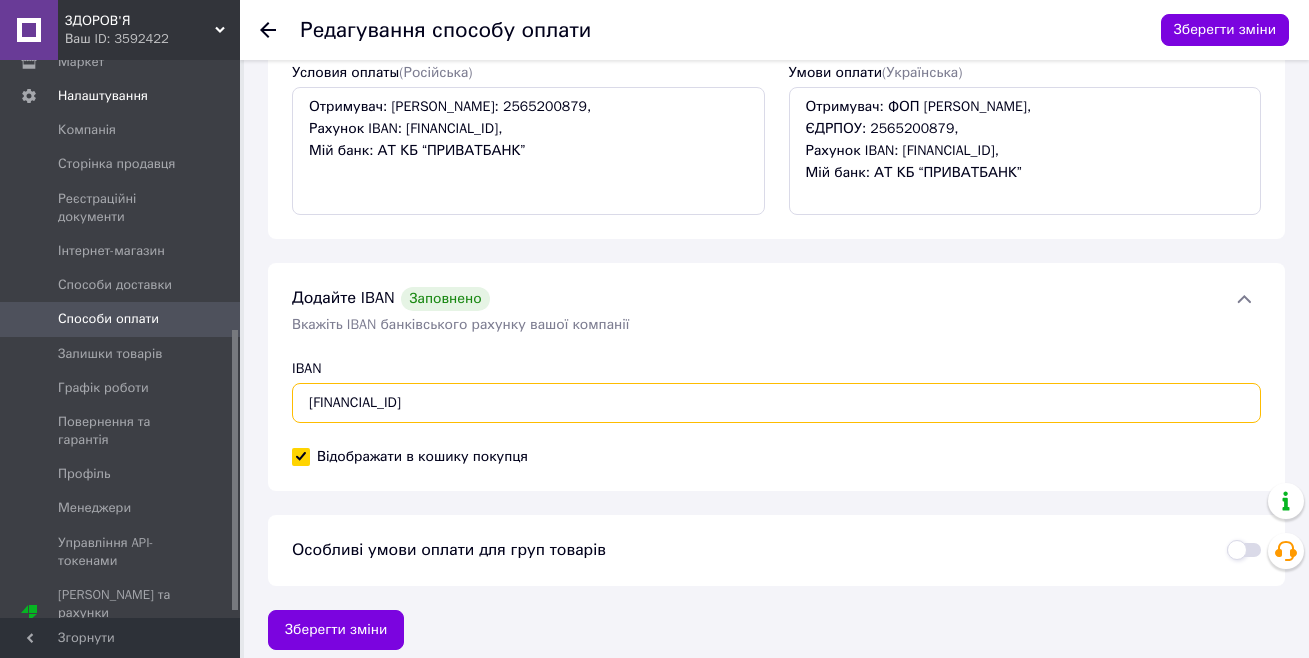 scroll, scrollTop: 216, scrollLeft: 0, axis: vertical 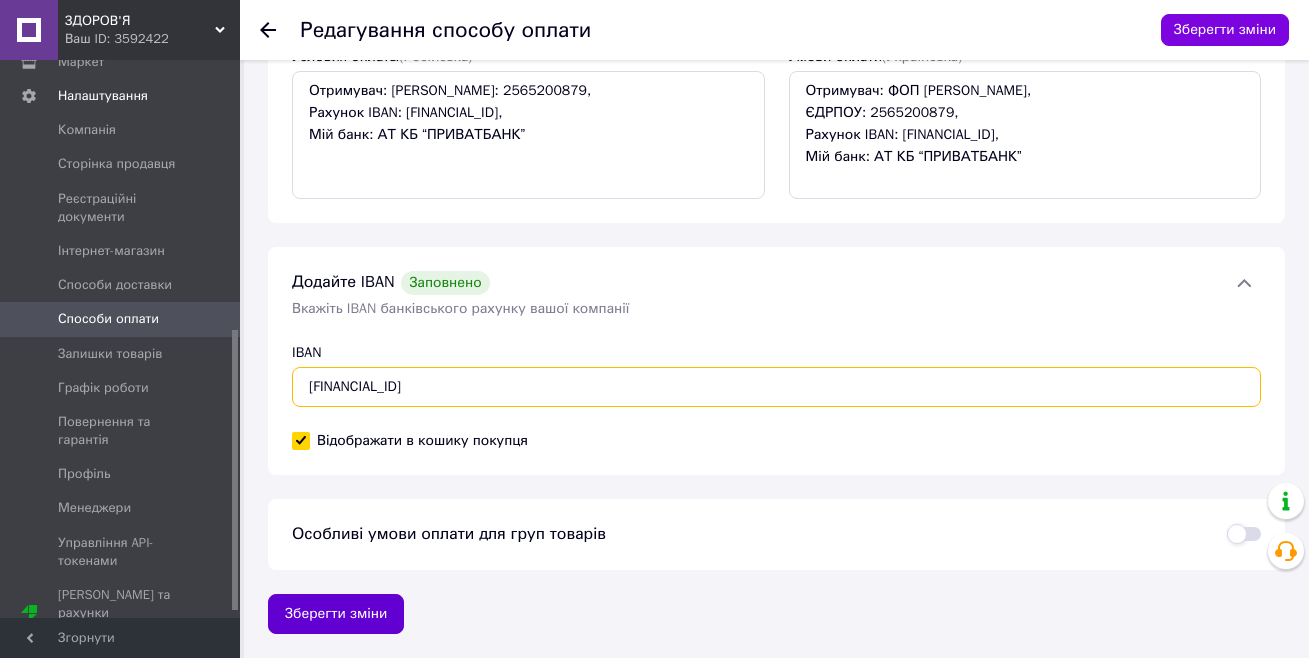 type on "[FINANCIAL_ID]" 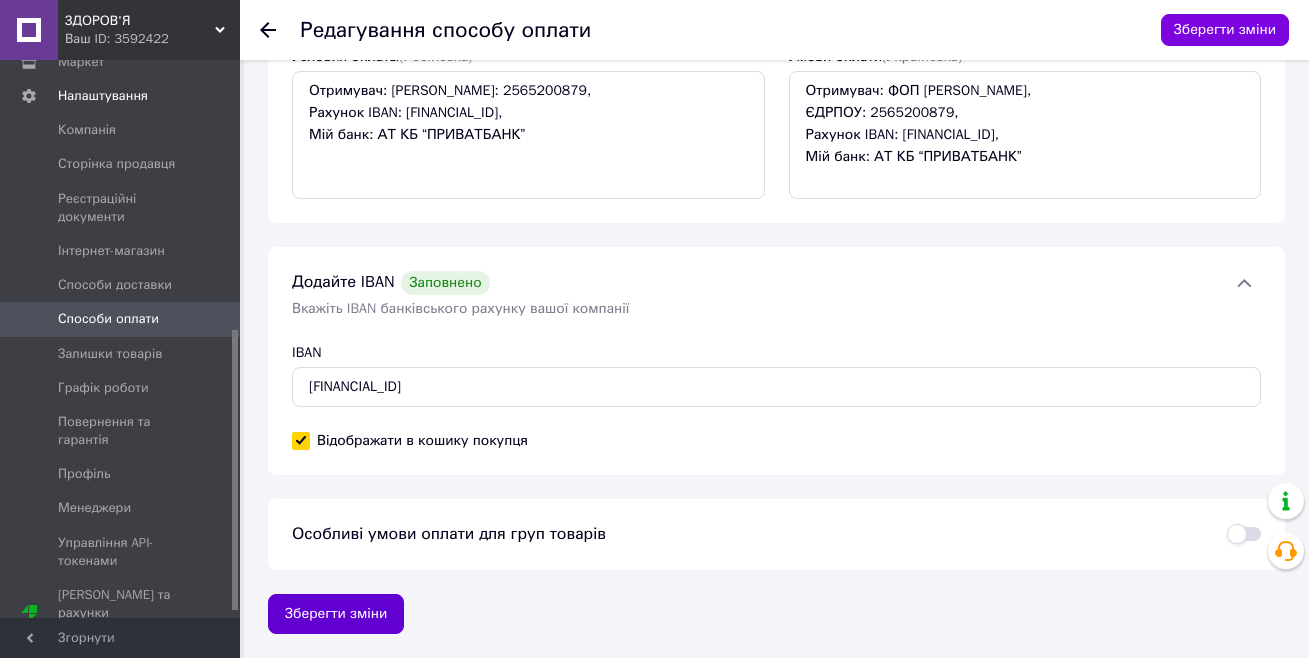 click on "Зберегти зміни" at bounding box center (336, 614) 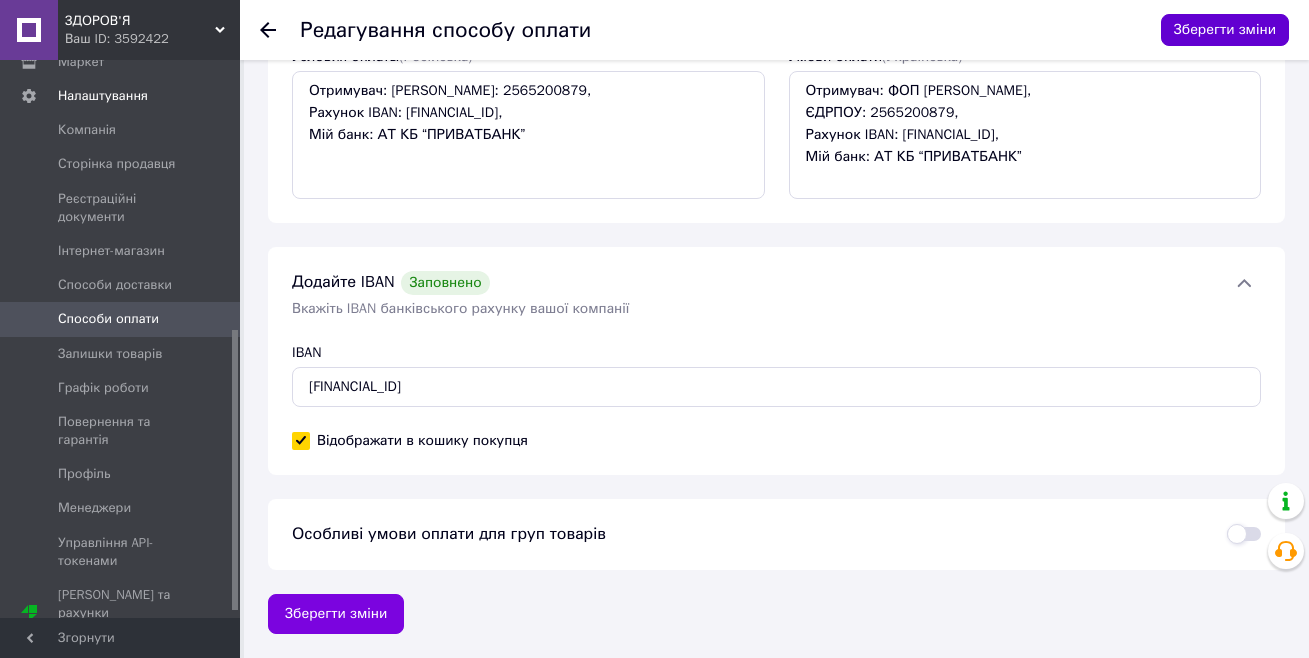 click on "Зберегти зміни" at bounding box center [1225, 30] 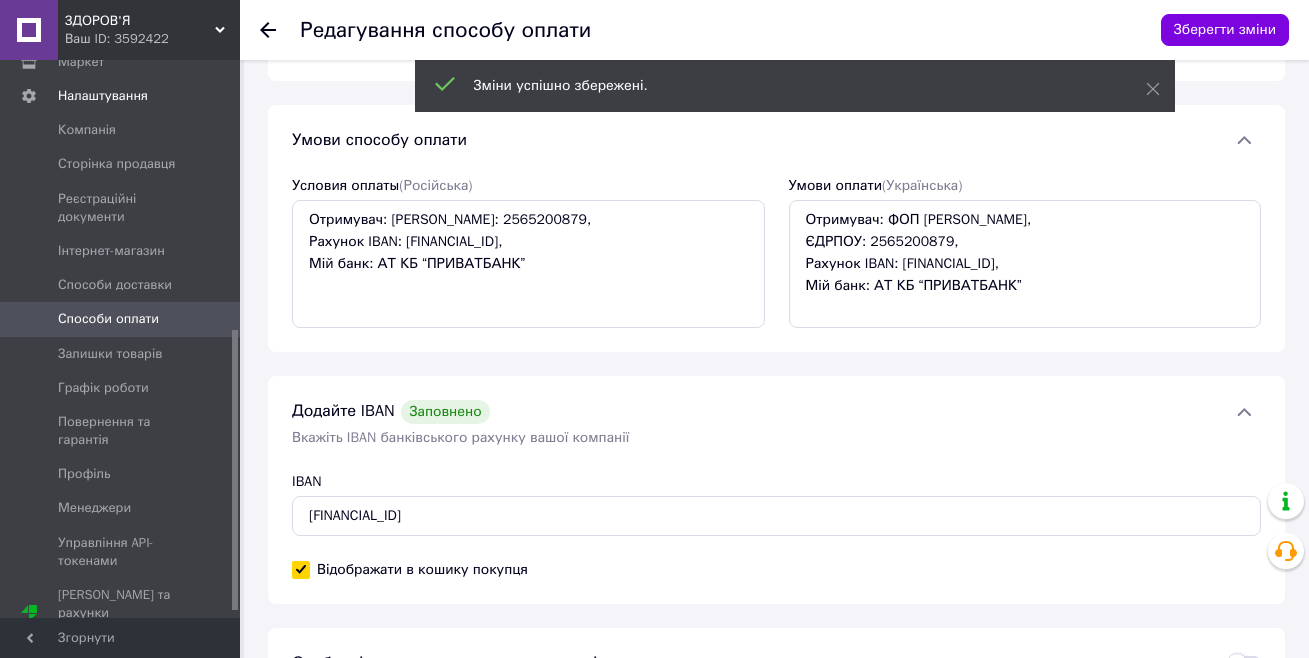 scroll, scrollTop: 16, scrollLeft: 0, axis: vertical 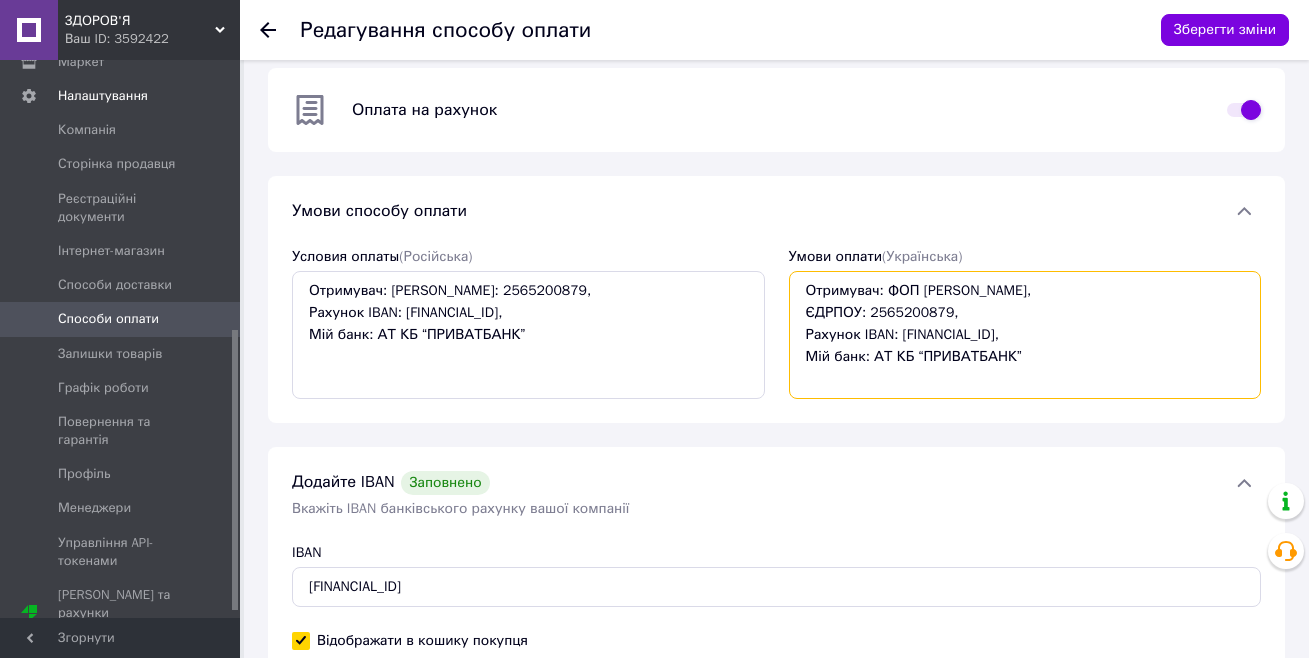 drag, startPoint x: 1007, startPoint y: 357, endPoint x: 792, endPoint y: 290, distance: 225.1977 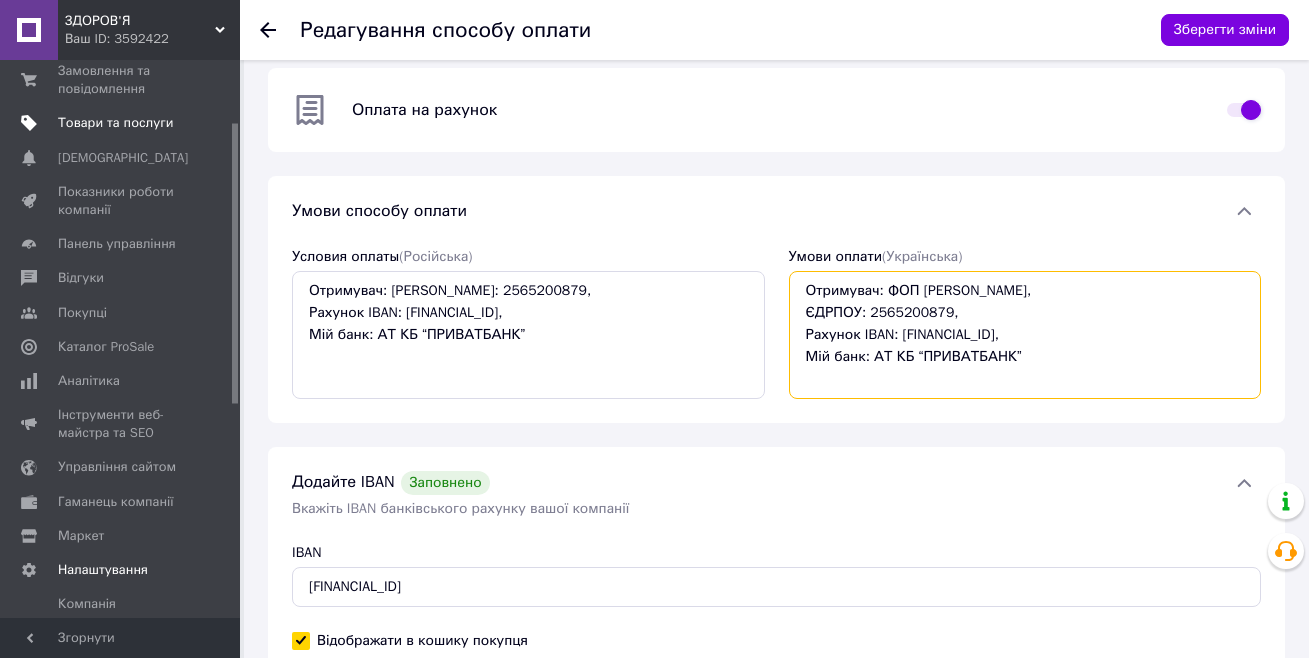 scroll, scrollTop: 0, scrollLeft: 0, axis: both 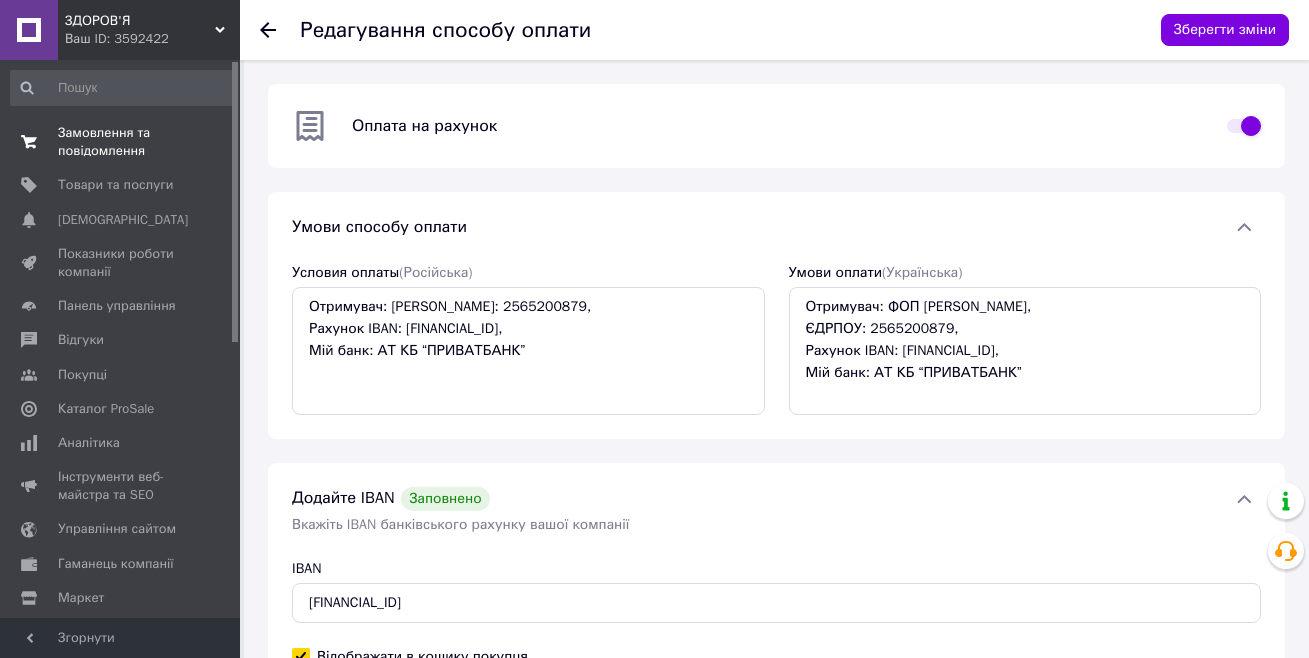 click on "Замовлення та повідомлення" at bounding box center (121, 142) 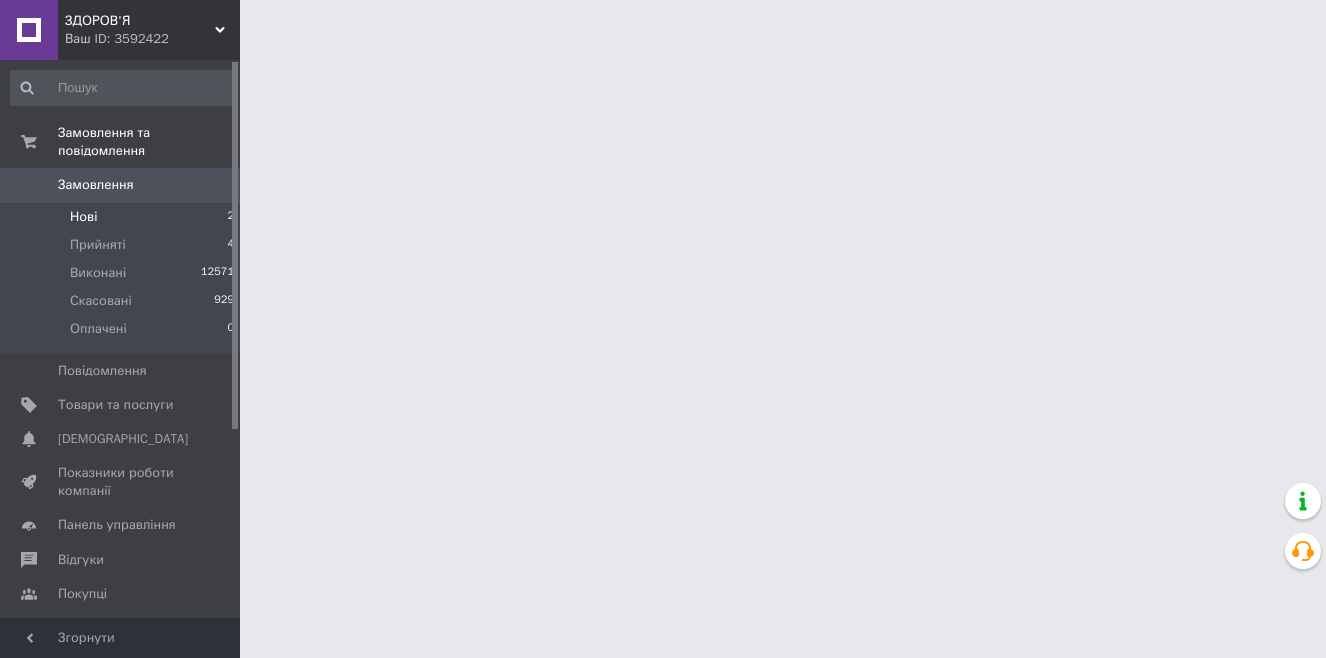 click on "Нові" at bounding box center (83, 217) 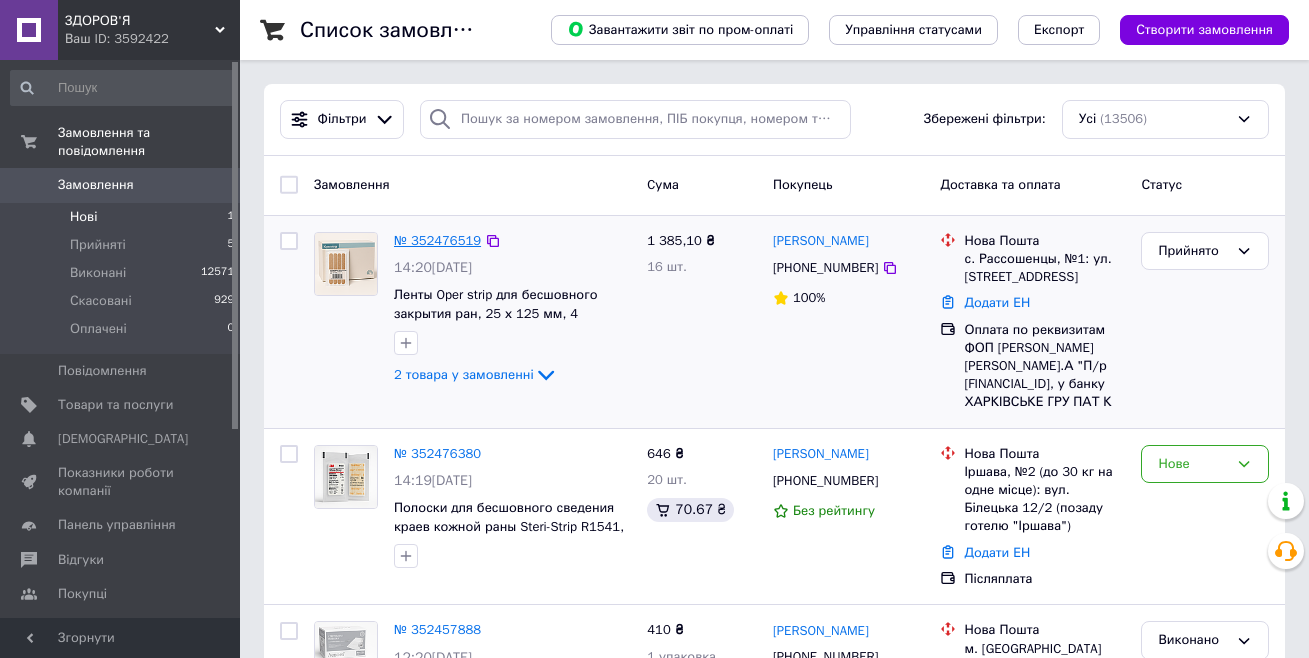 click on "№ 352476519" at bounding box center (437, 240) 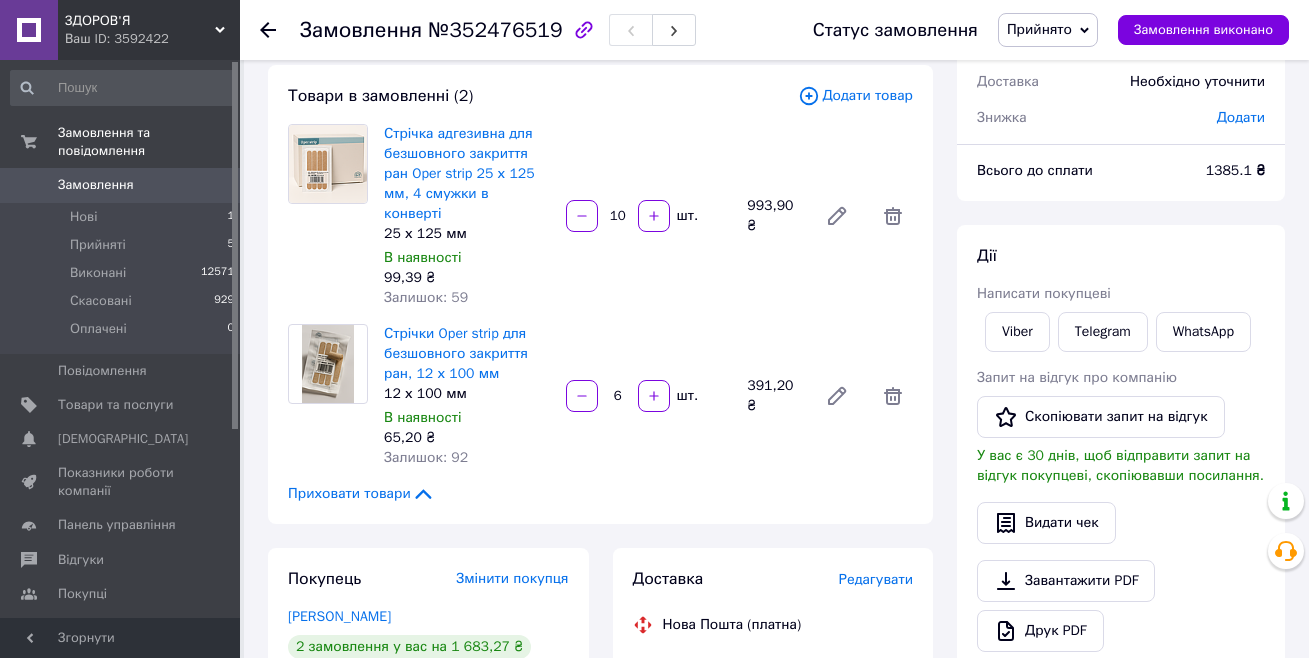 scroll, scrollTop: 100, scrollLeft: 0, axis: vertical 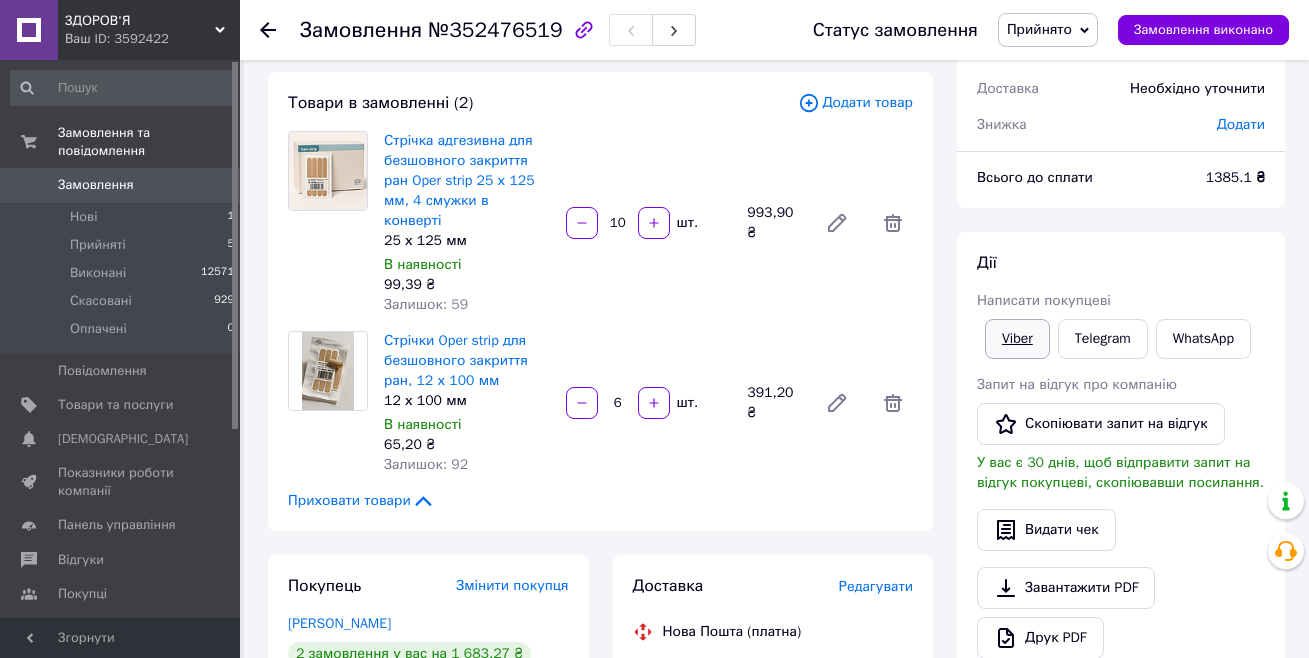 click on "Viber" at bounding box center (1017, 339) 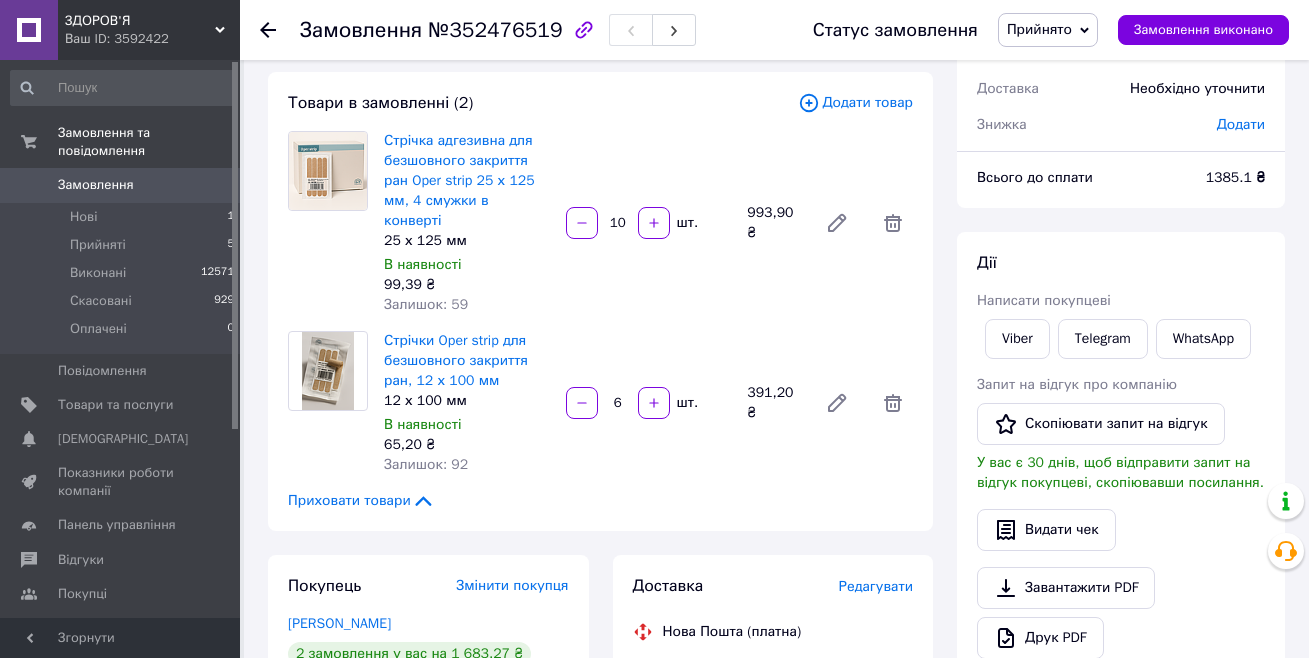 click 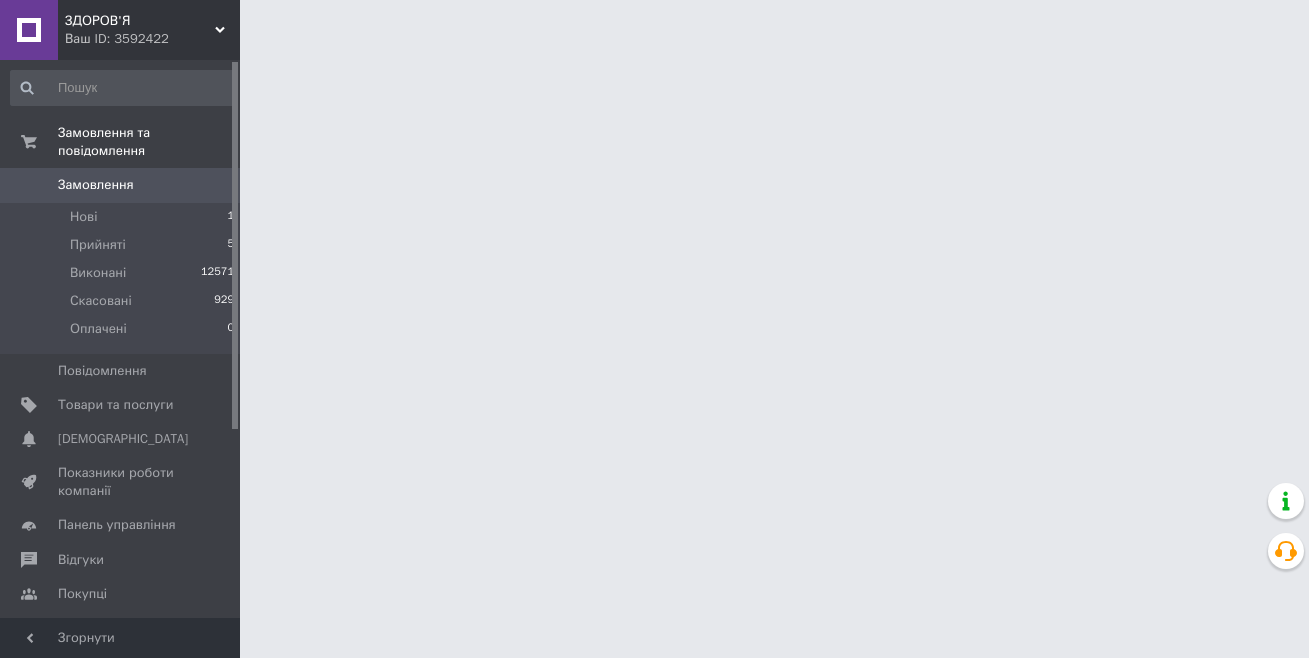 scroll, scrollTop: 0, scrollLeft: 0, axis: both 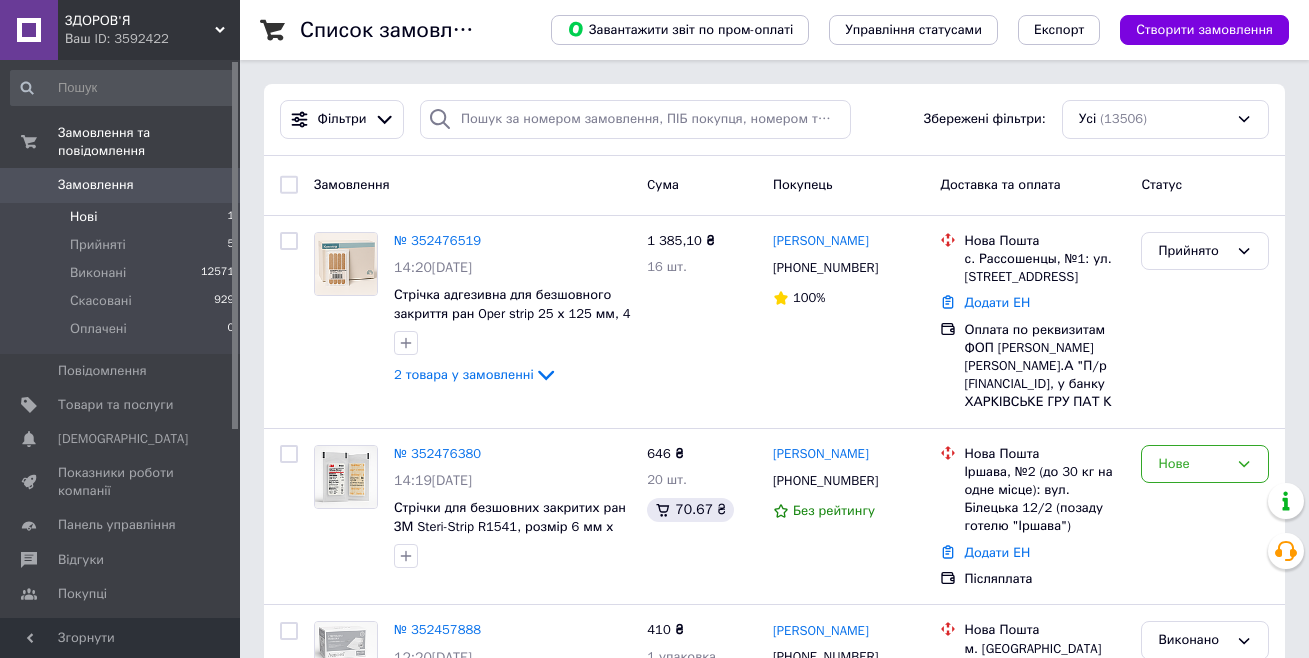 click on "Нові" at bounding box center [83, 217] 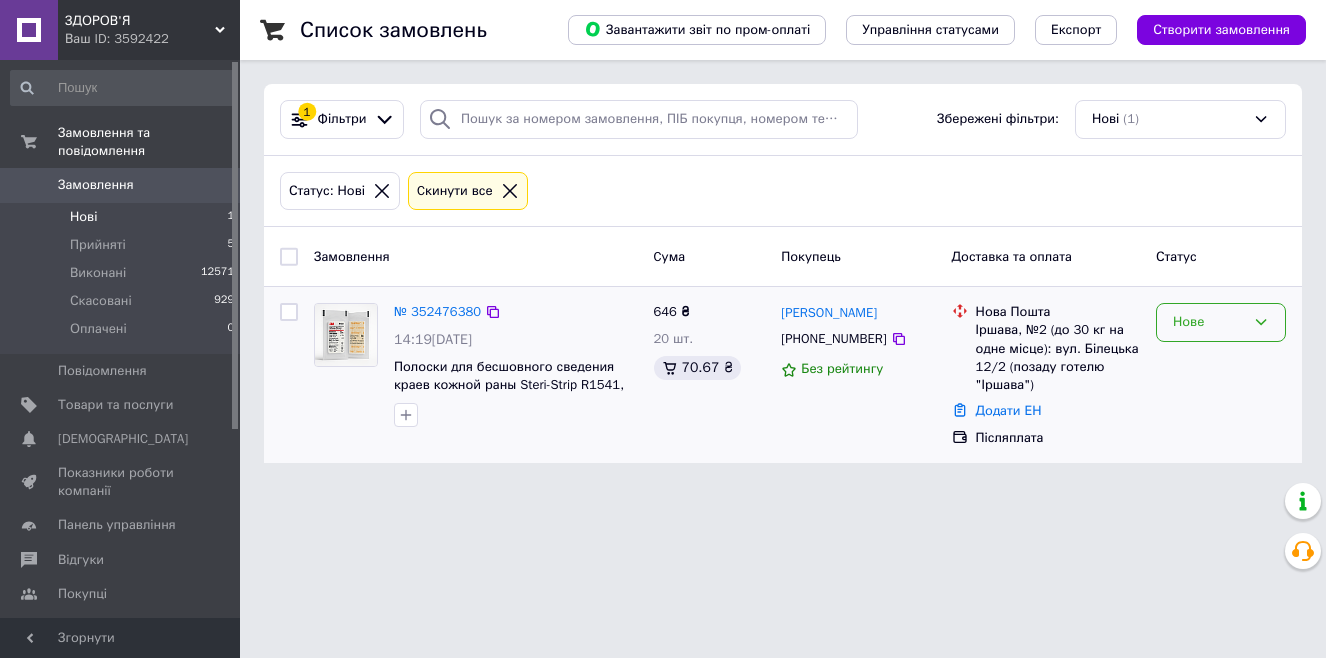 click on "Нове" at bounding box center [1209, 322] 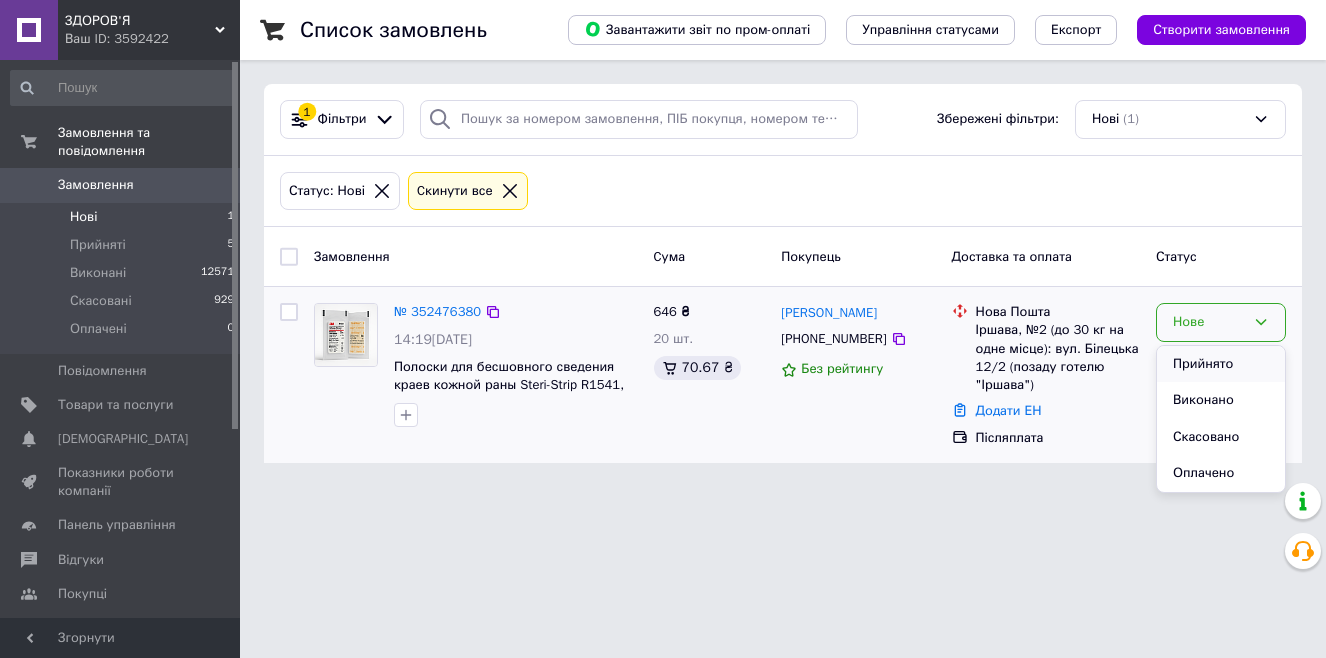 click on "Прийнято" at bounding box center (1221, 364) 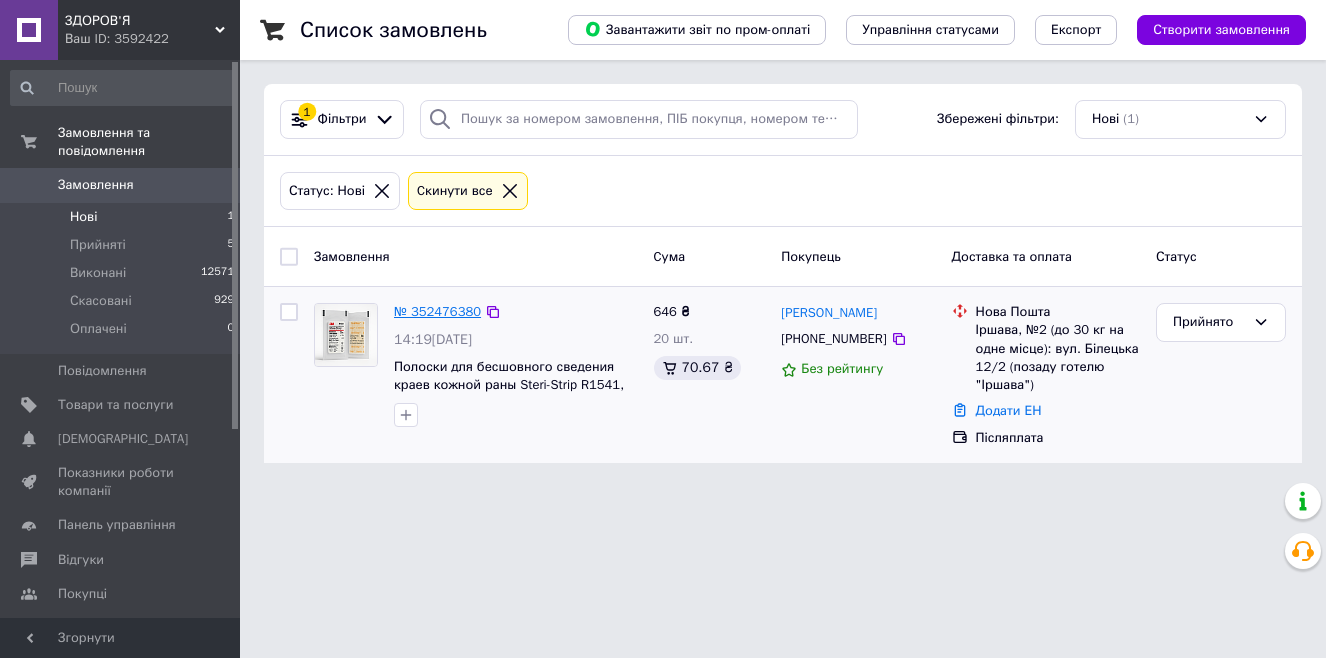 click on "№ 352476380" at bounding box center (437, 311) 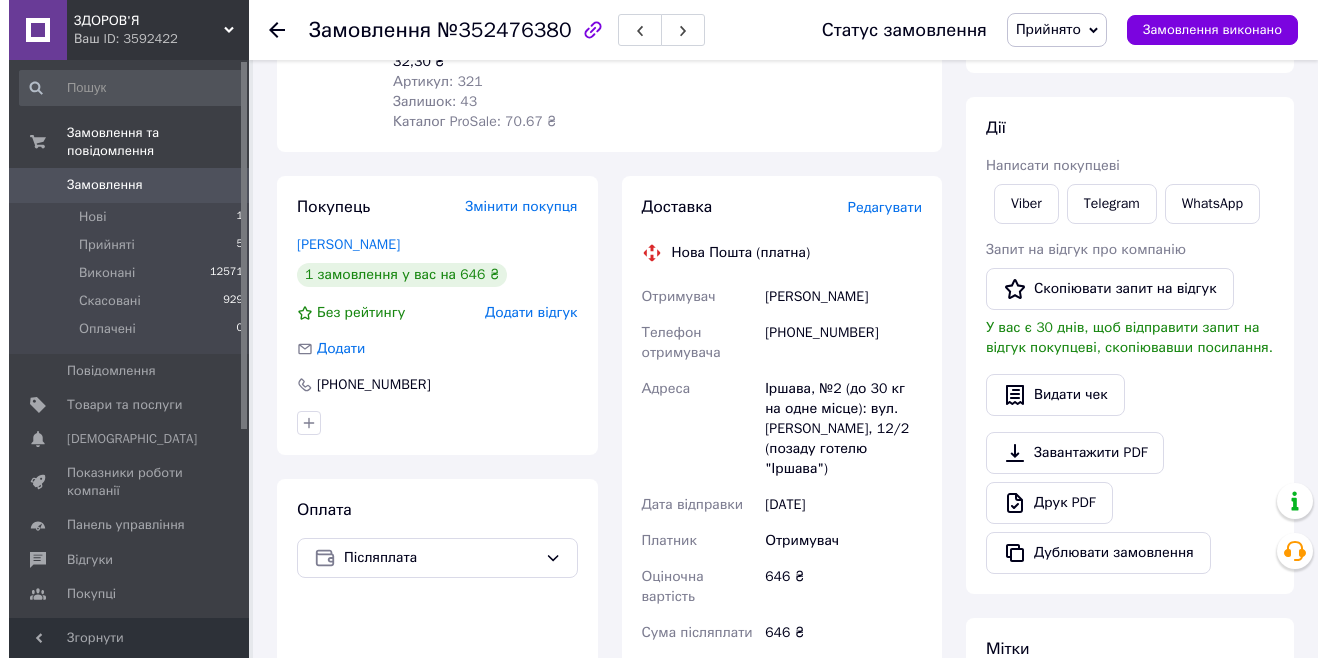 scroll, scrollTop: 300, scrollLeft: 0, axis: vertical 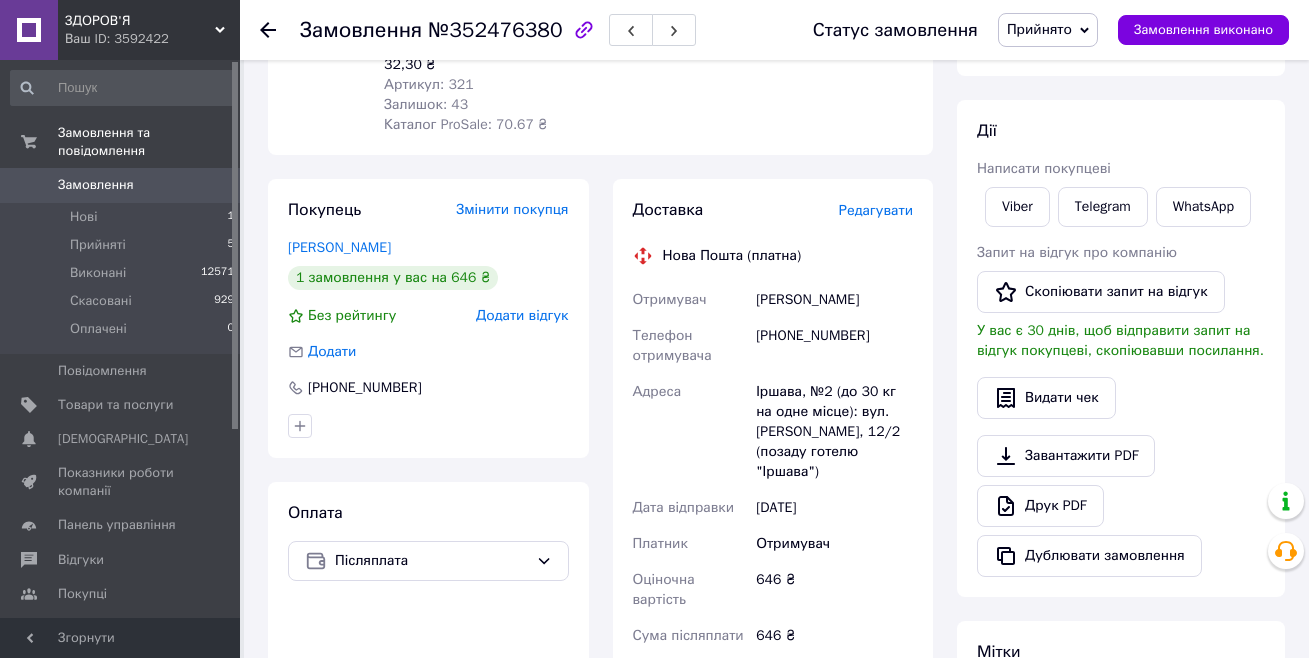 click on "Редагувати" at bounding box center (876, 210) 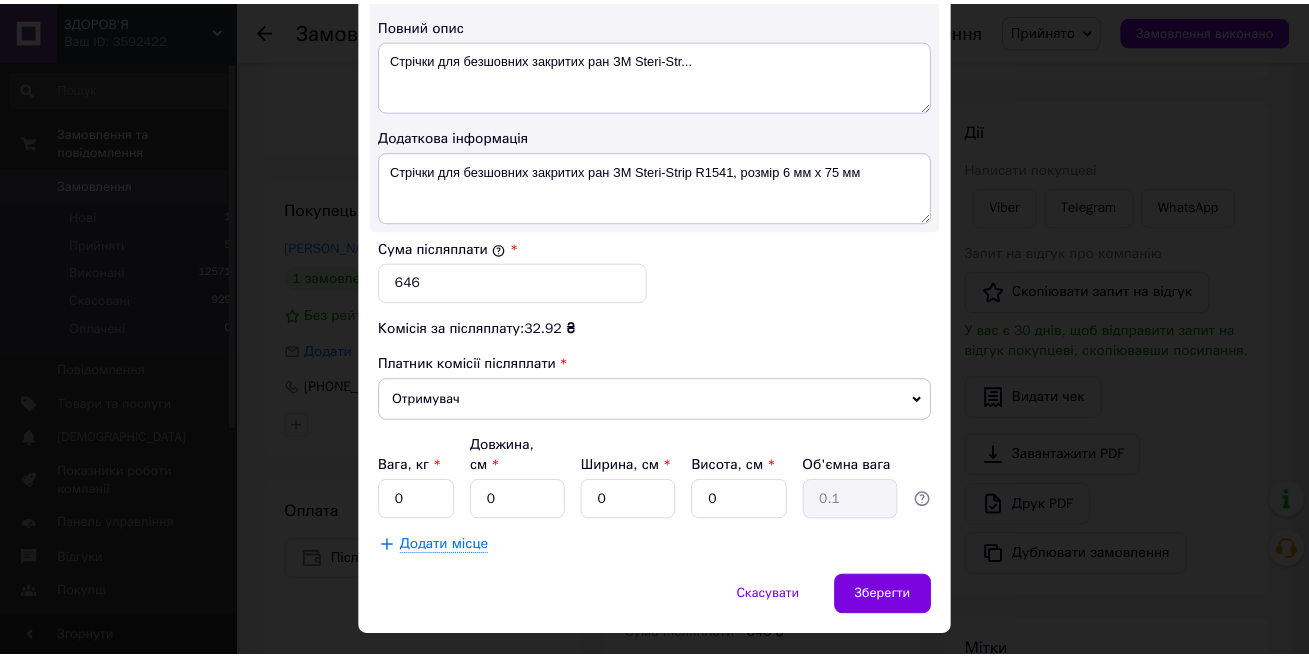 scroll, scrollTop: 1092, scrollLeft: 0, axis: vertical 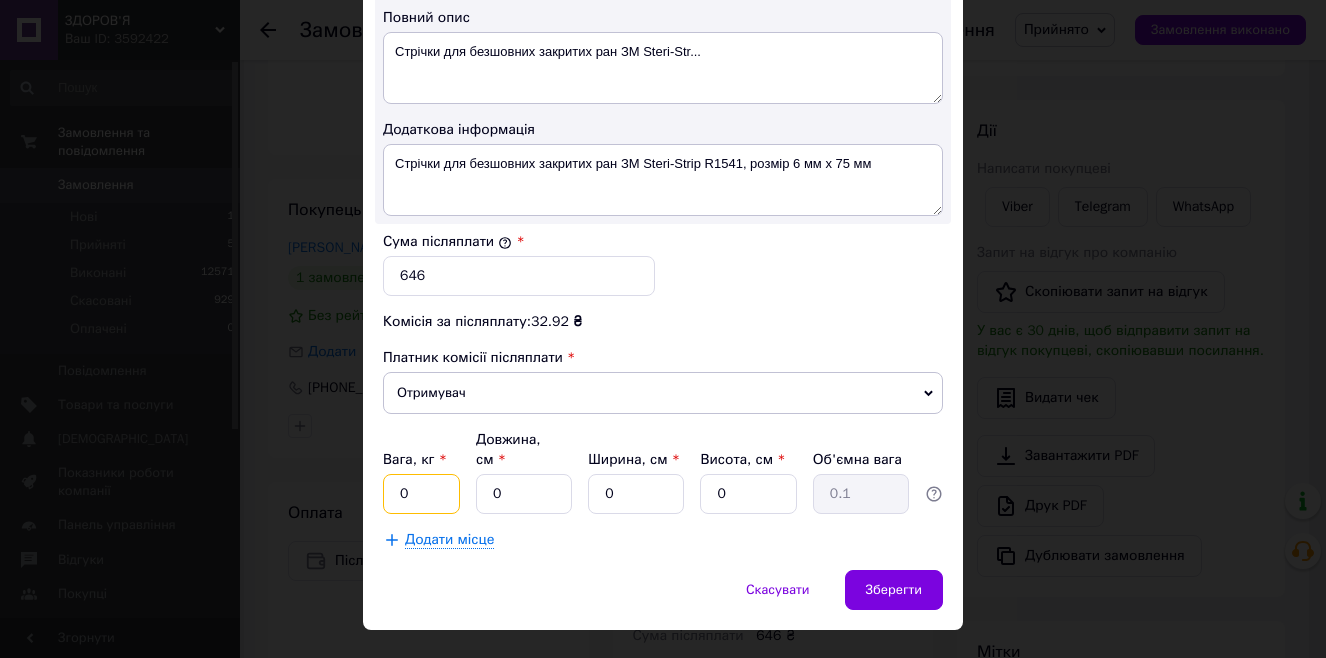 click on "0" at bounding box center (421, 494) 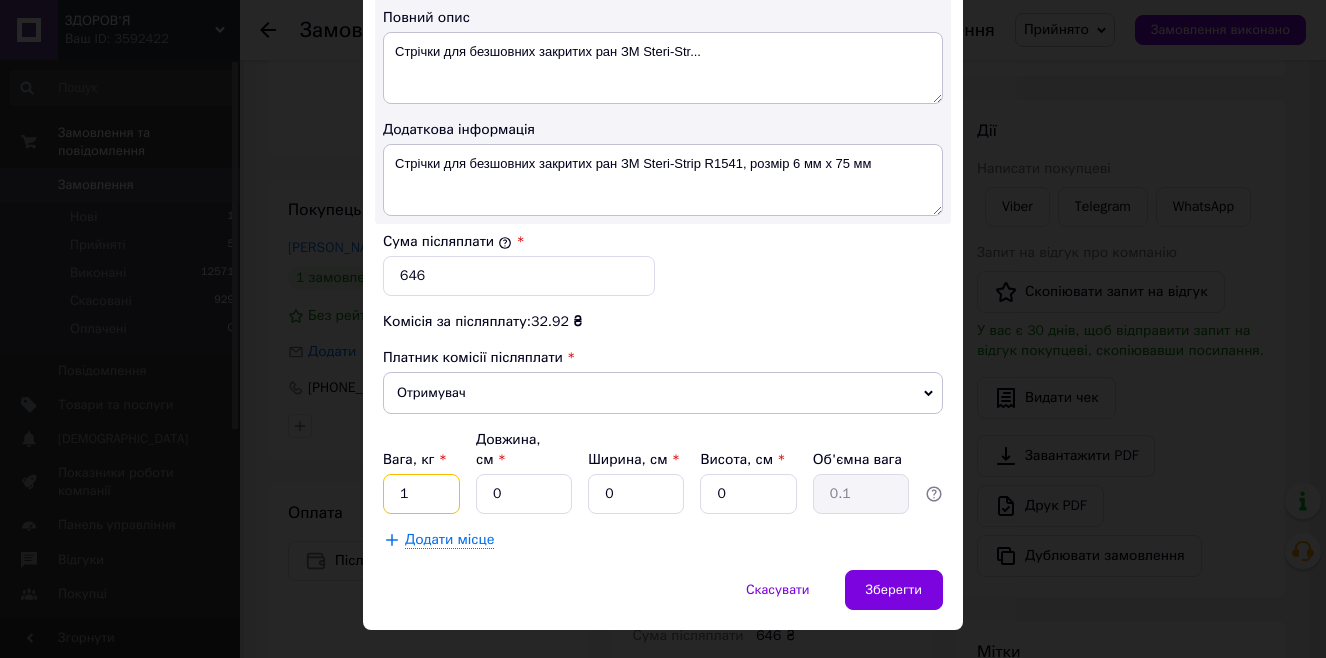 type on "1" 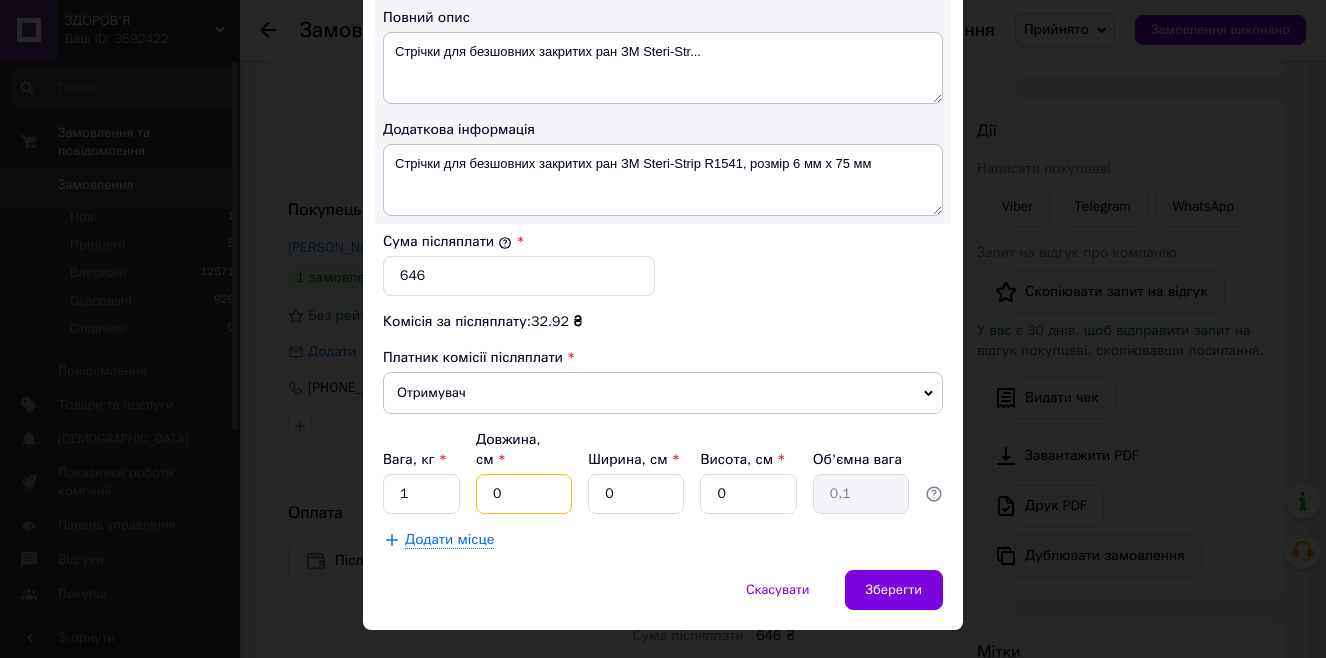 click on "0" at bounding box center [524, 494] 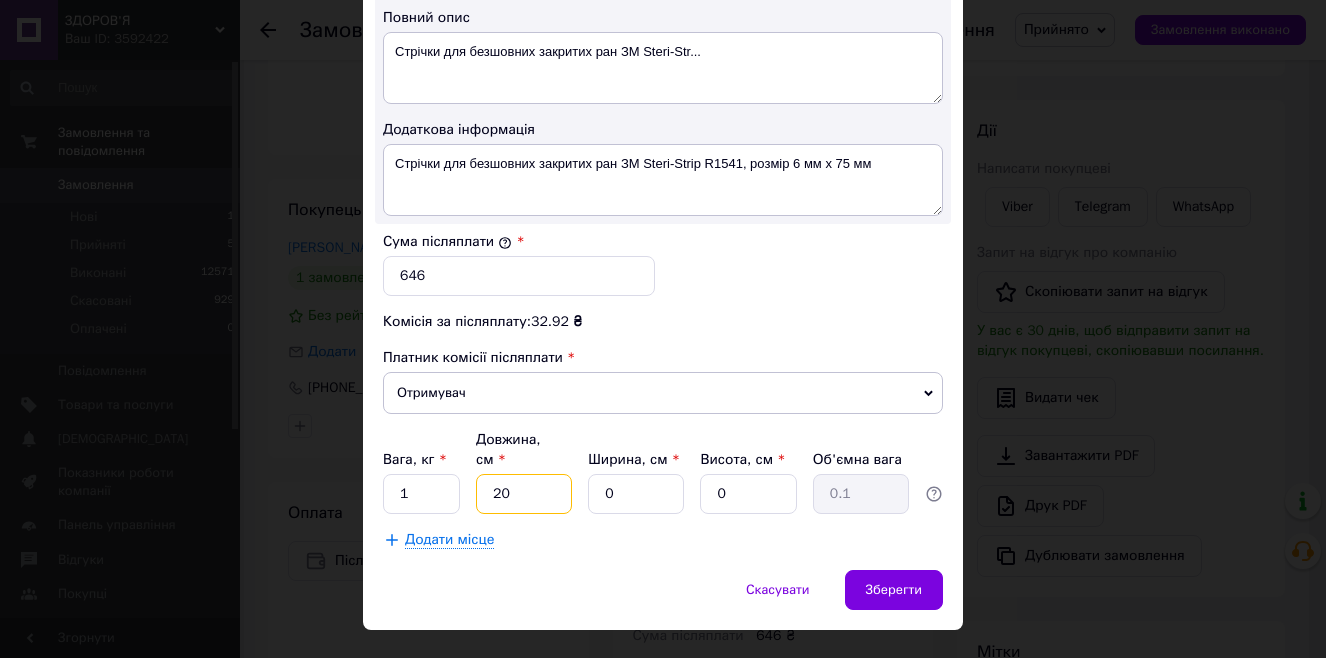 type on "20" 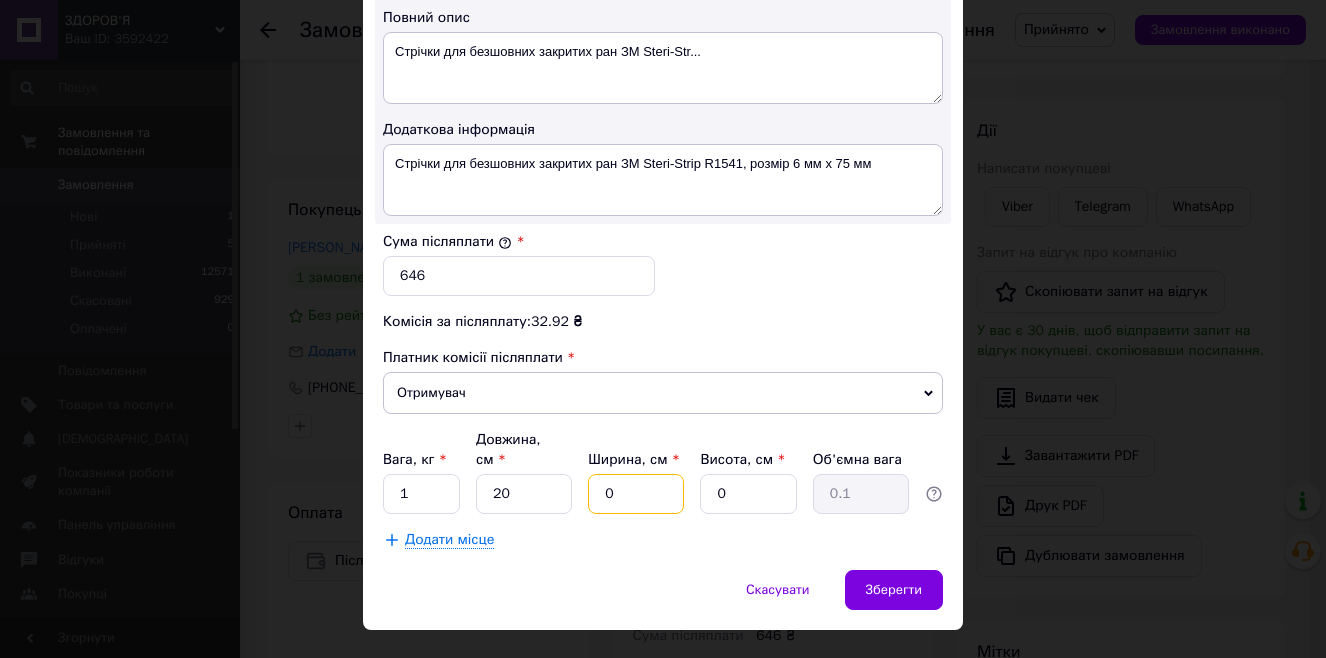 click on "0" at bounding box center [636, 494] 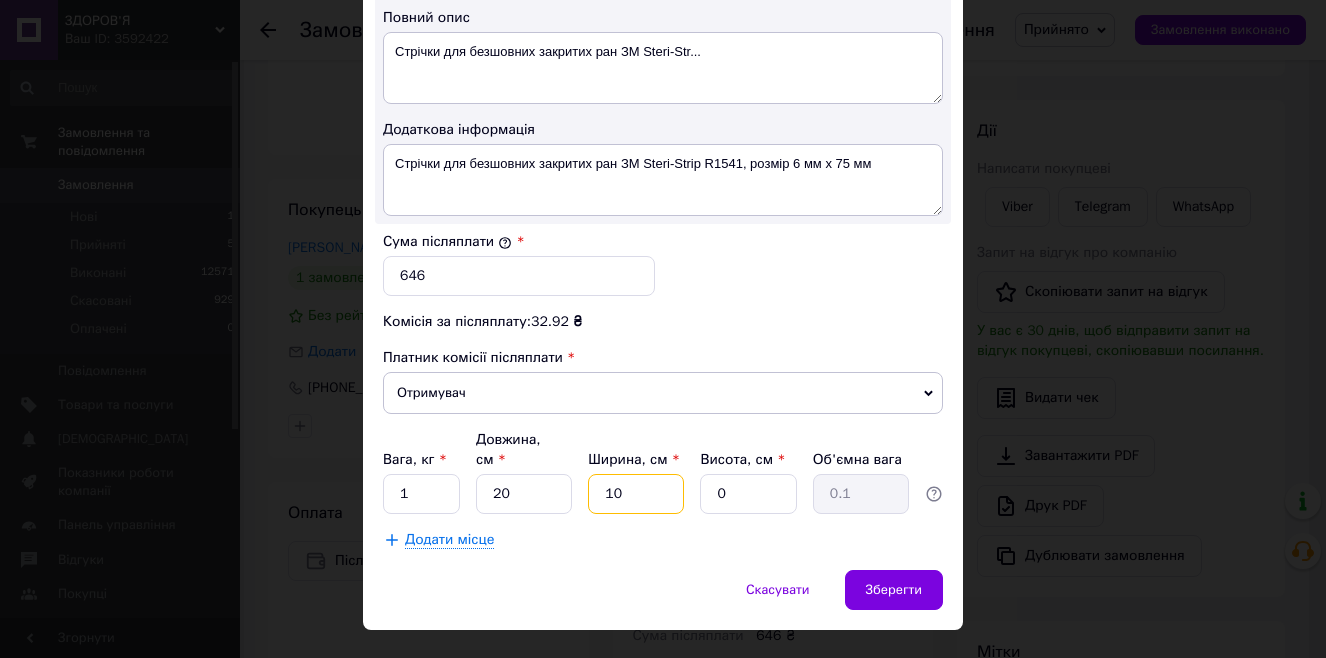 type on "10" 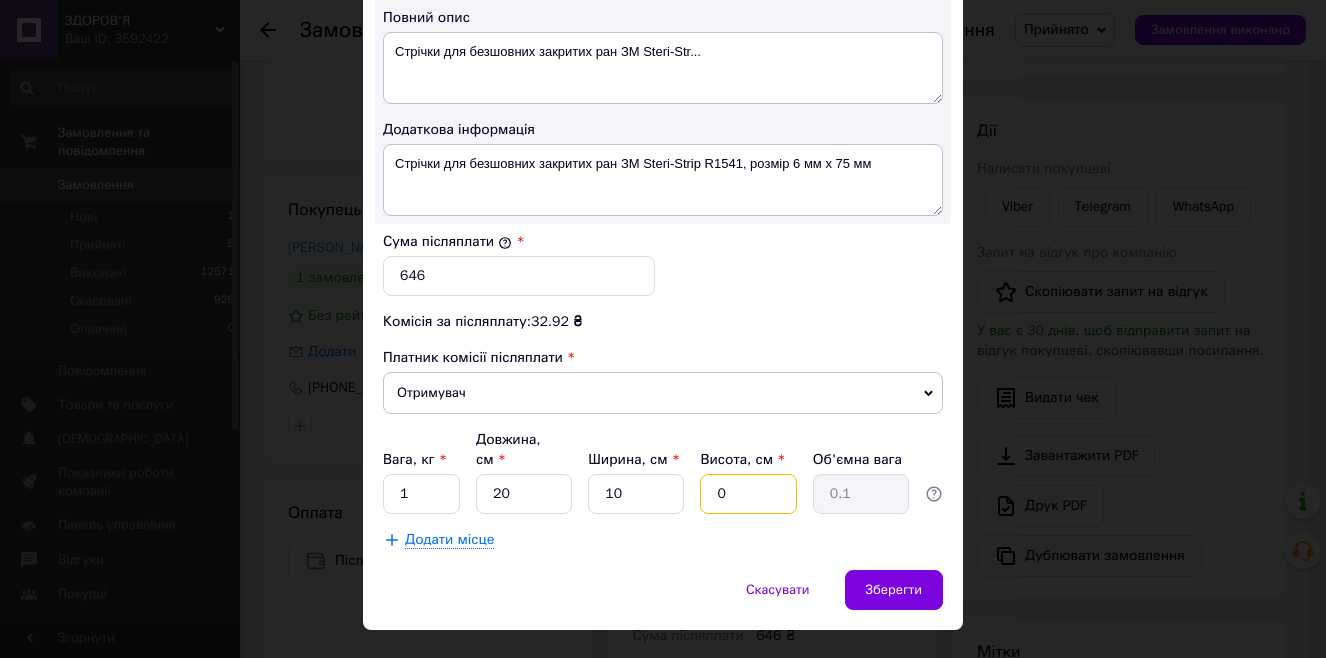 click on "0" at bounding box center [748, 494] 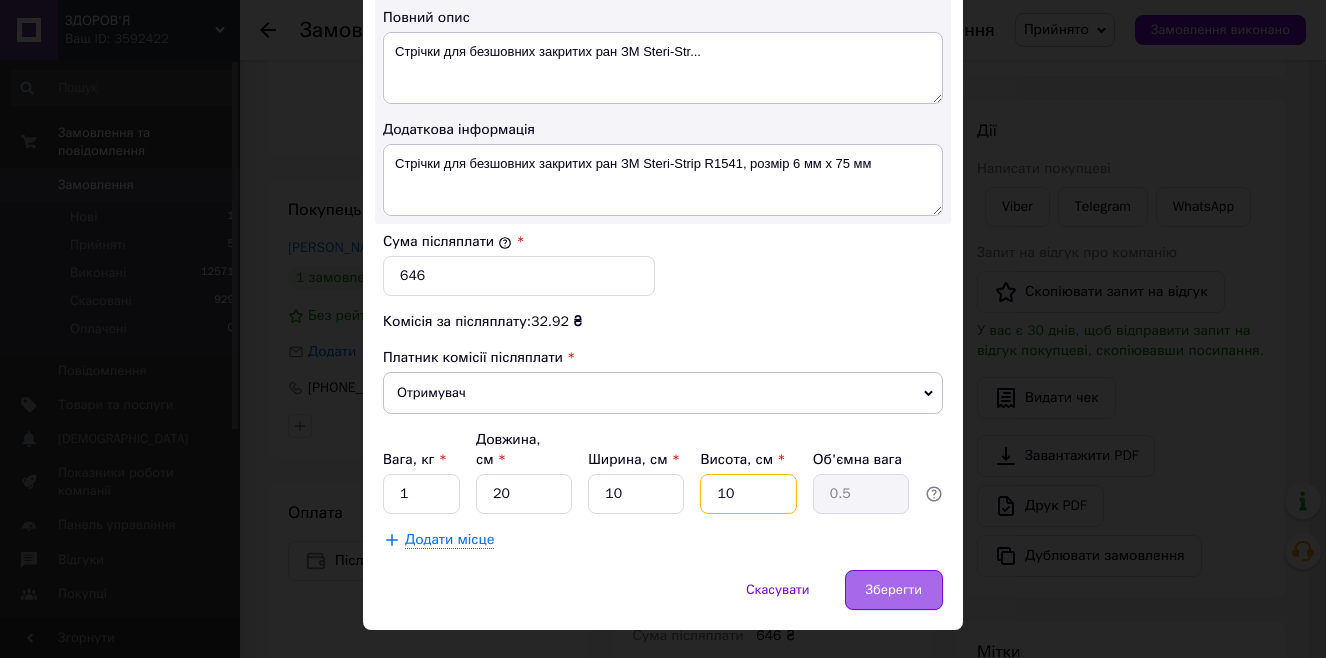 type on "10" 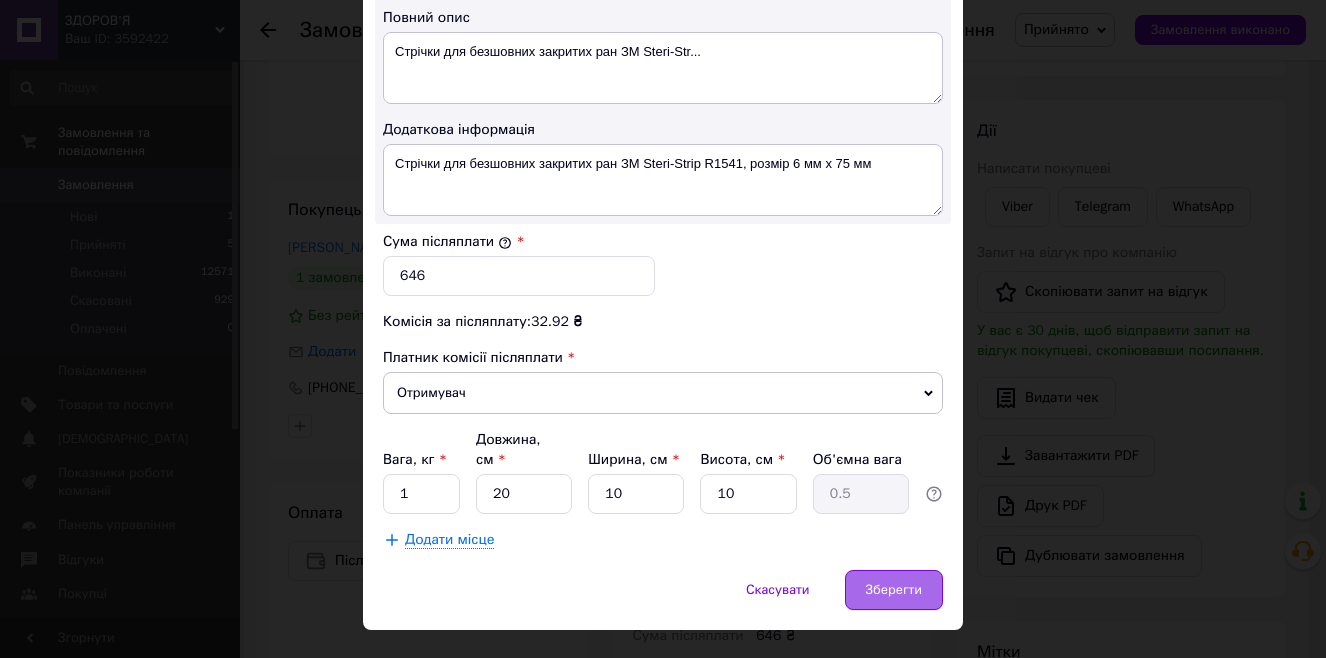 click on "Зберегти" at bounding box center [894, 590] 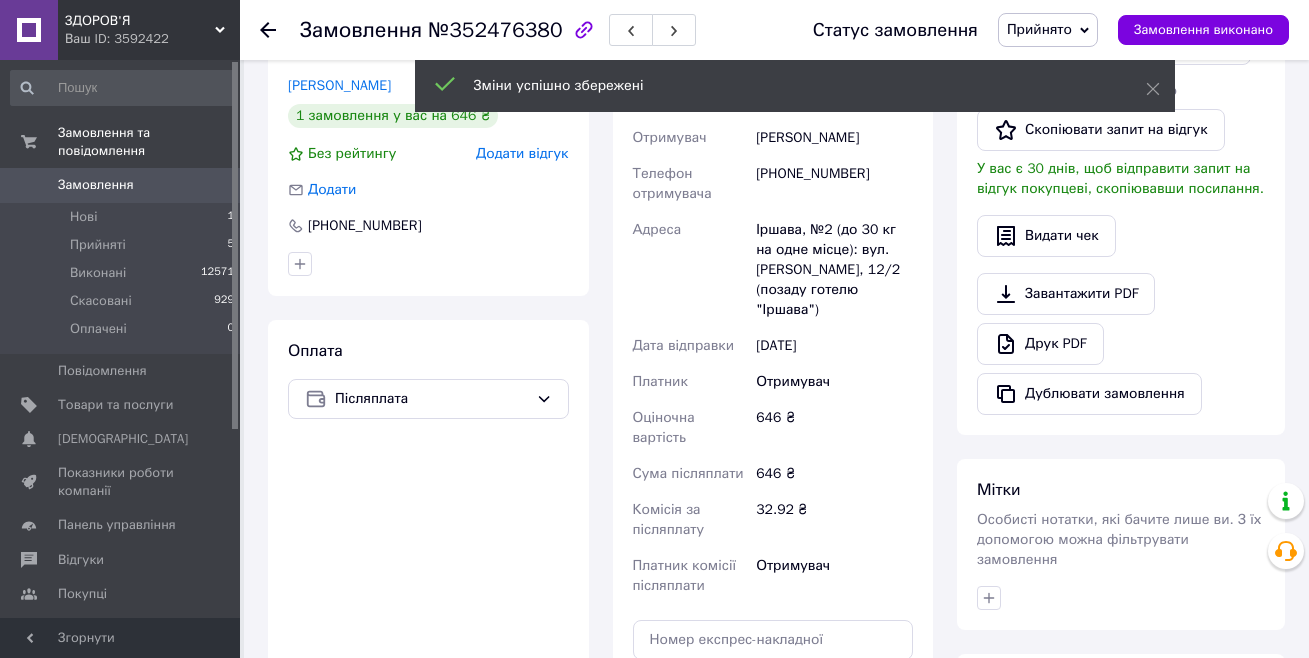 scroll, scrollTop: 800, scrollLeft: 0, axis: vertical 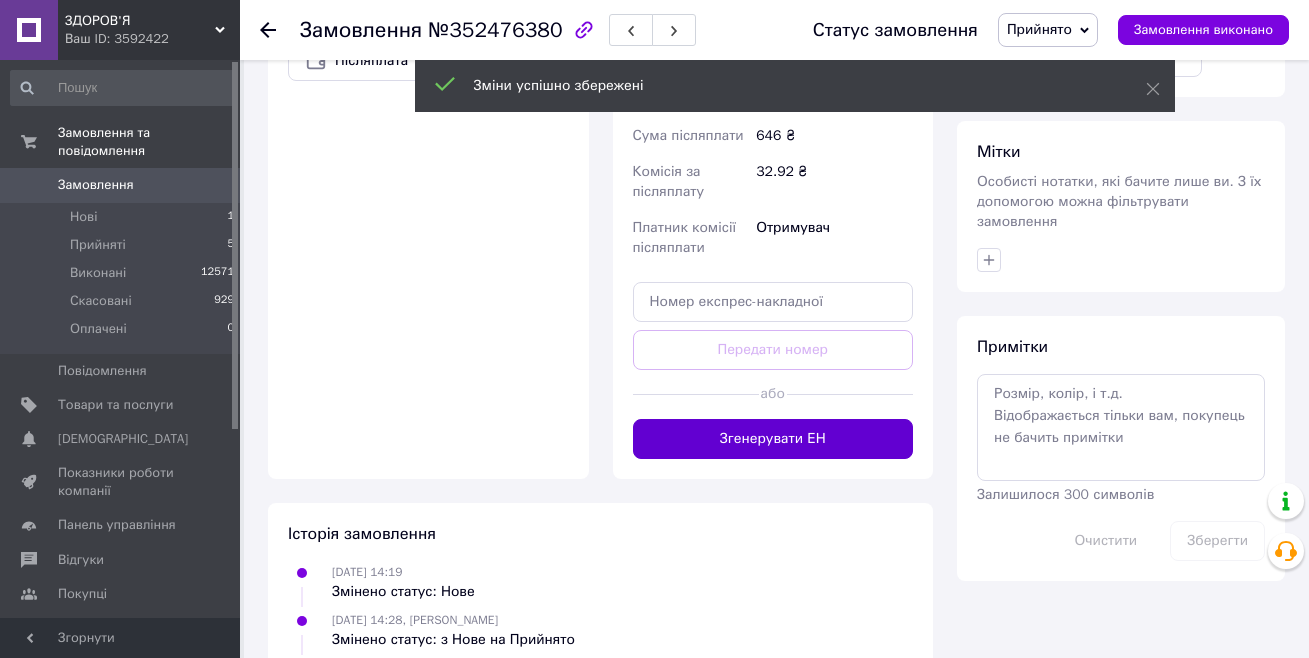click on "Згенерувати ЕН" at bounding box center (773, 439) 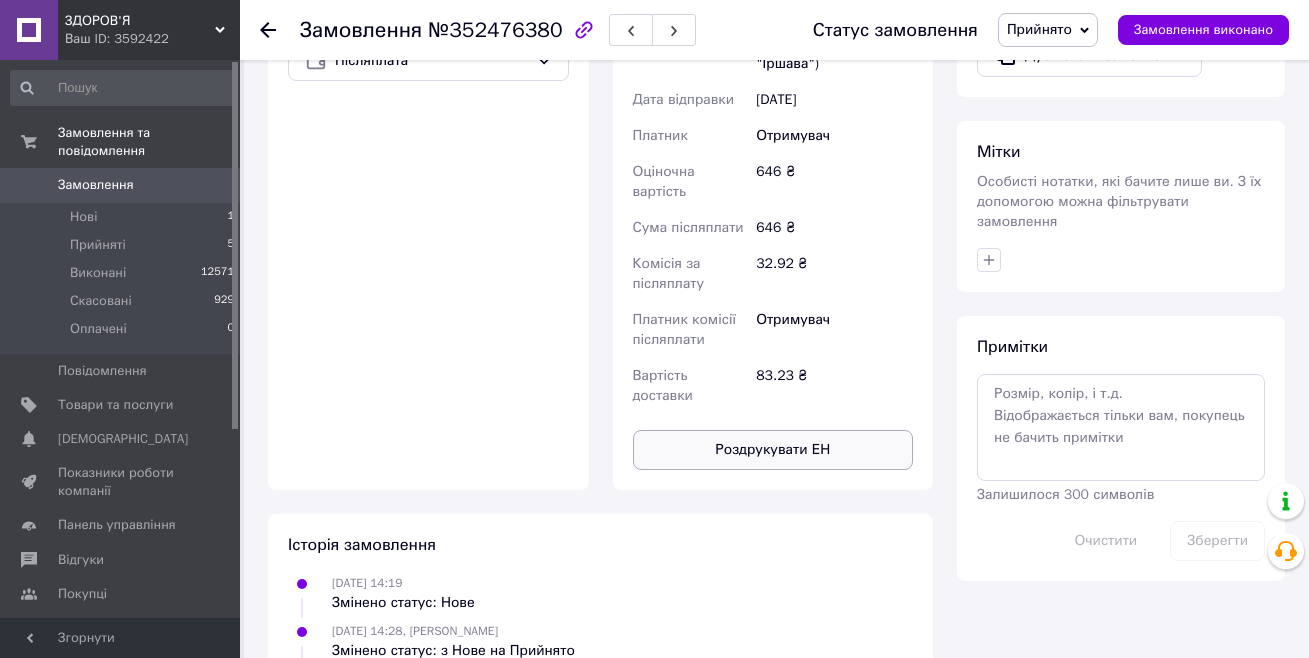 scroll, scrollTop: 600, scrollLeft: 0, axis: vertical 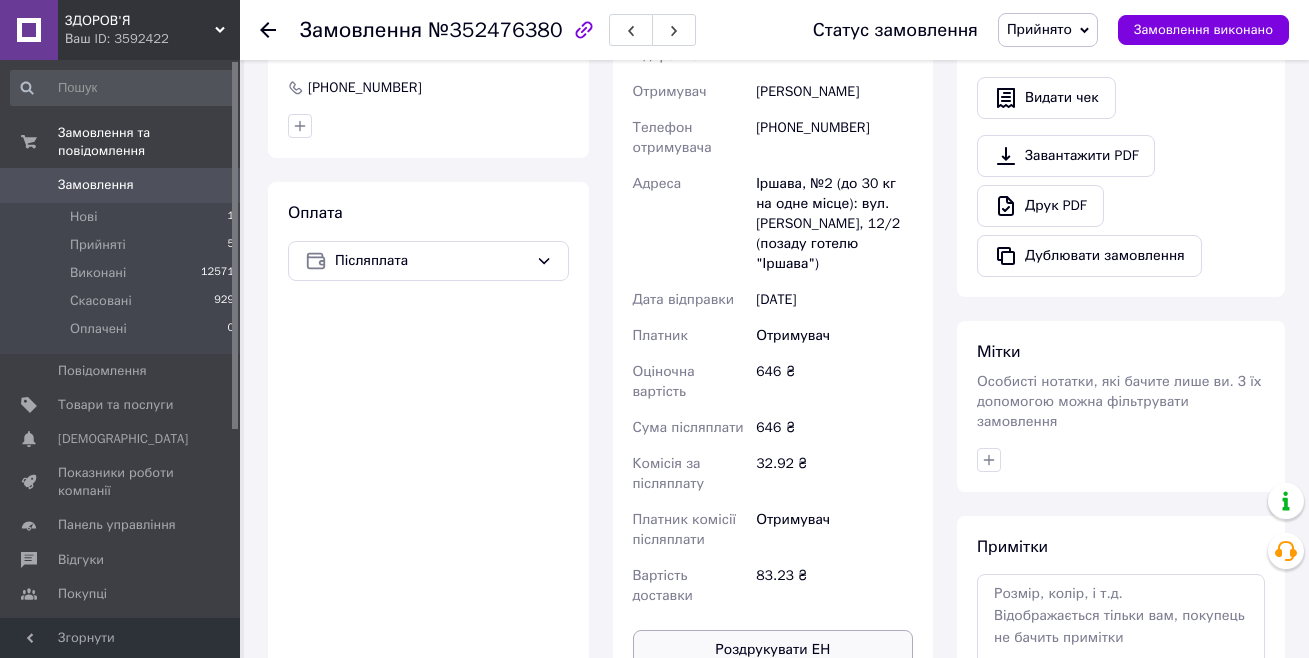 click on "Роздрукувати ЕН" at bounding box center [773, 650] 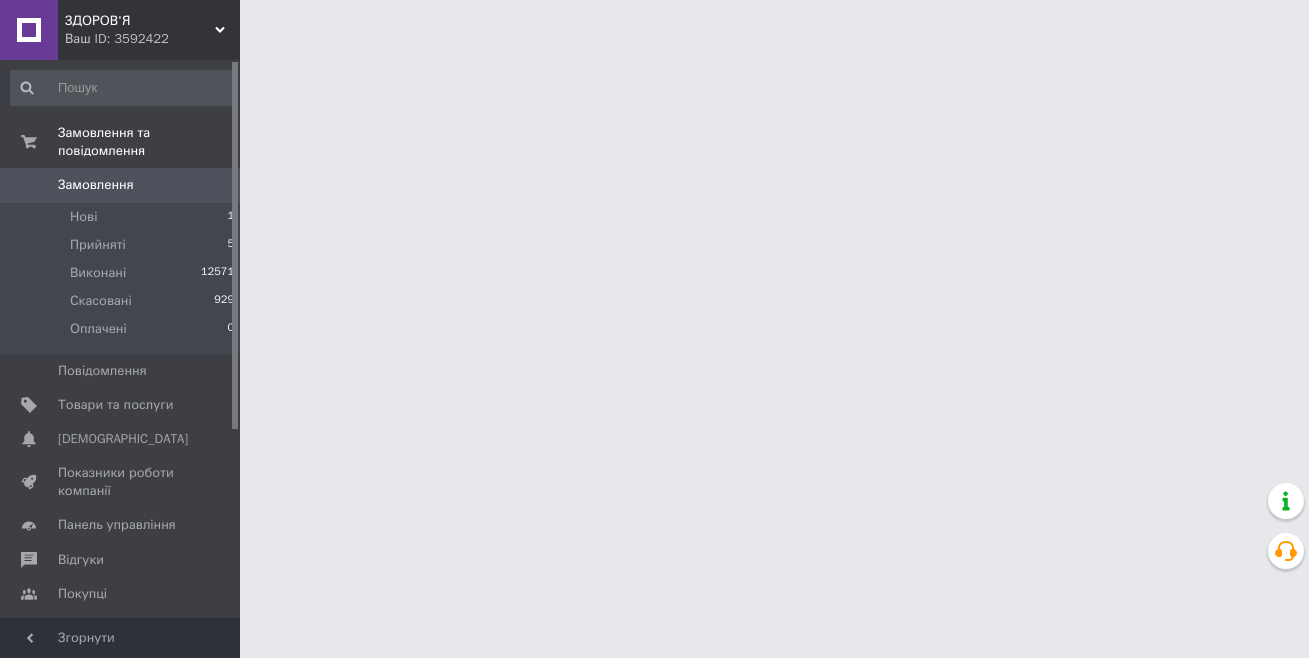 scroll, scrollTop: 0, scrollLeft: 0, axis: both 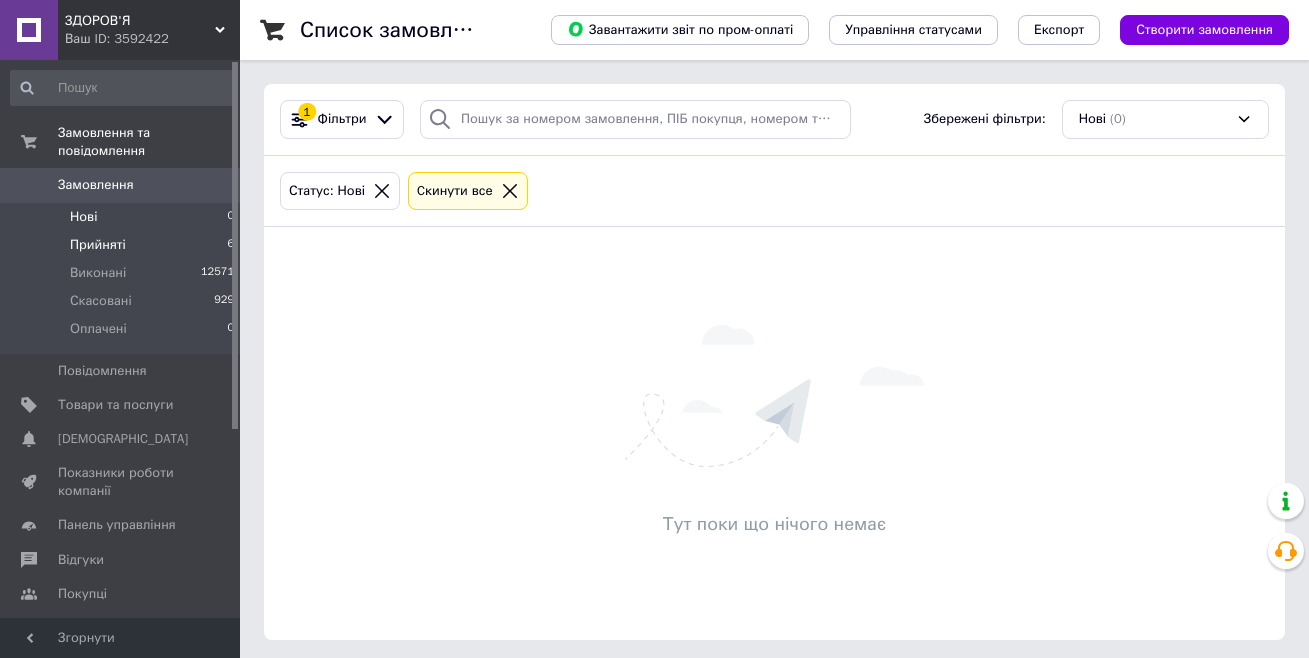click on "Прийняті" at bounding box center (98, 245) 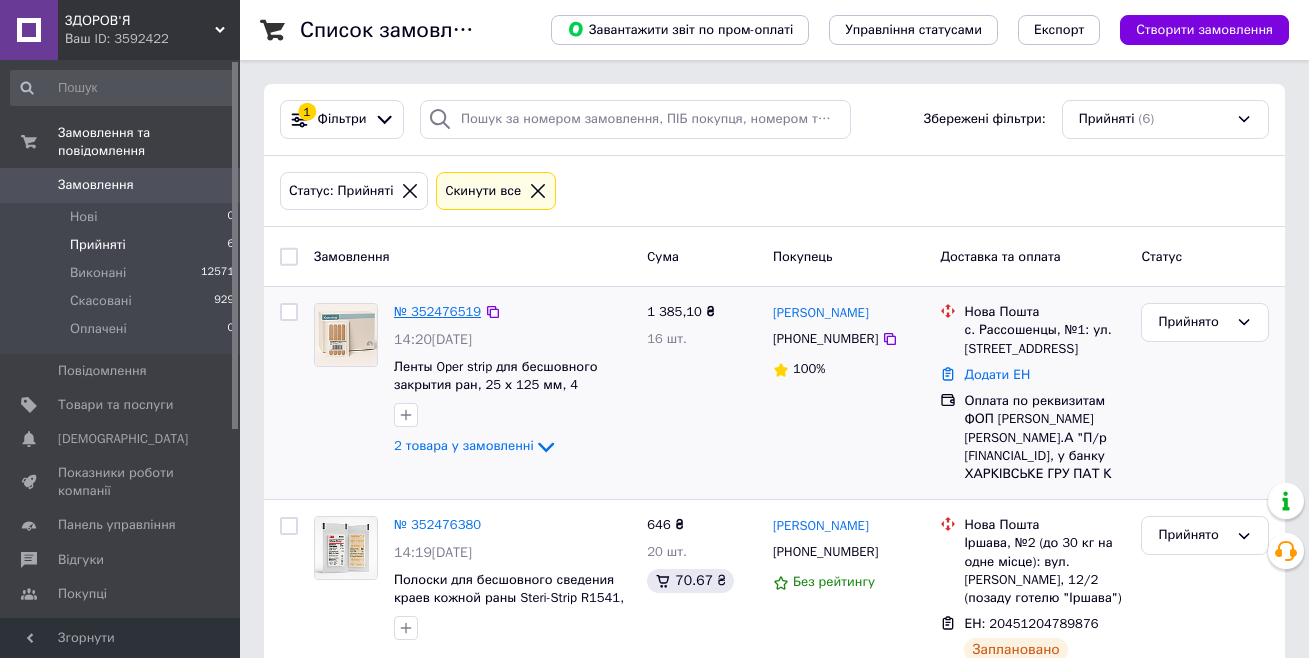 click on "№ 352476519" at bounding box center [437, 311] 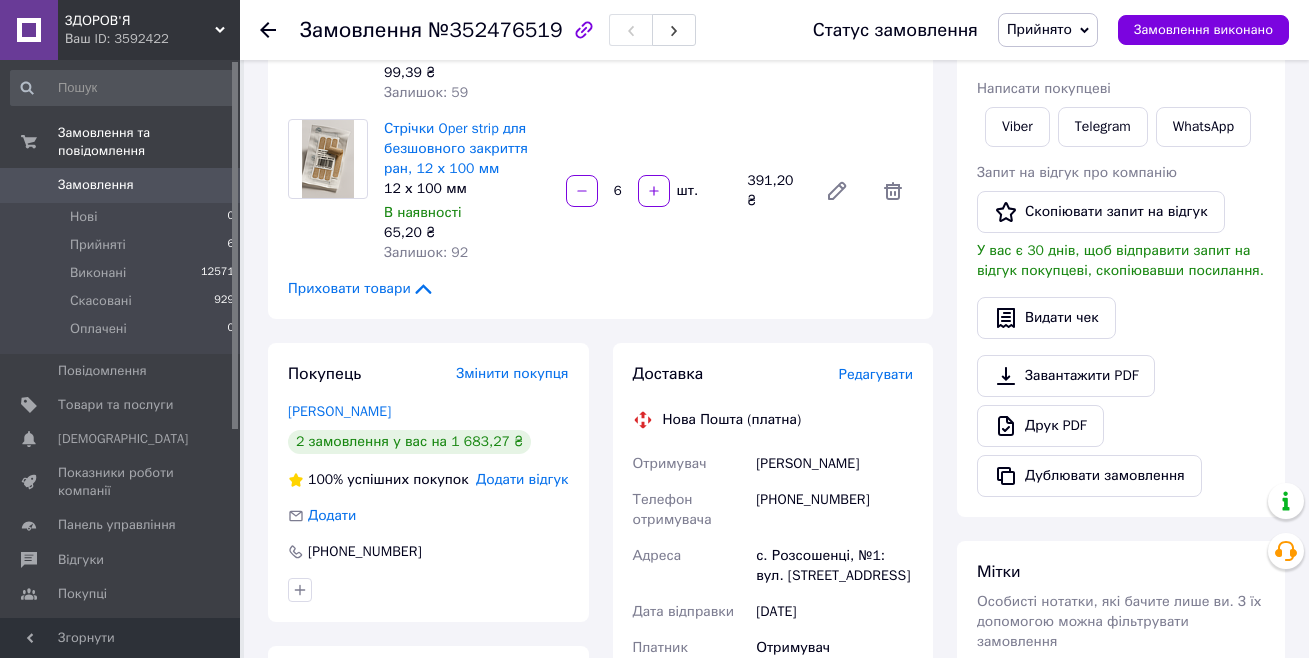 scroll, scrollTop: 300, scrollLeft: 0, axis: vertical 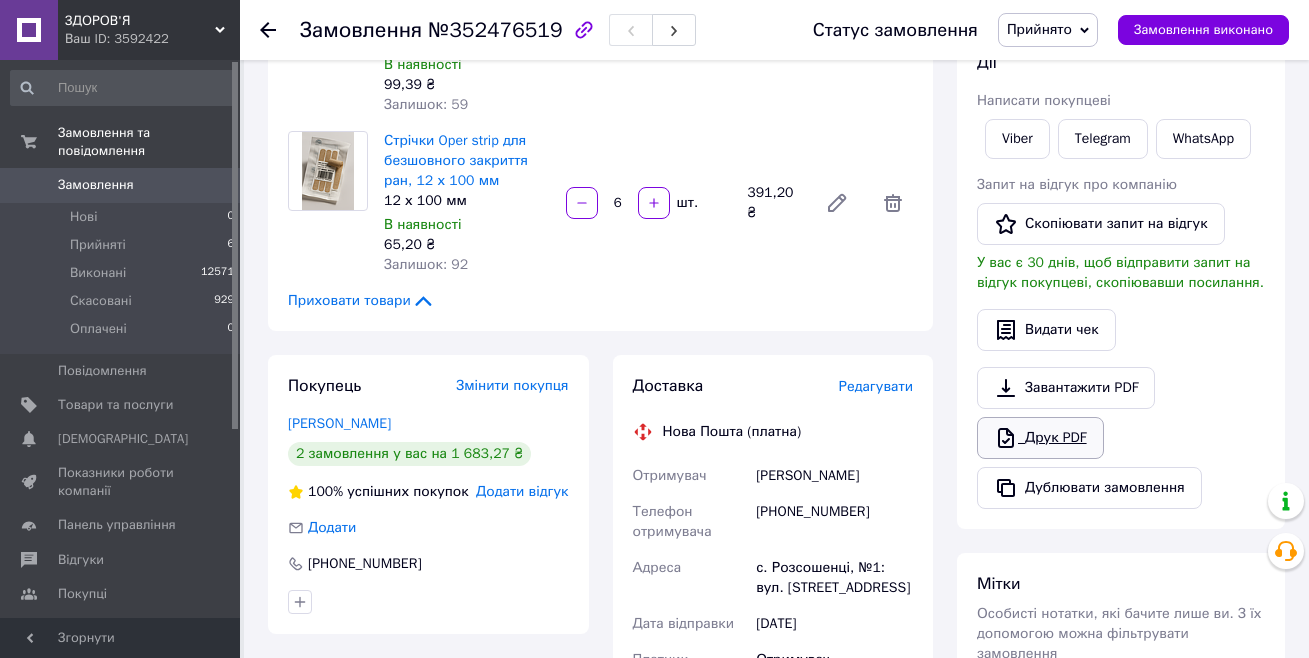 click on "Друк PDF" at bounding box center [1040, 438] 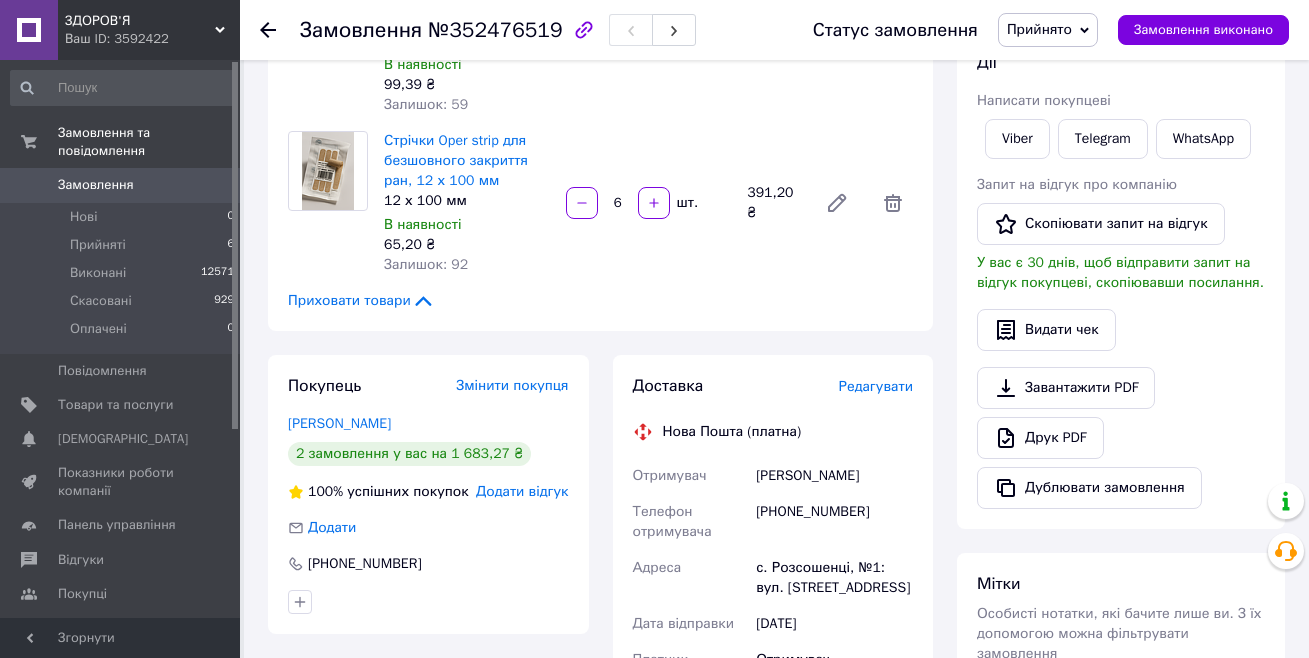 click at bounding box center (280, 30) 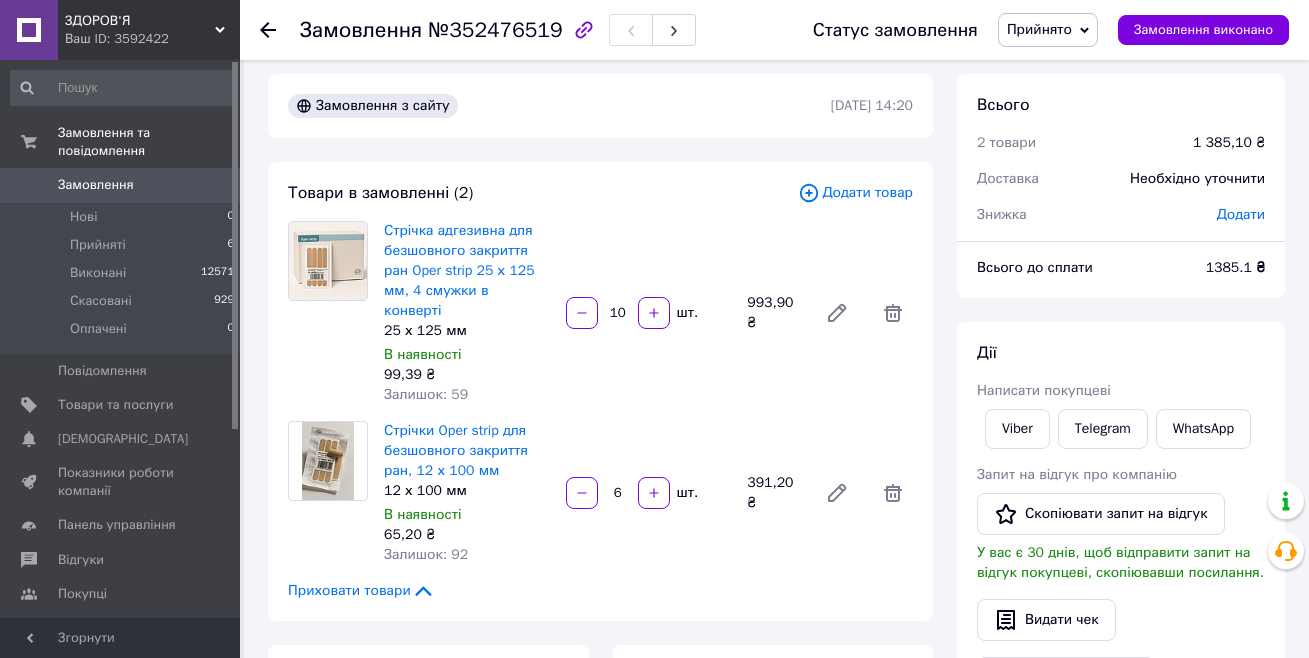 scroll, scrollTop: 0, scrollLeft: 0, axis: both 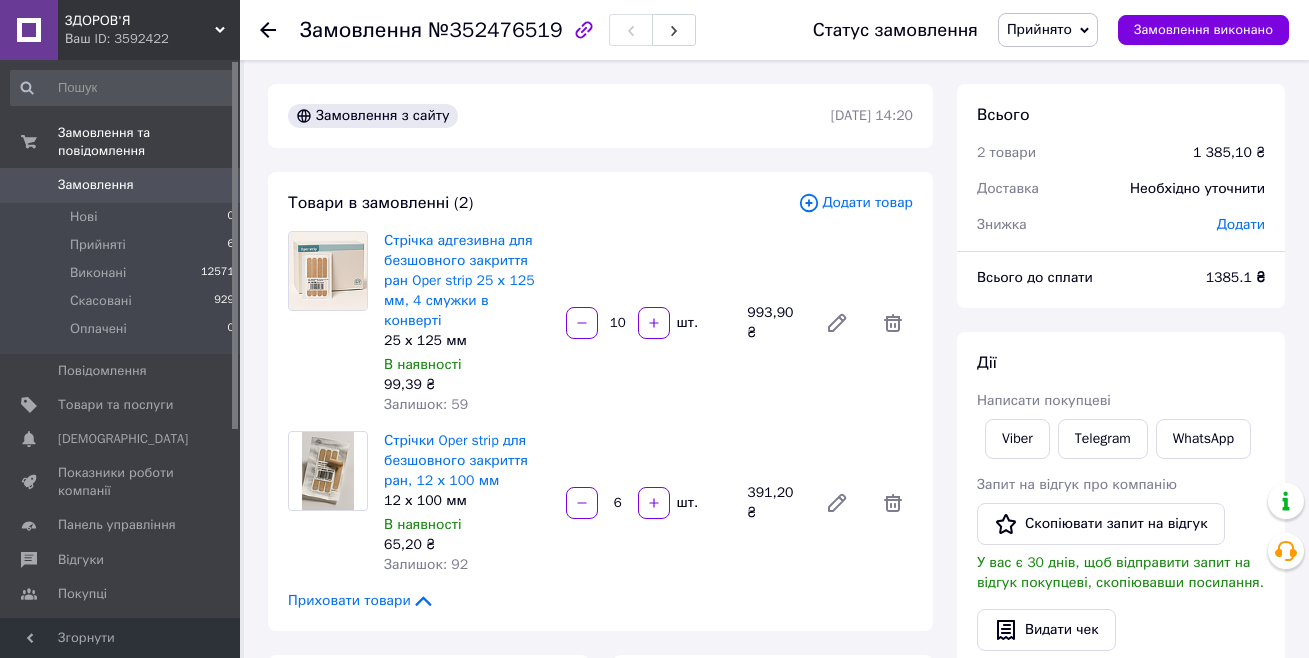 click 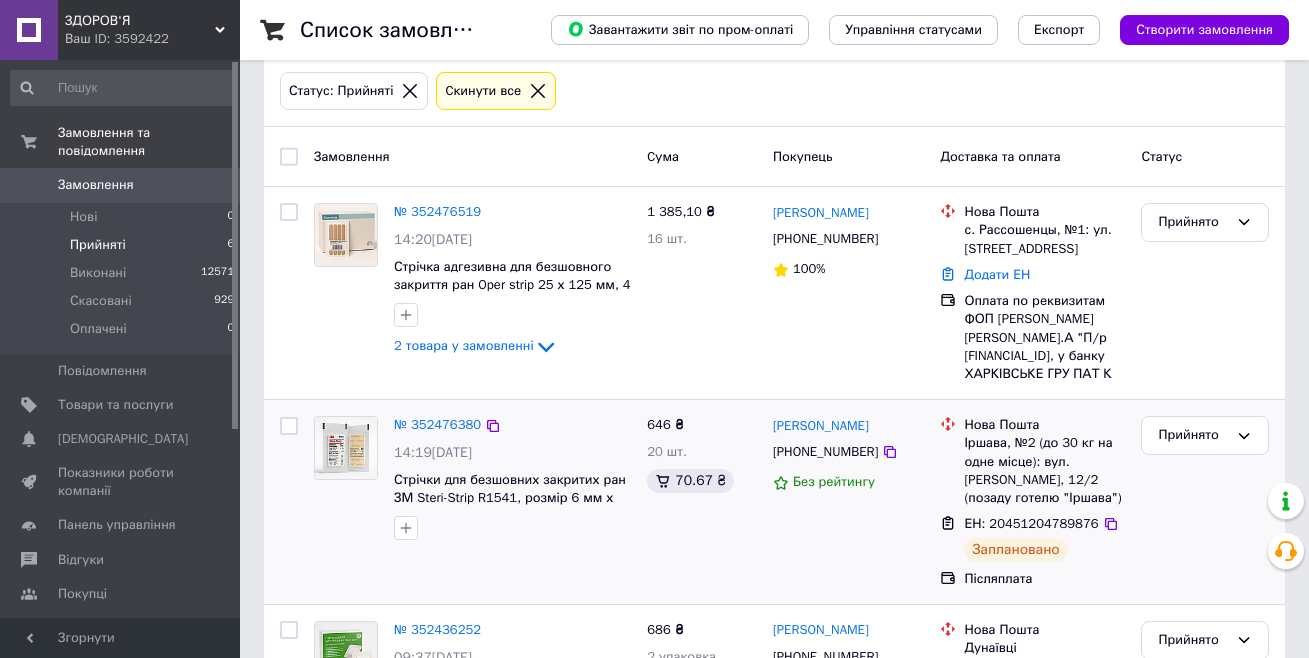 scroll, scrollTop: 200, scrollLeft: 0, axis: vertical 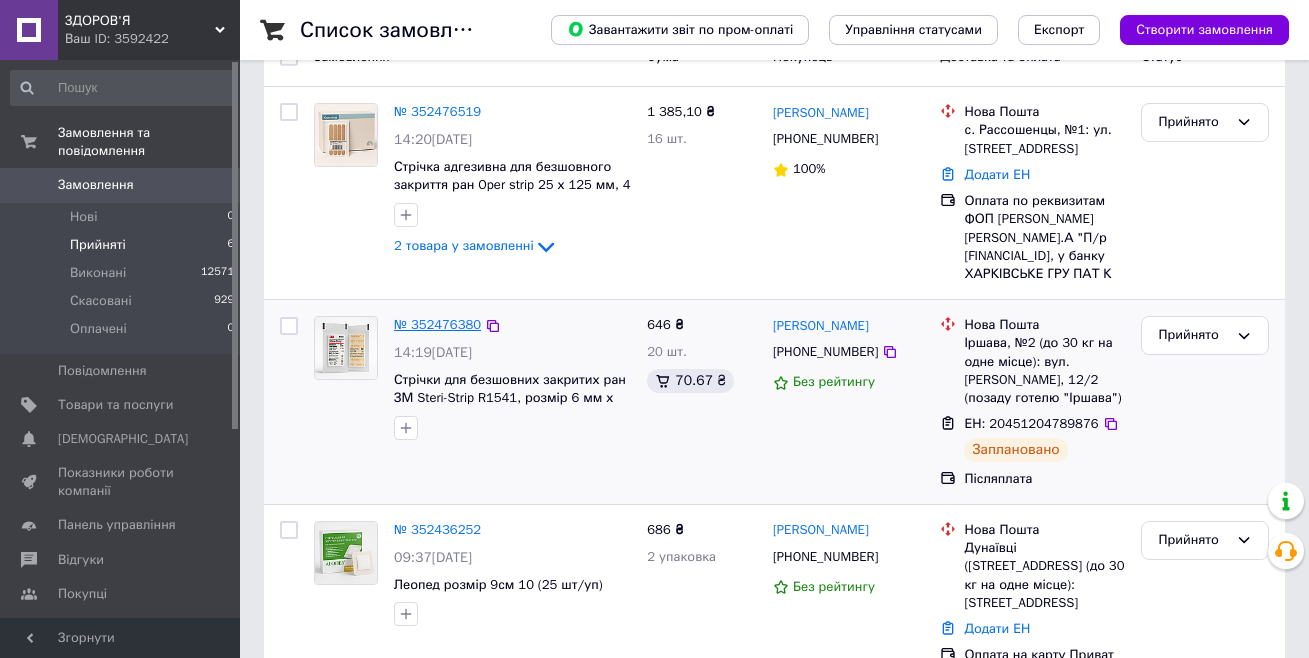 click on "№ 352476380" at bounding box center (437, 324) 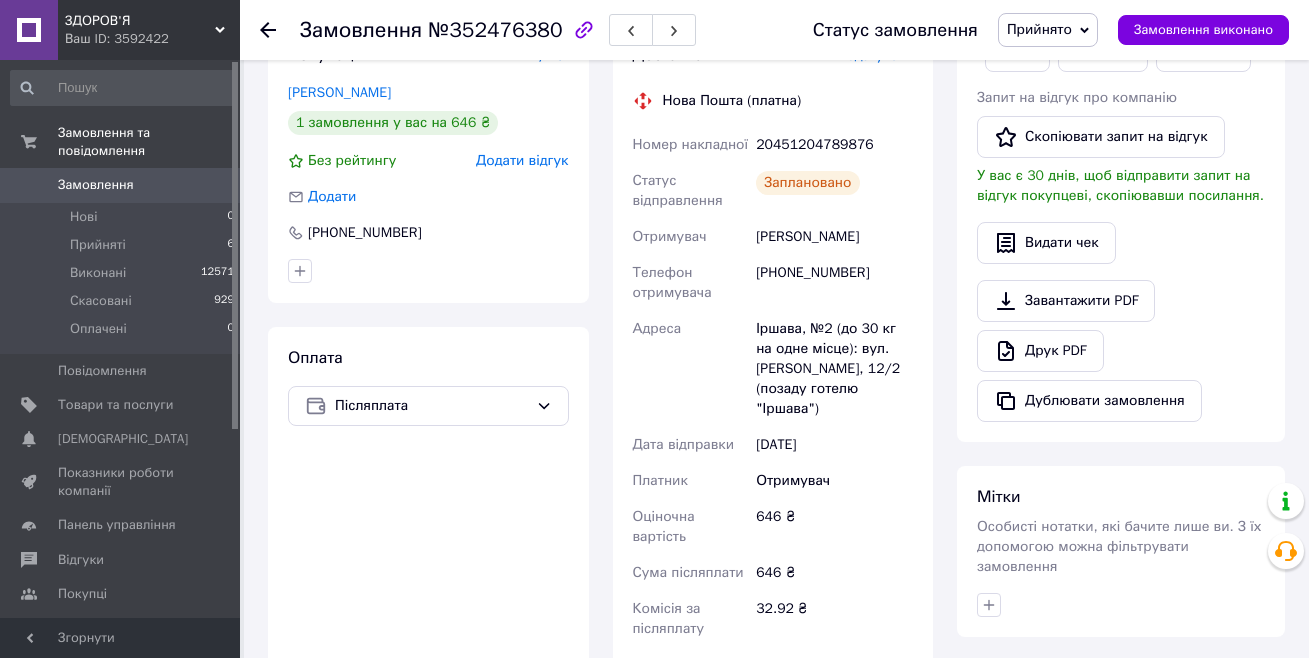 scroll, scrollTop: 500, scrollLeft: 0, axis: vertical 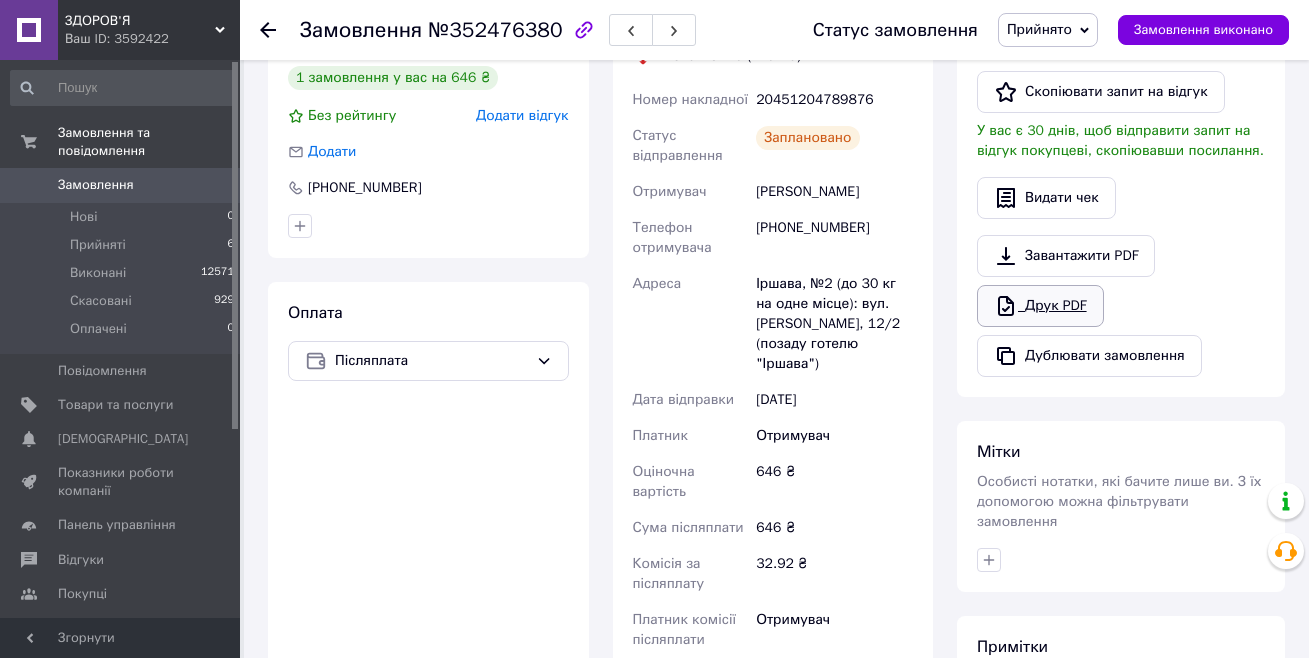 click on "Друк PDF" at bounding box center (1040, 306) 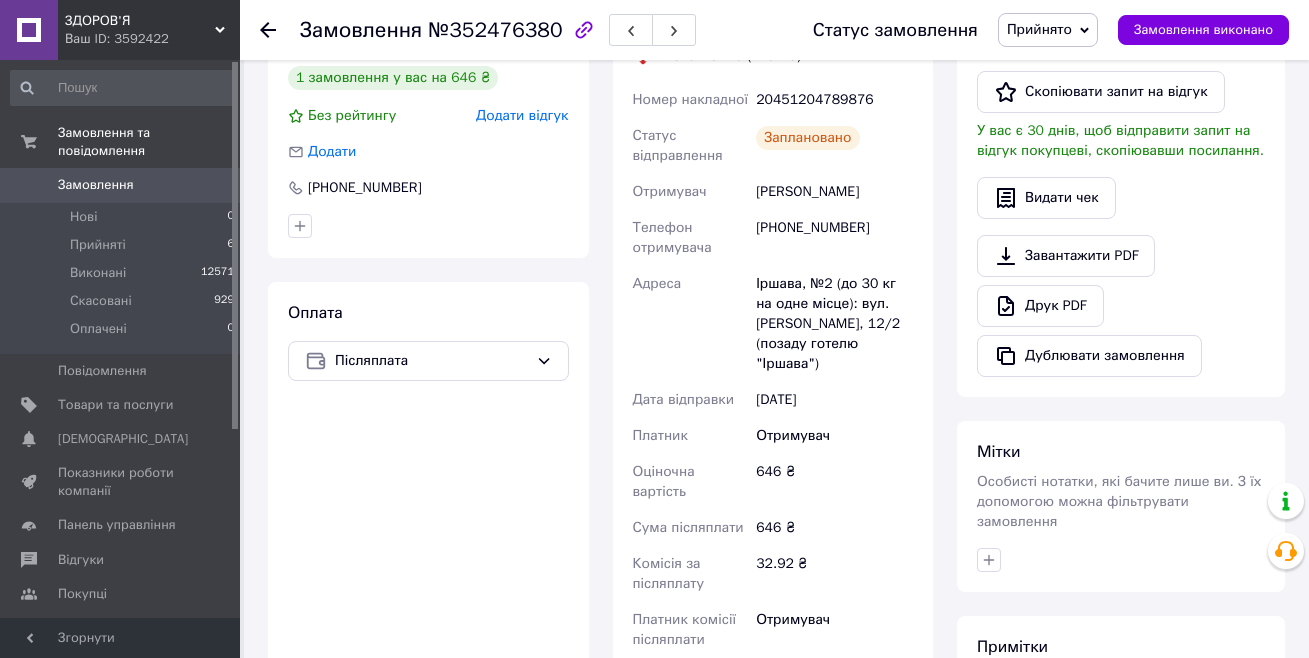 click 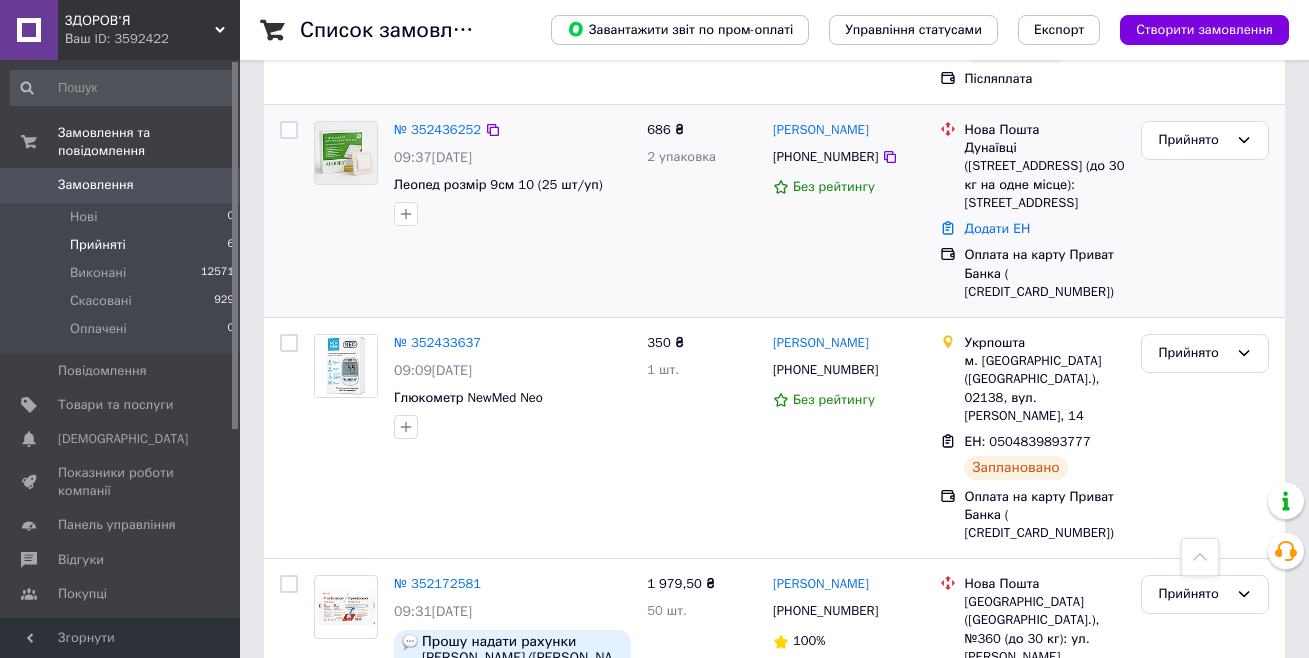 scroll, scrollTop: 700, scrollLeft: 0, axis: vertical 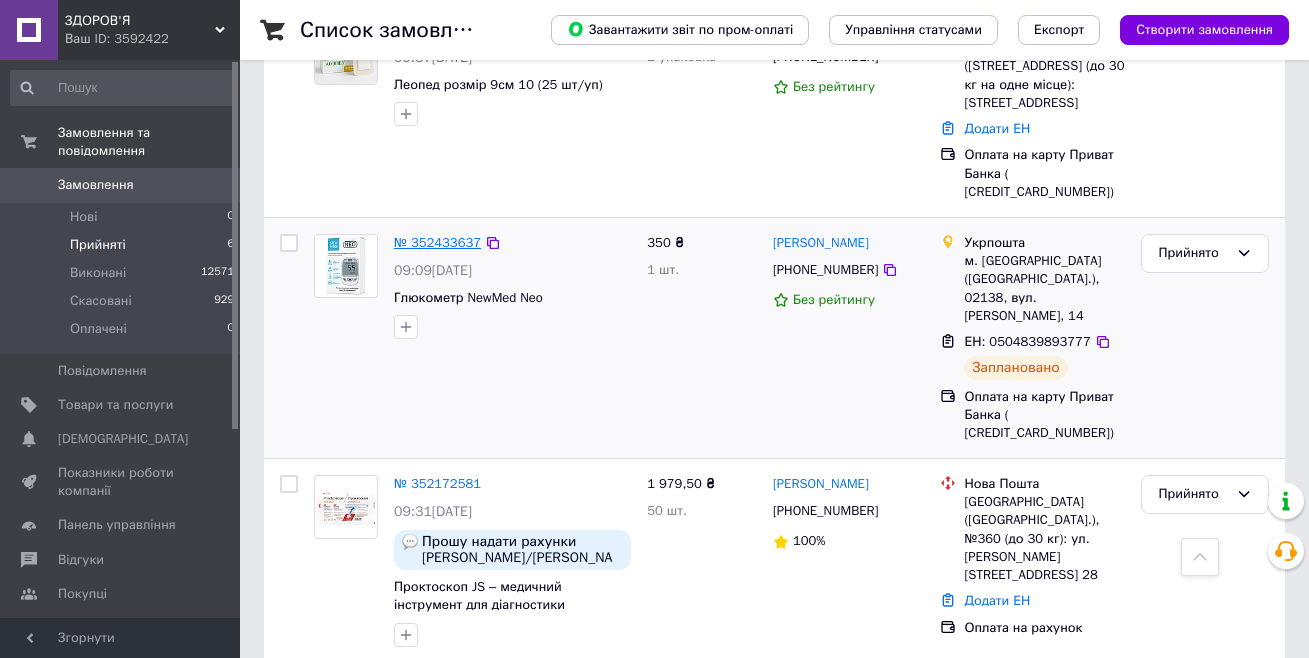 click on "№ 352433637" at bounding box center [437, 242] 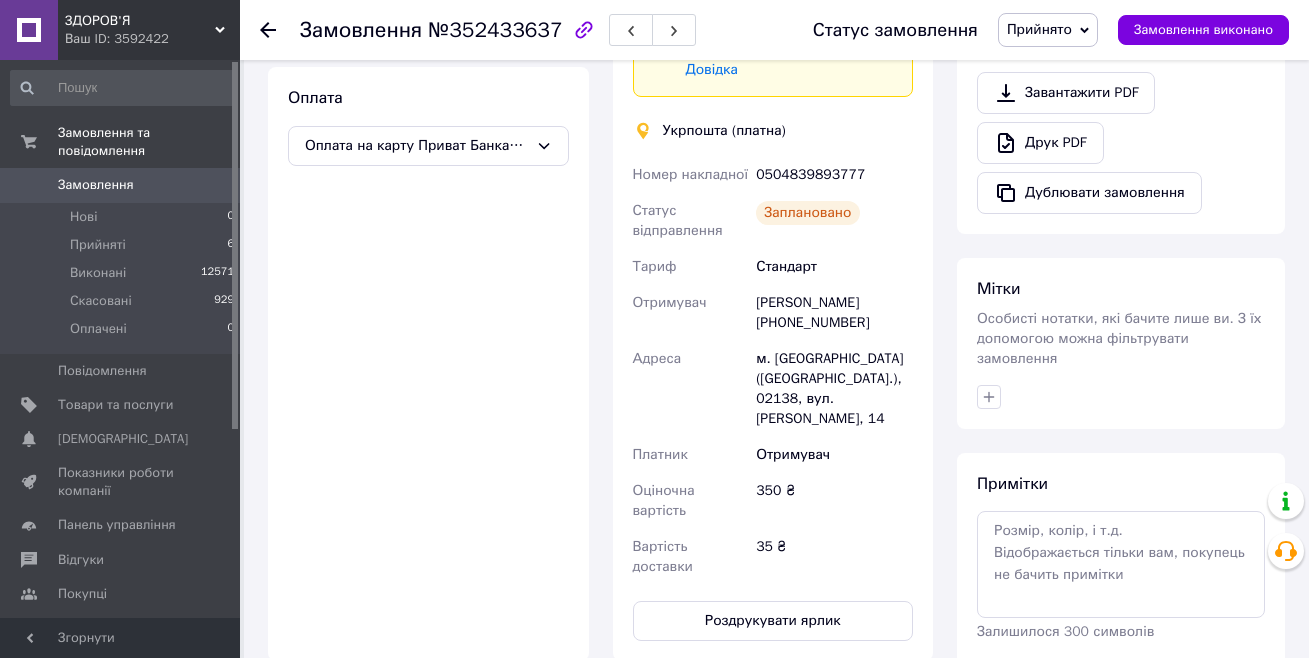 scroll, scrollTop: 500, scrollLeft: 0, axis: vertical 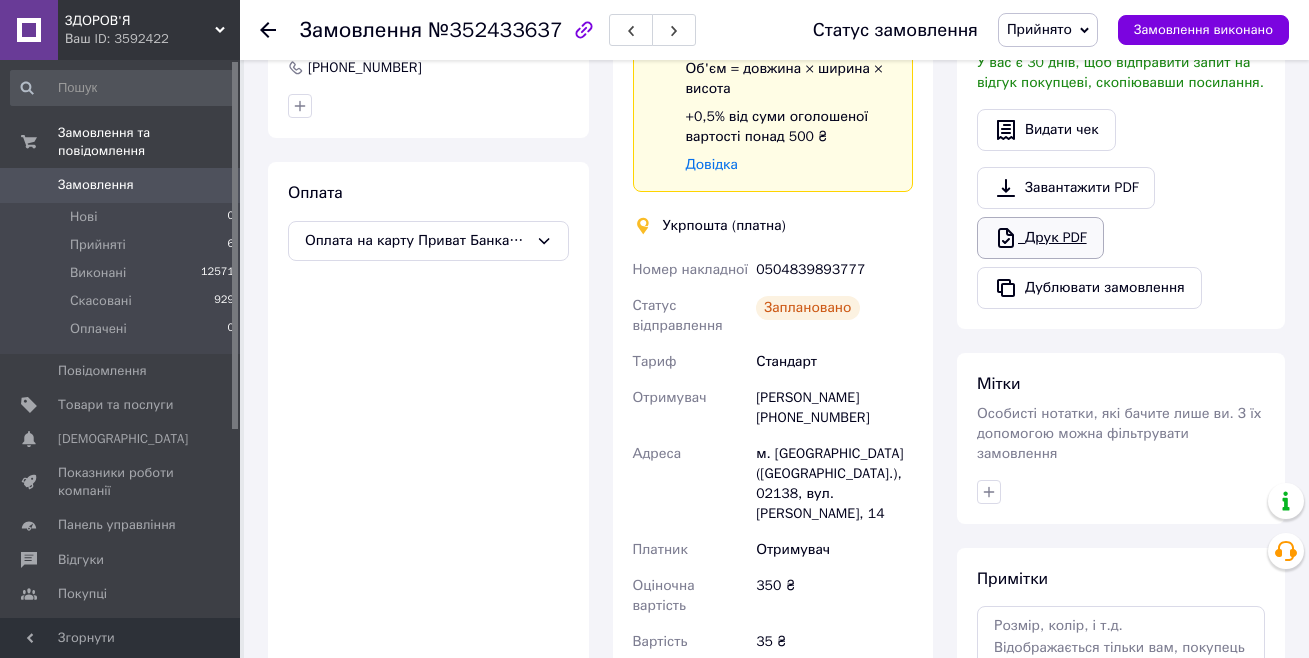 click on "Друк PDF" at bounding box center (1040, 238) 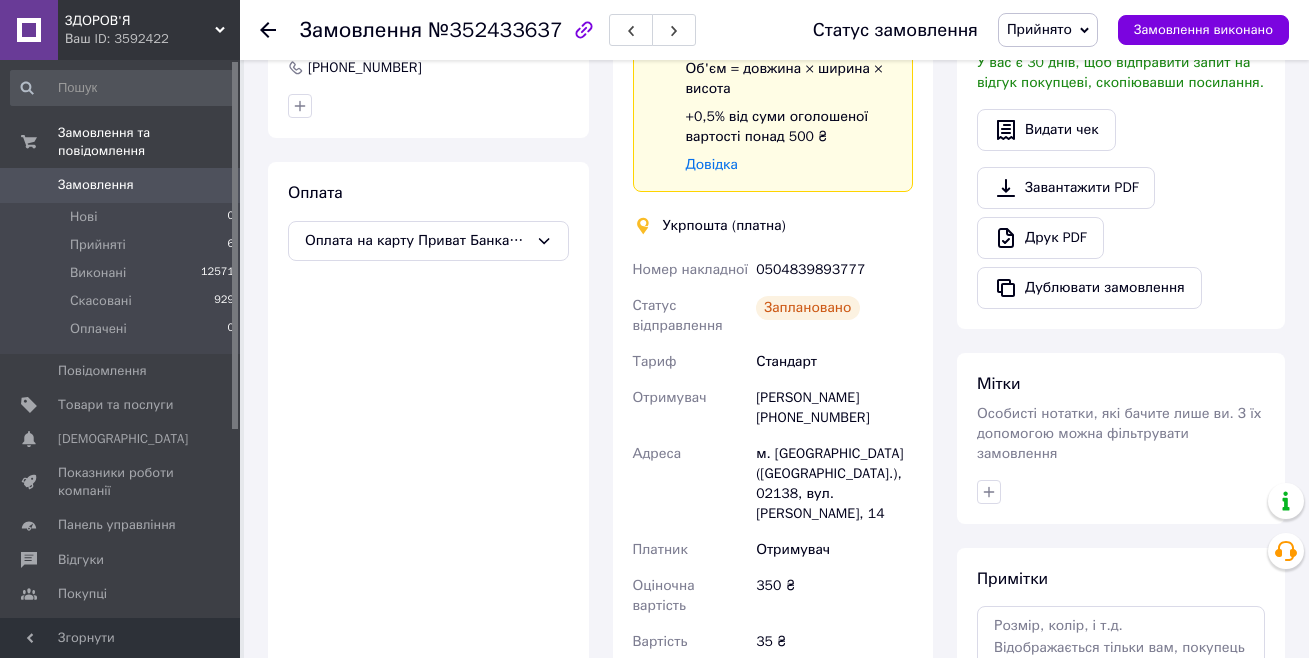 click 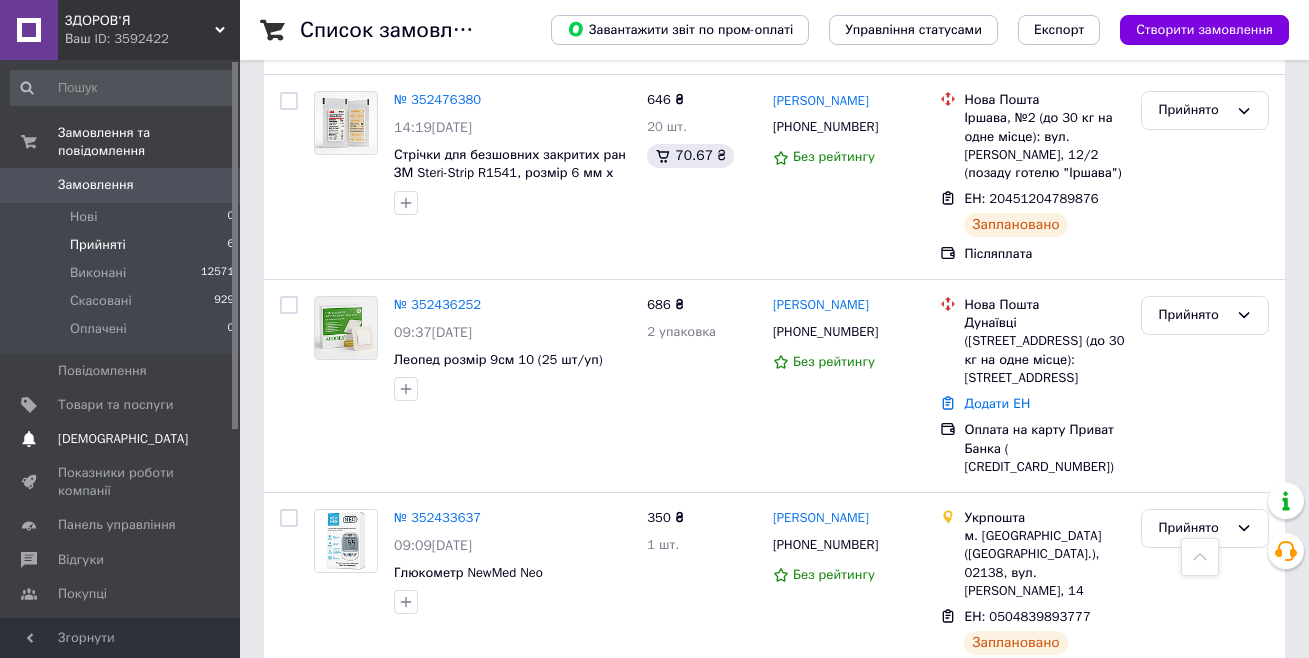 scroll, scrollTop: 415, scrollLeft: 0, axis: vertical 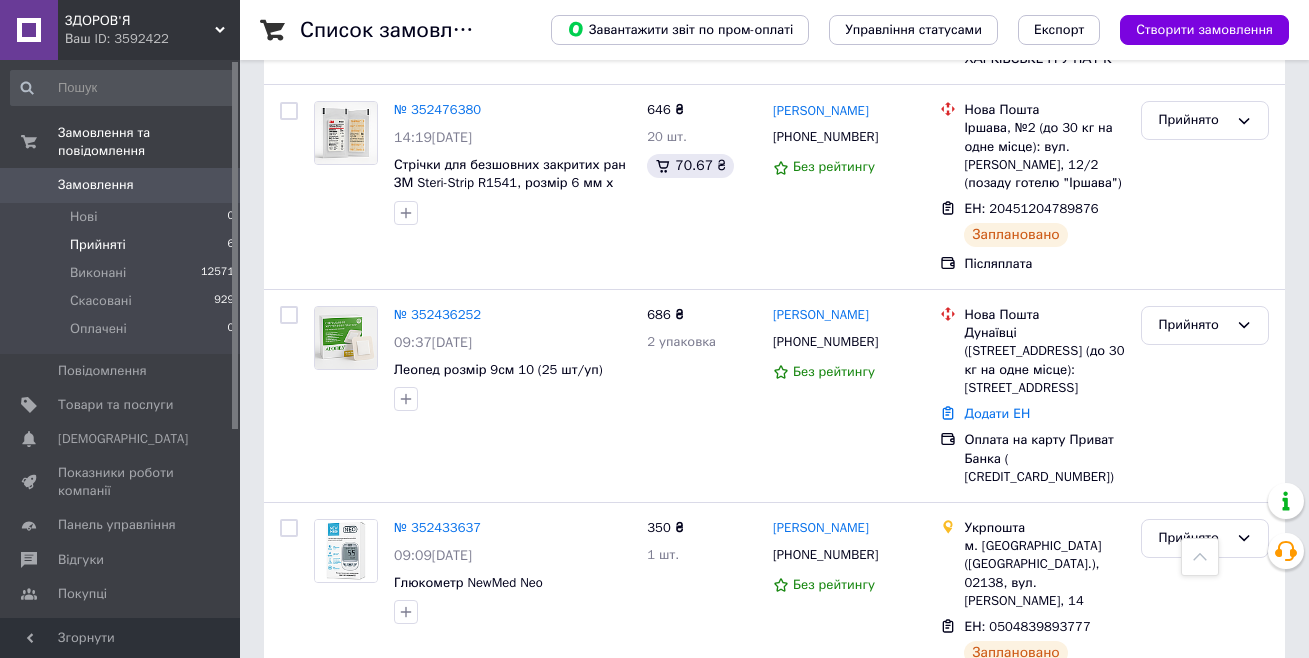 click on "Замовлення" at bounding box center [96, 185] 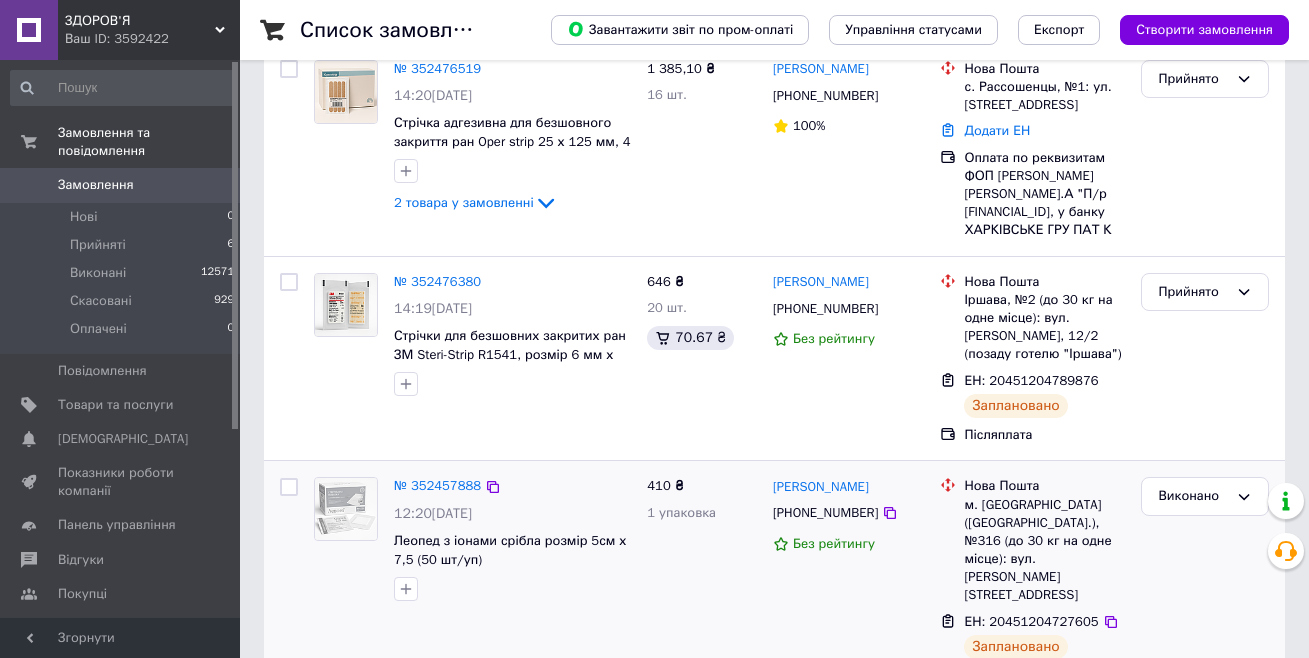 scroll, scrollTop: 200, scrollLeft: 0, axis: vertical 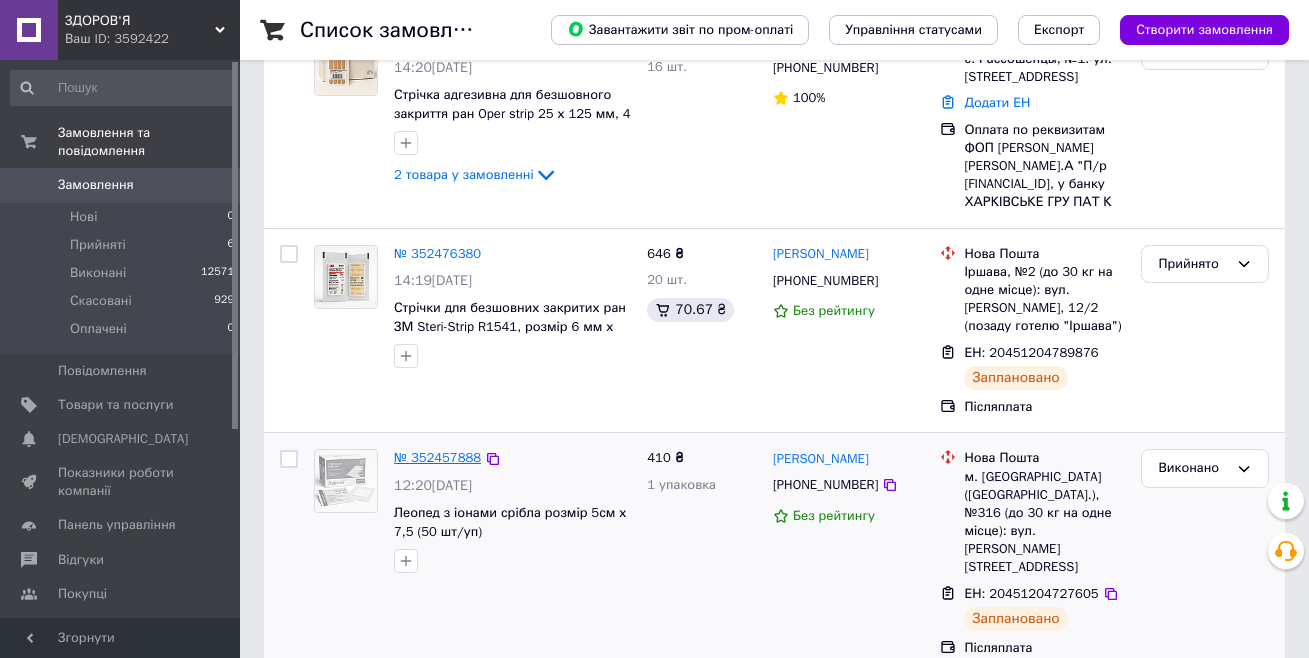 click on "№ 352457888" at bounding box center [437, 457] 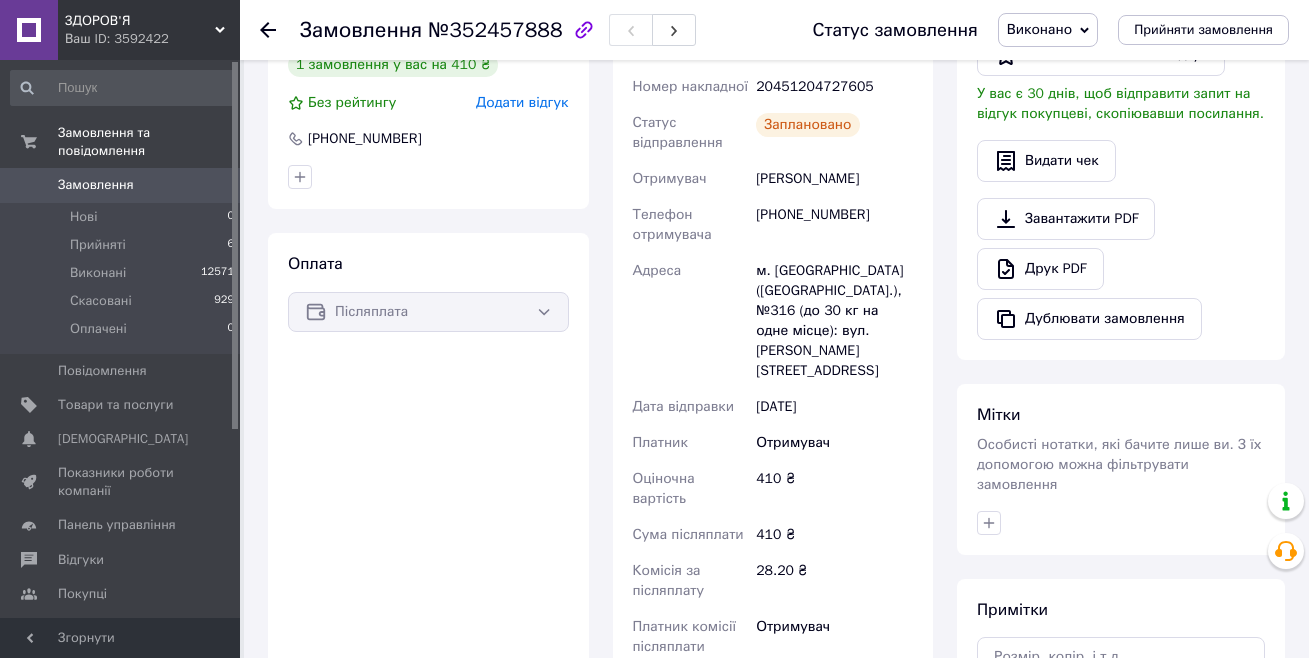 scroll, scrollTop: 400, scrollLeft: 0, axis: vertical 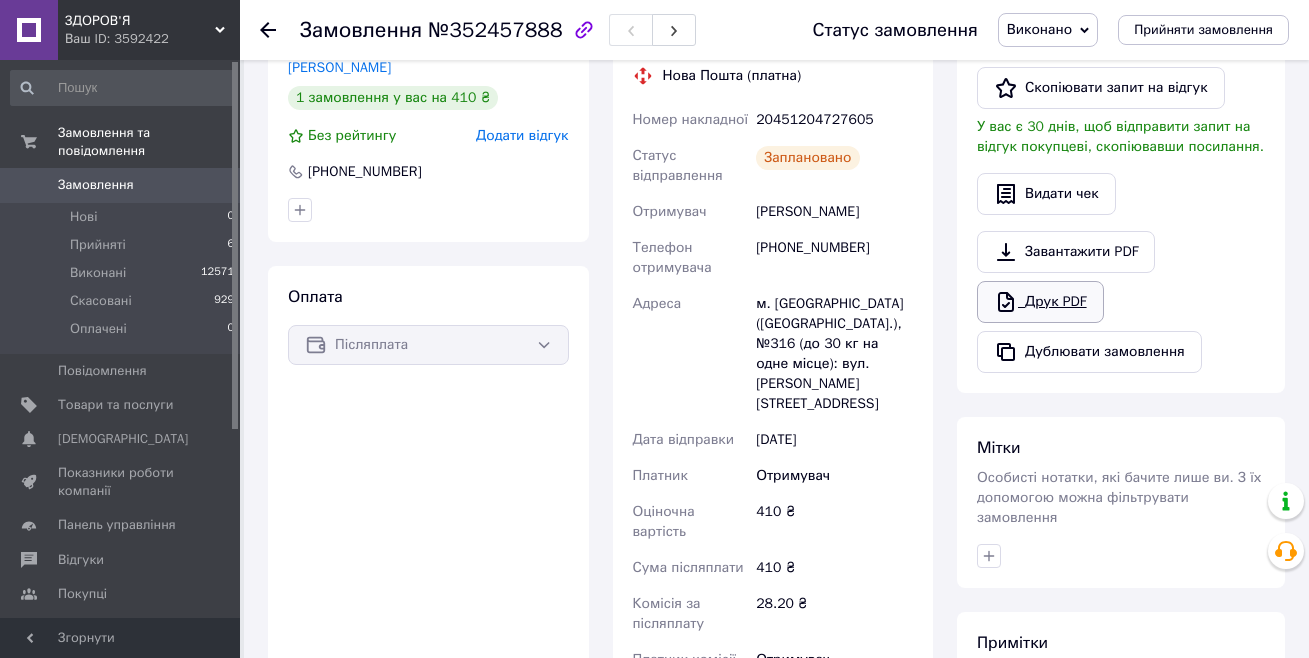 click on "Друк PDF" at bounding box center [1040, 302] 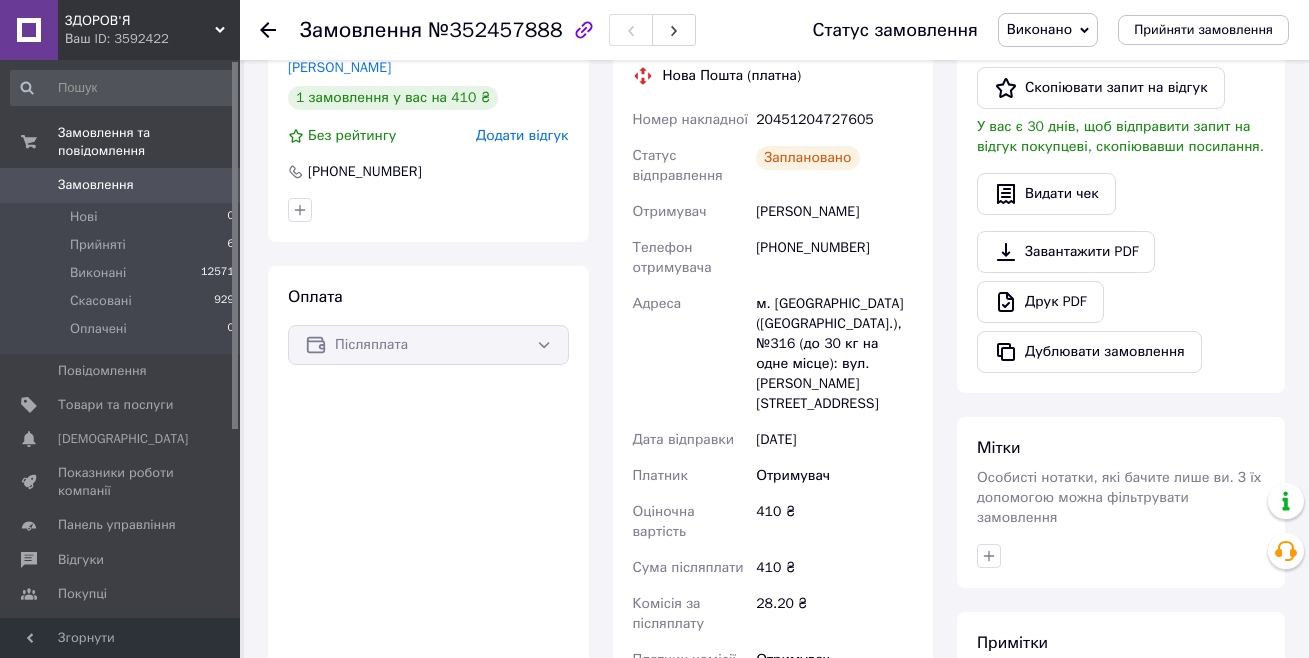 click 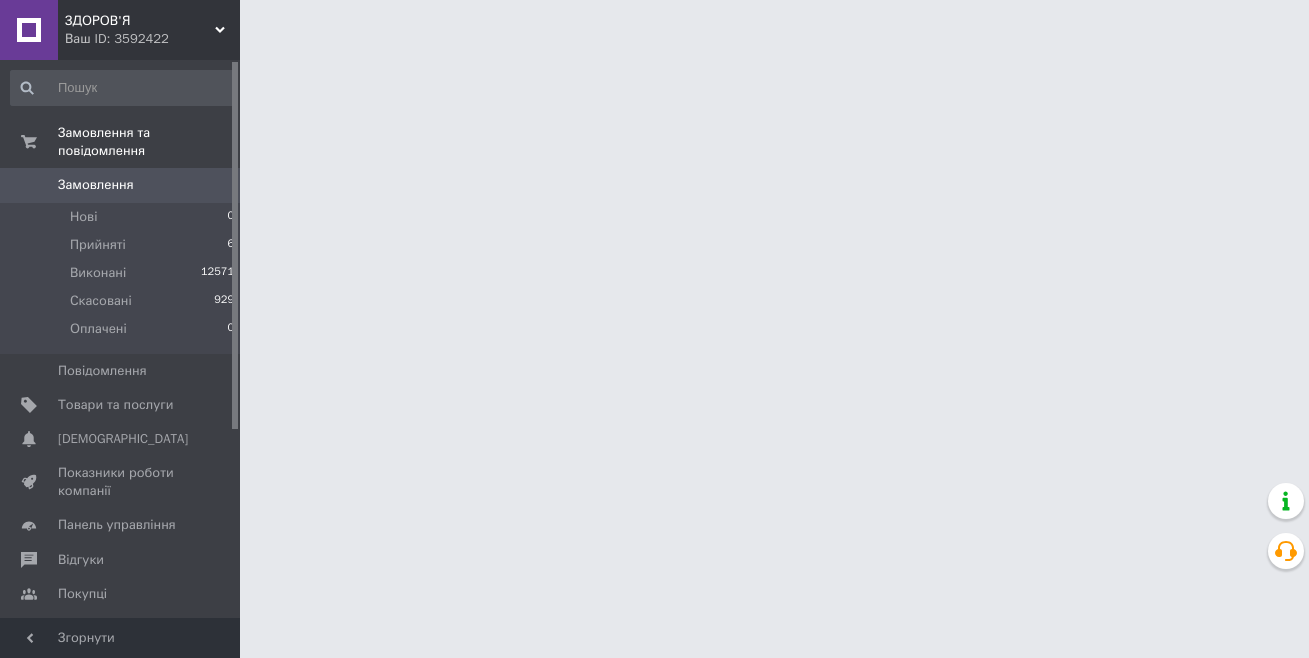 scroll, scrollTop: 0, scrollLeft: 0, axis: both 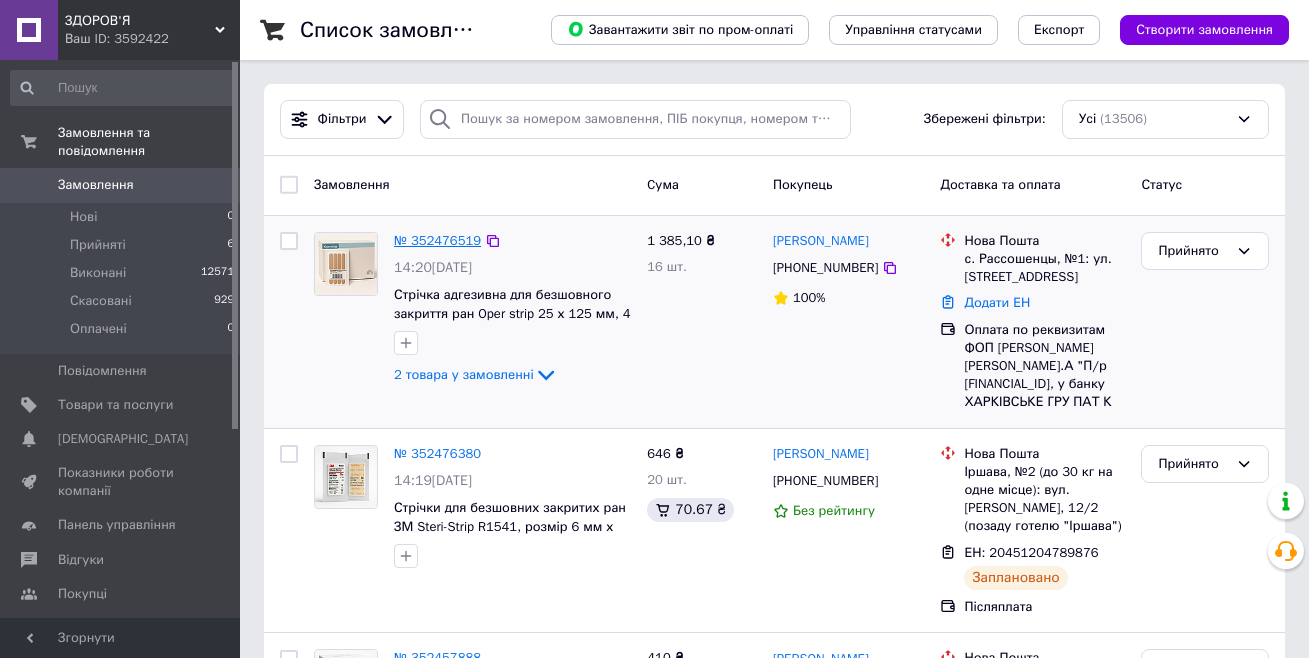 click on "№ 352476519" at bounding box center (437, 240) 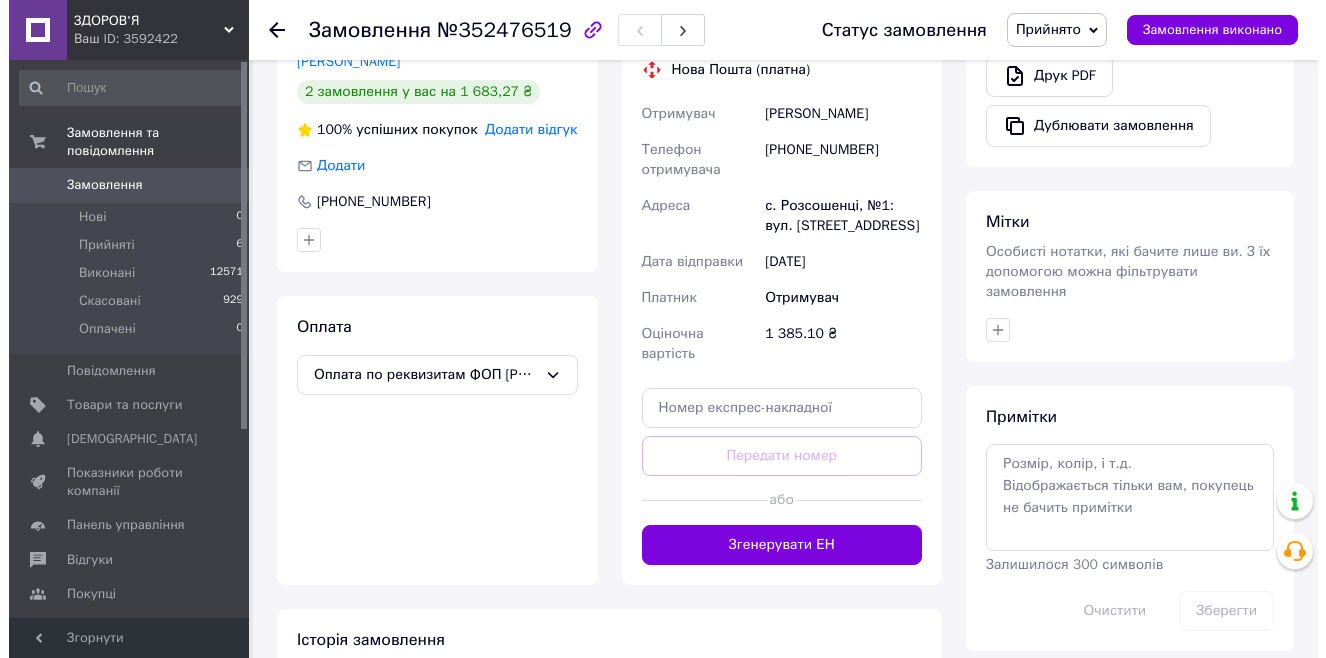 scroll, scrollTop: 784, scrollLeft: 0, axis: vertical 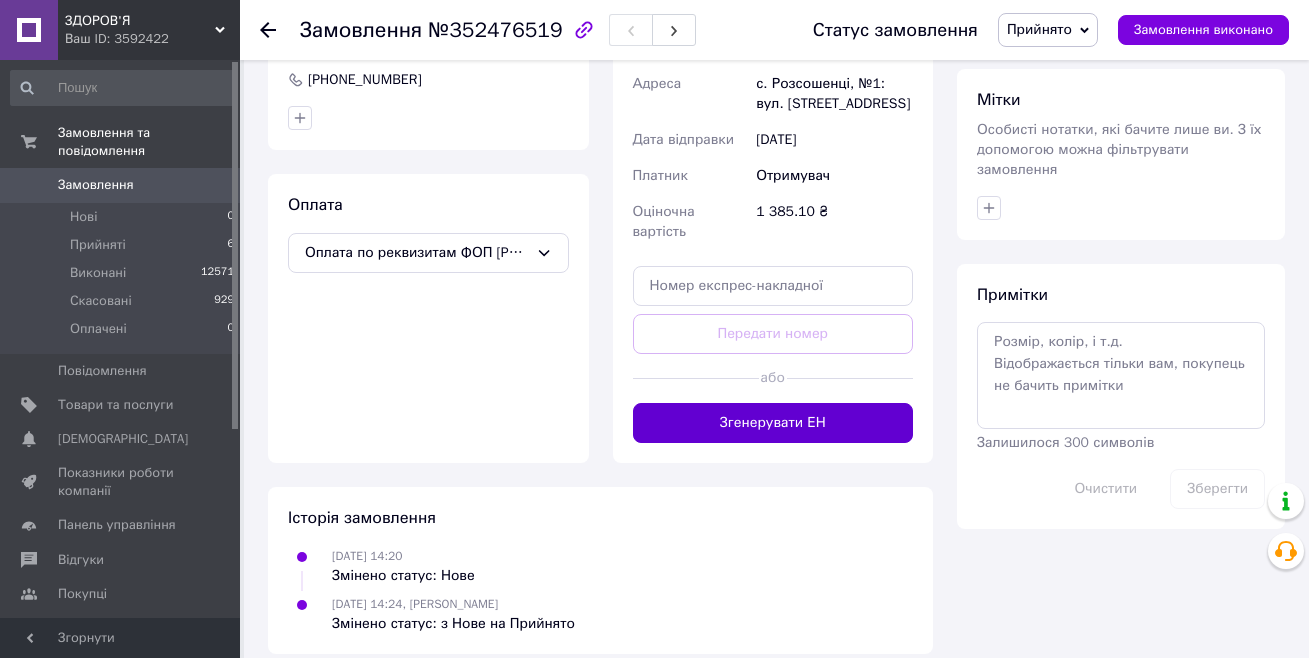 click on "Згенерувати ЕН" at bounding box center (773, 423) 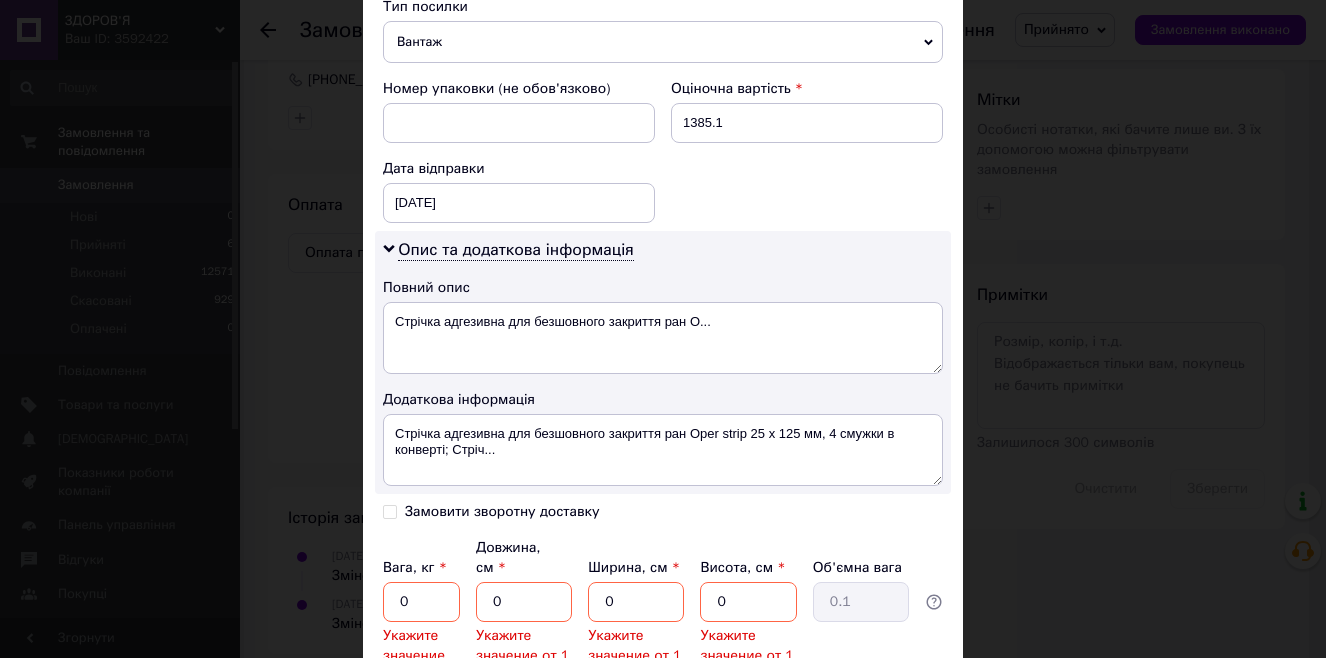 scroll, scrollTop: 900, scrollLeft: 0, axis: vertical 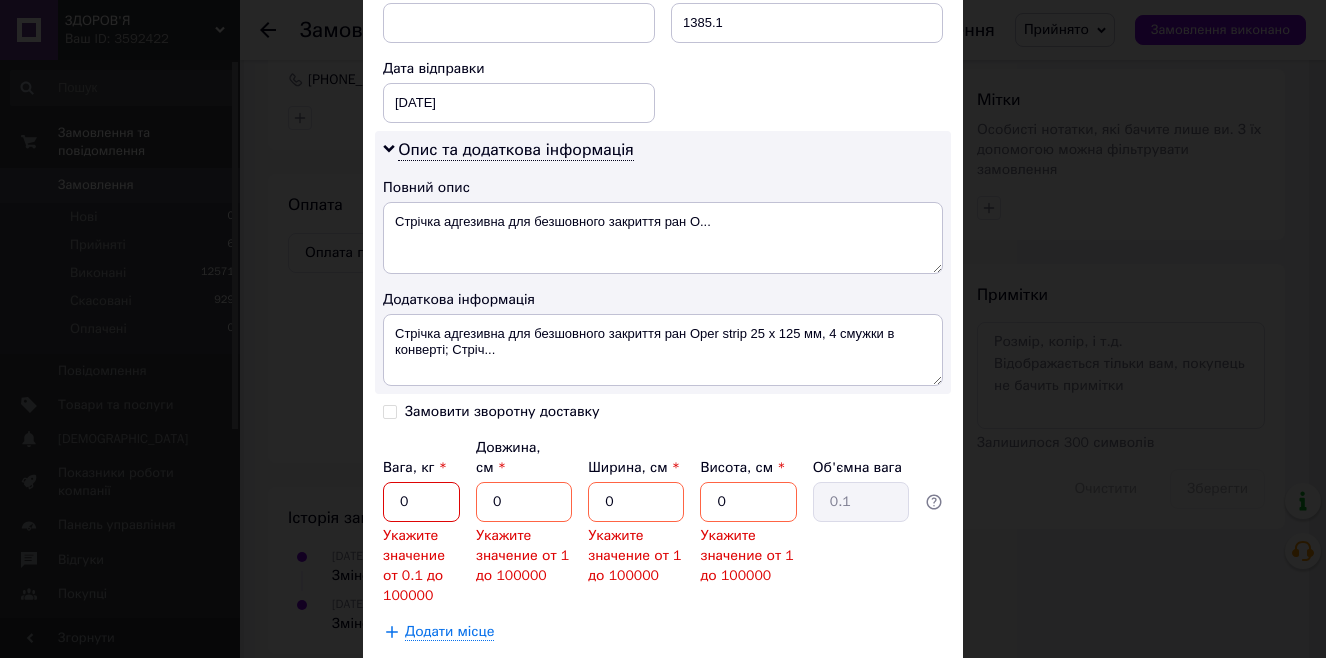 click on "0" at bounding box center (421, 502) 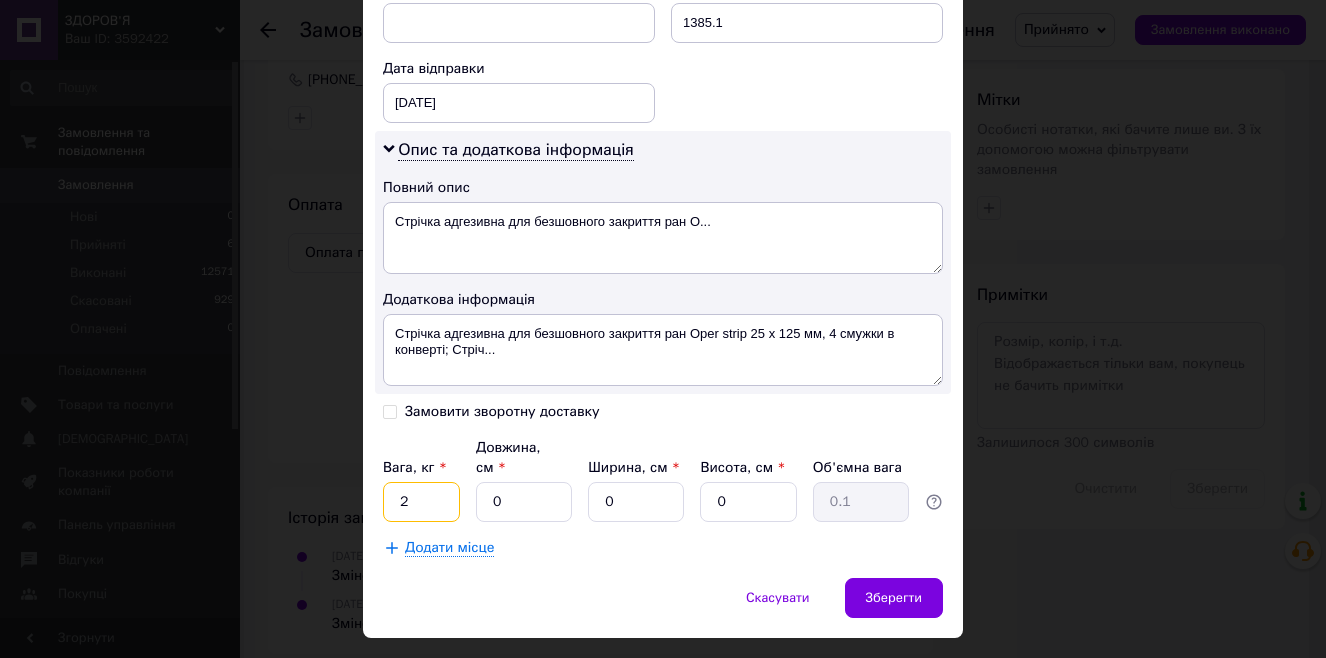 type on "2" 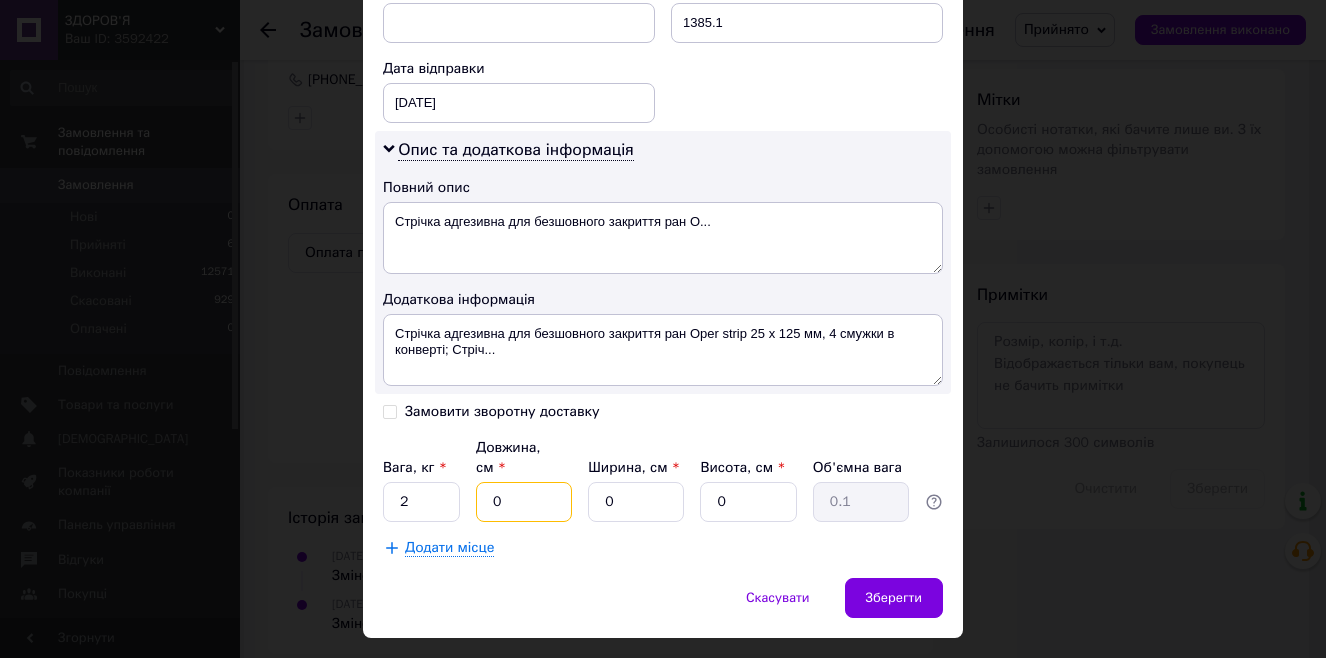 click on "0" at bounding box center (524, 502) 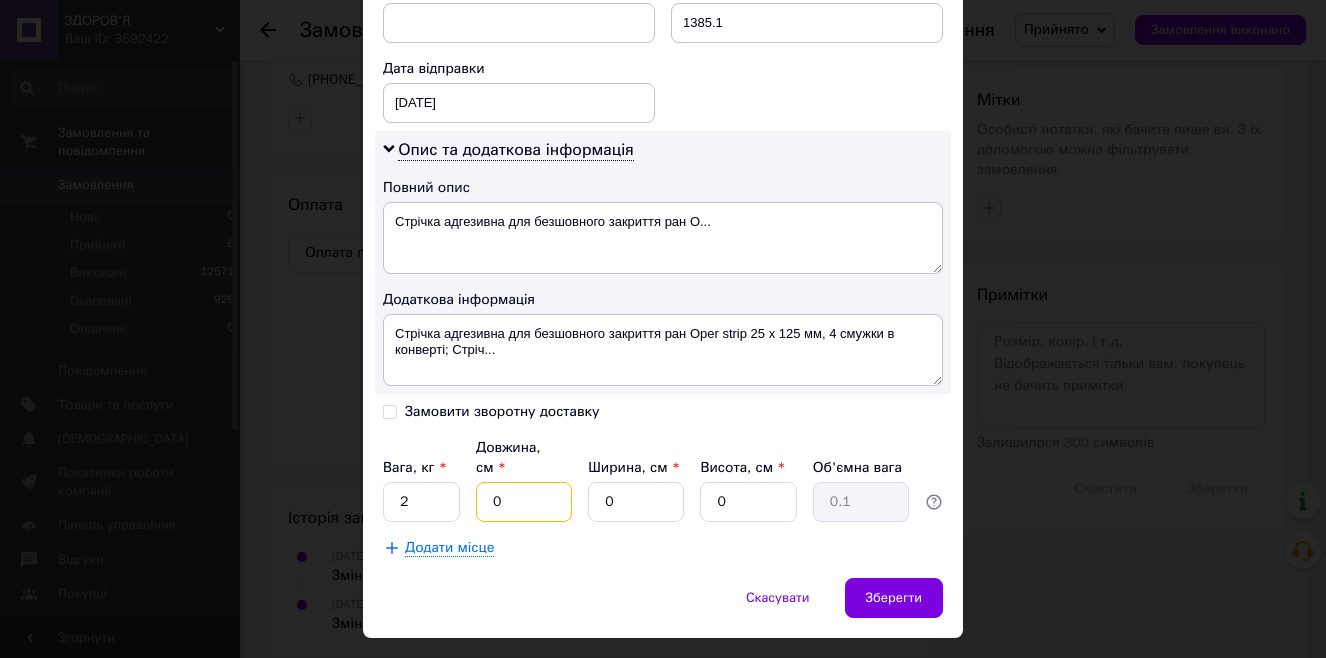 type 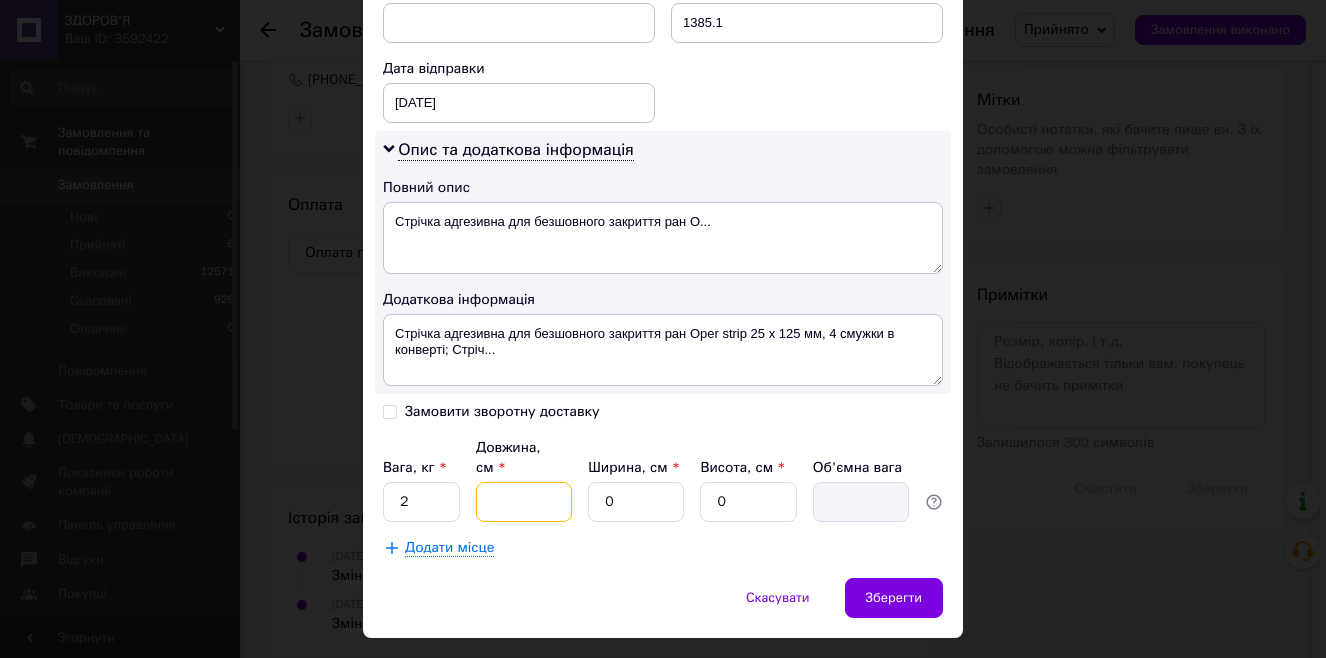 type on "2" 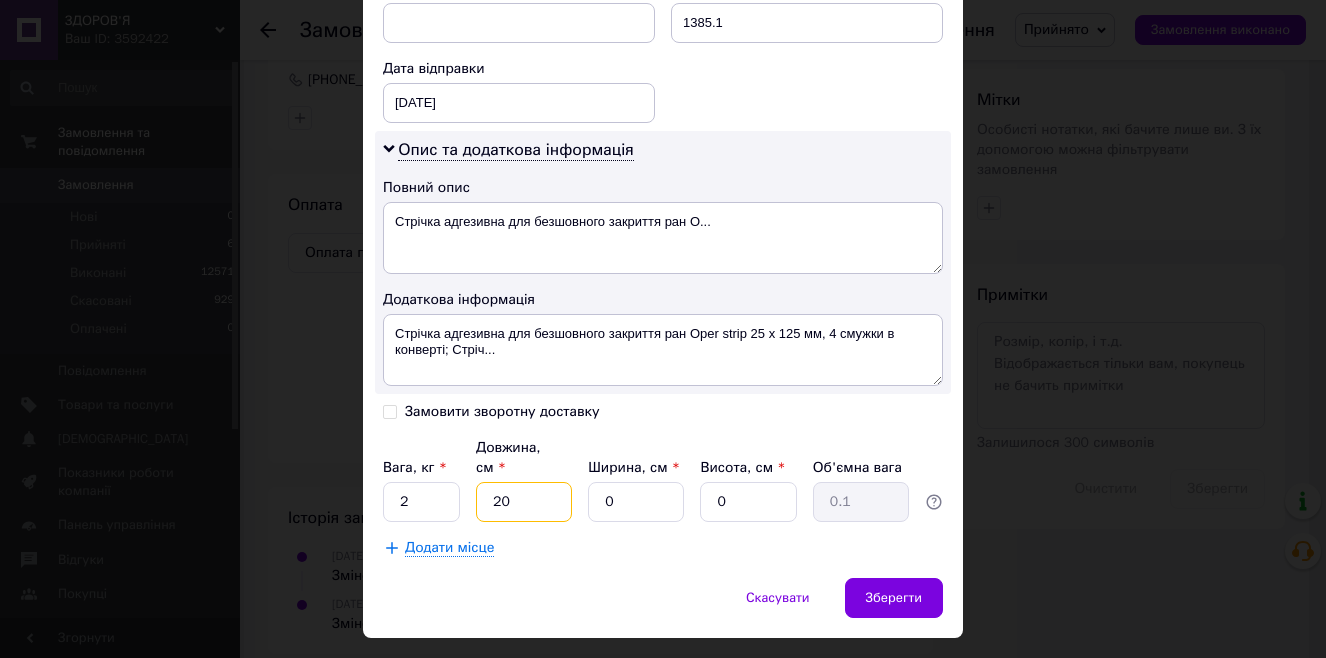 type on "20" 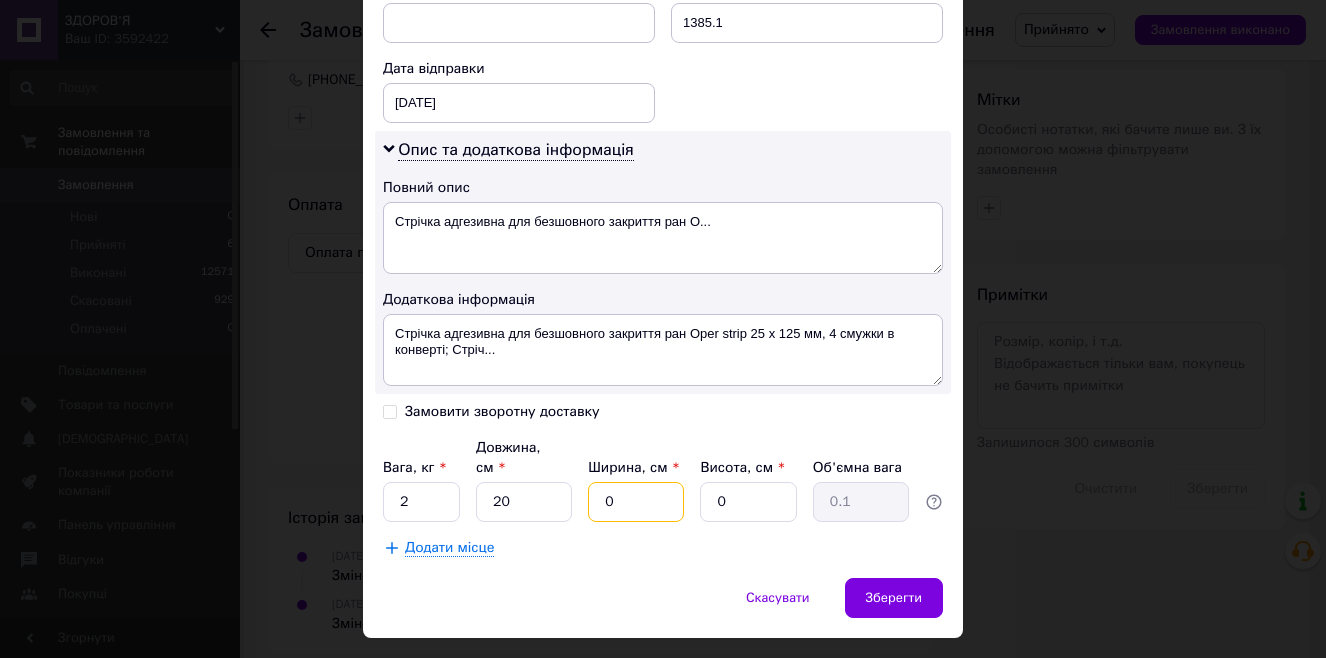 click on "0" at bounding box center (636, 502) 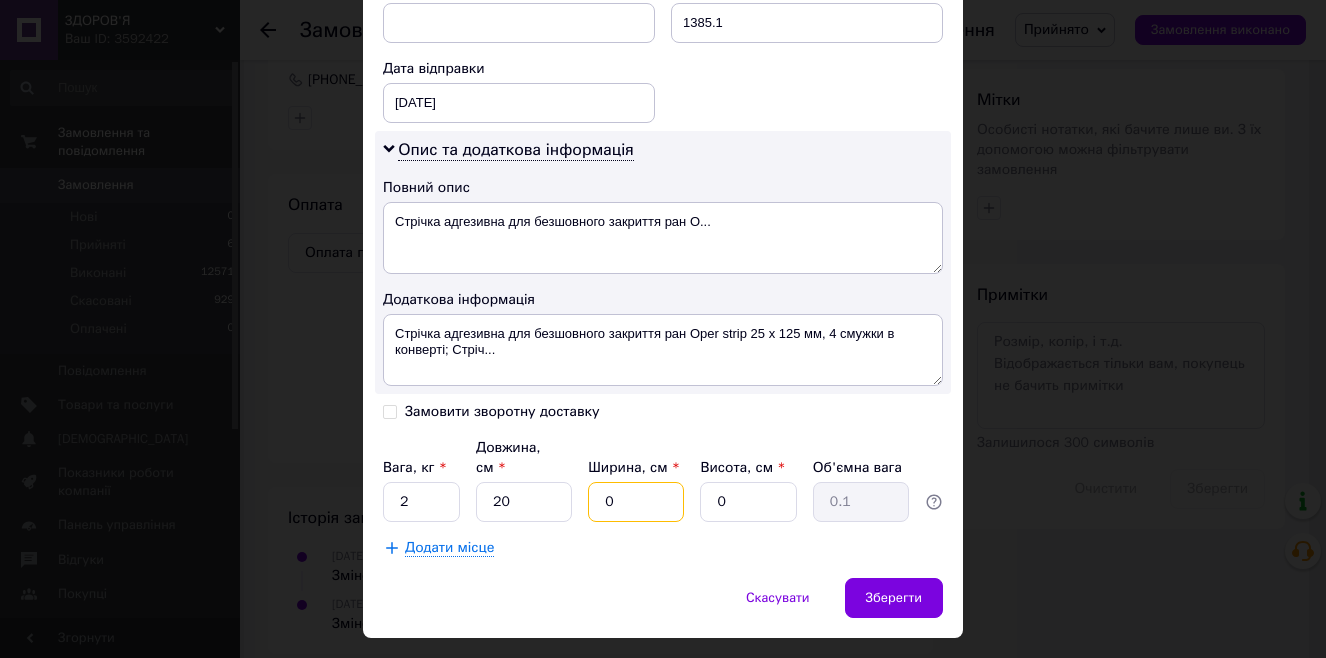 type 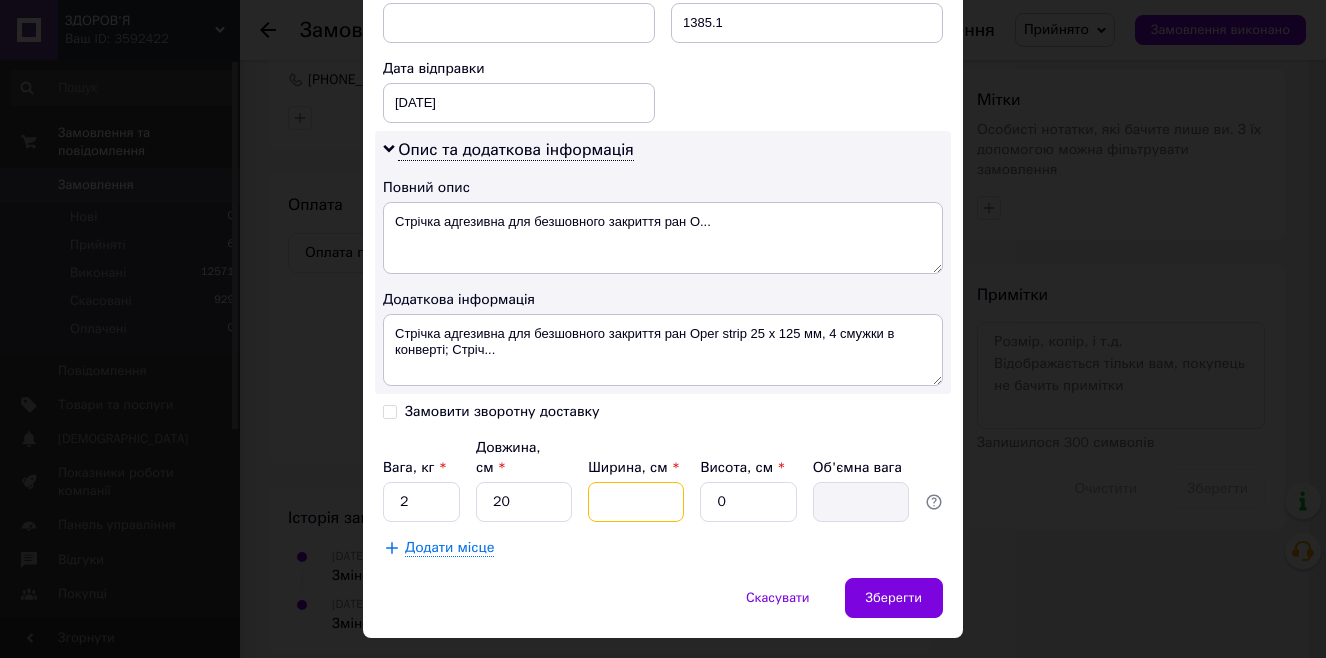 type on "1" 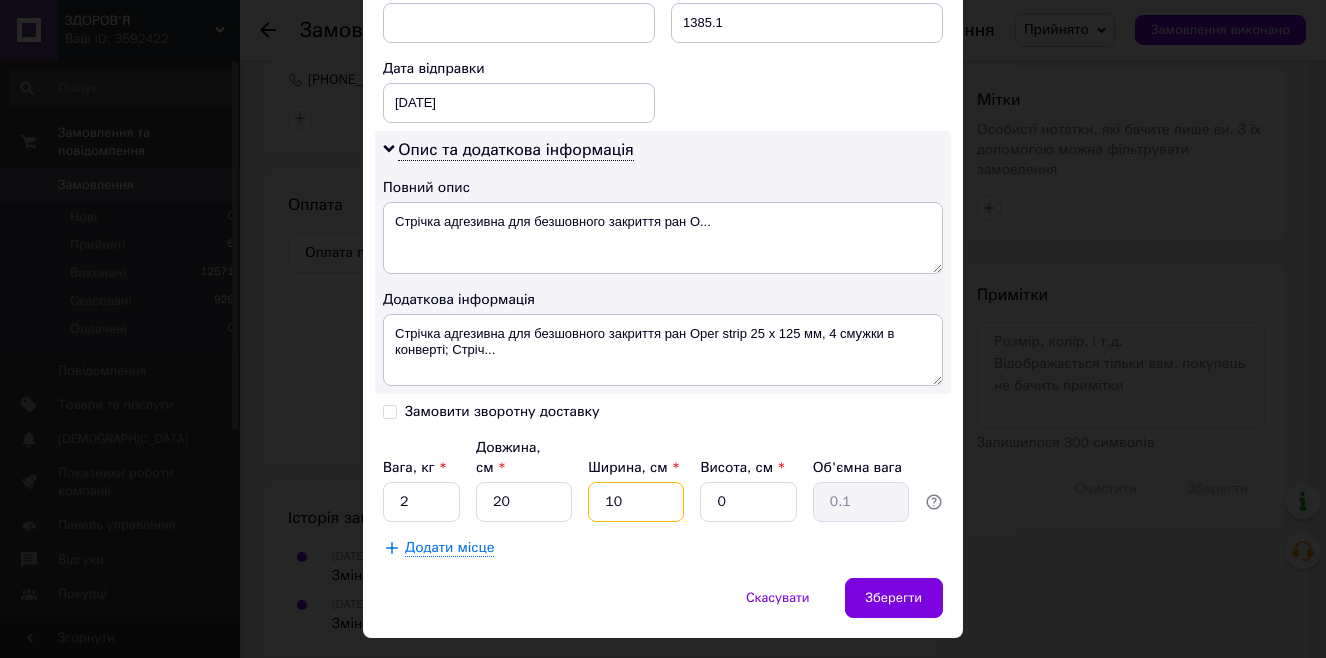 type on "10" 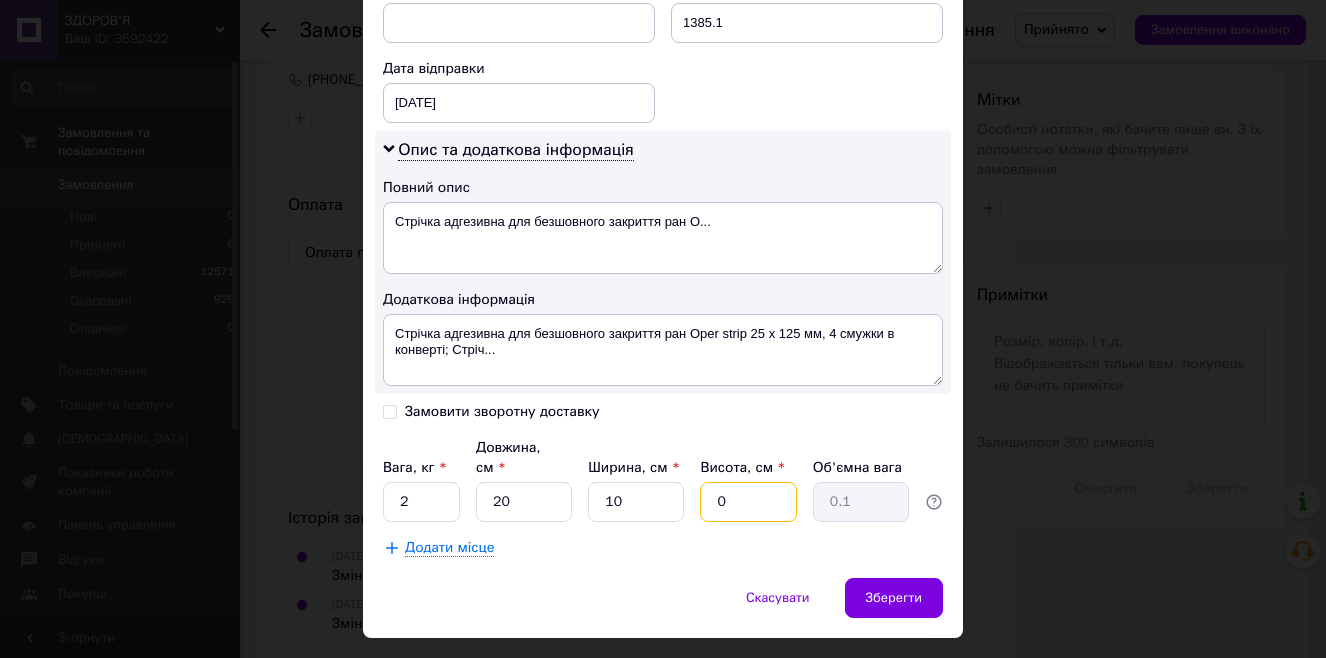 click on "0" at bounding box center (748, 502) 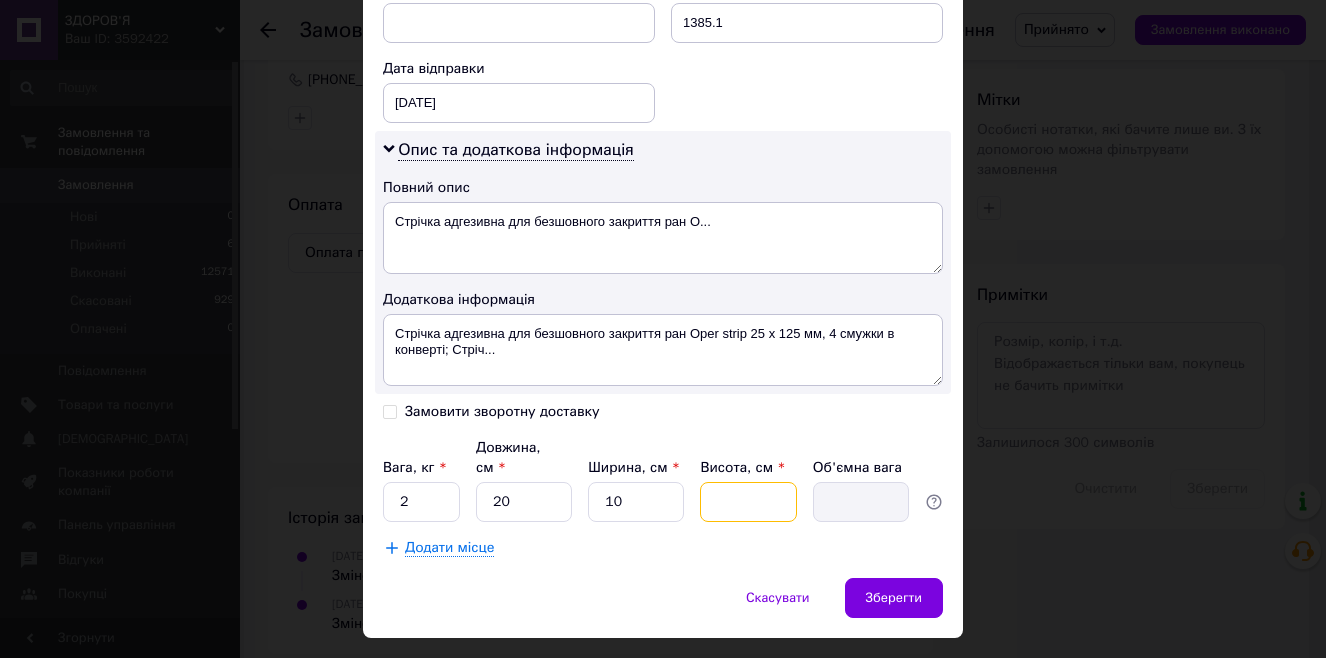 type on "1" 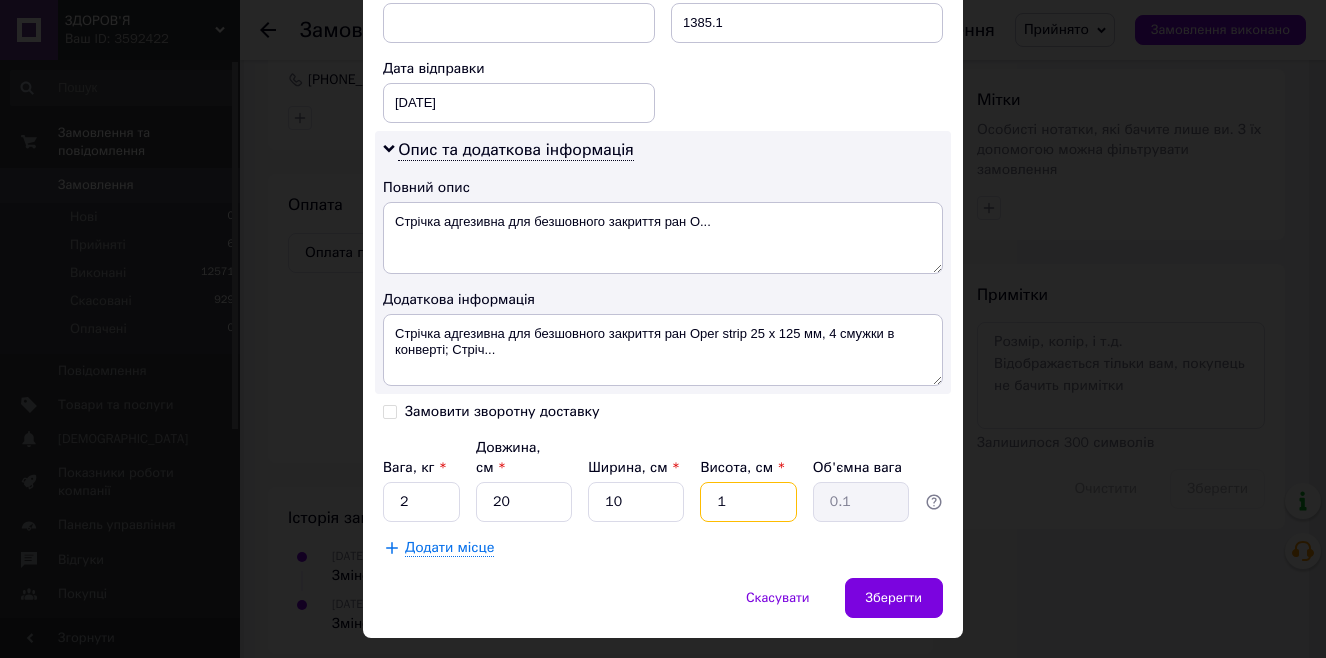 type on "10" 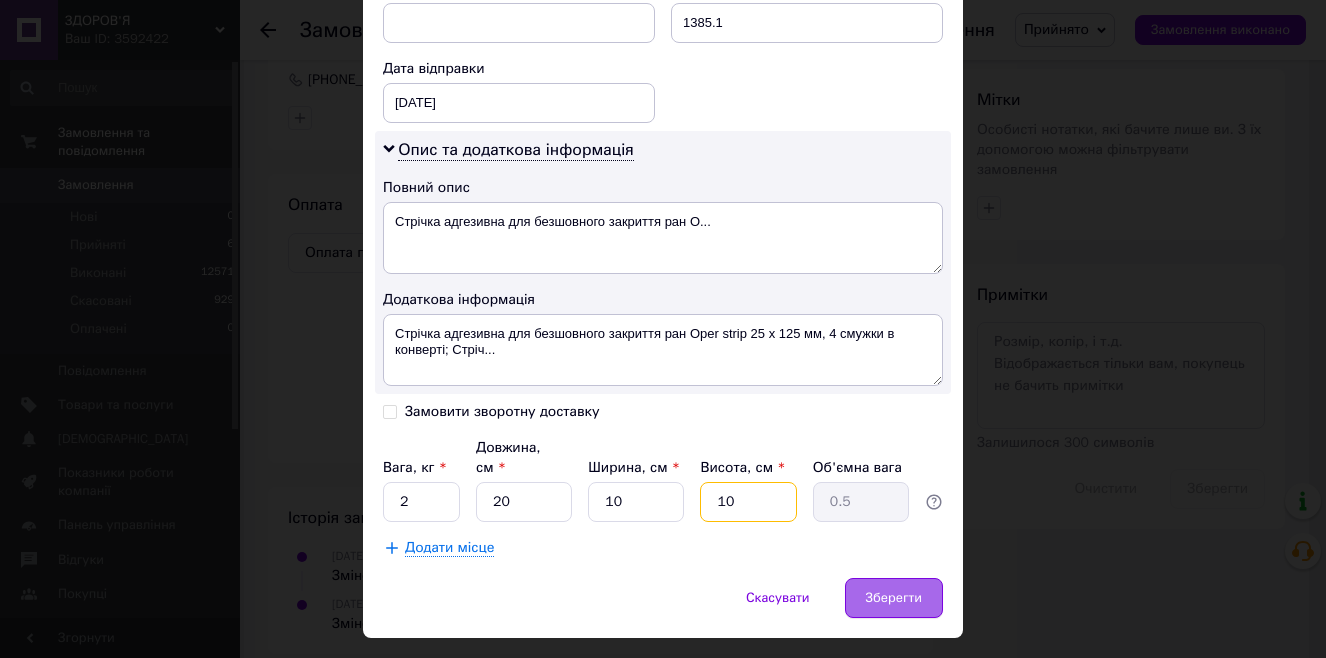 type on "10" 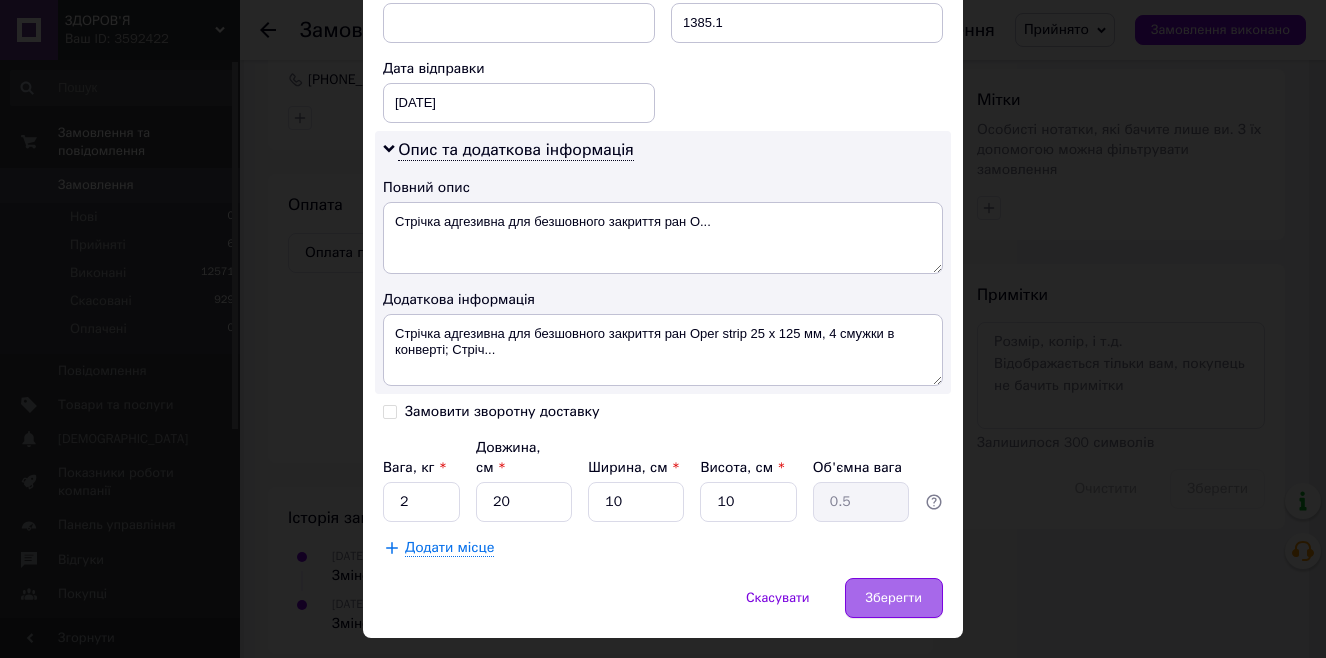 click on "Зберегти" at bounding box center (894, 598) 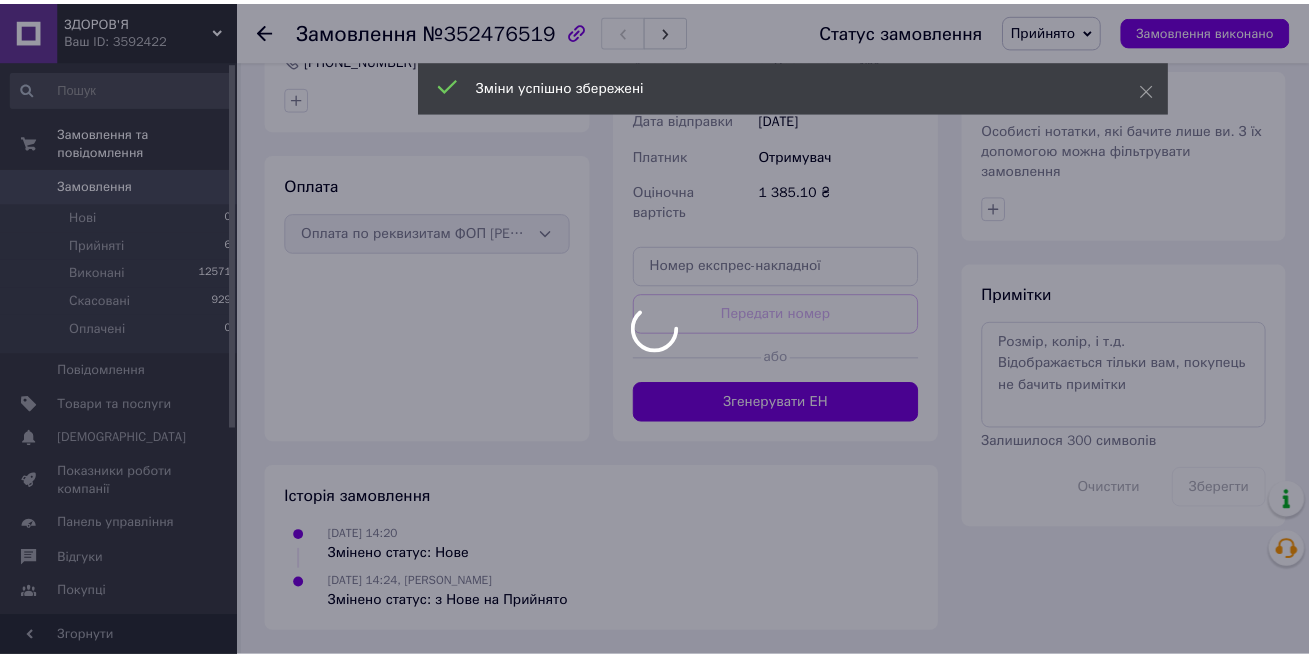 scroll, scrollTop: 764, scrollLeft: 0, axis: vertical 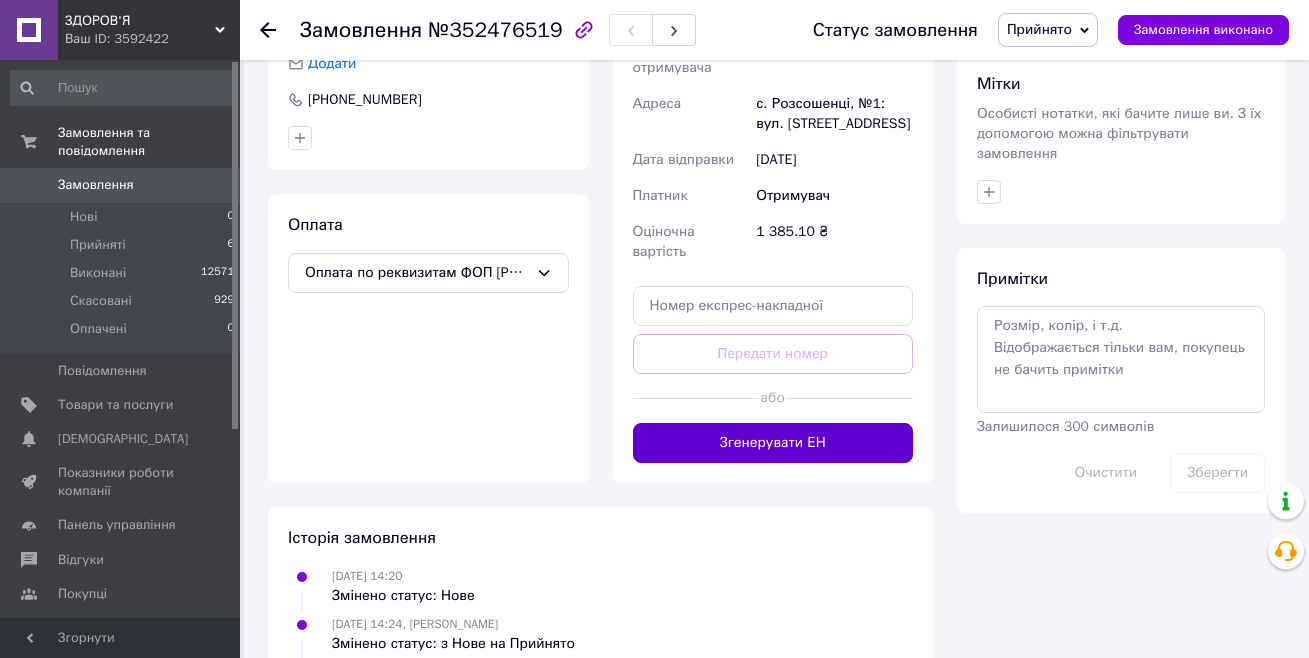 click on "Згенерувати ЕН" at bounding box center [773, 443] 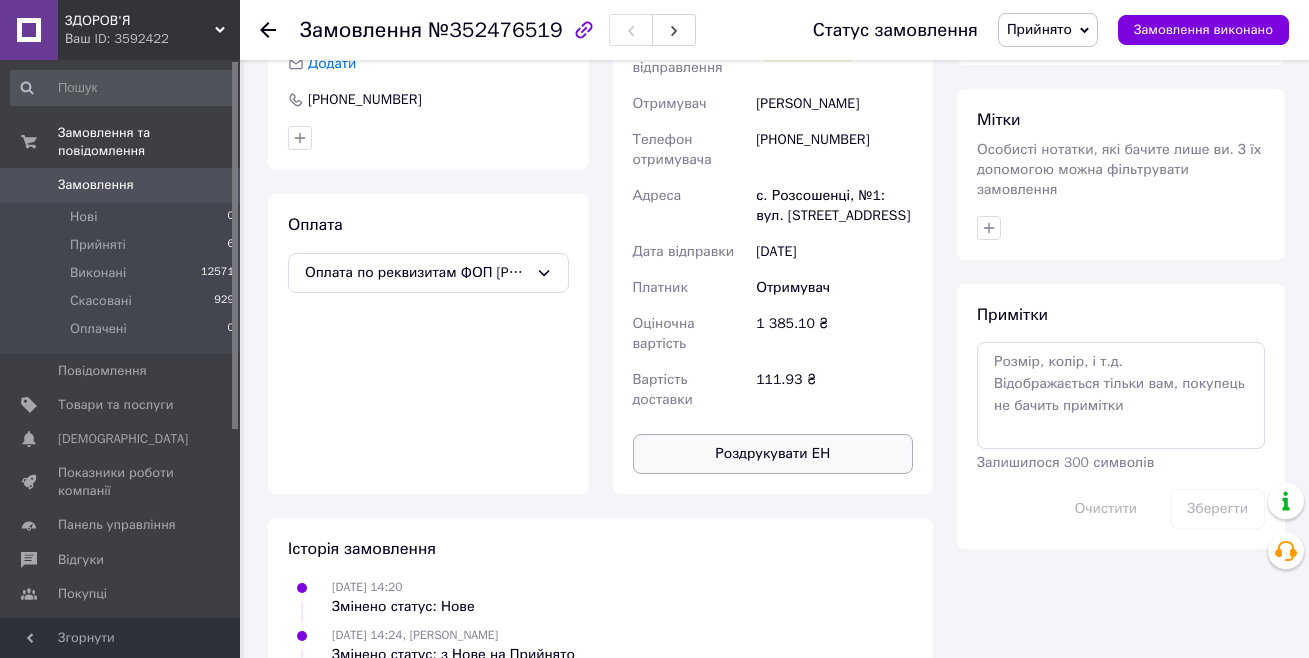 click on "Роздрукувати ЕН" at bounding box center [773, 454] 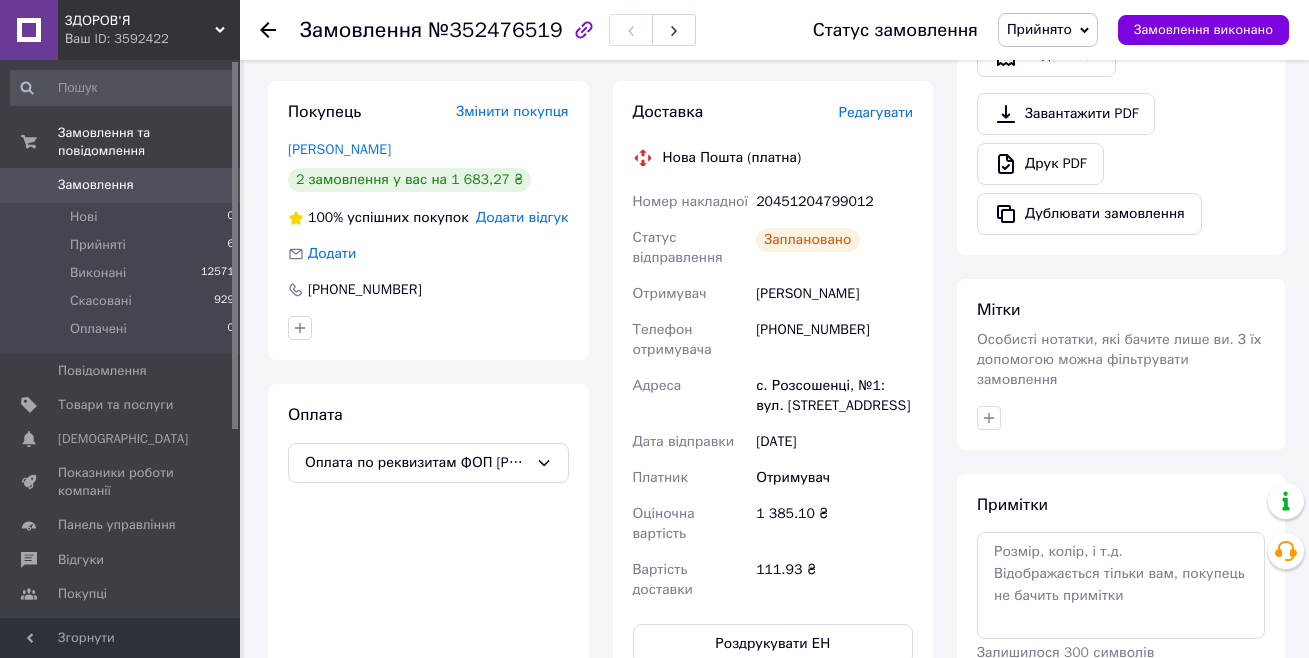 scroll, scrollTop: 500, scrollLeft: 0, axis: vertical 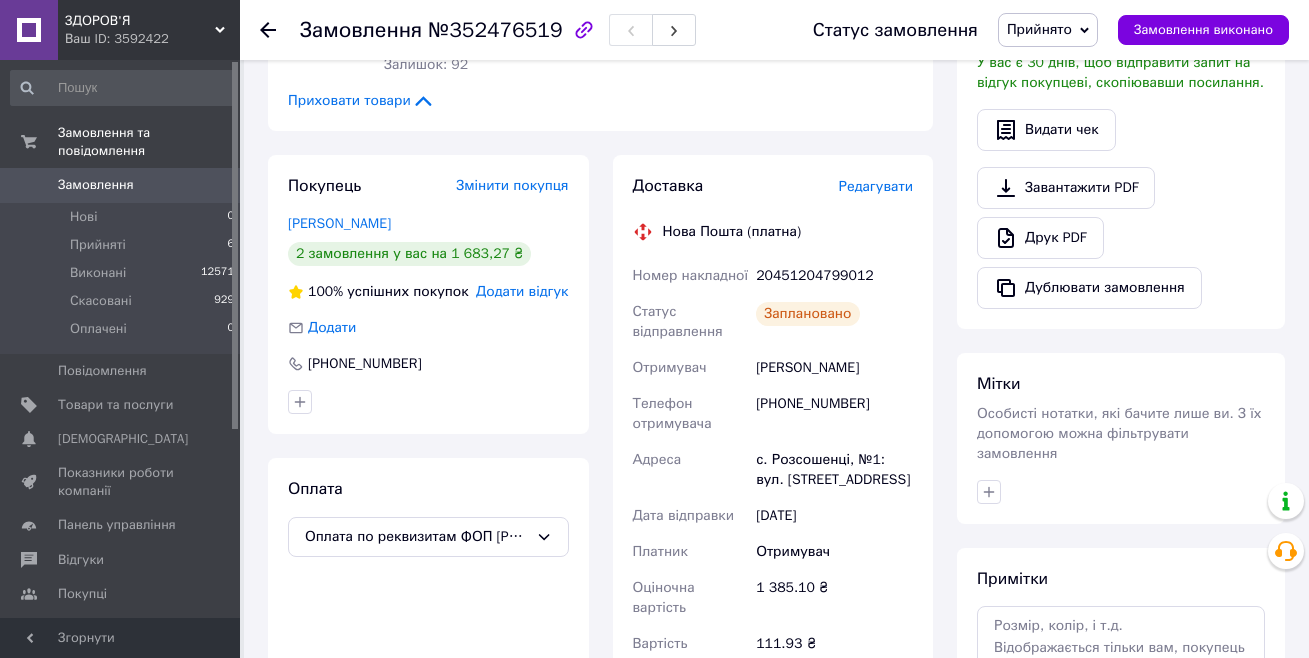 click 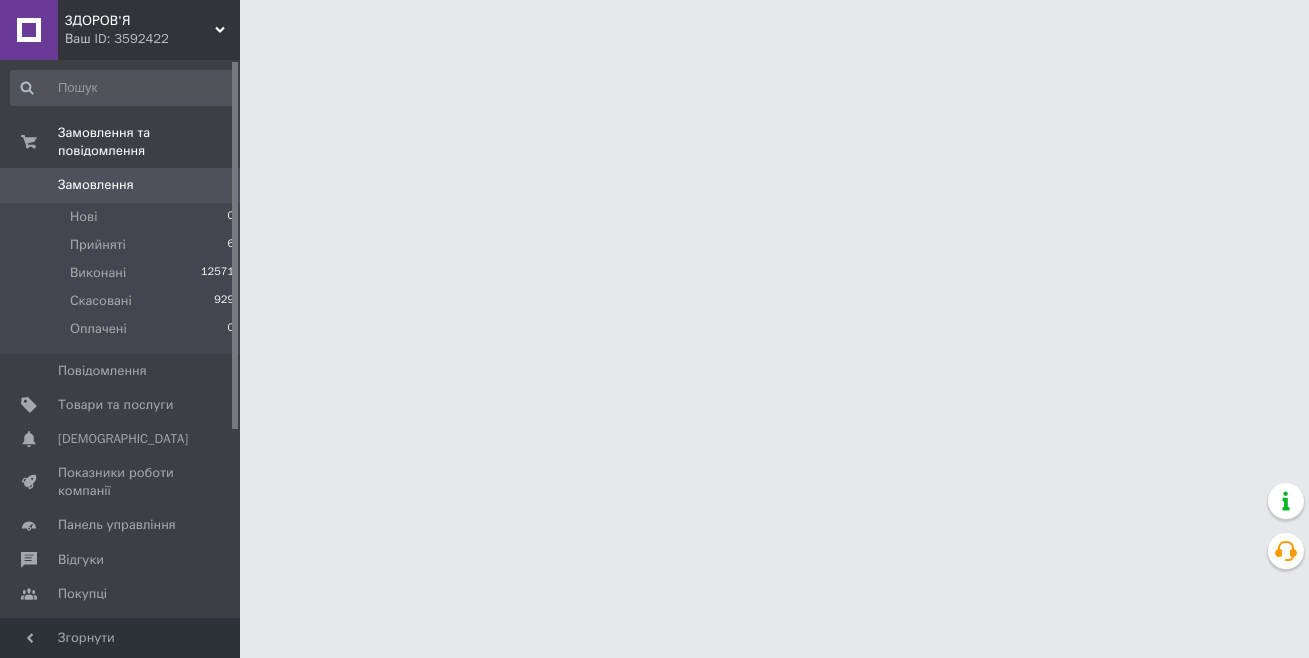 scroll, scrollTop: 0, scrollLeft: 0, axis: both 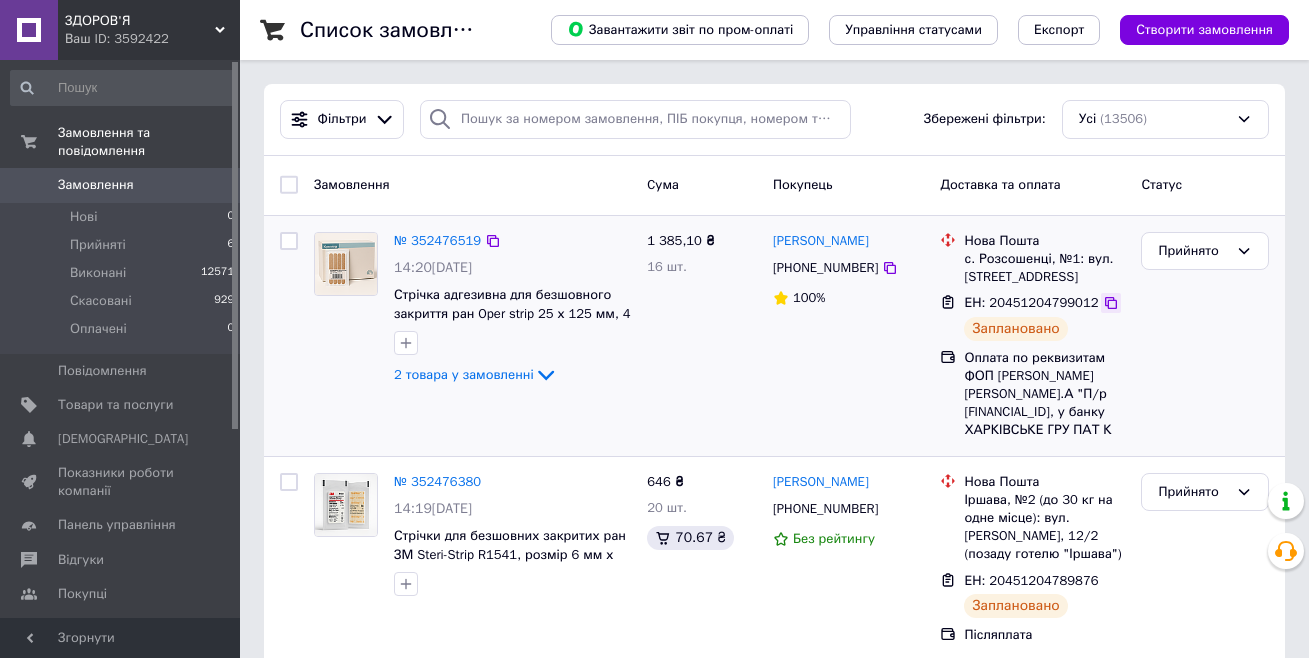 click 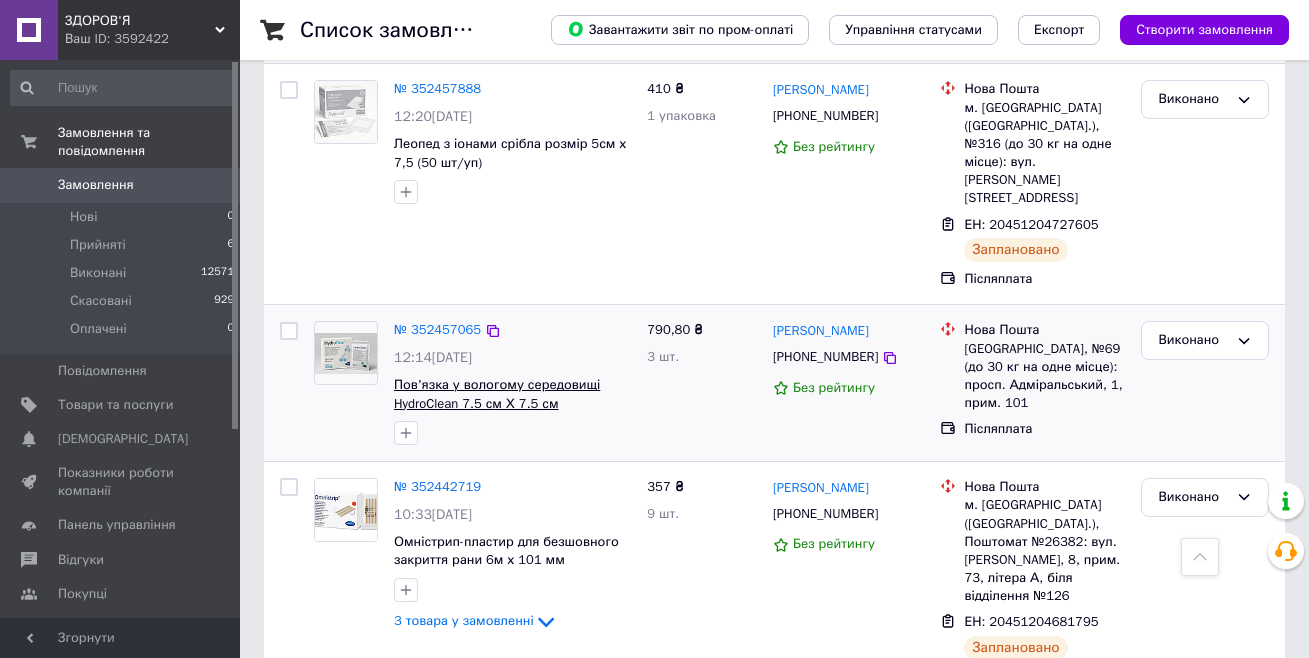 scroll, scrollTop: 600, scrollLeft: 0, axis: vertical 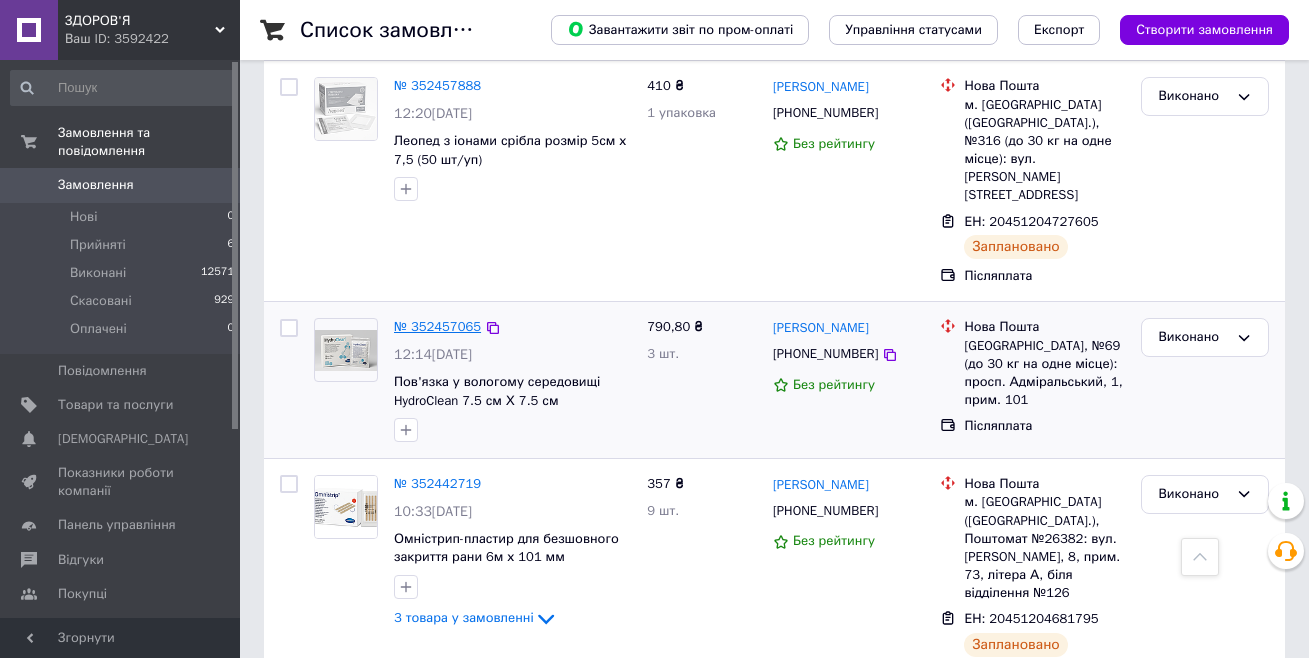 click on "№ 352457065" at bounding box center [437, 326] 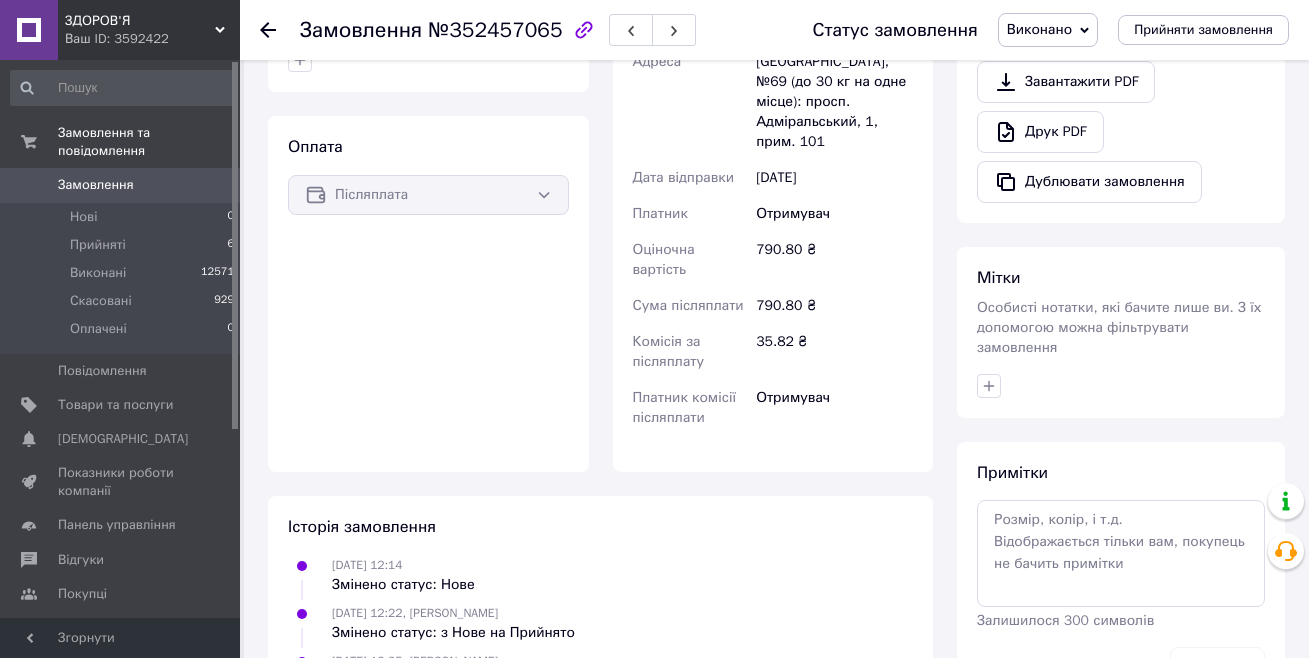 scroll, scrollTop: 327, scrollLeft: 0, axis: vertical 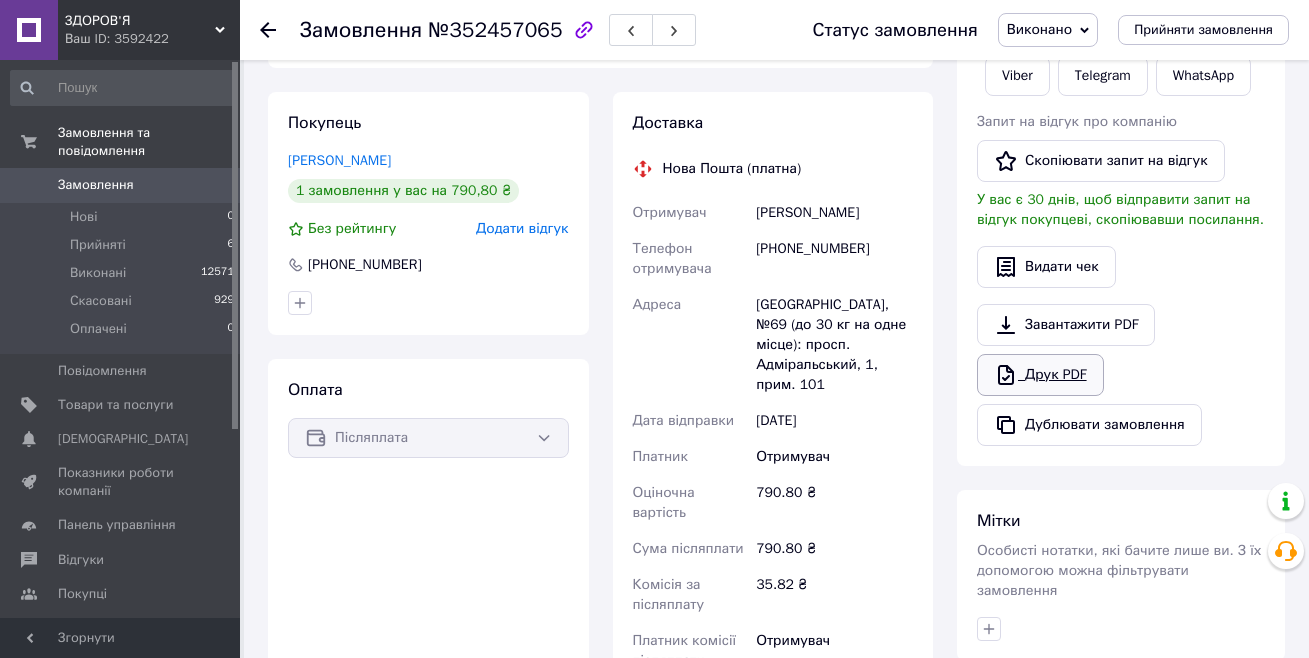 click on "Друк PDF" at bounding box center [1040, 375] 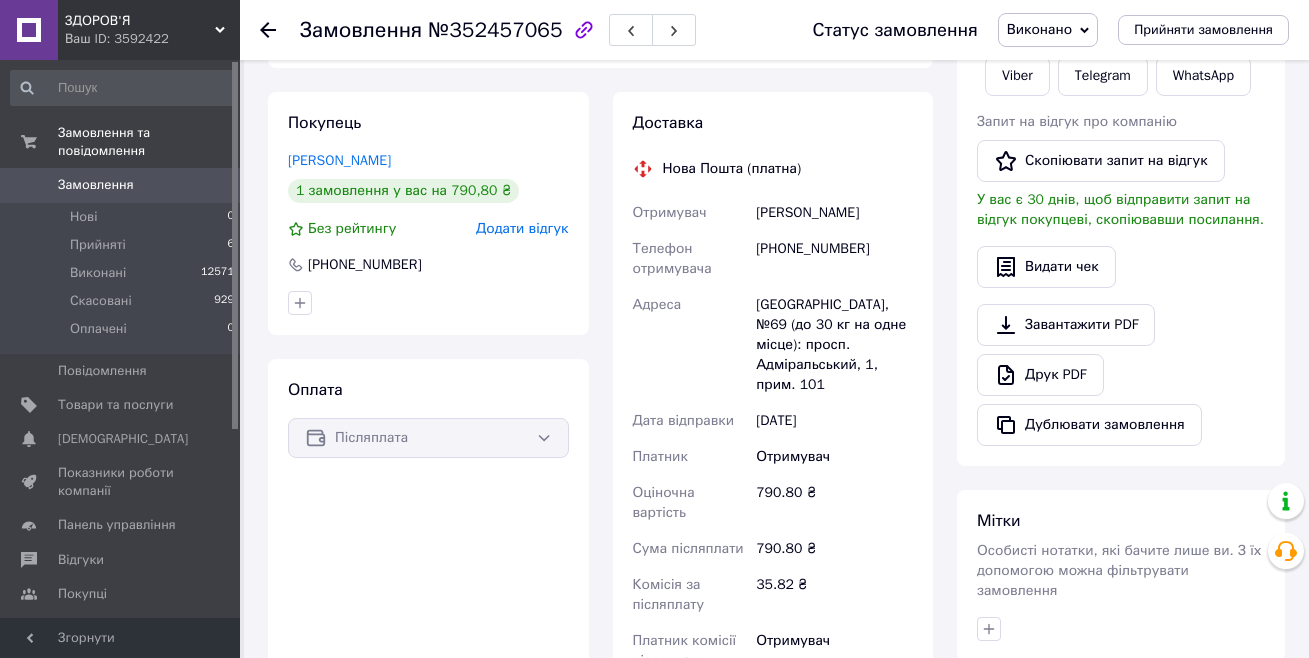 click on "Замовлення №352457065 Статус замовлення Виконано Прийнято Скасовано Оплачено Прийняти замовлення" at bounding box center [774, 30] 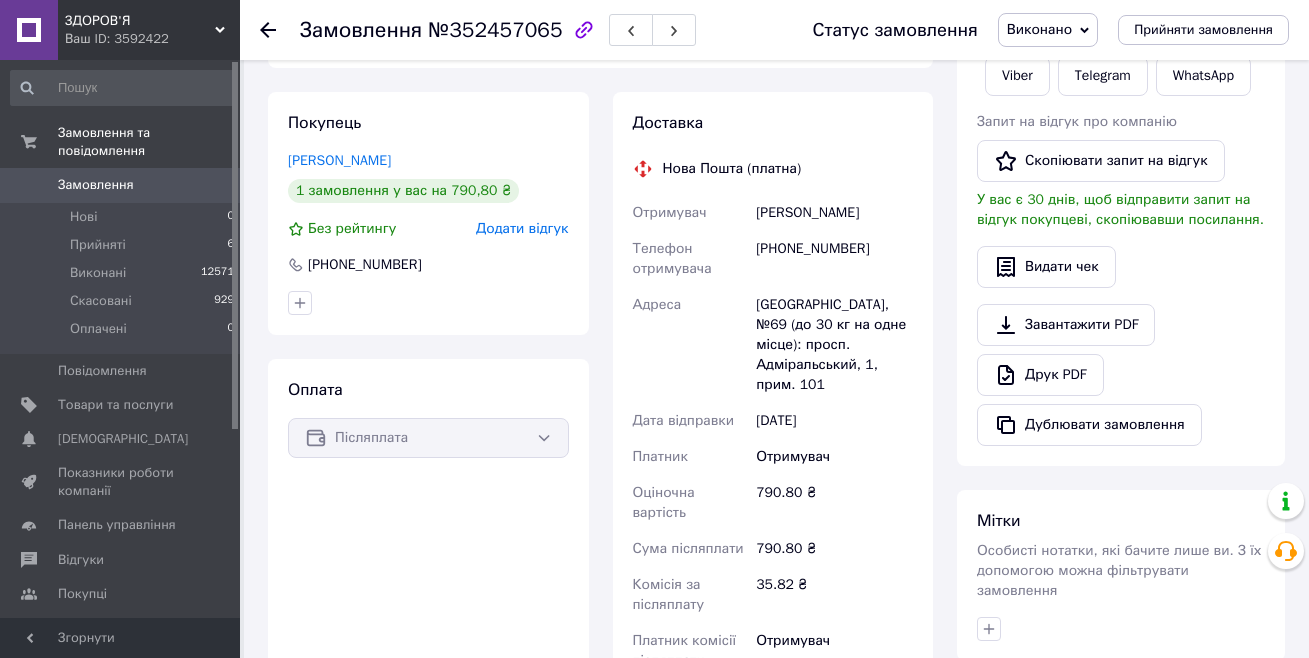 click 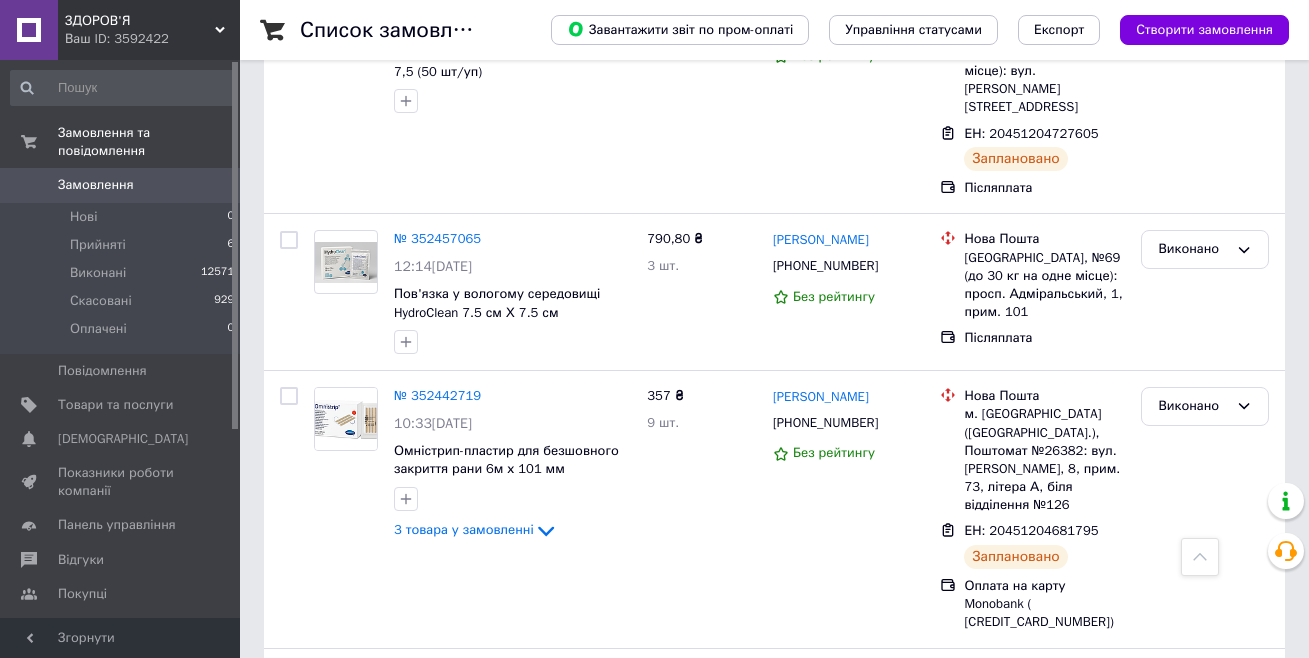 scroll, scrollTop: 700, scrollLeft: 0, axis: vertical 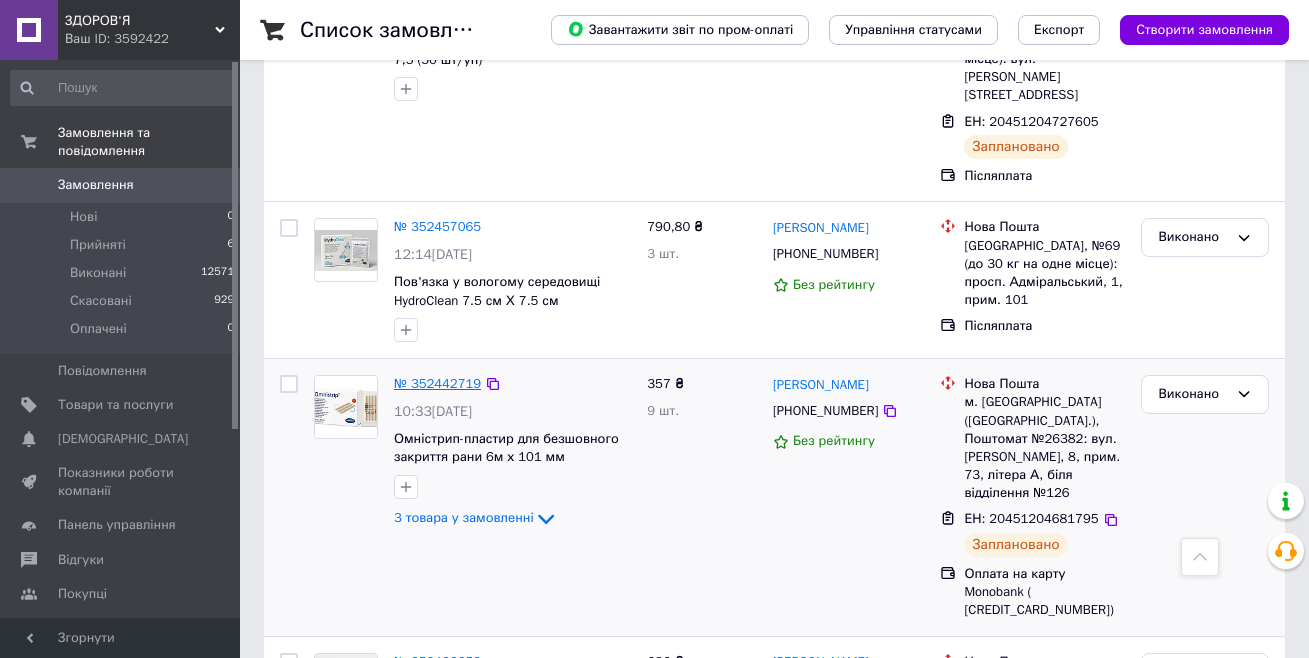 click on "№ 352442719" at bounding box center (437, 383) 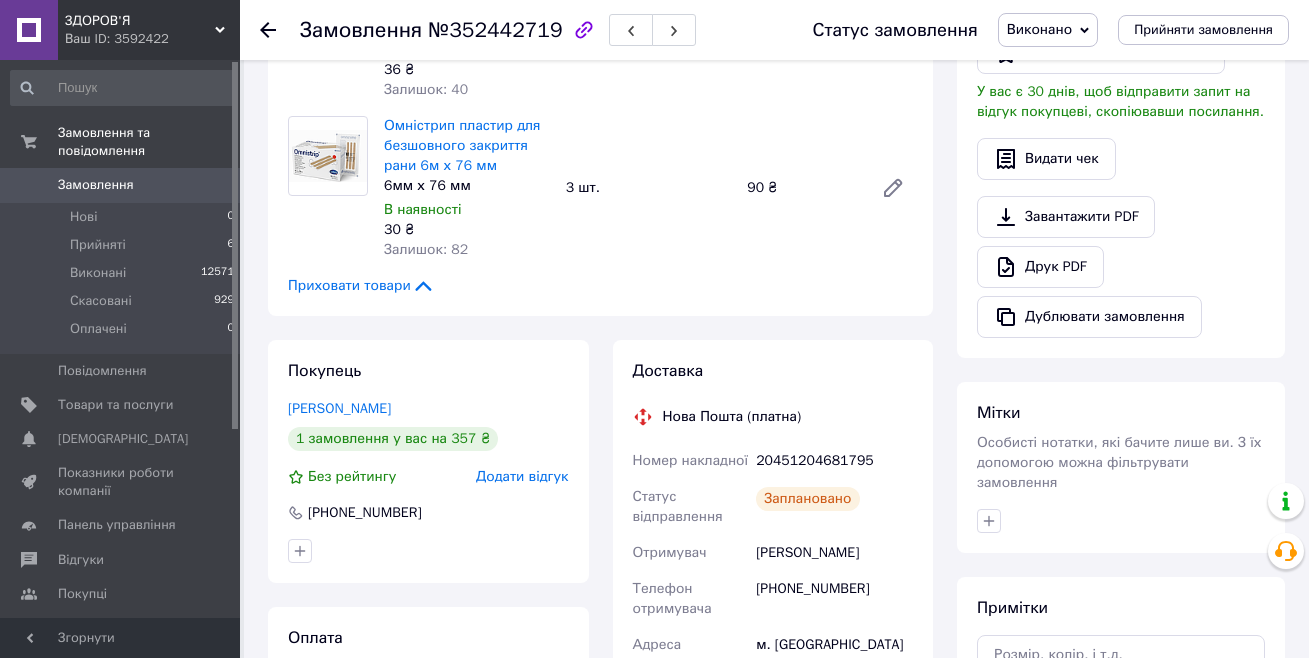 scroll, scrollTop: 400, scrollLeft: 0, axis: vertical 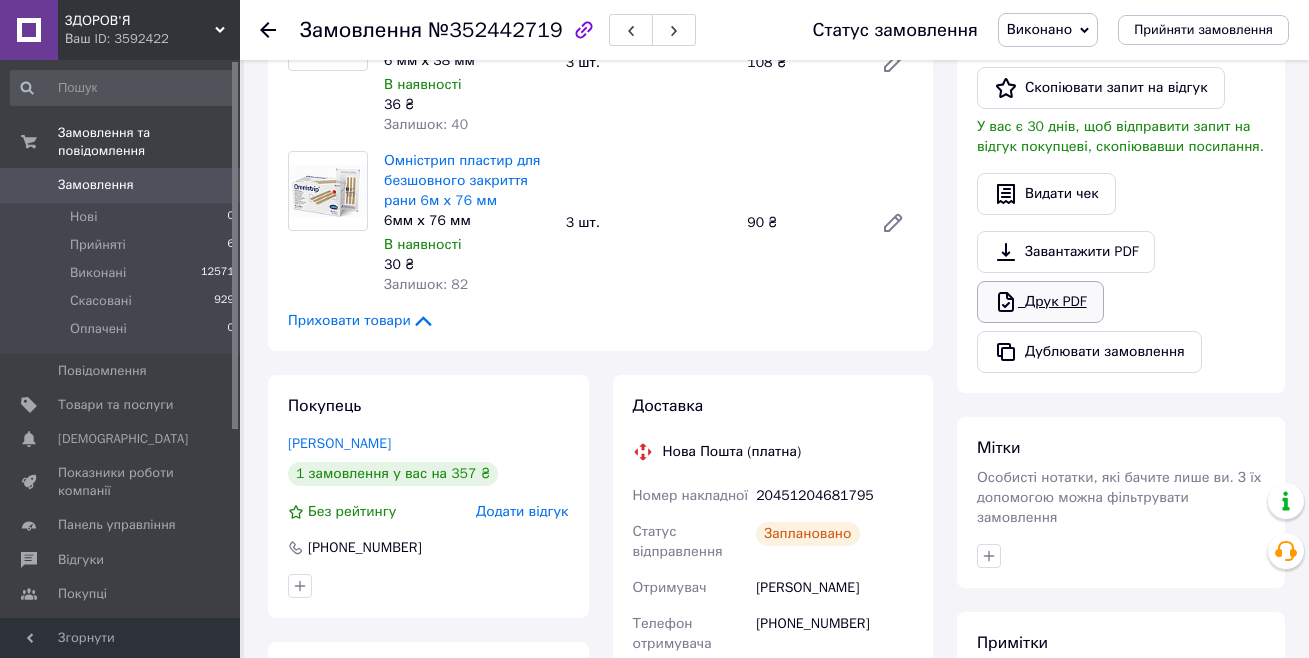 click on "Друк PDF" at bounding box center (1040, 302) 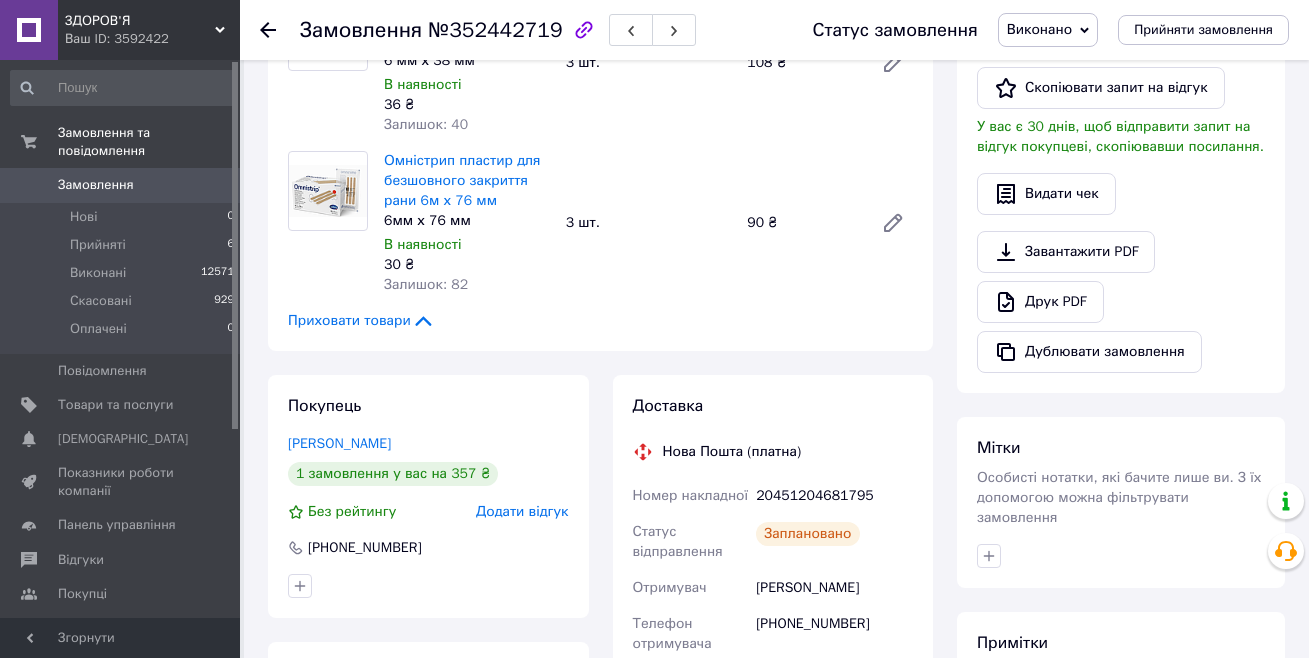 click 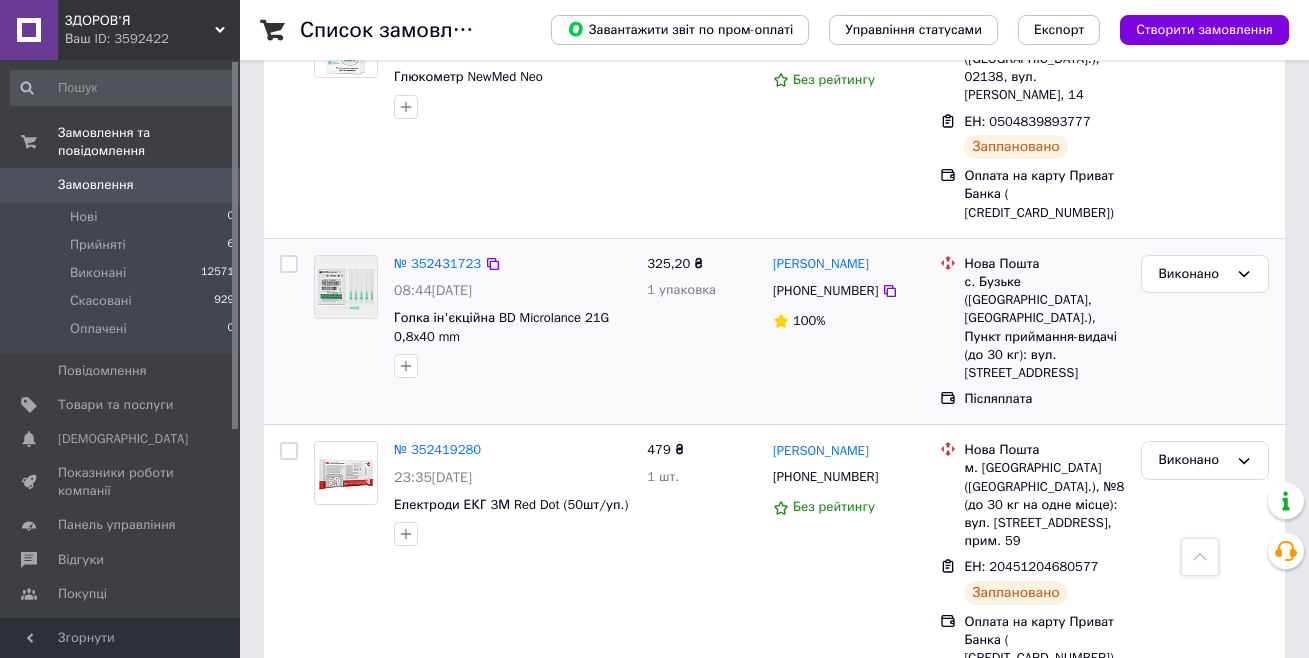 scroll, scrollTop: 1600, scrollLeft: 0, axis: vertical 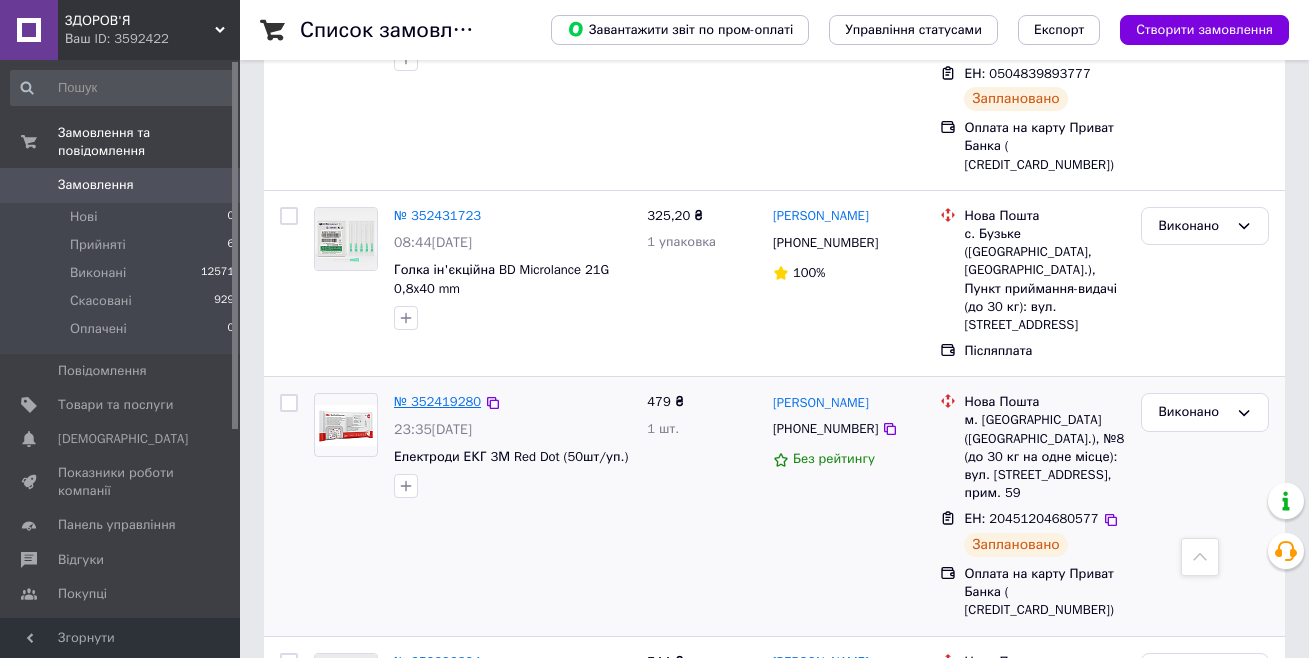 click on "№ 352419280" at bounding box center [437, 401] 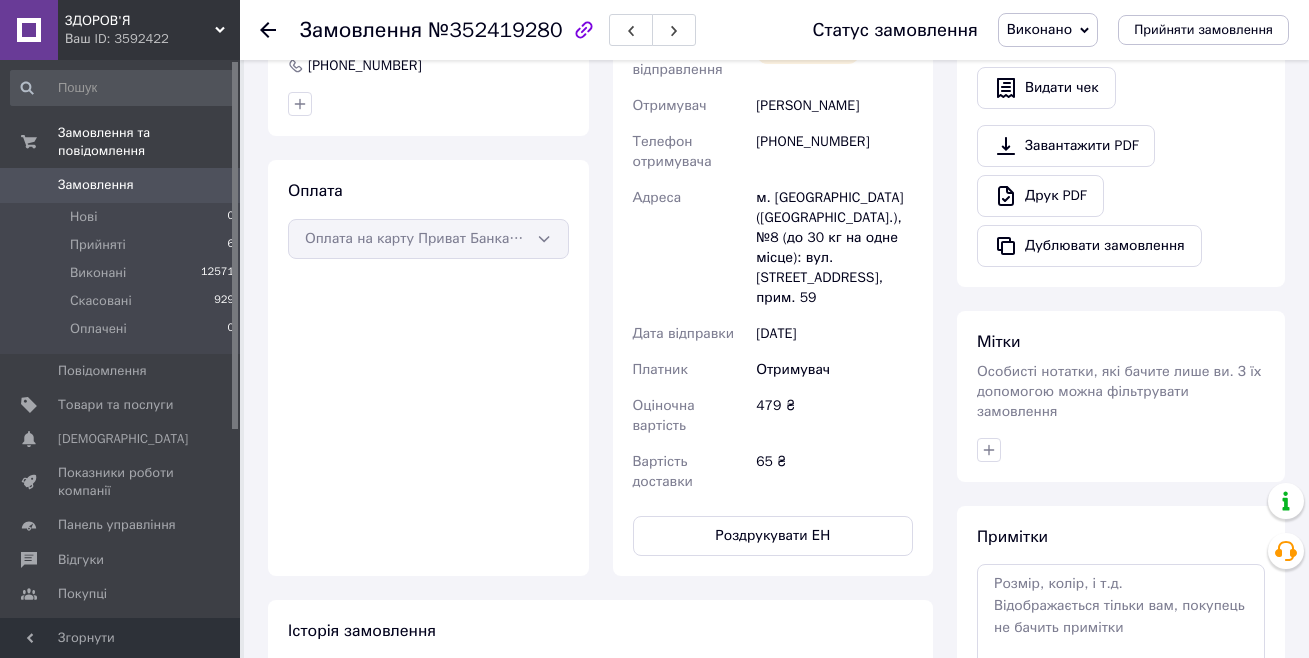 scroll, scrollTop: 503, scrollLeft: 0, axis: vertical 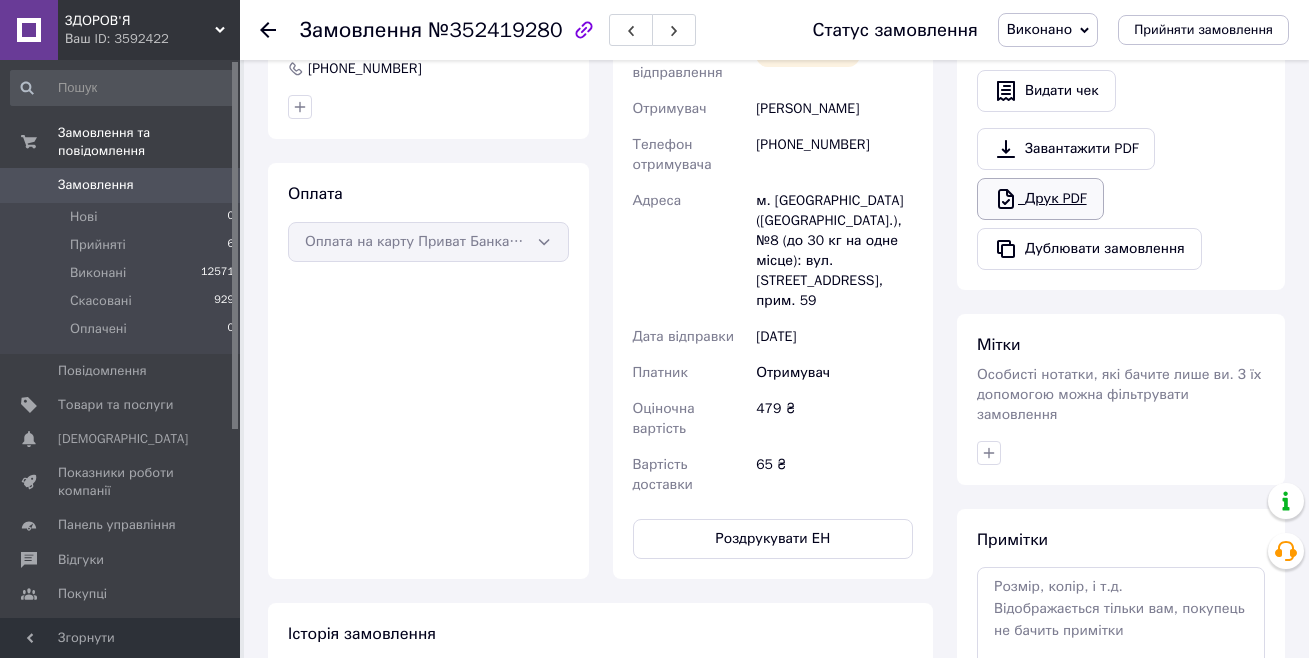click 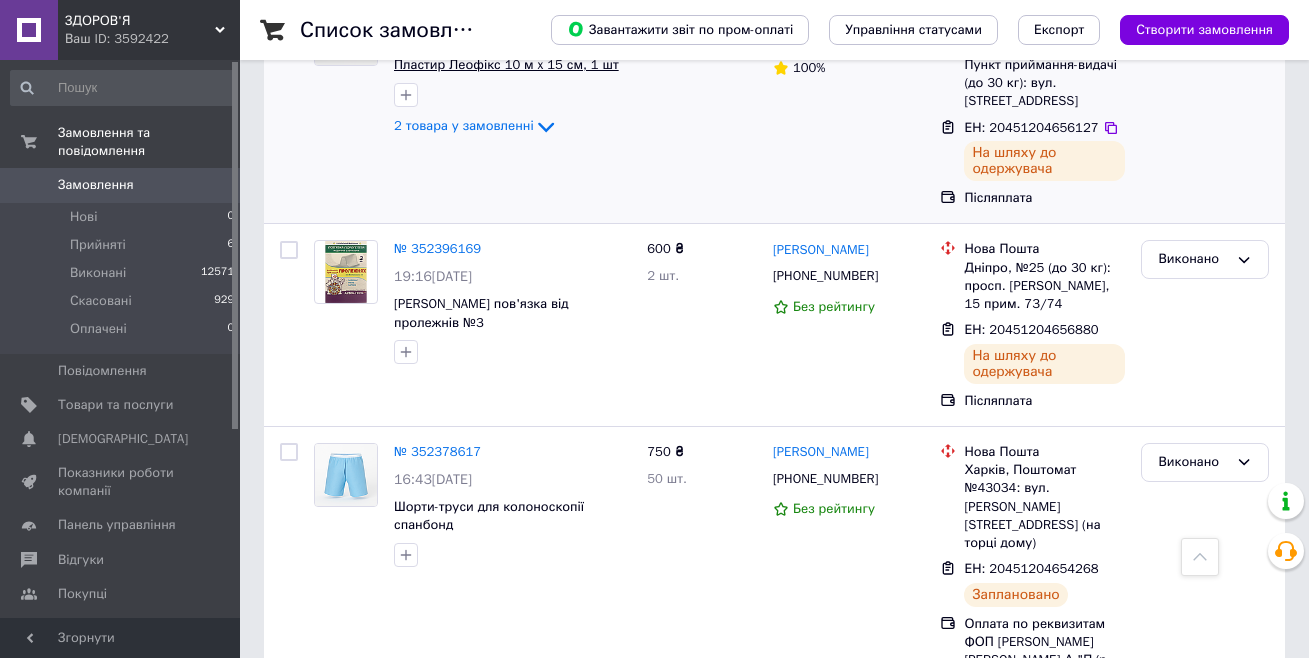 scroll, scrollTop: 2300, scrollLeft: 0, axis: vertical 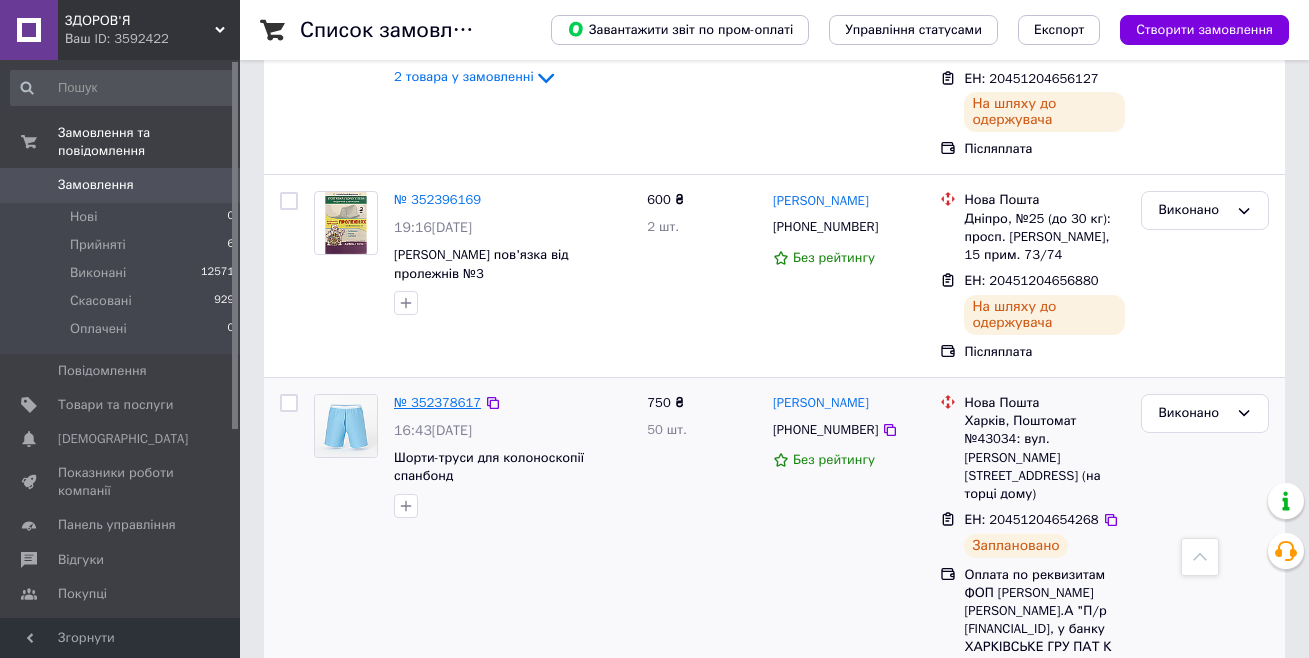 click on "№ 352378617" at bounding box center (437, 402) 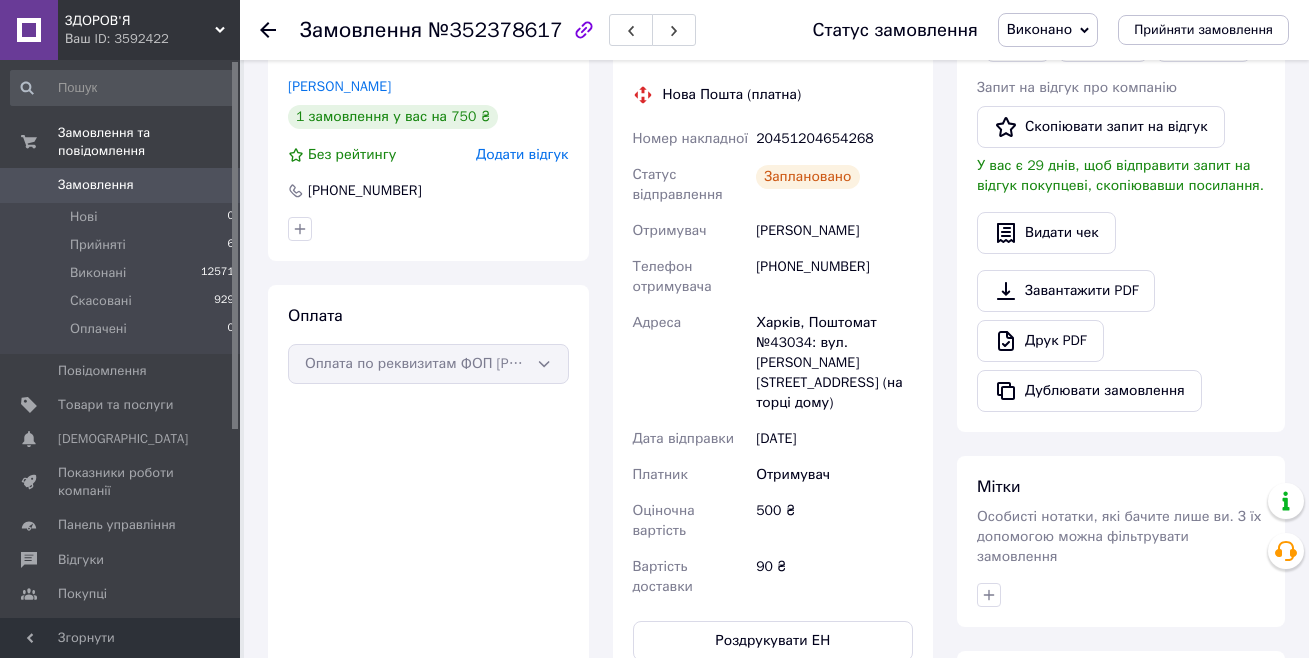 scroll, scrollTop: 223, scrollLeft: 0, axis: vertical 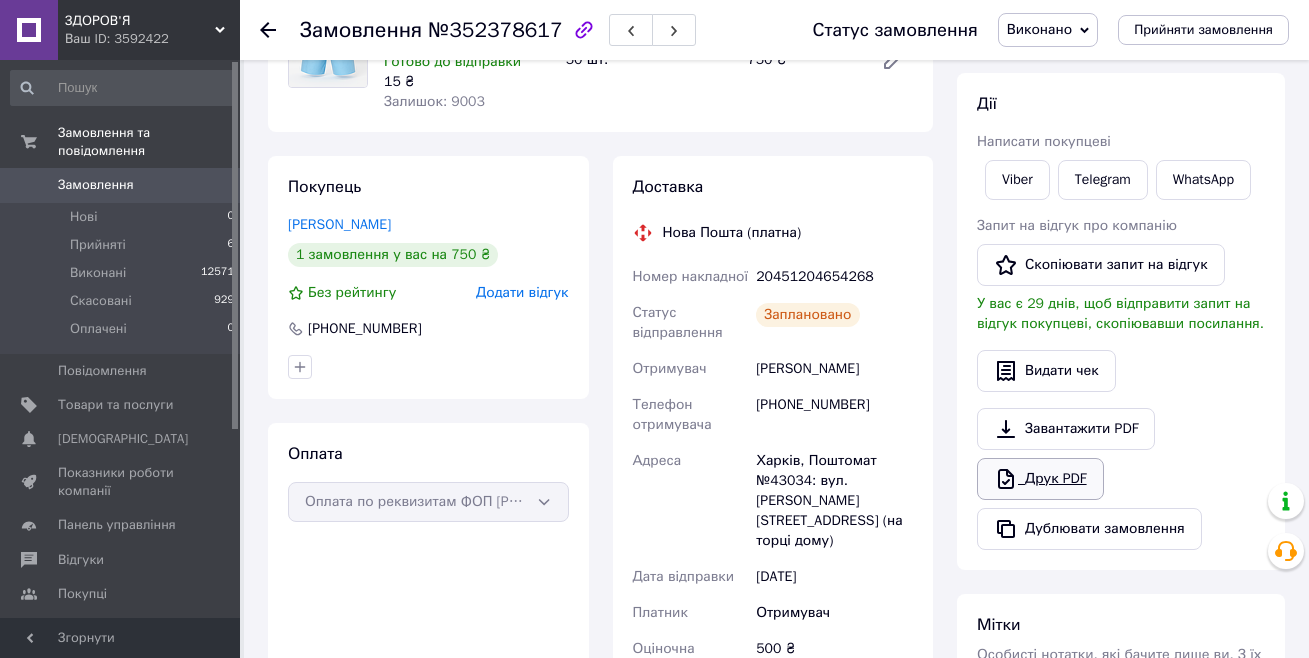 click on "Друк PDF" at bounding box center [1040, 479] 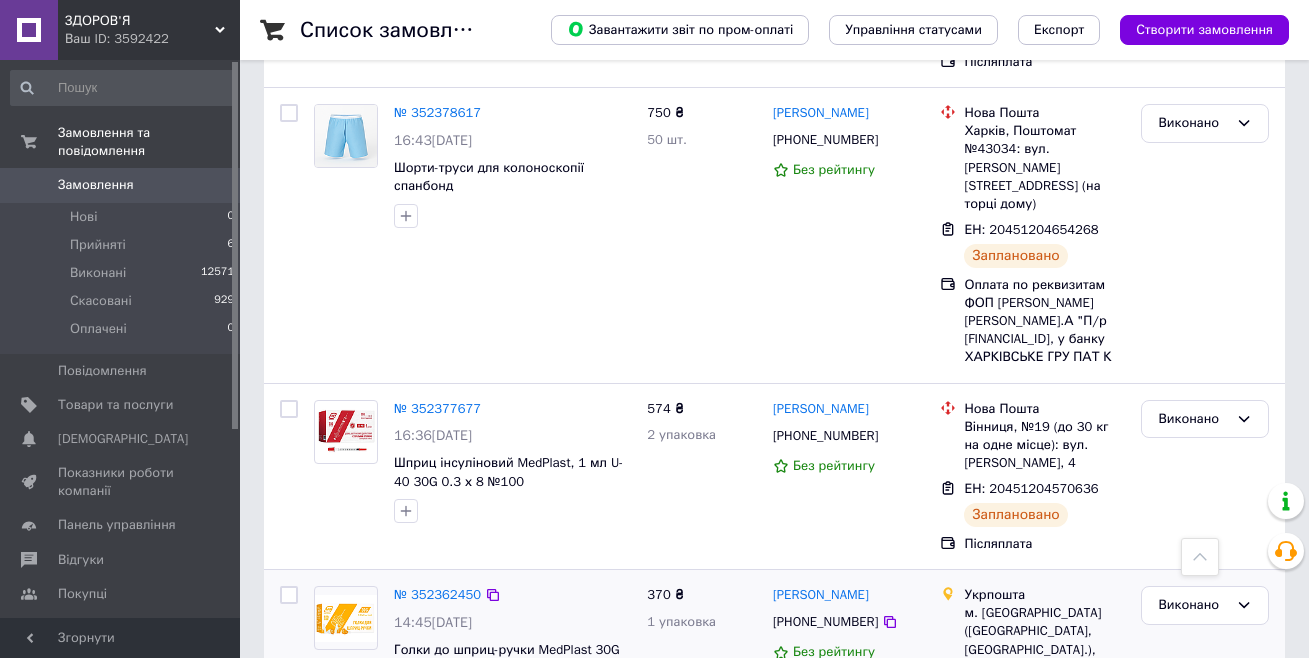 scroll, scrollTop: 2600, scrollLeft: 0, axis: vertical 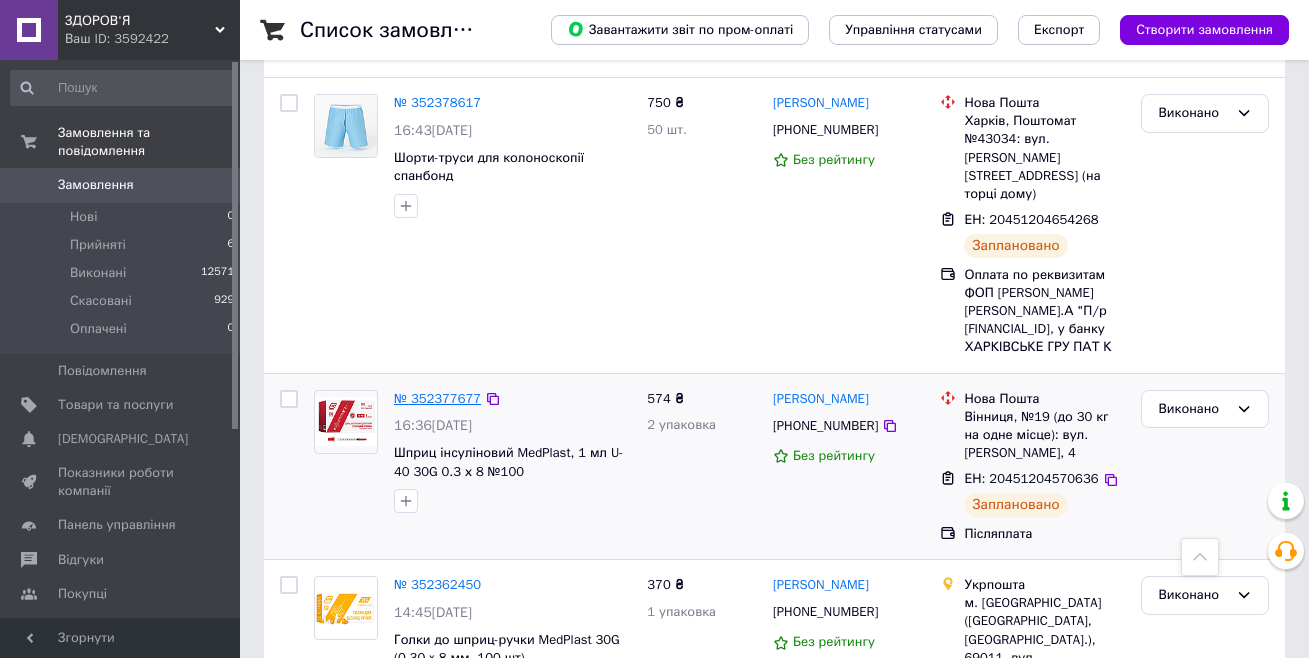 click on "№ 352377677" at bounding box center (437, 398) 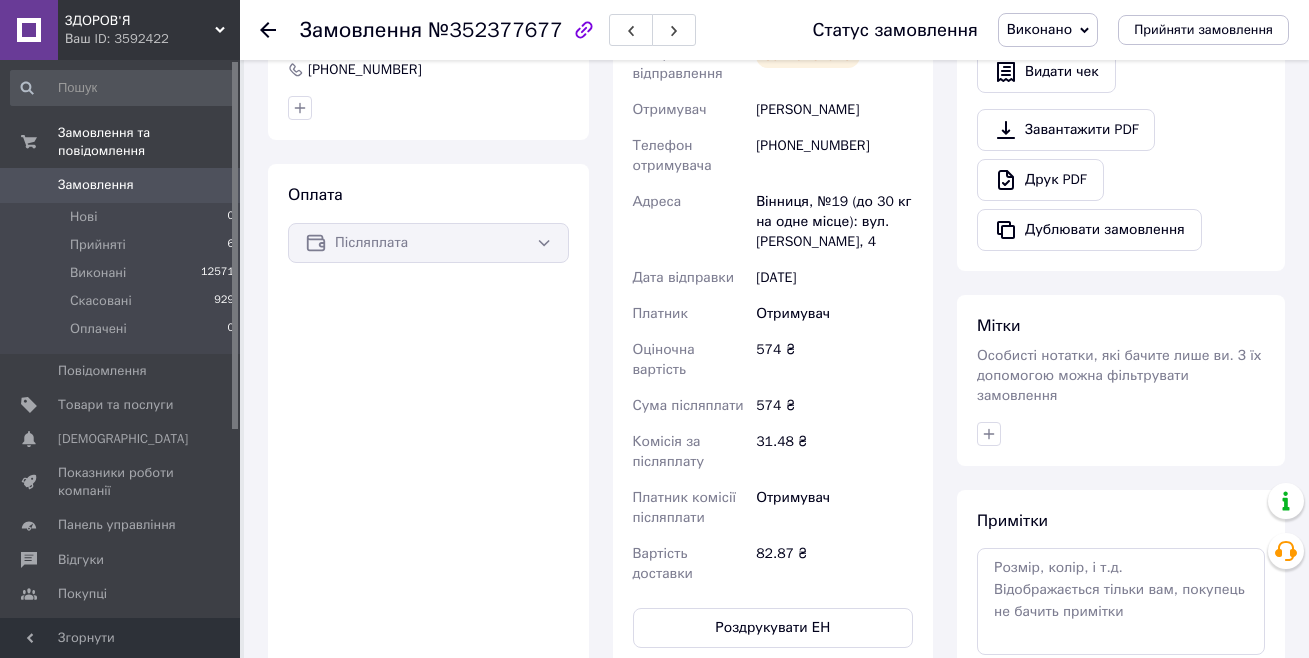 scroll, scrollTop: 459, scrollLeft: 0, axis: vertical 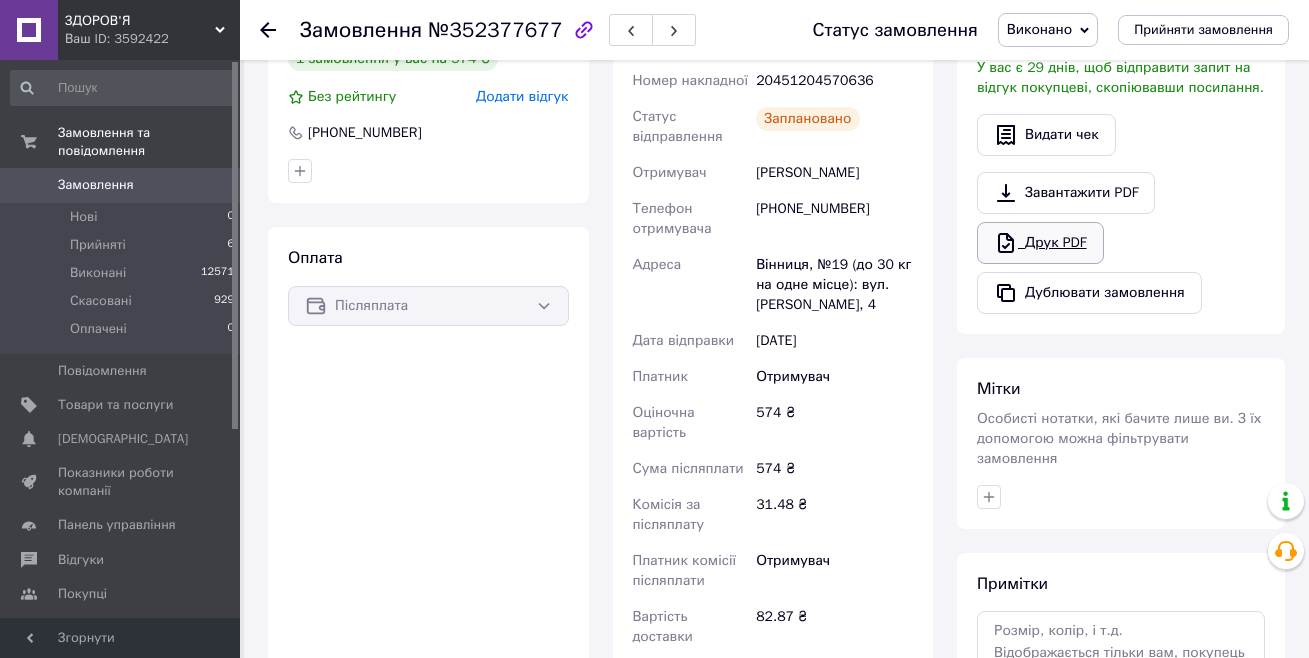 click on "Друк PDF" at bounding box center [1040, 243] 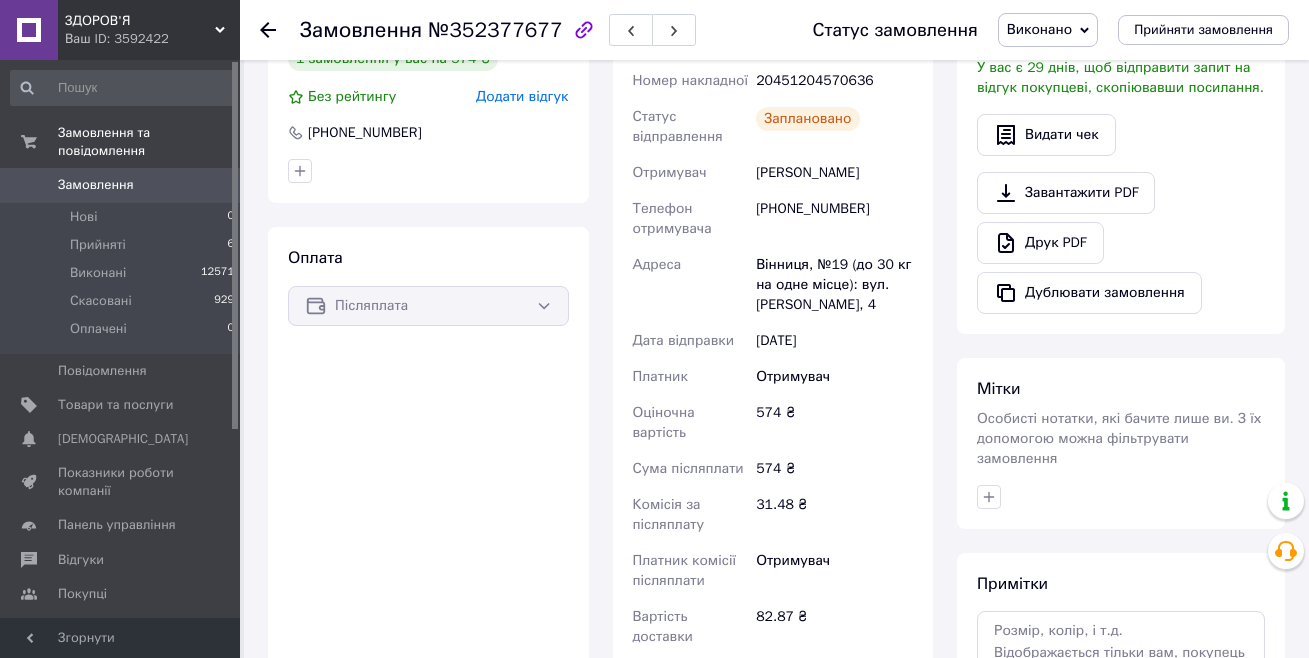 click 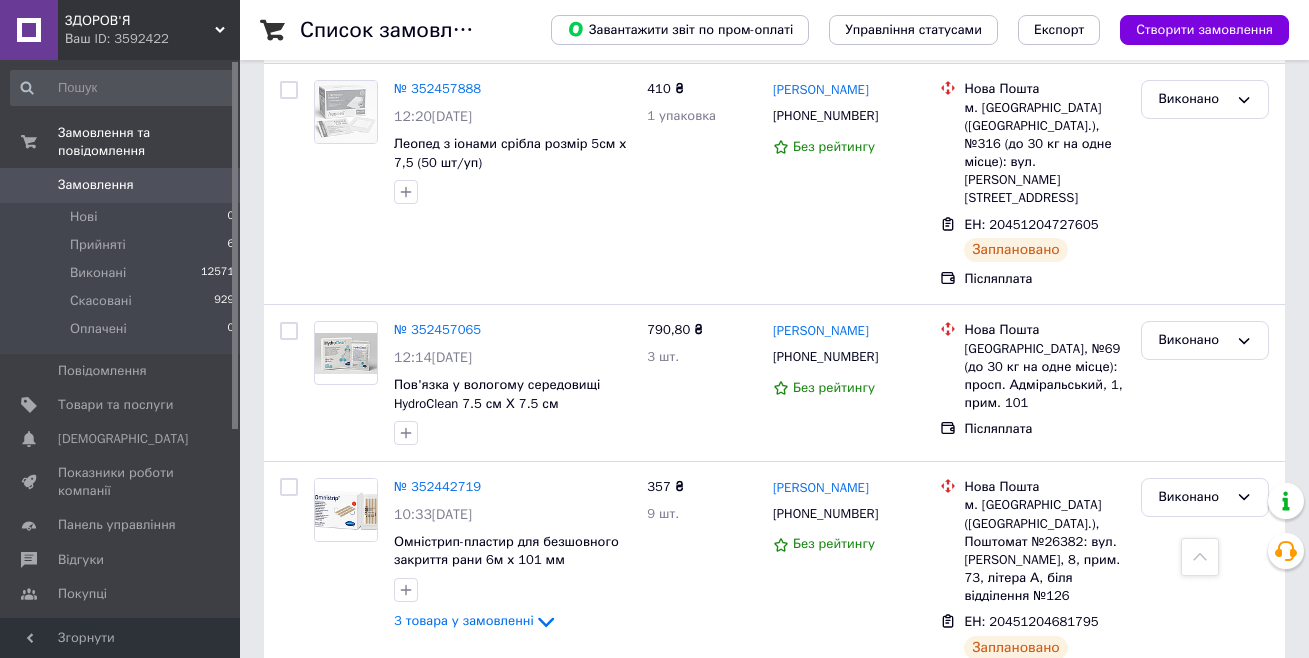 scroll, scrollTop: 0, scrollLeft: 0, axis: both 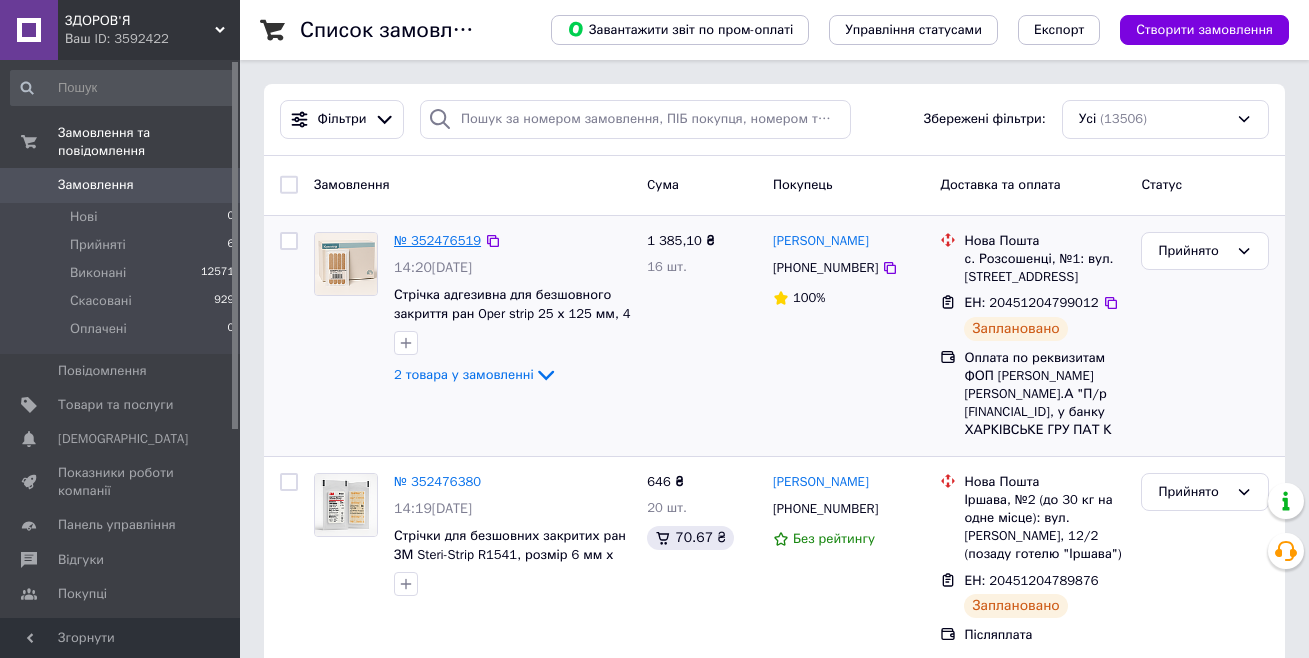click on "№ 352476519" at bounding box center [437, 240] 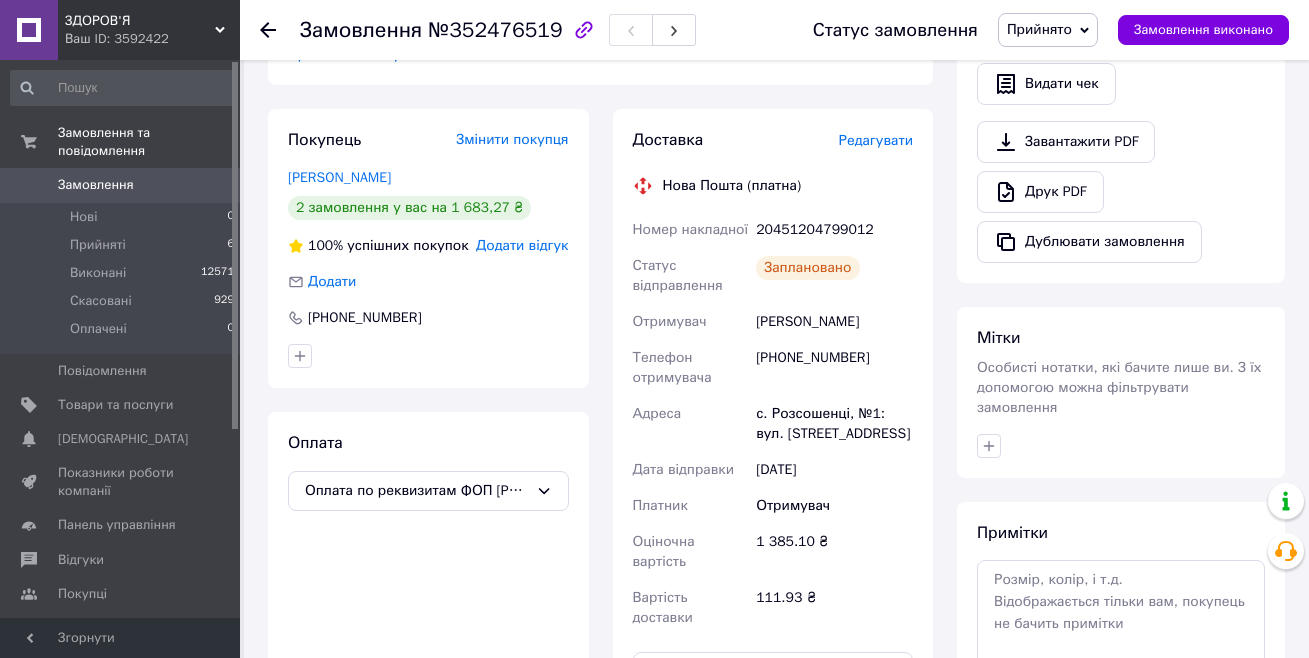 scroll, scrollTop: 600, scrollLeft: 0, axis: vertical 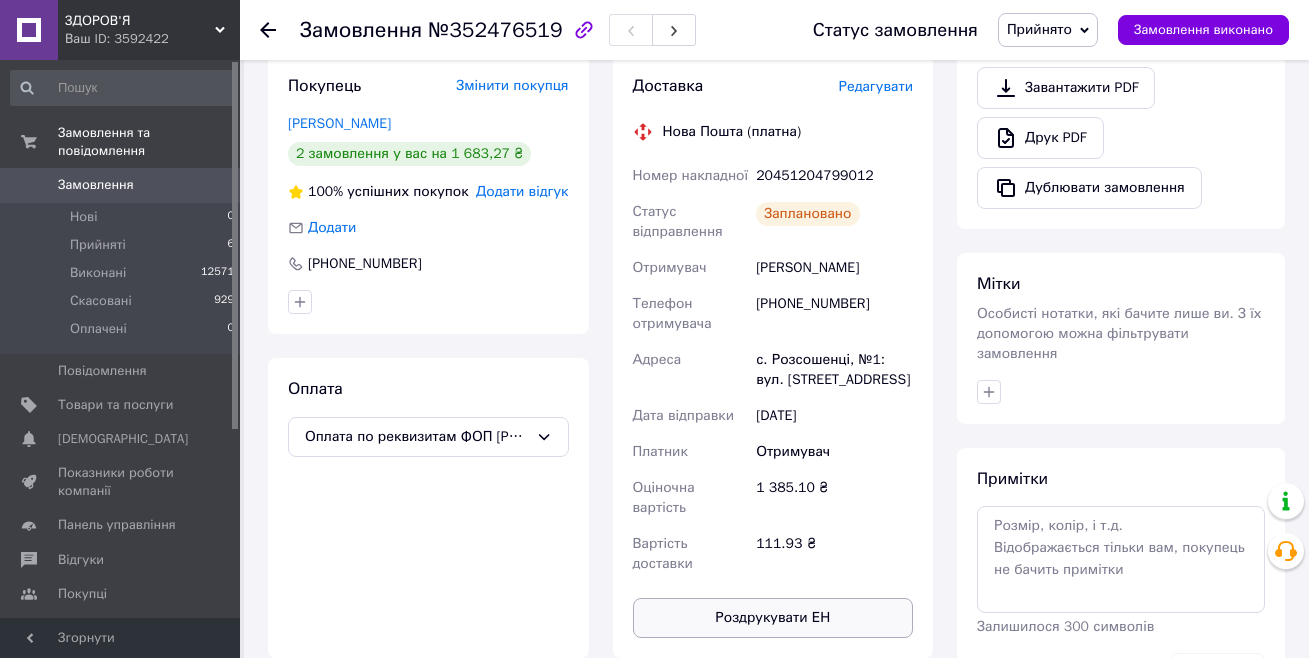 click on "Роздрукувати ЕН" at bounding box center (773, 618) 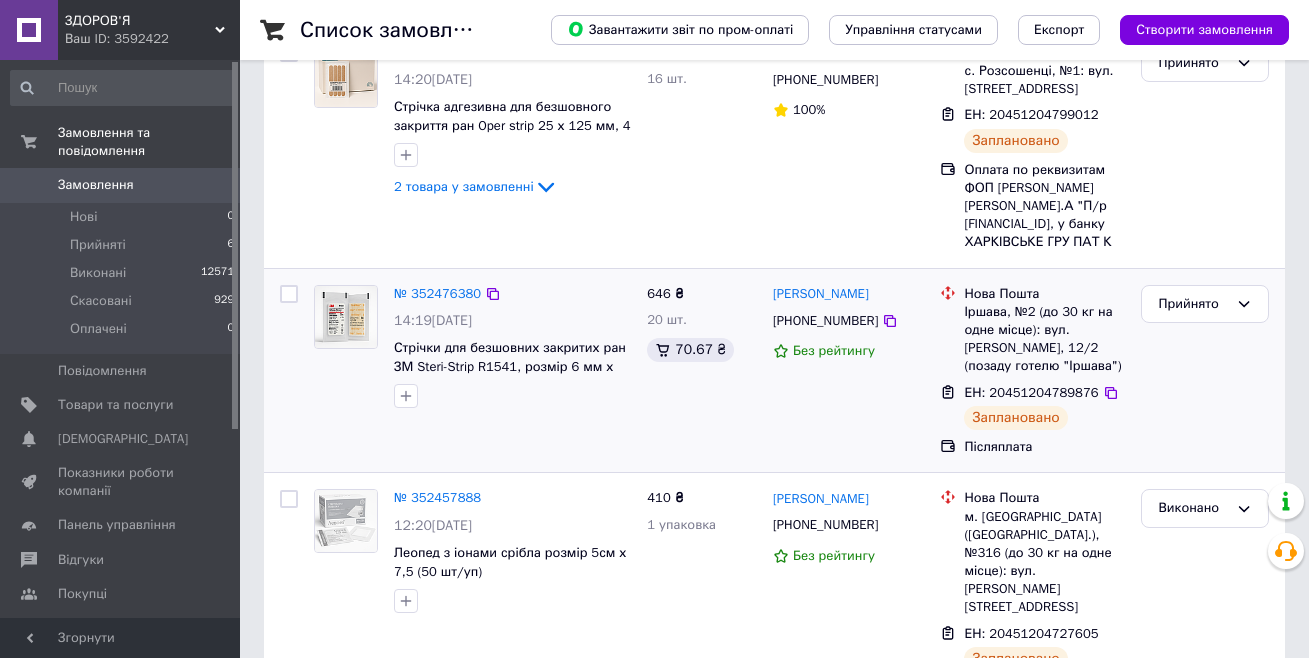 scroll, scrollTop: 200, scrollLeft: 0, axis: vertical 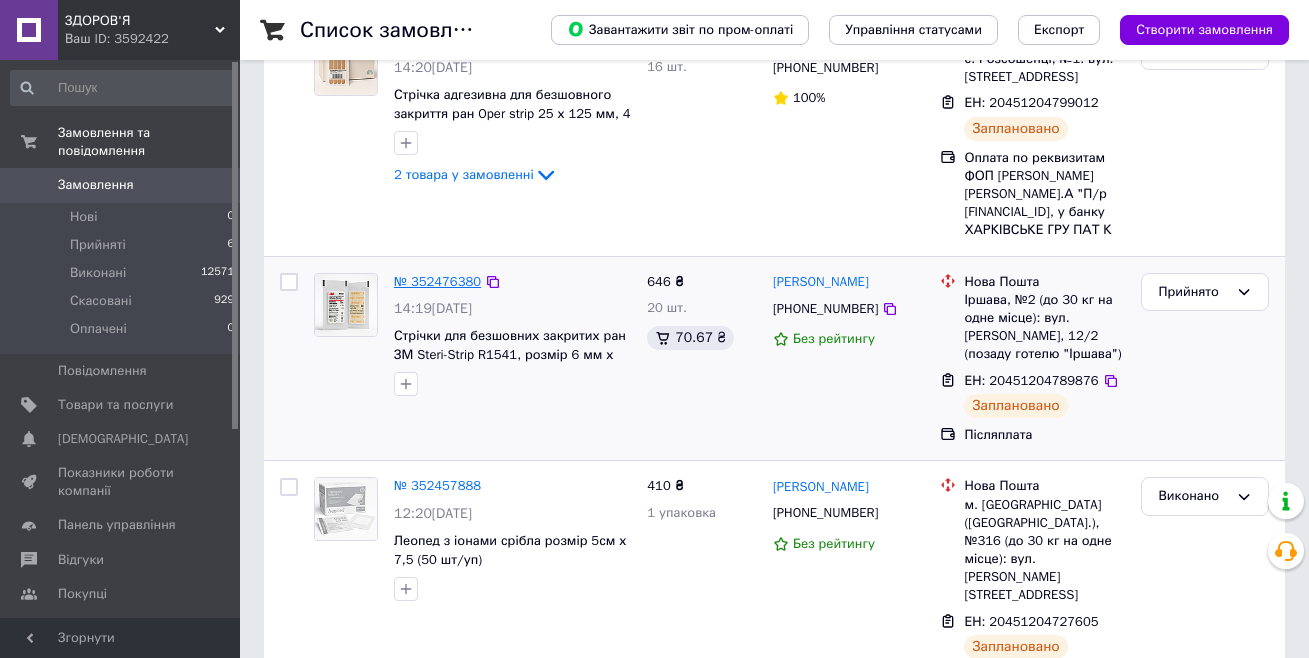 click on "№ 352476380" at bounding box center (437, 281) 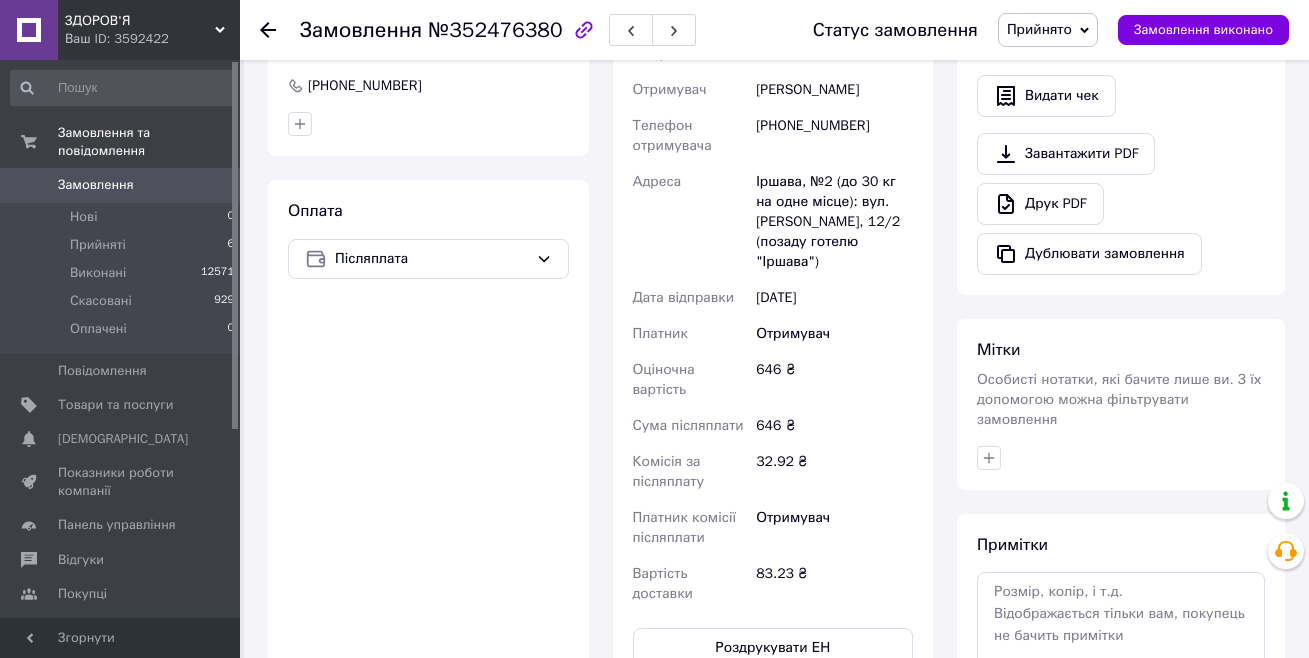 scroll, scrollTop: 800, scrollLeft: 0, axis: vertical 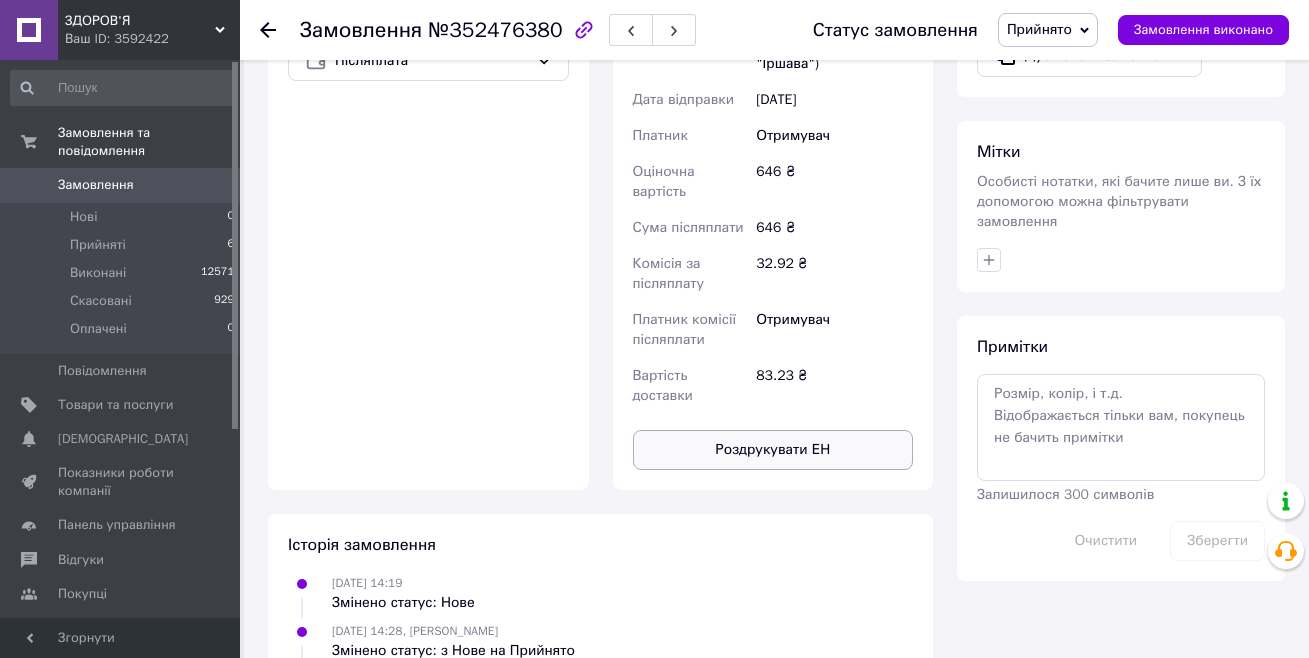 click on "Роздрукувати ЕН" at bounding box center (773, 450) 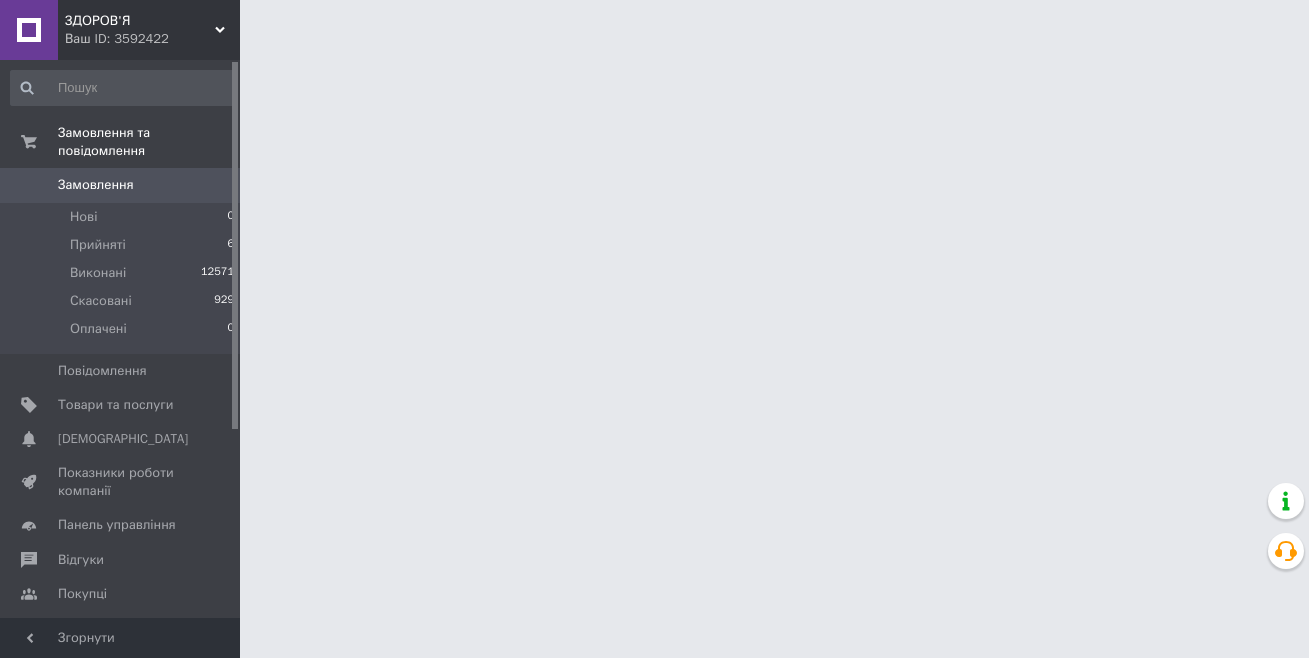 scroll, scrollTop: 0, scrollLeft: 0, axis: both 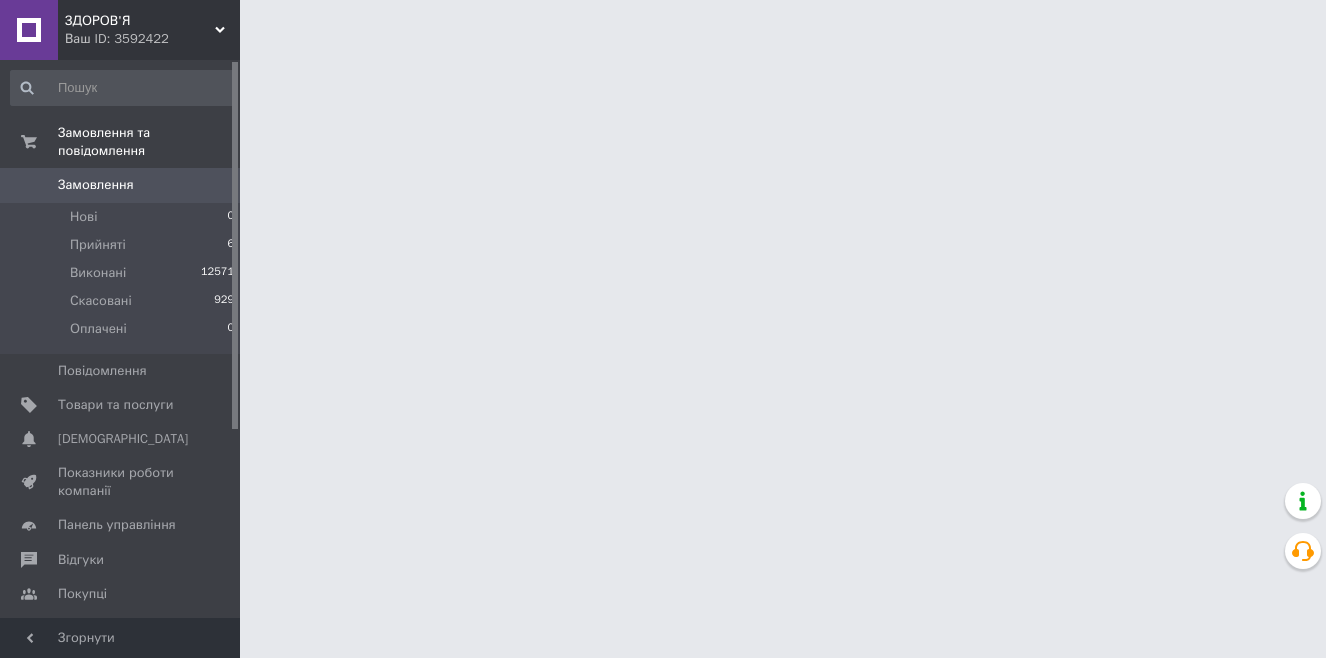 click on "Замовлення" at bounding box center (96, 185) 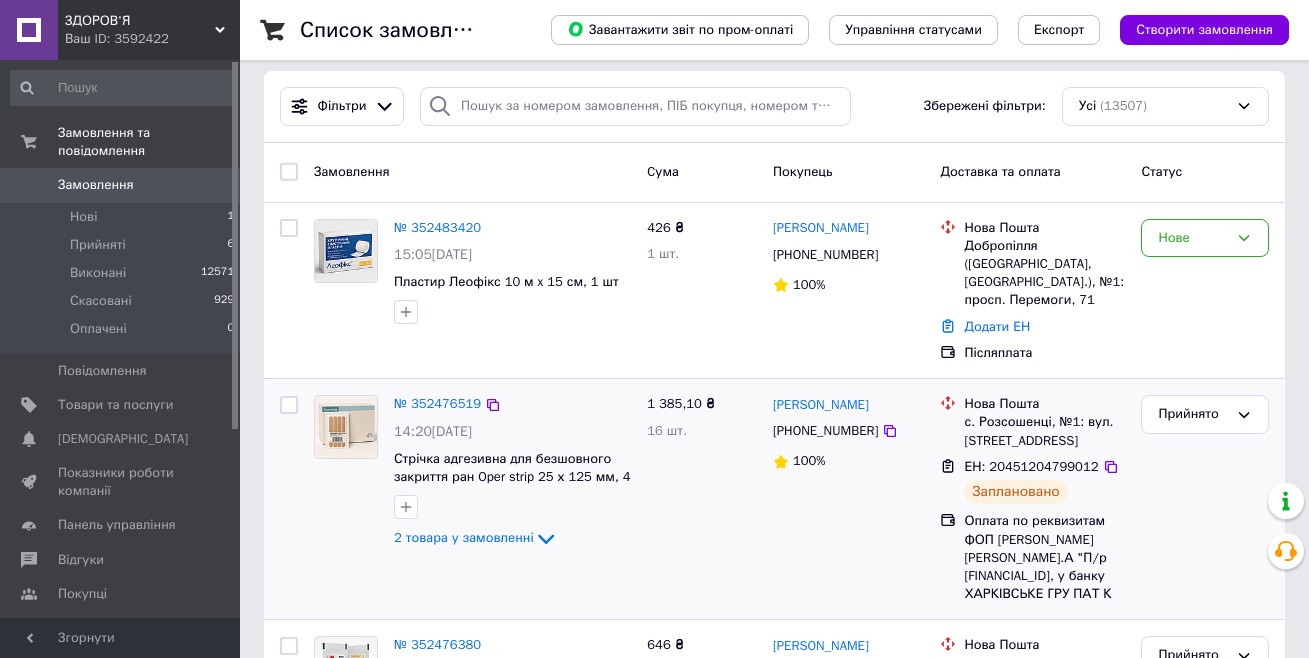scroll, scrollTop: 0, scrollLeft: 0, axis: both 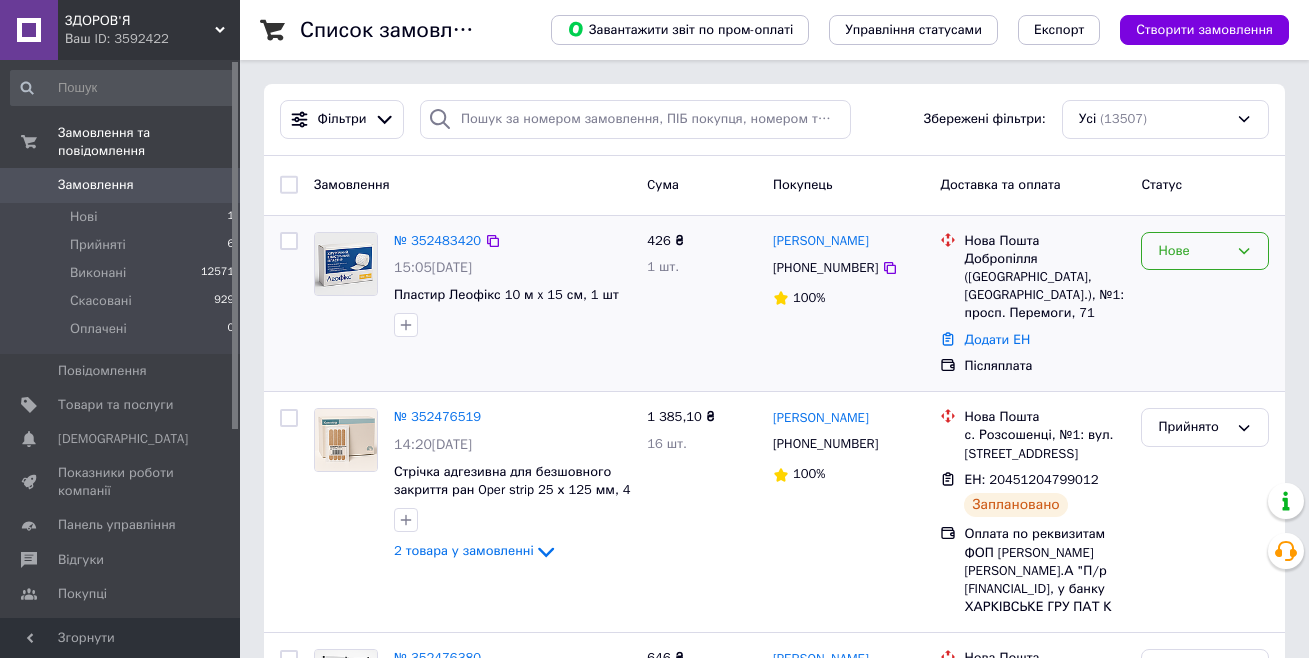 click on "Нове" at bounding box center [1193, 251] 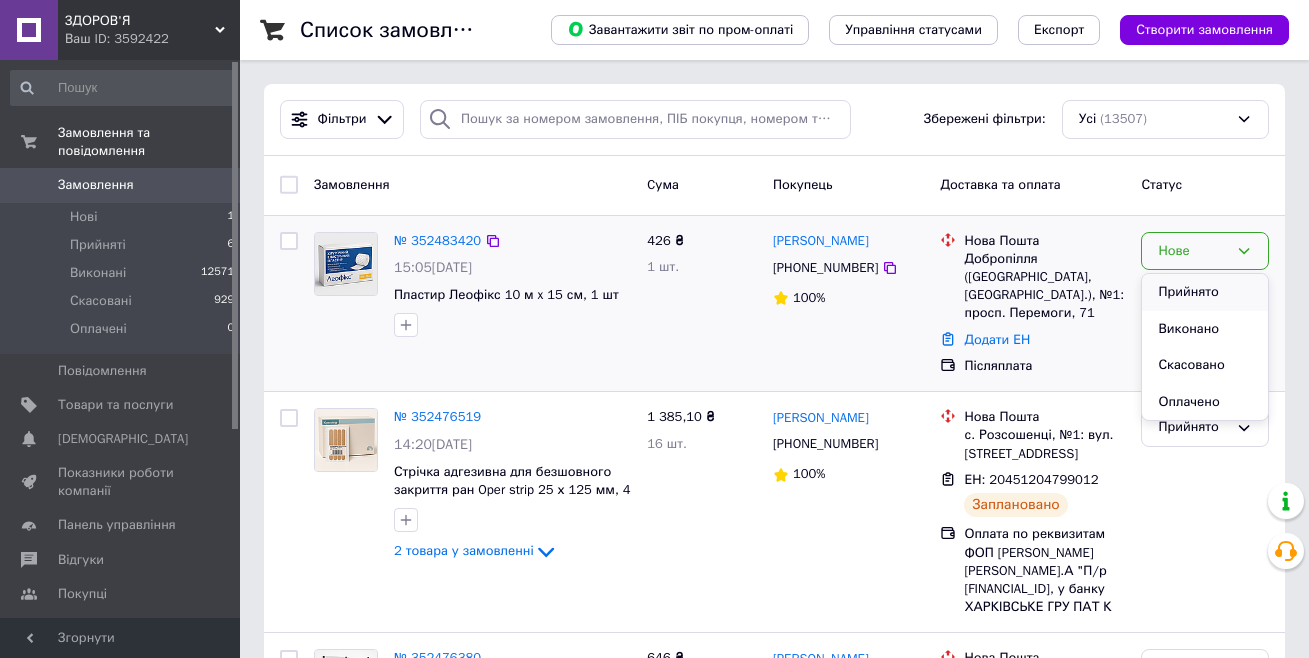 click on "Прийнято" at bounding box center [1205, 292] 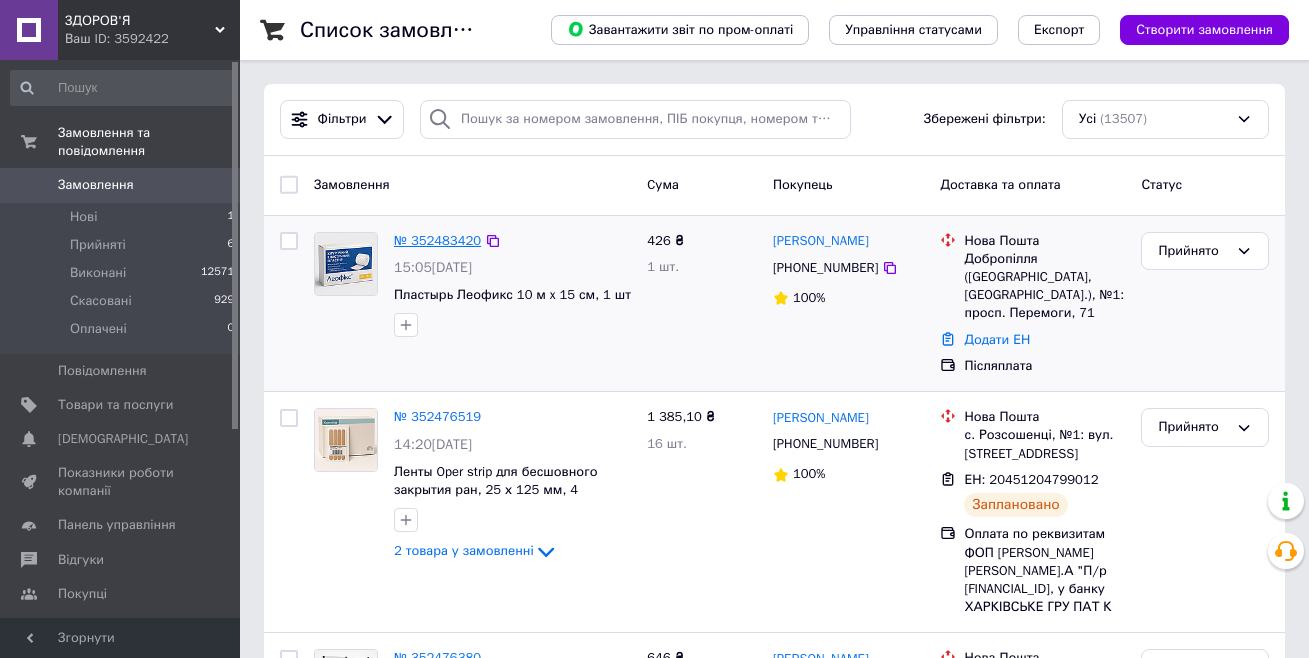 click on "№ 352483420" at bounding box center [437, 240] 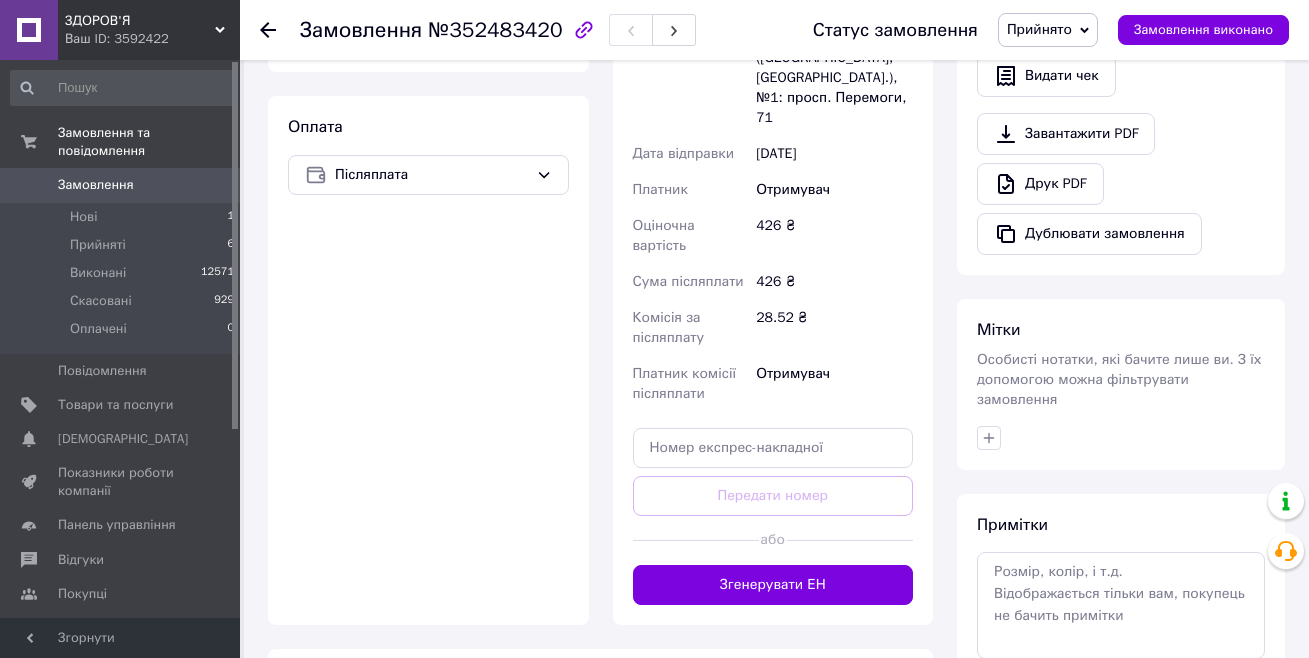scroll, scrollTop: 300, scrollLeft: 0, axis: vertical 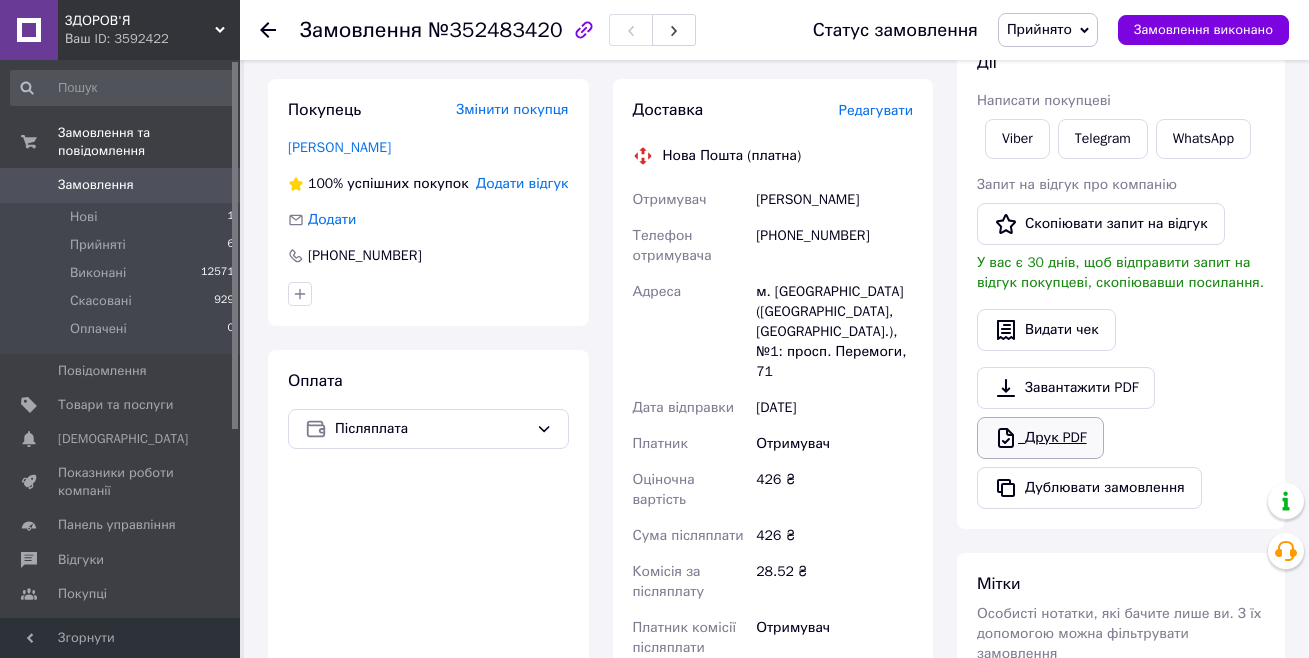 click on "Друк PDF" at bounding box center [1040, 438] 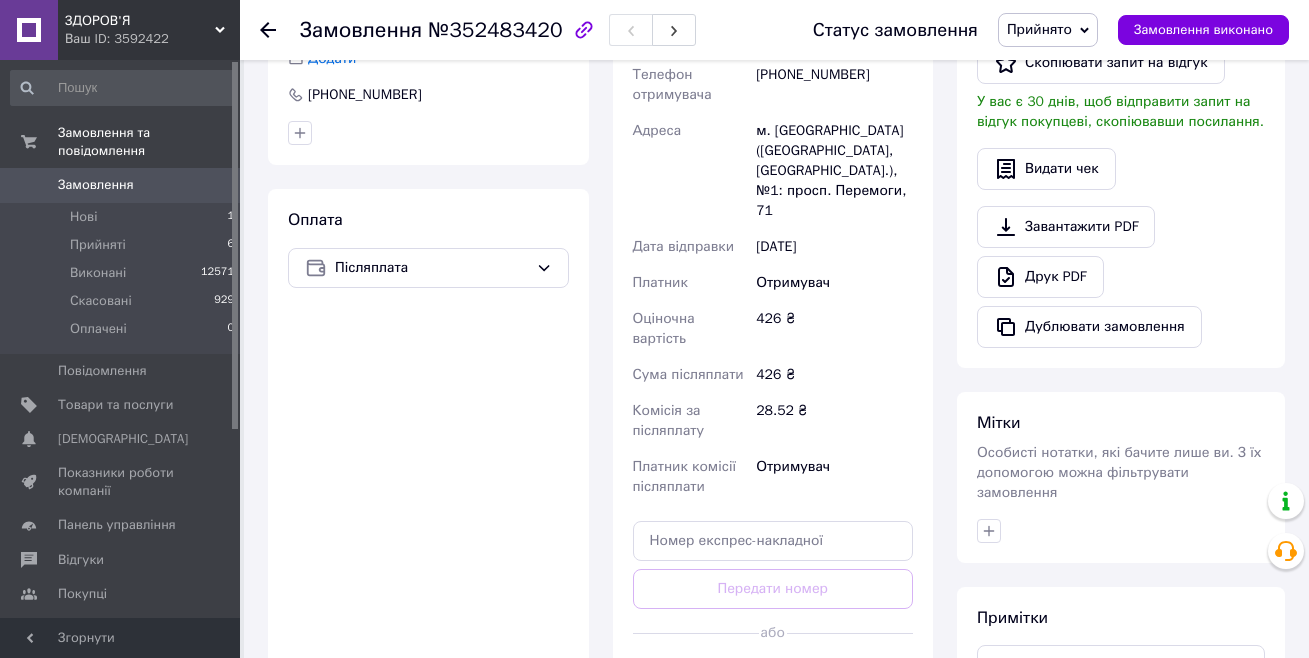 scroll, scrollTop: 600, scrollLeft: 0, axis: vertical 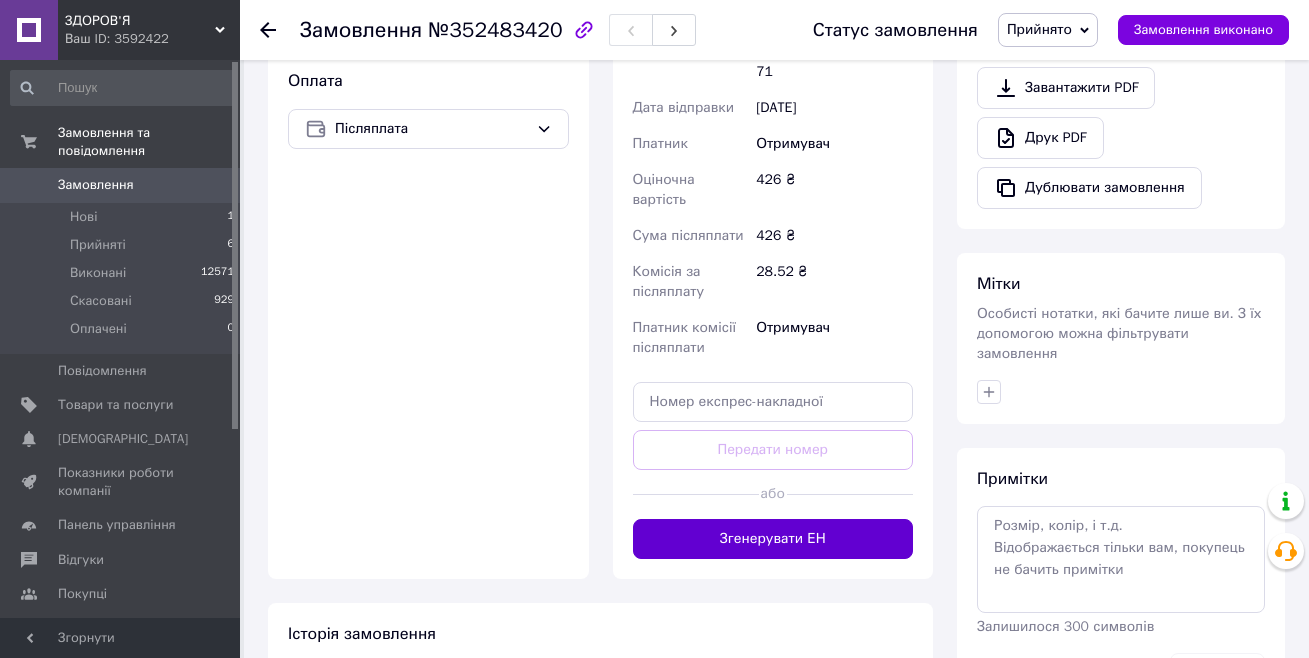 click on "Згенерувати ЕН" at bounding box center (773, 539) 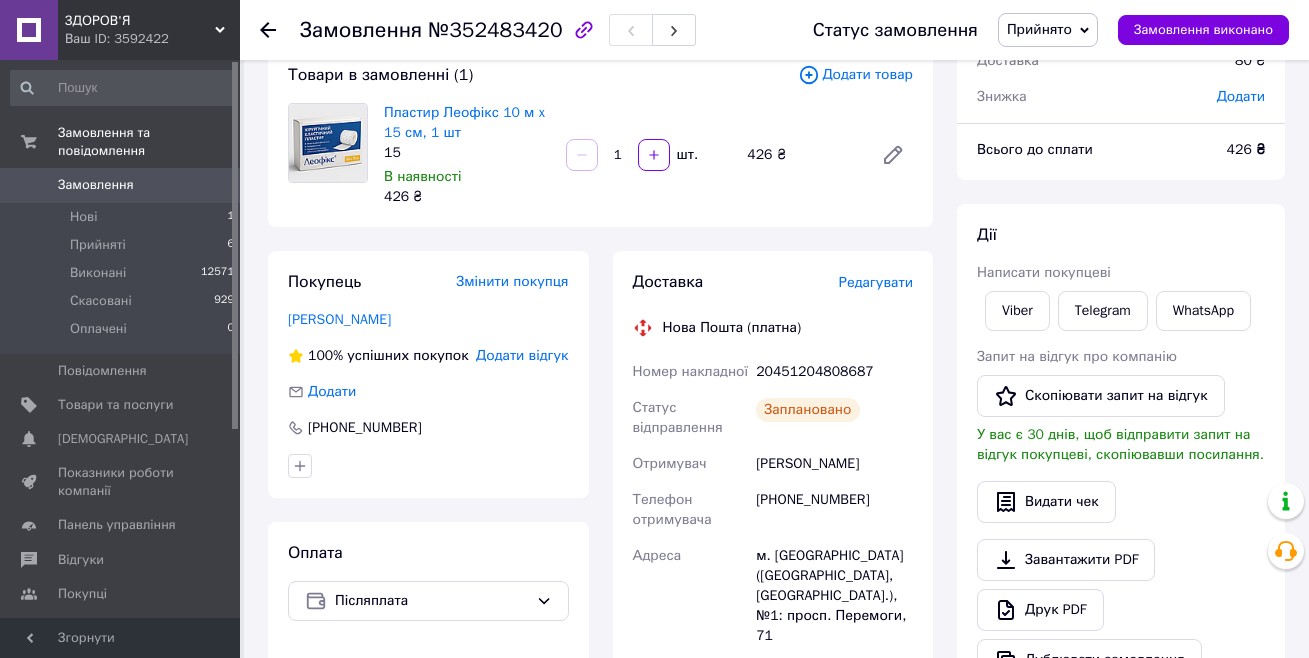 scroll, scrollTop: 100, scrollLeft: 0, axis: vertical 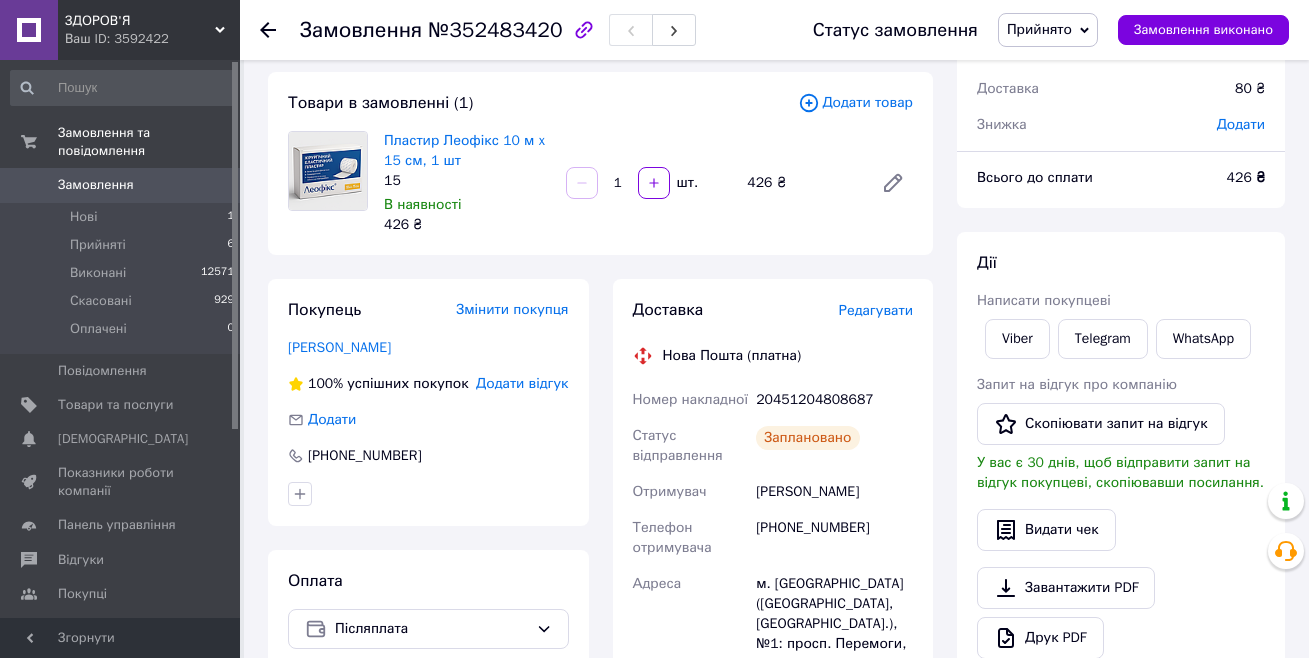 click on "Редагувати" at bounding box center [876, 310] 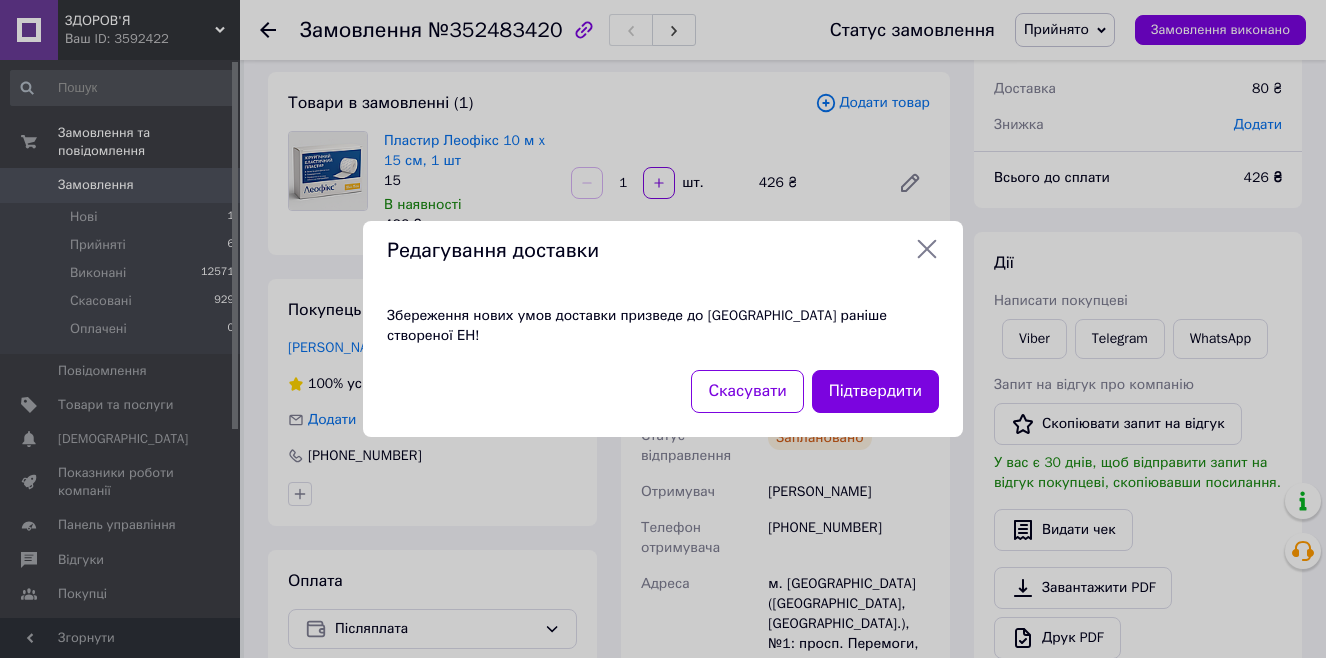 click 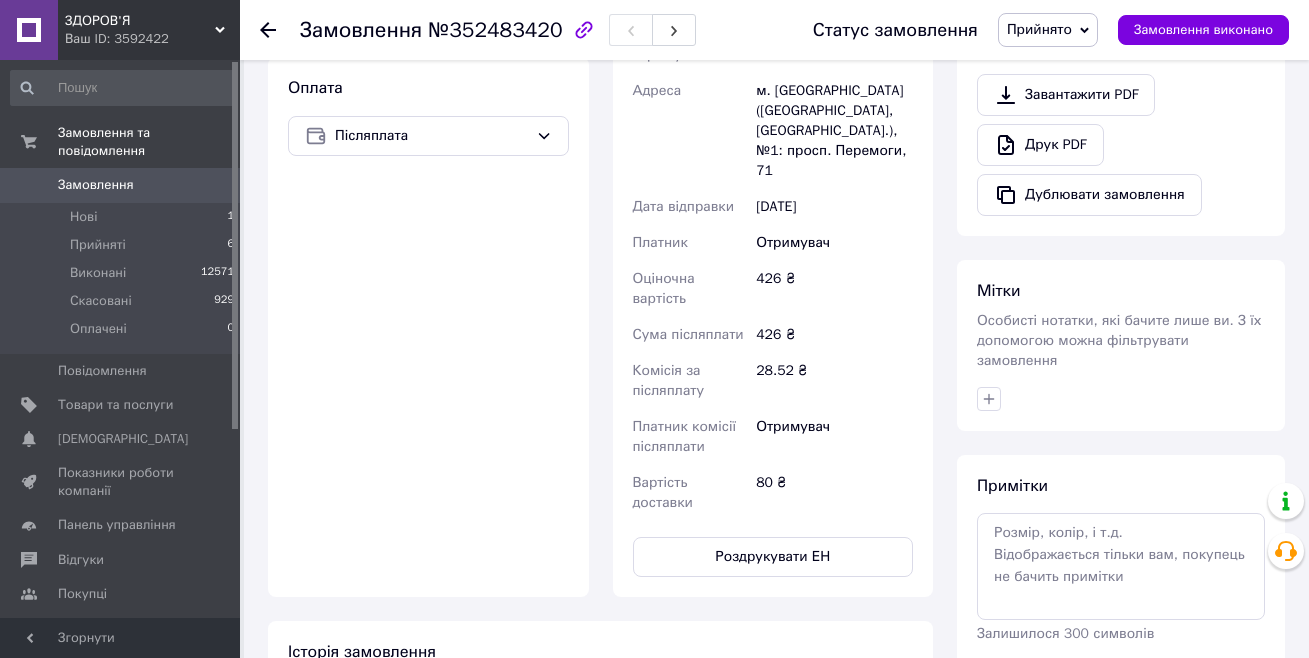 scroll, scrollTop: 600, scrollLeft: 0, axis: vertical 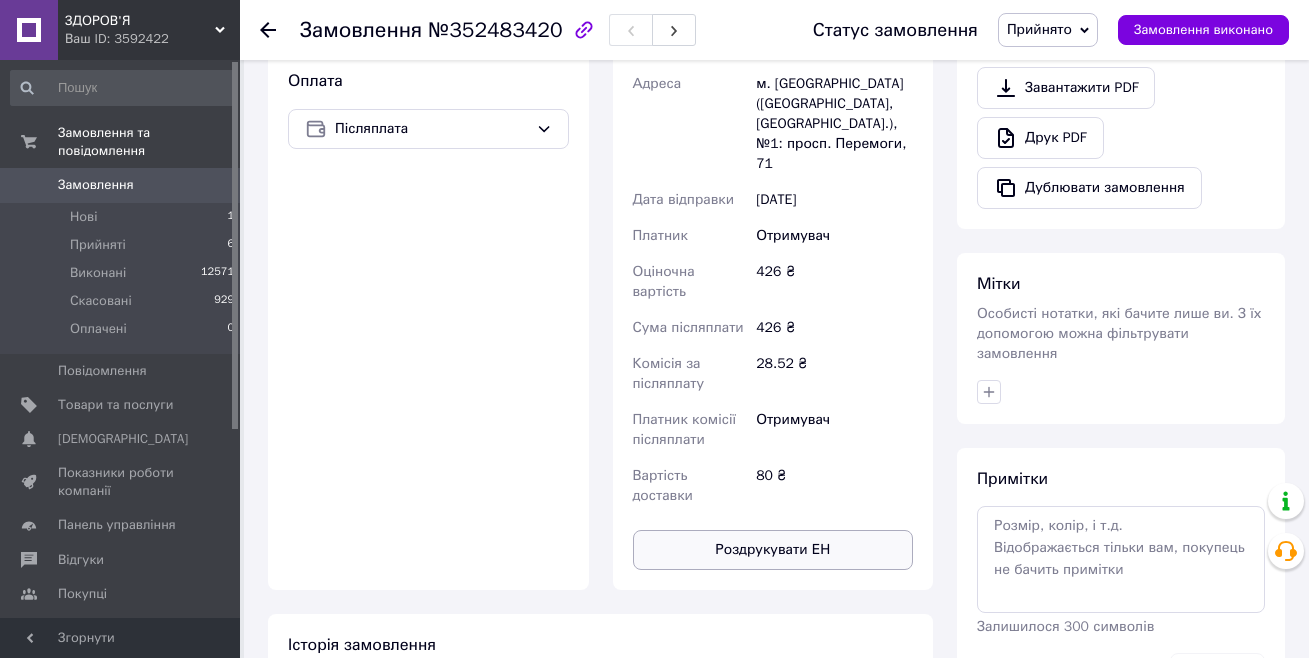 click on "Роздрукувати ЕН" at bounding box center [773, 550] 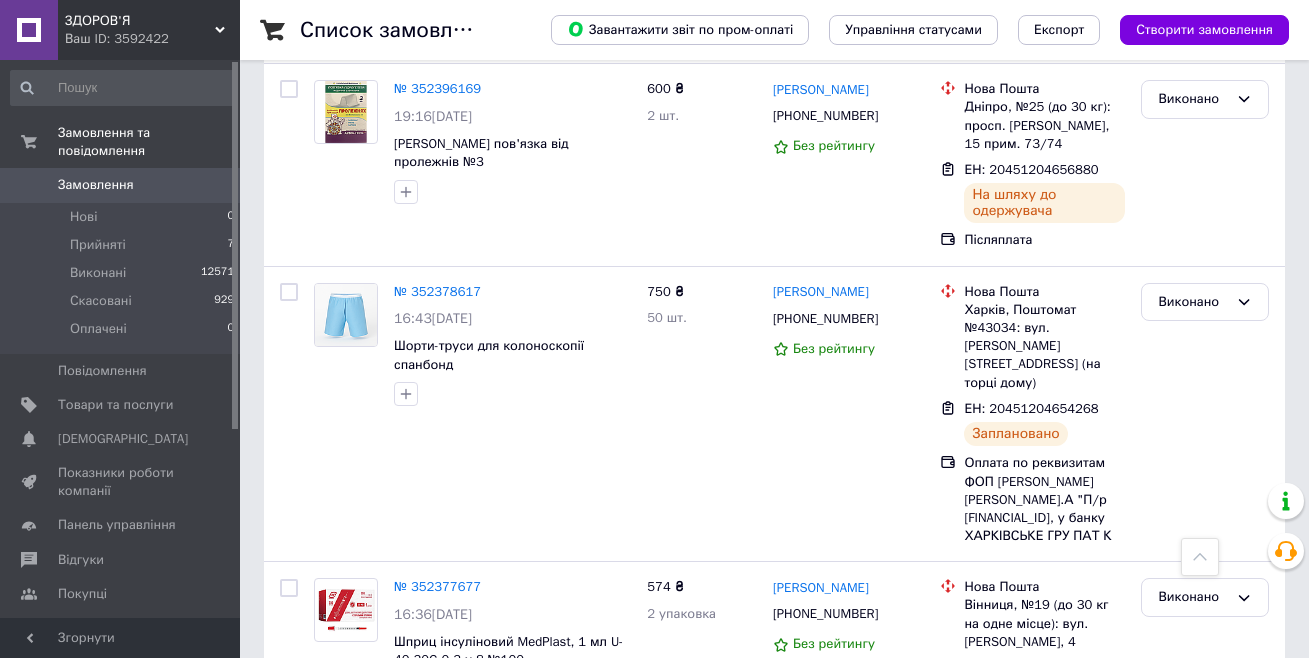 scroll, scrollTop: 2700, scrollLeft: 0, axis: vertical 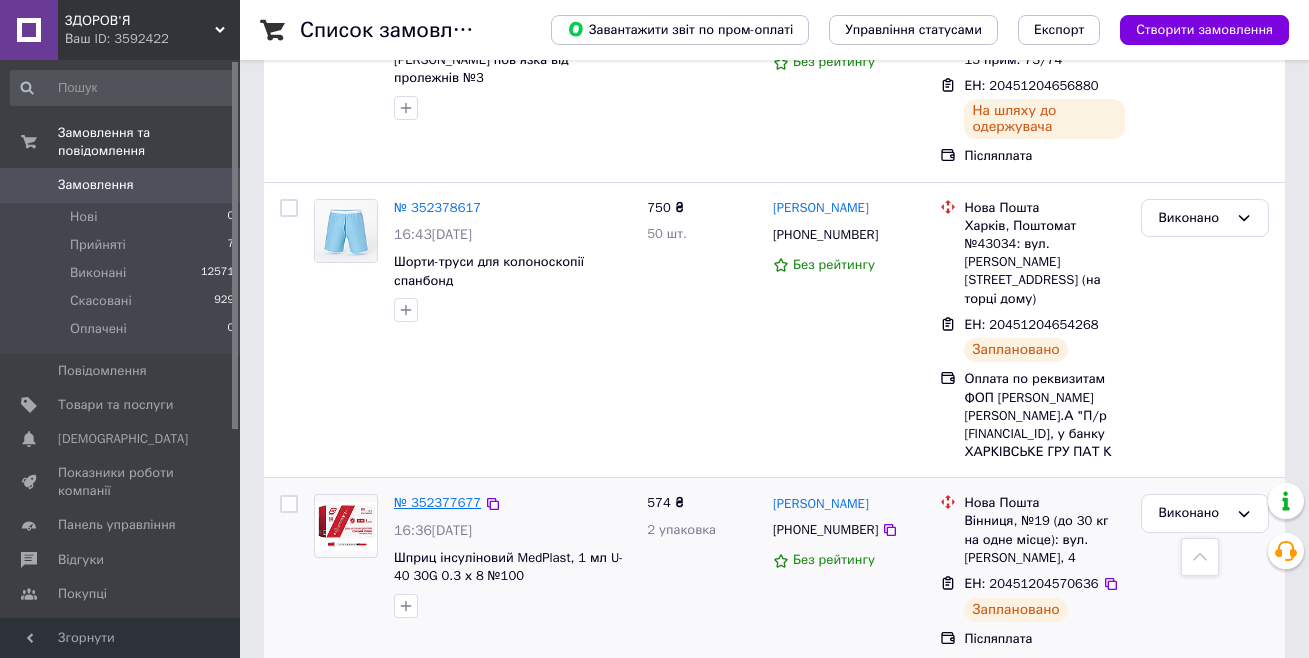 click on "№ 352377677" at bounding box center (437, 502) 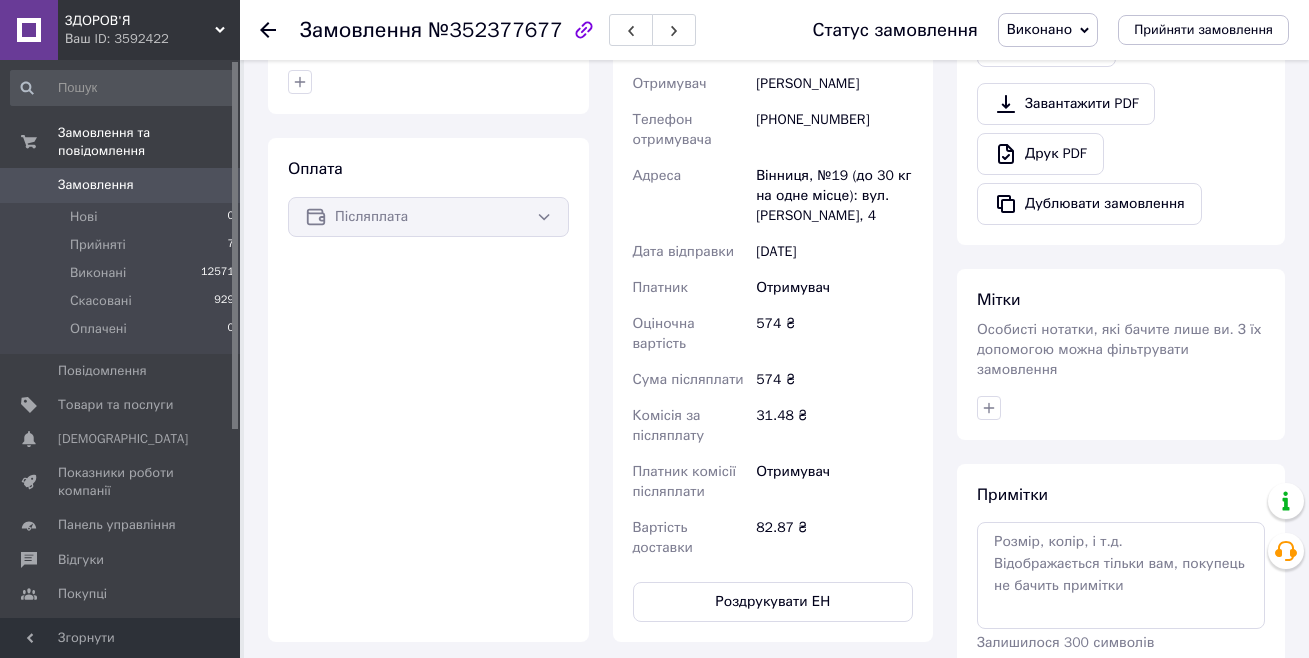 scroll, scrollTop: 559, scrollLeft: 0, axis: vertical 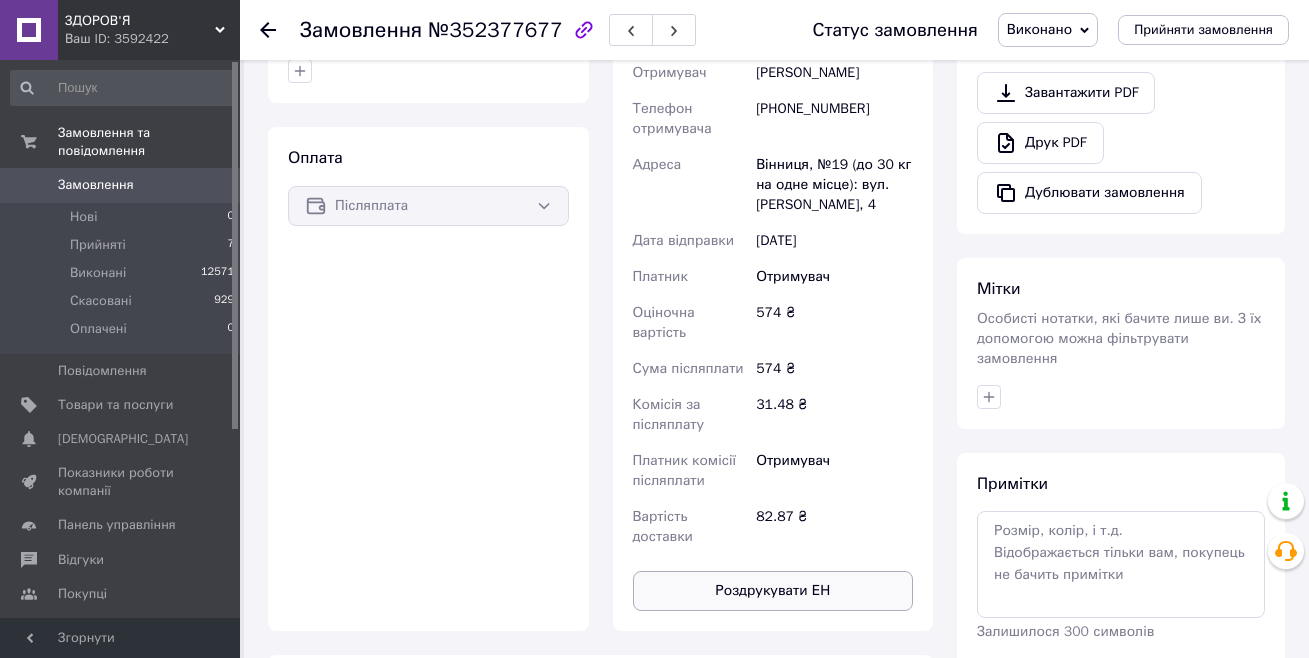 click on "Роздрукувати ЕН" at bounding box center (773, 591) 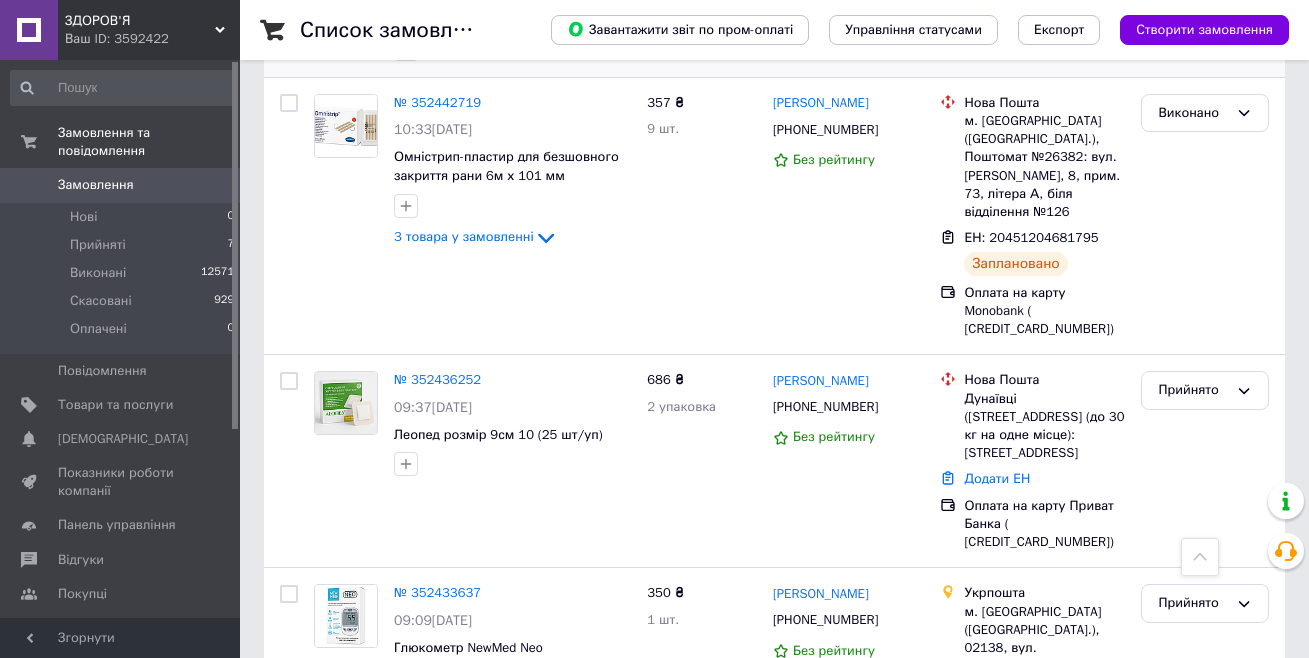 scroll, scrollTop: 1300, scrollLeft: 0, axis: vertical 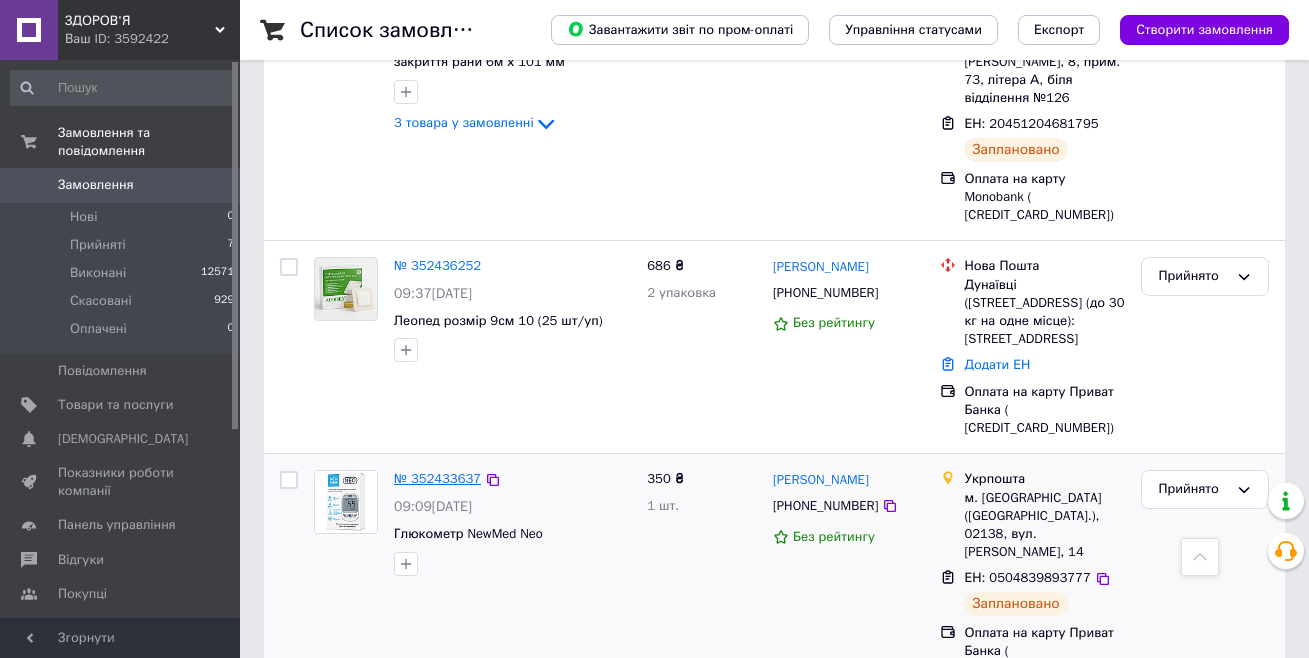 click on "№ 352433637" at bounding box center (437, 478) 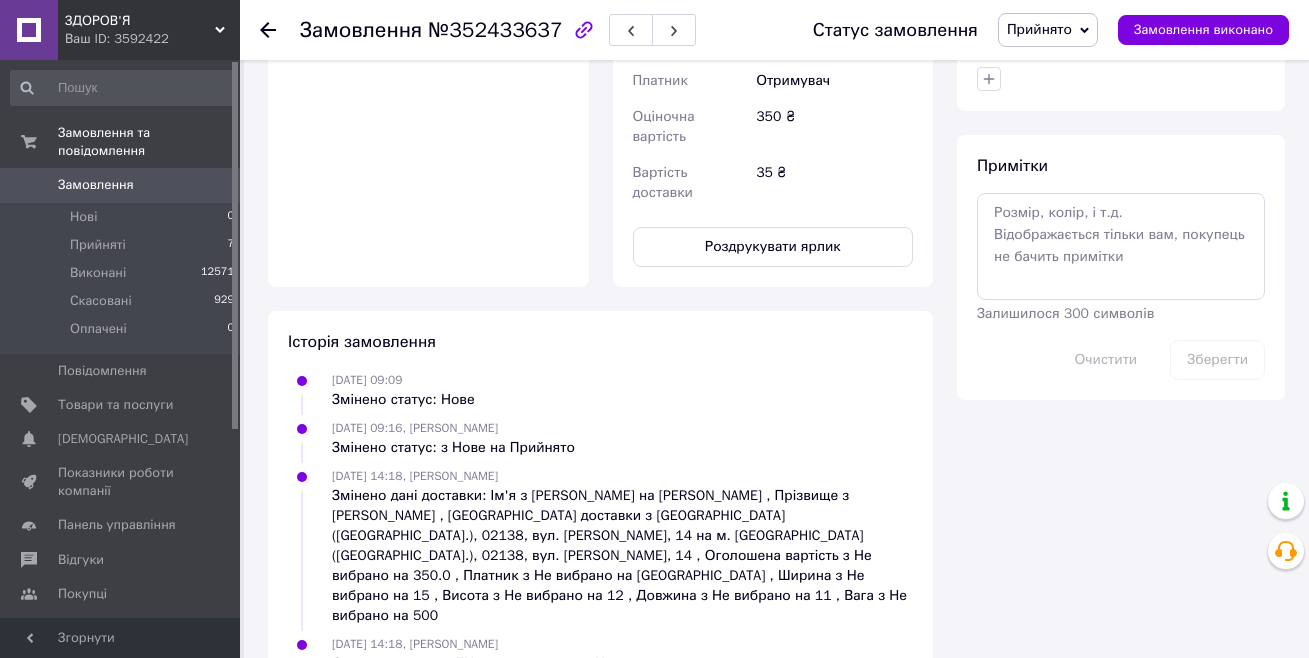 scroll, scrollTop: 969, scrollLeft: 0, axis: vertical 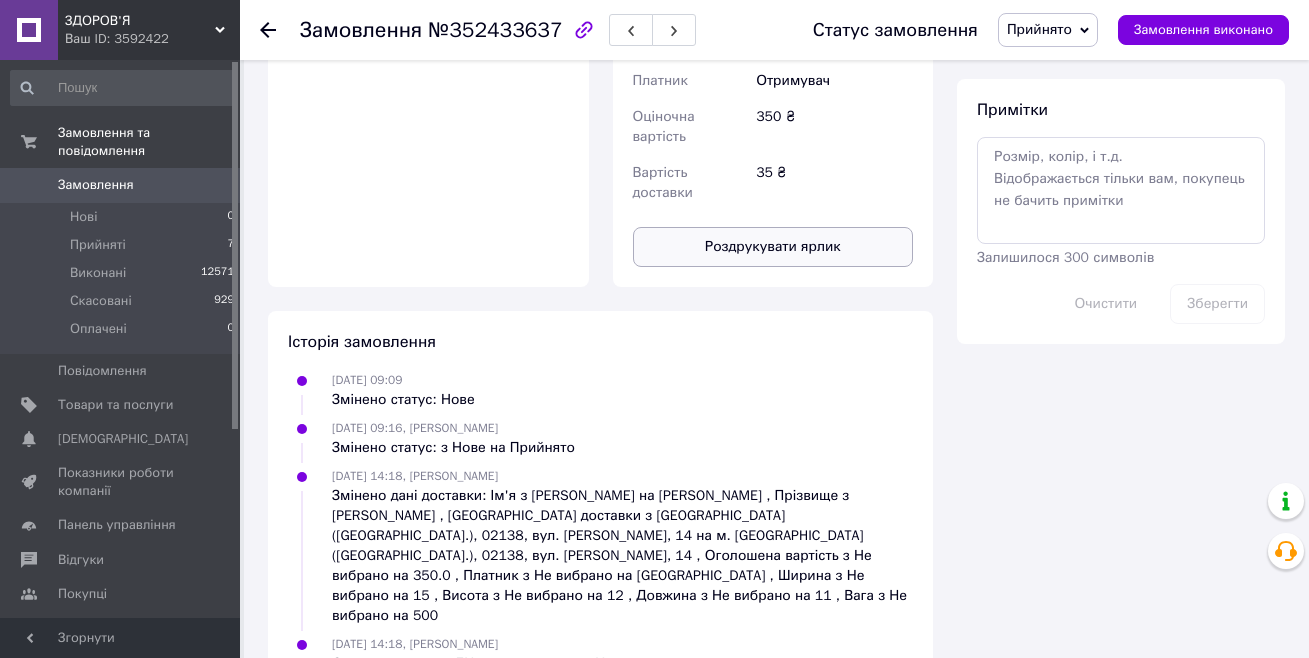 click on "Роздрукувати ярлик" at bounding box center (773, 247) 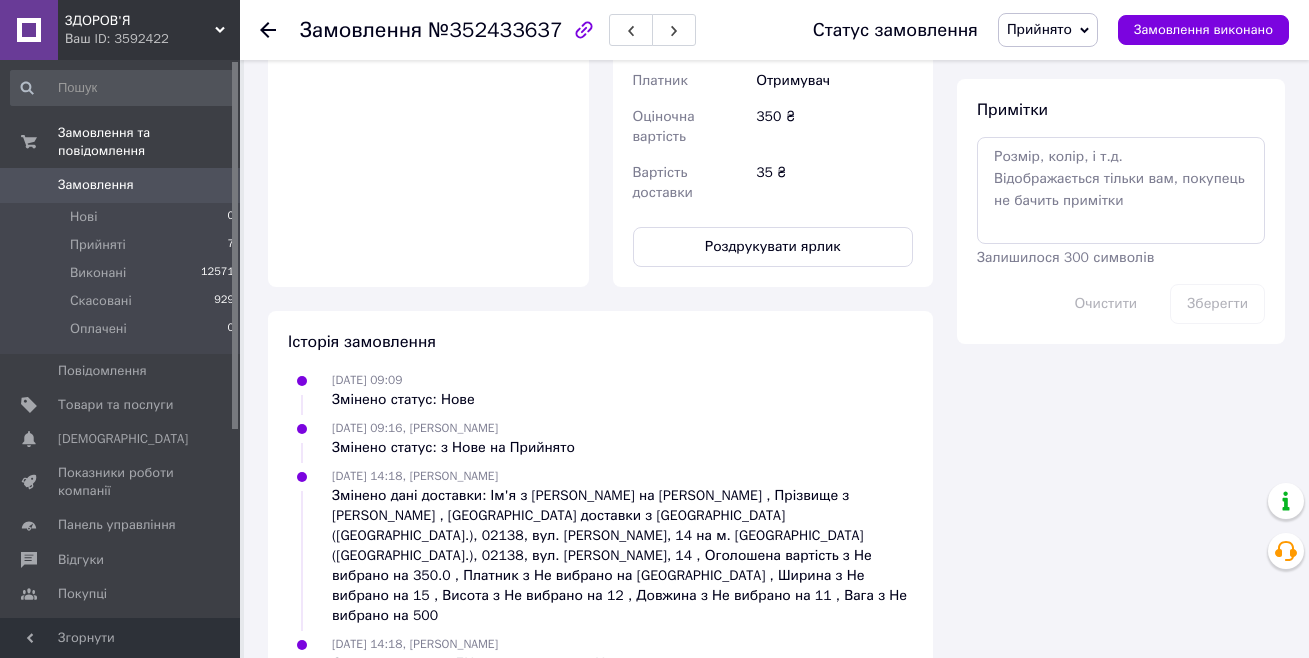 click on "Замовлення №352433637 Статус замовлення Прийнято Виконано Скасовано Оплачено Замовлення виконано" at bounding box center (774, 30) 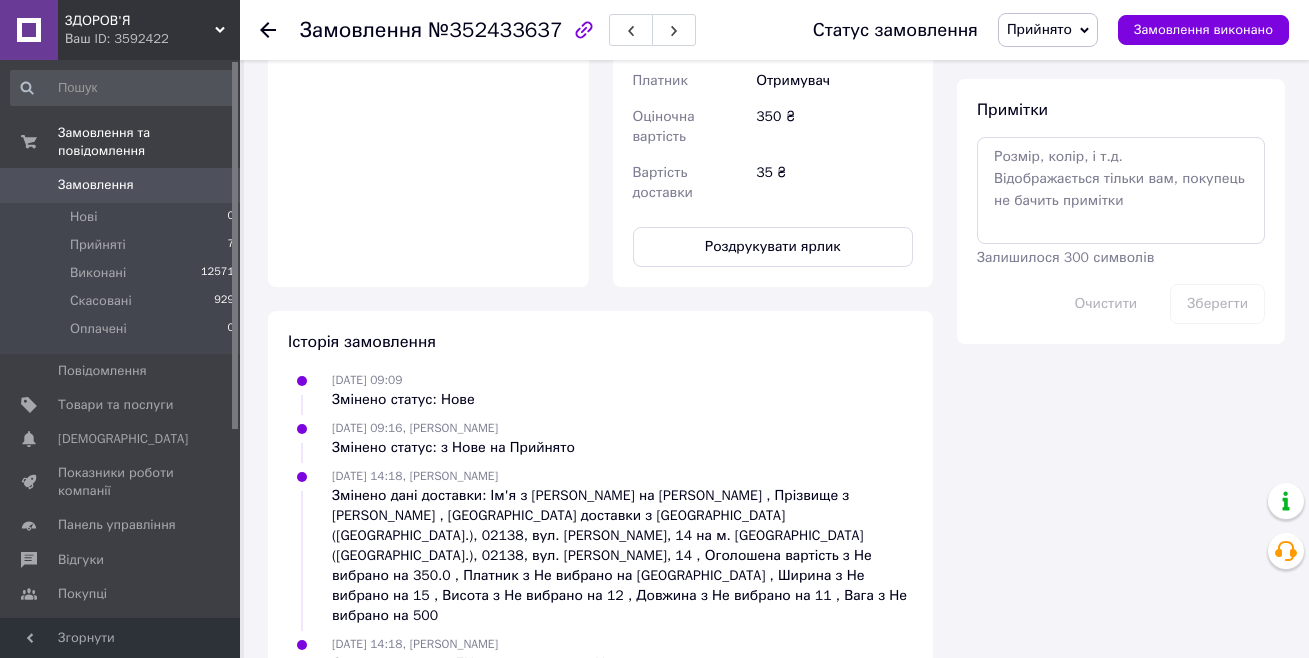 click 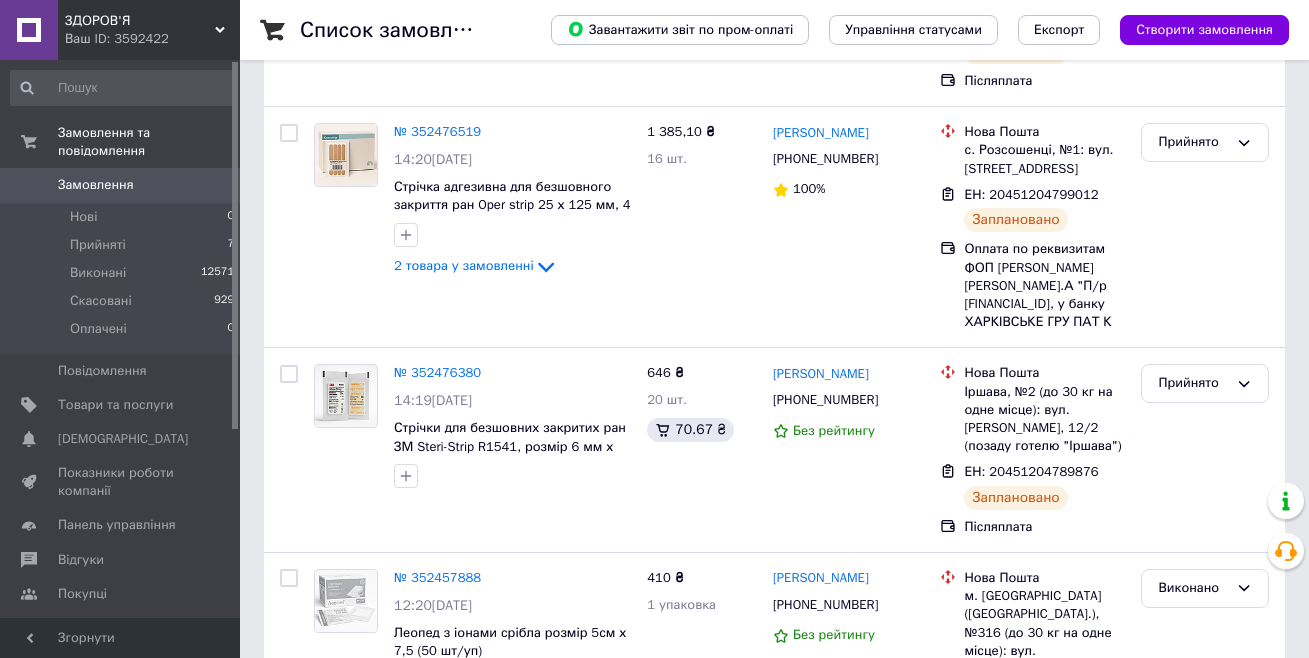 scroll, scrollTop: 600, scrollLeft: 0, axis: vertical 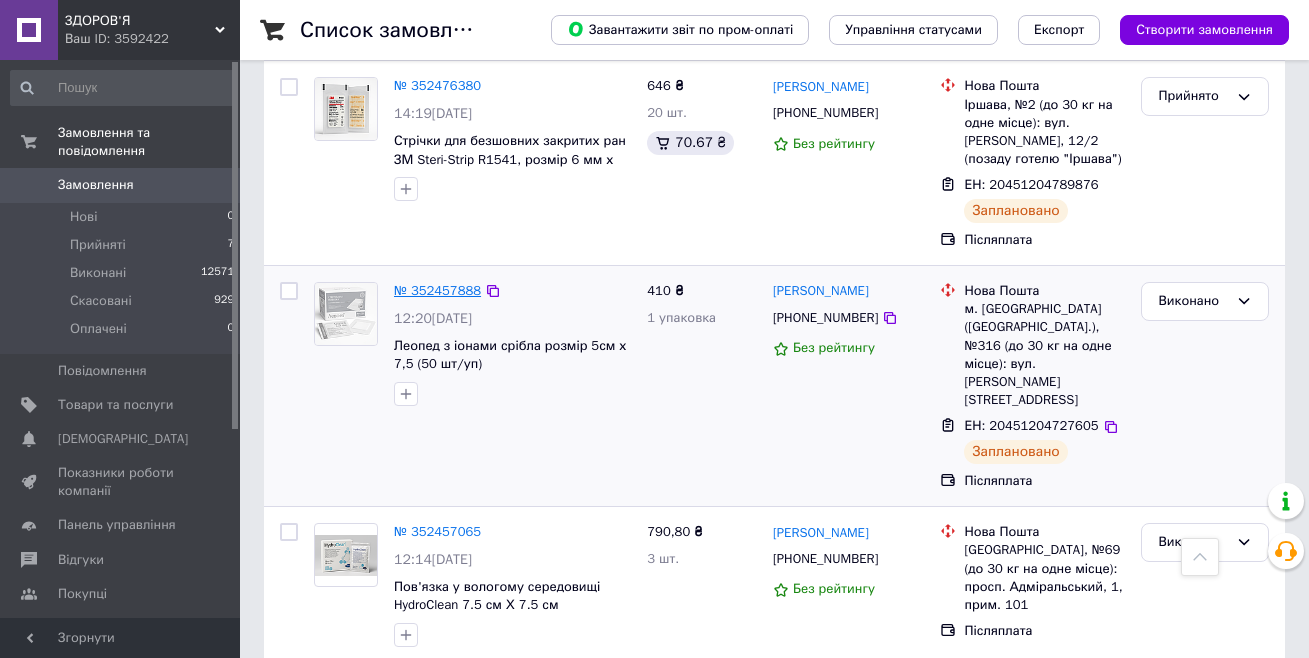 click on "№ 352457888" at bounding box center (437, 290) 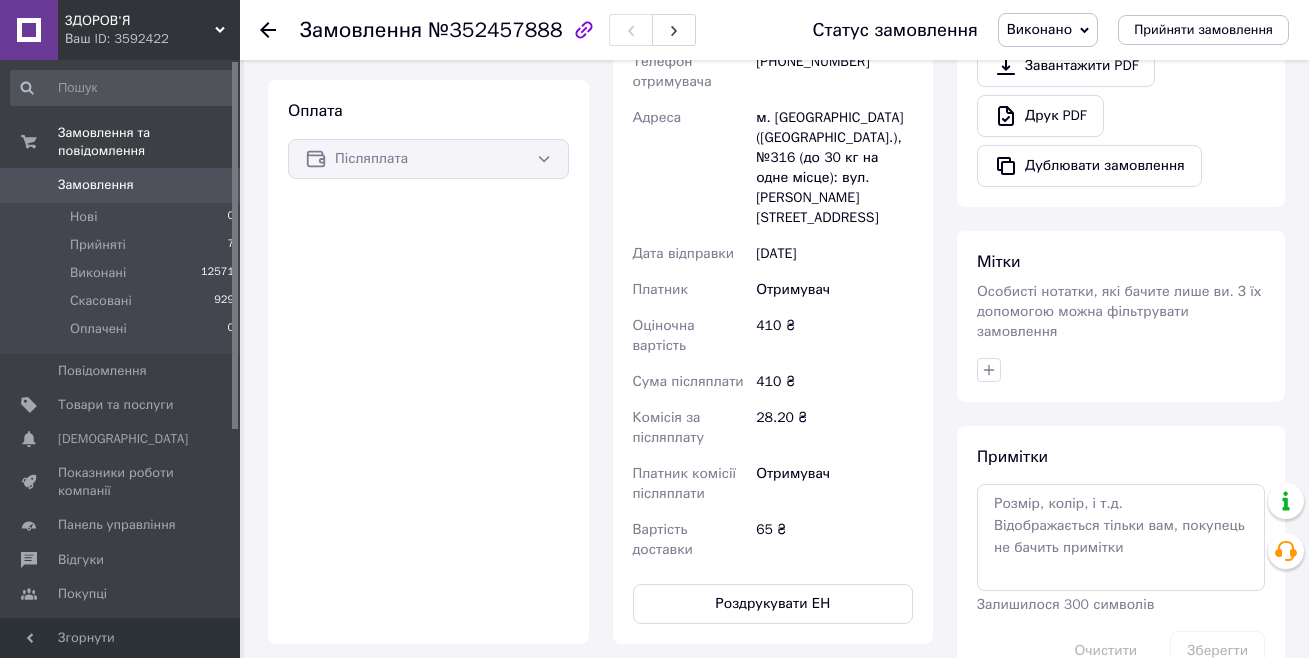 scroll, scrollTop: 700, scrollLeft: 0, axis: vertical 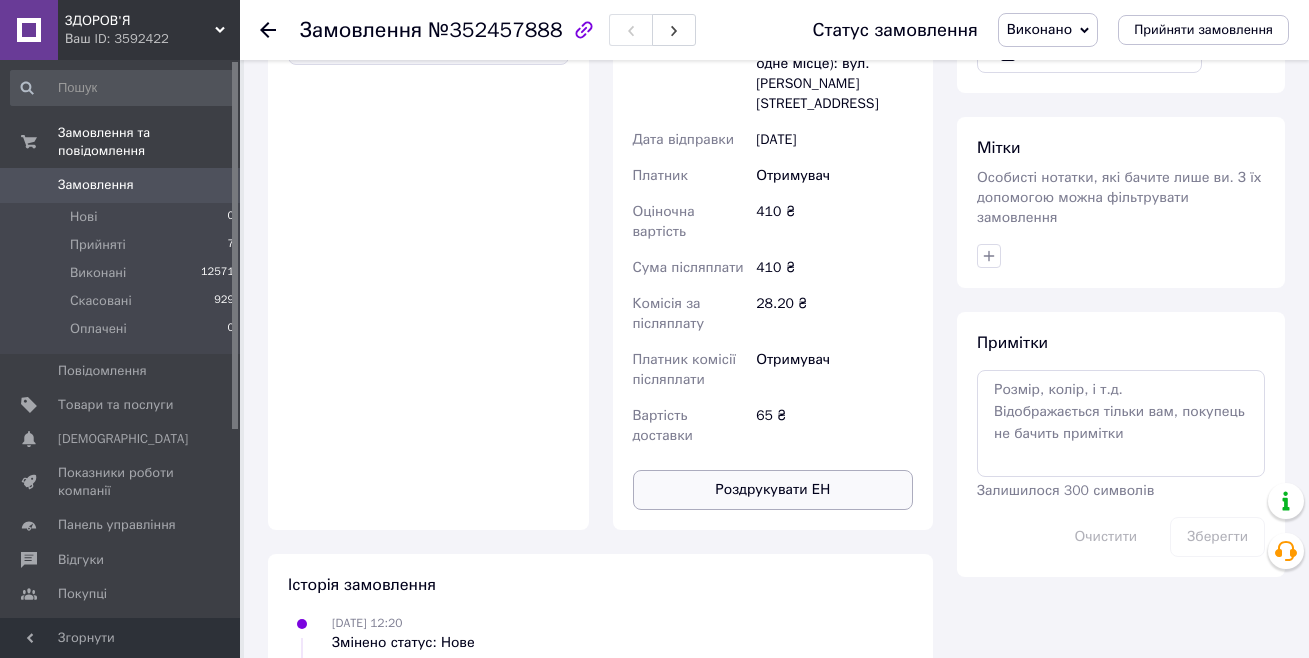 click on "Роздрукувати ЕН" at bounding box center [773, 490] 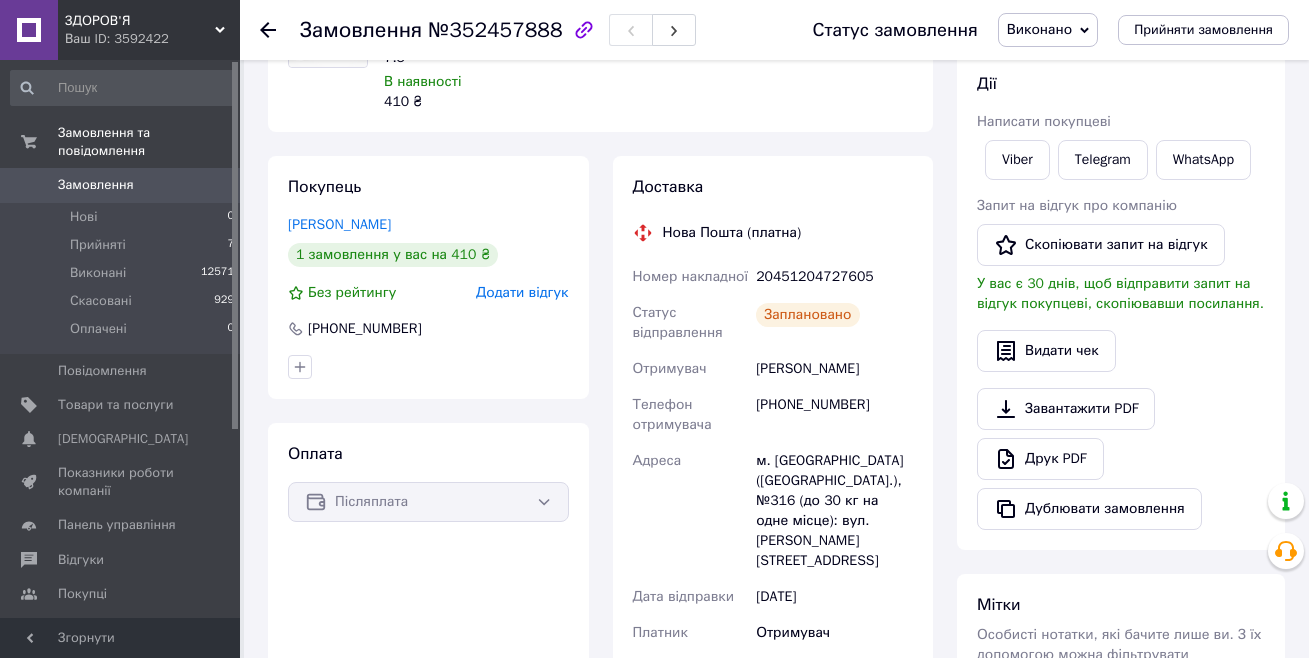scroll, scrollTop: 200, scrollLeft: 0, axis: vertical 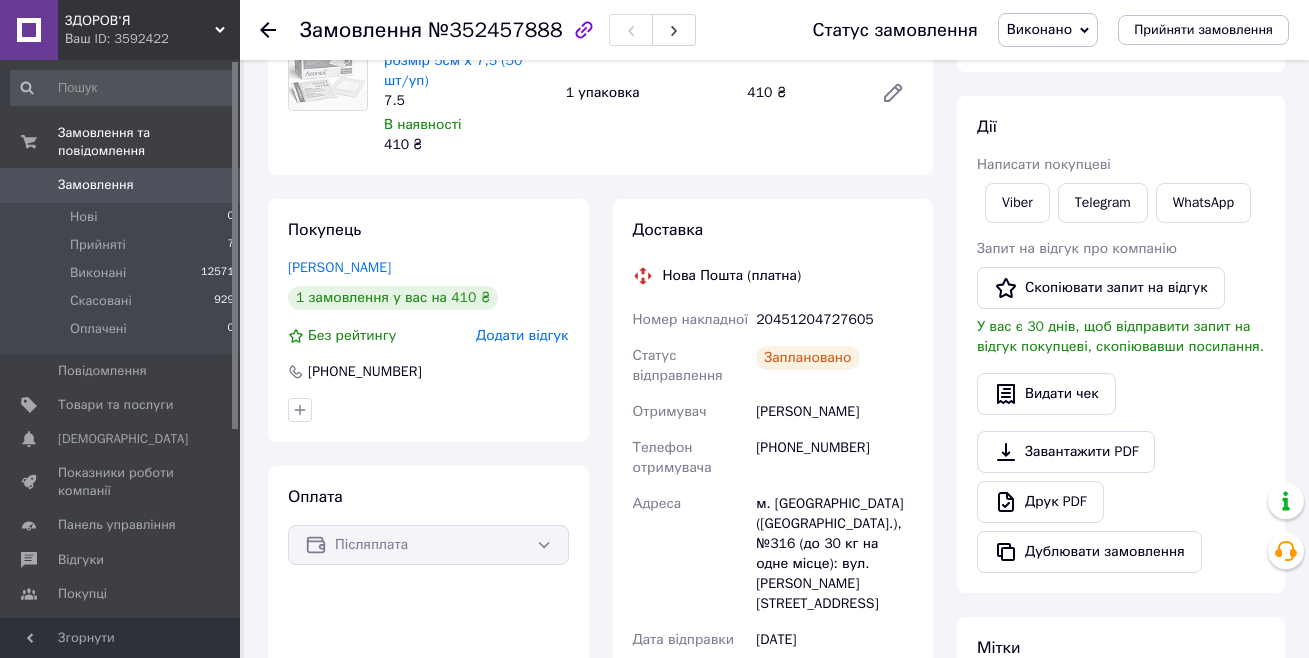 click 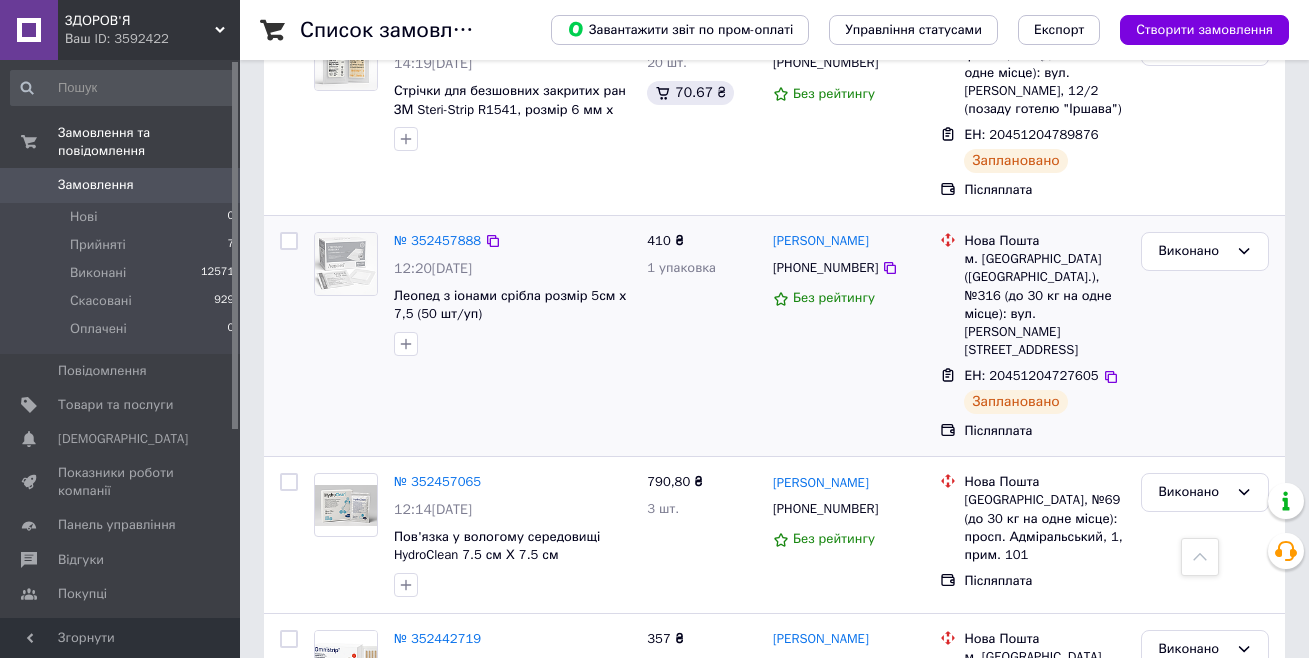 scroll, scrollTop: 700, scrollLeft: 0, axis: vertical 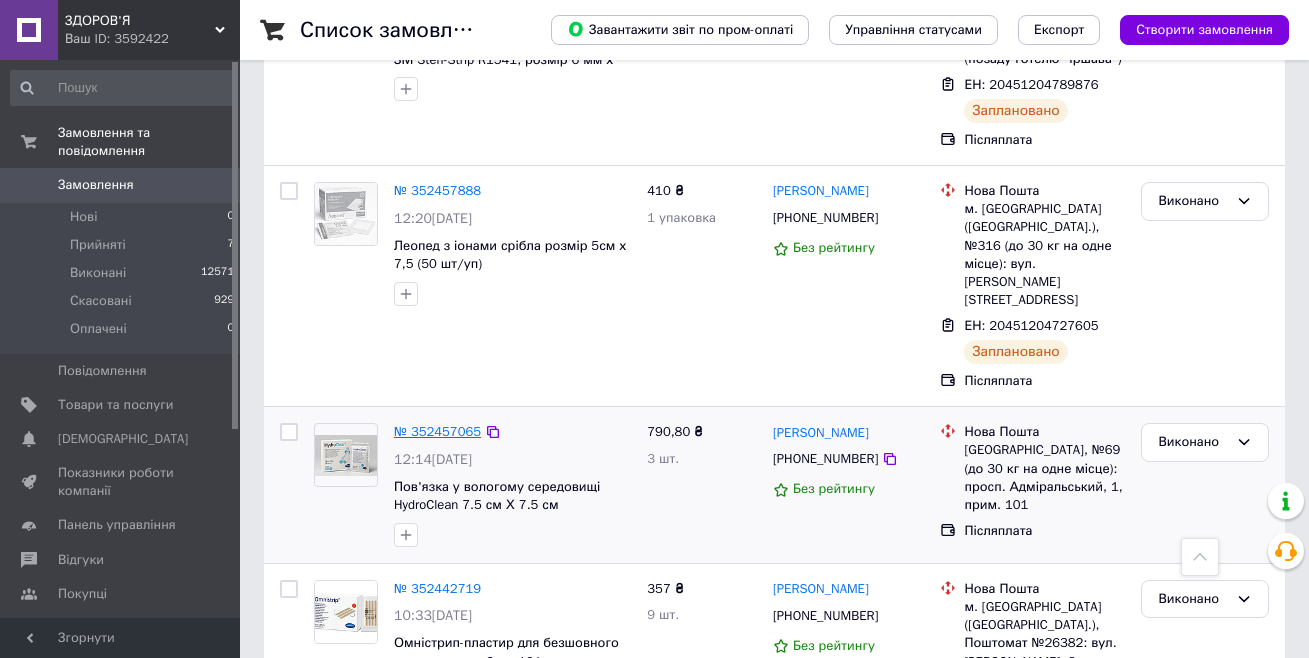 click on "№ 352457065" at bounding box center [437, 431] 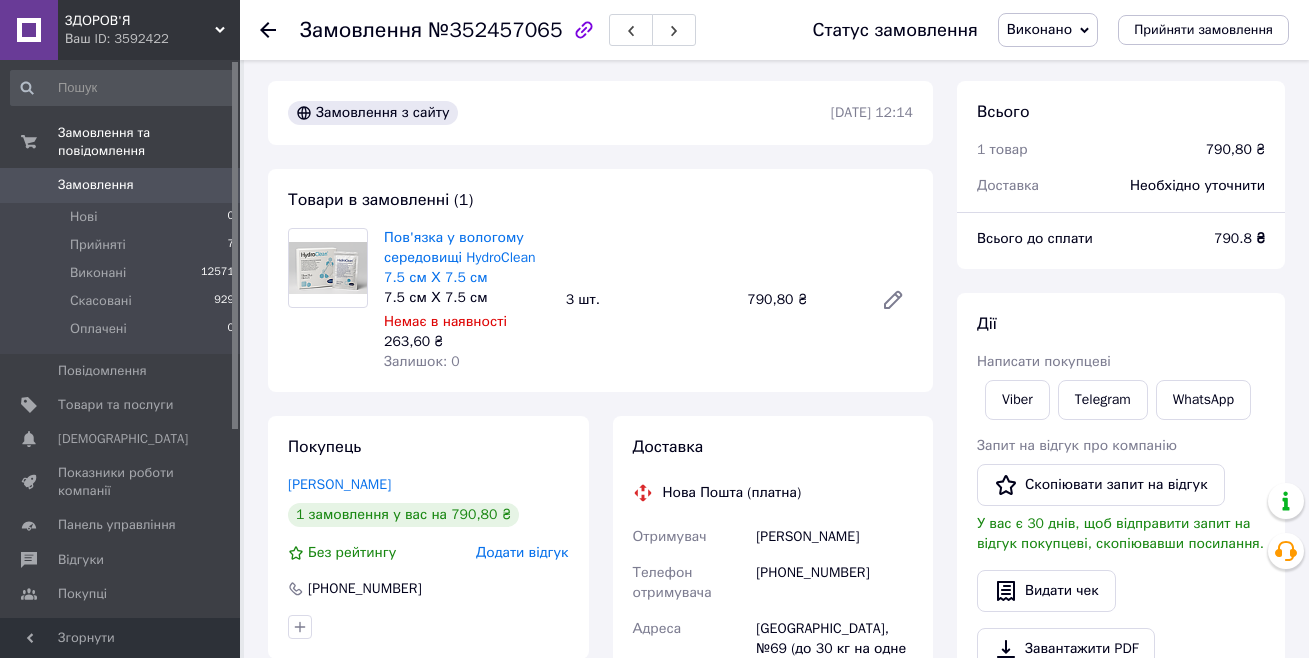 scroll, scrollTop: 0, scrollLeft: 0, axis: both 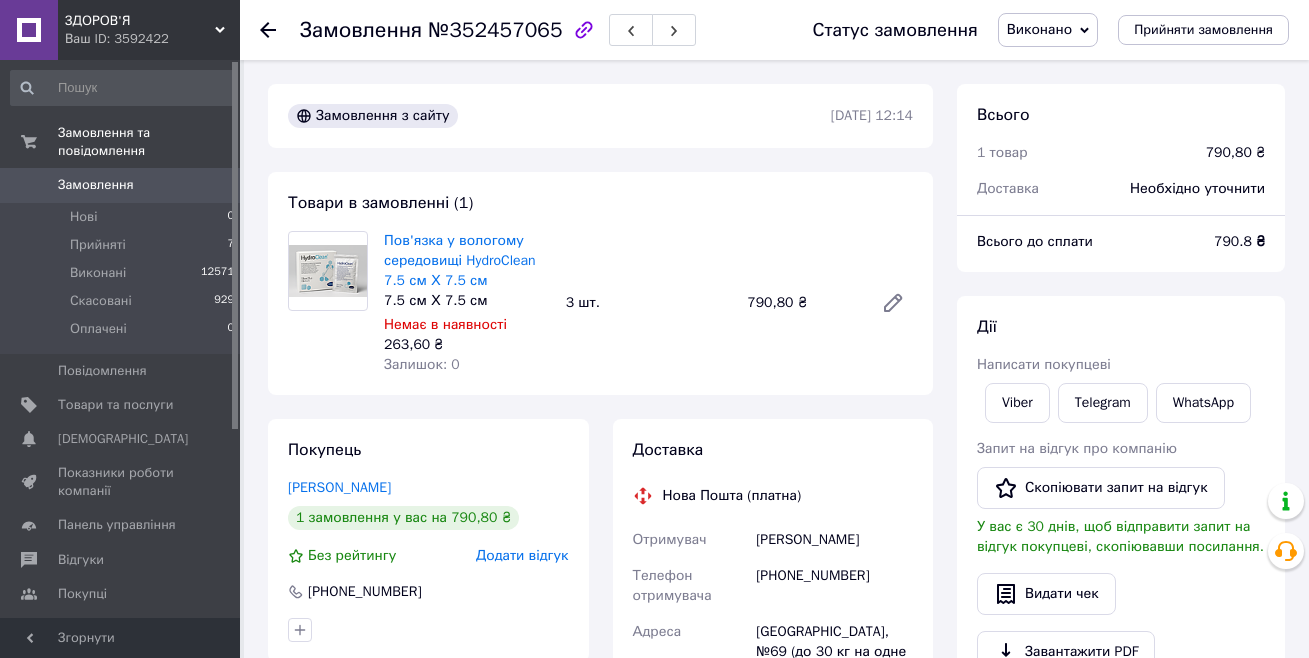 click at bounding box center (268, 30) 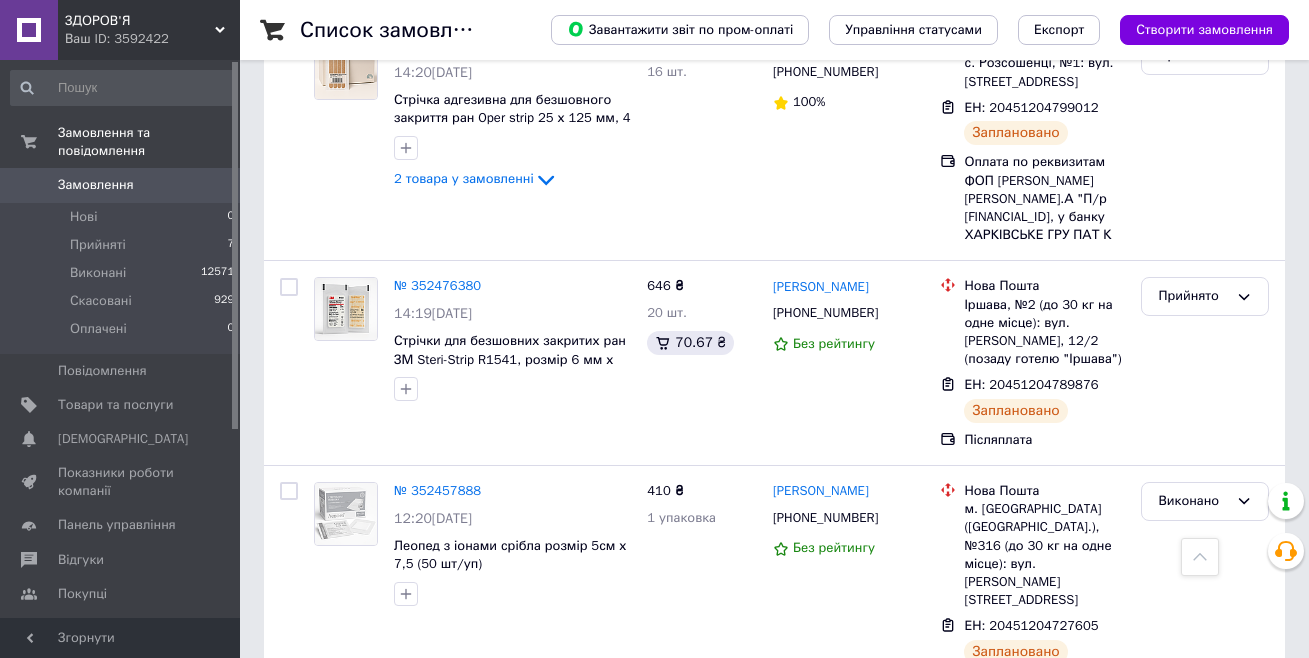 scroll, scrollTop: 700, scrollLeft: 0, axis: vertical 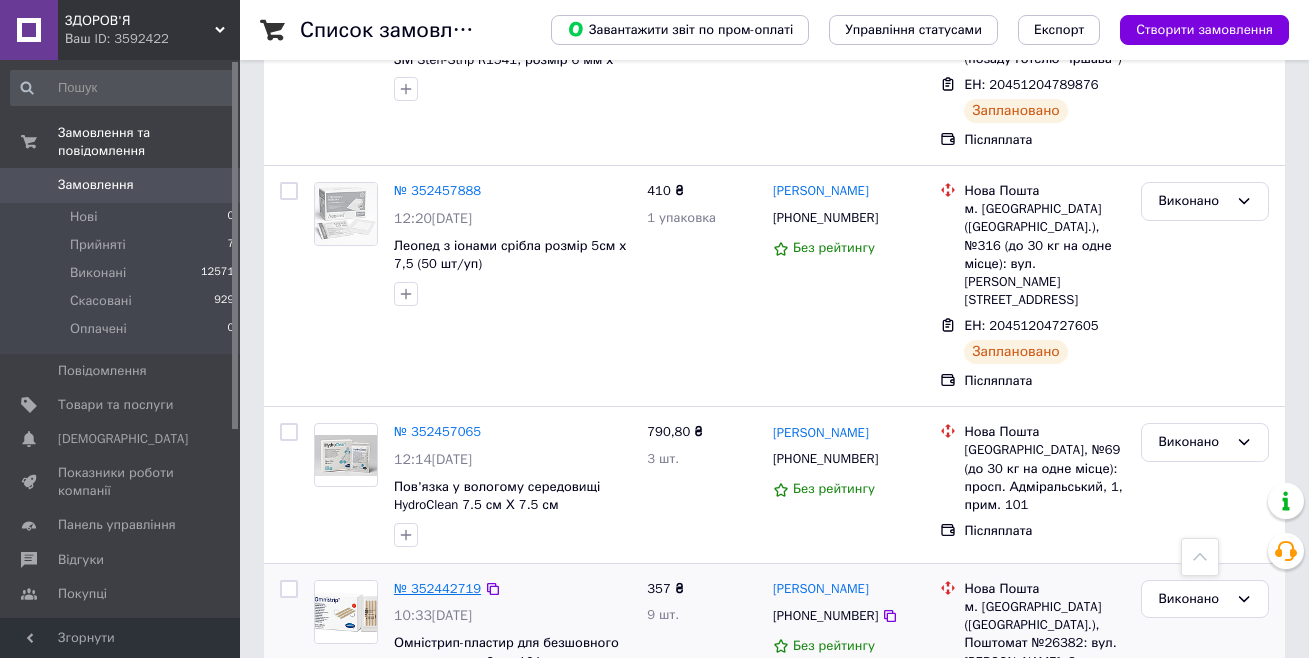 click on "№ 352442719" at bounding box center [437, 588] 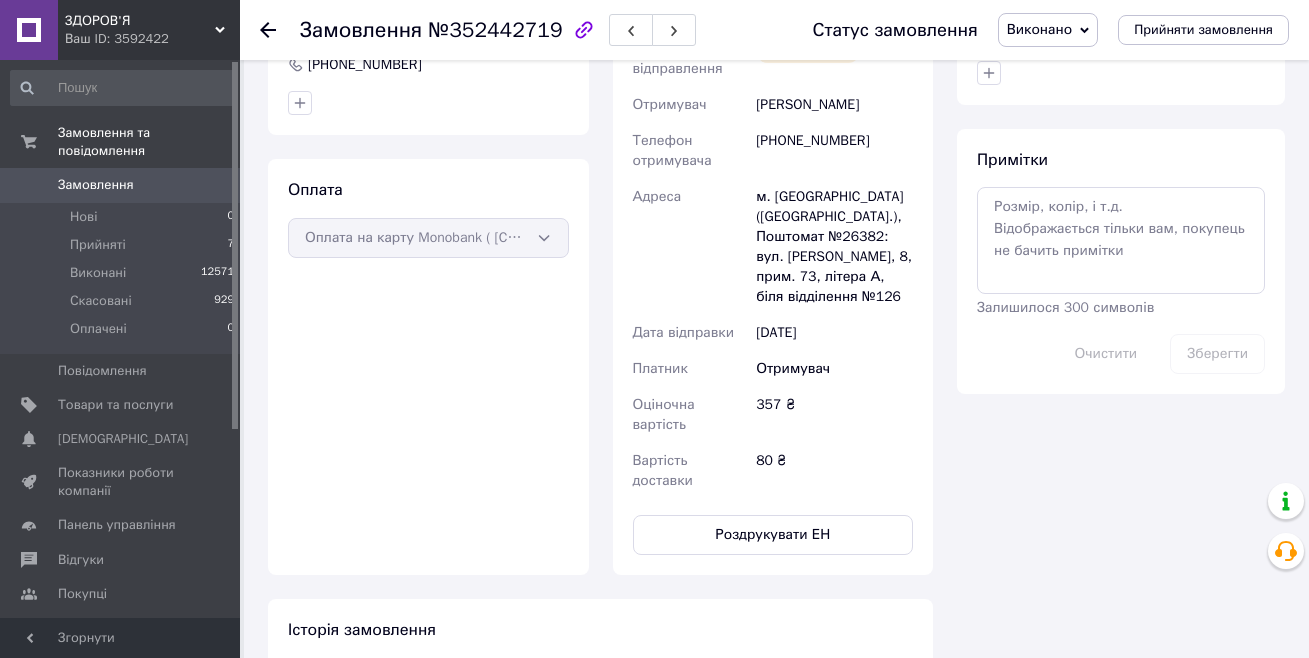scroll, scrollTop: 1000, scrollLeft: 0, axis: vertical 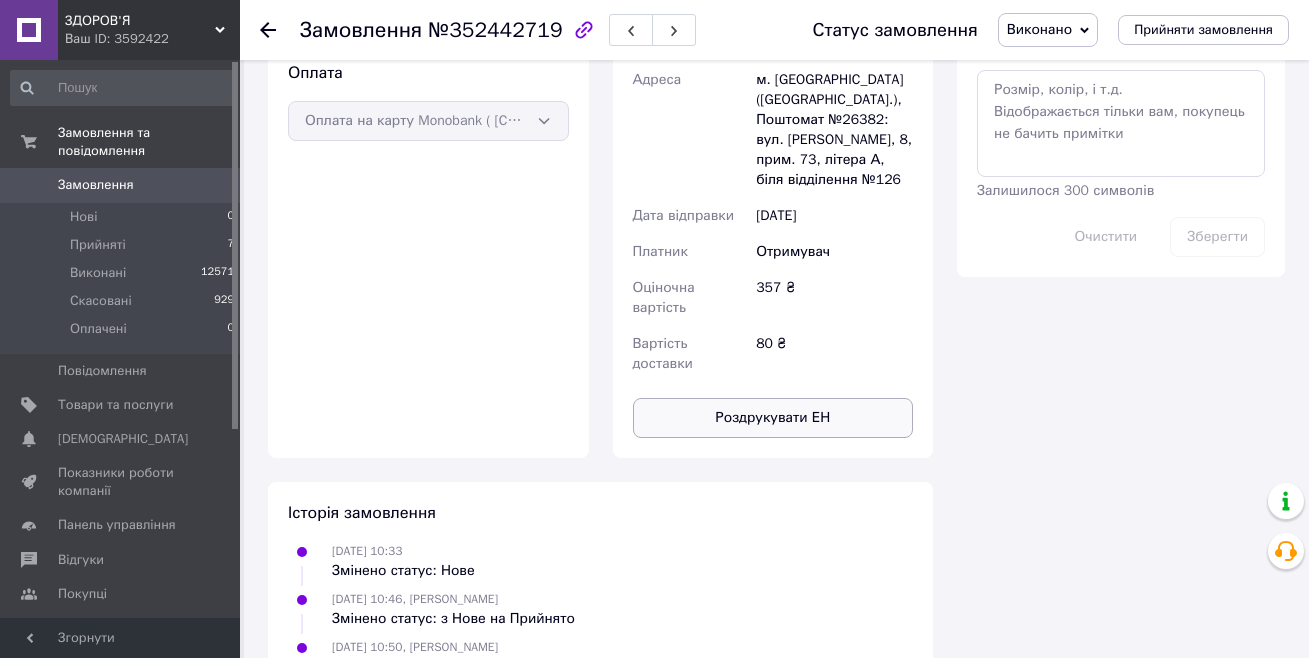 click on "Роздрукувати ЕН" at bounding box center [773, 418] 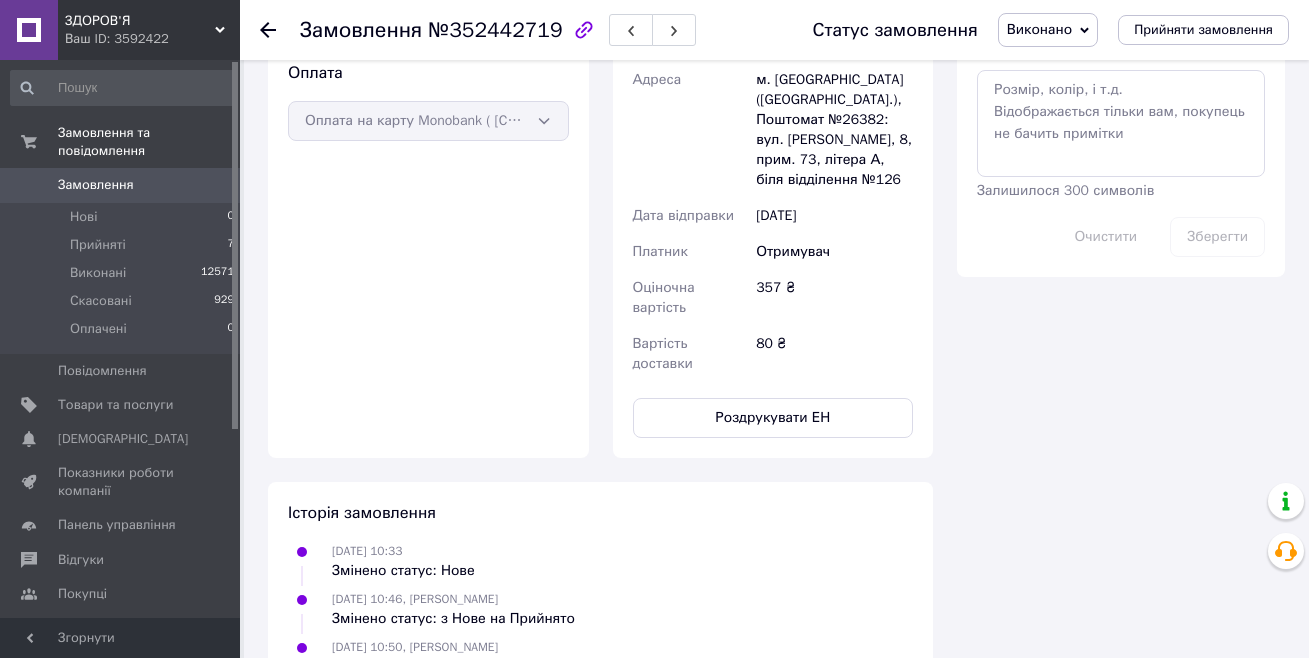 click 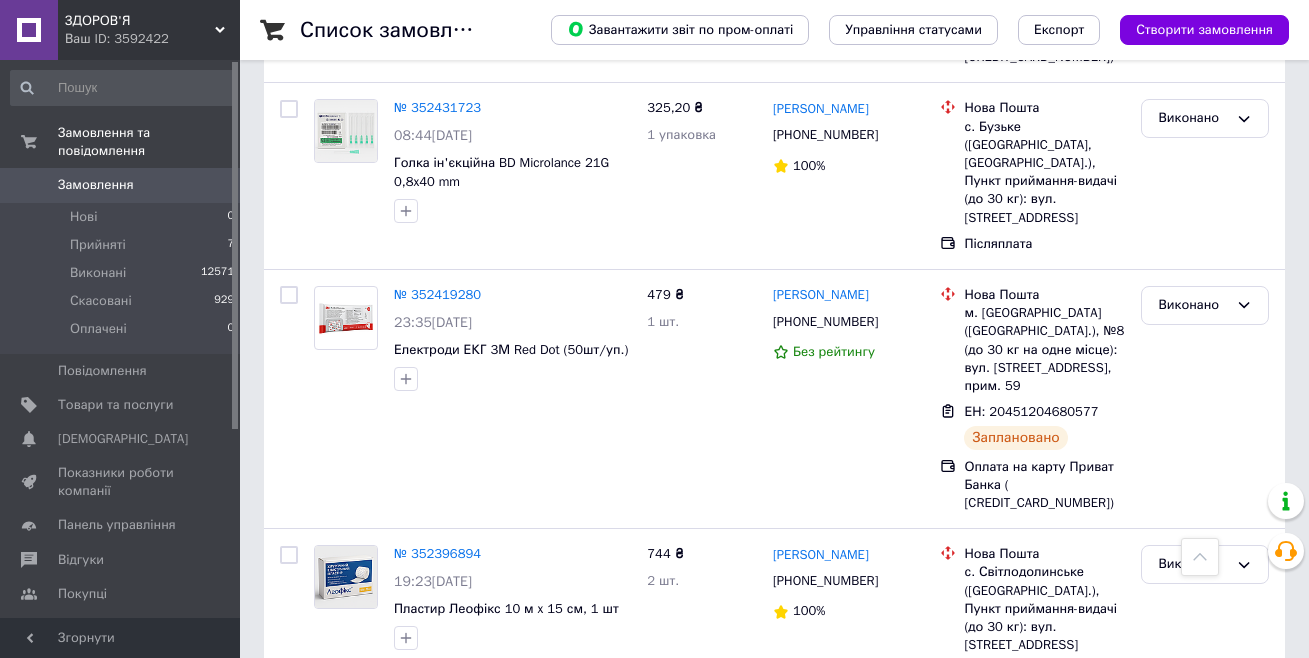scroll, scrollTop: 1900, scrollLeft: 0, axis: vertical 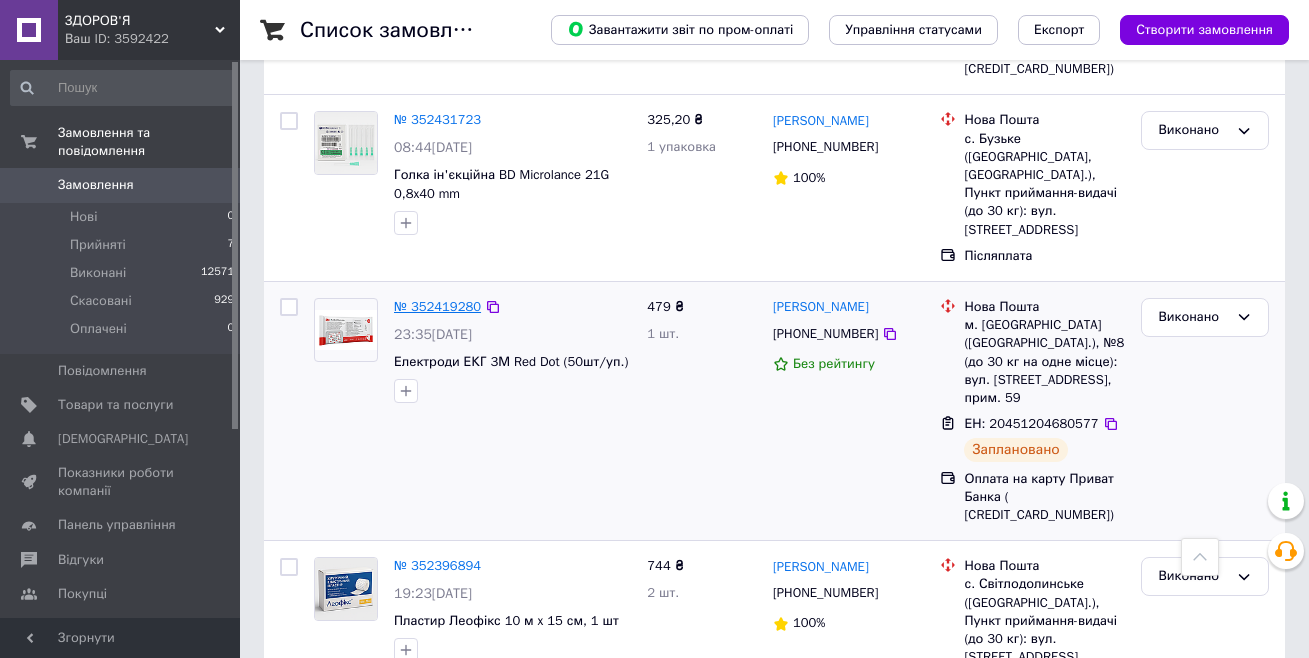 click on "№ 352419280" at bounding box center (437, 306) 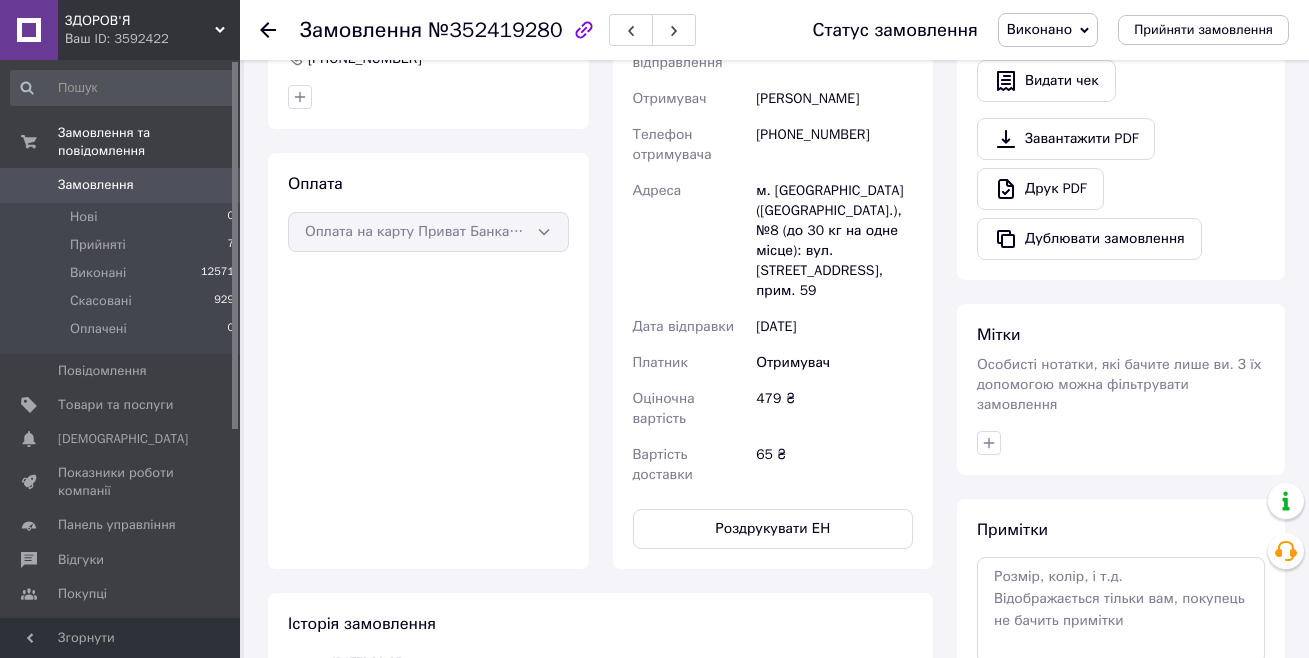 scroll, scrollTop: 503, scrollLeft: 0, axis: vertical 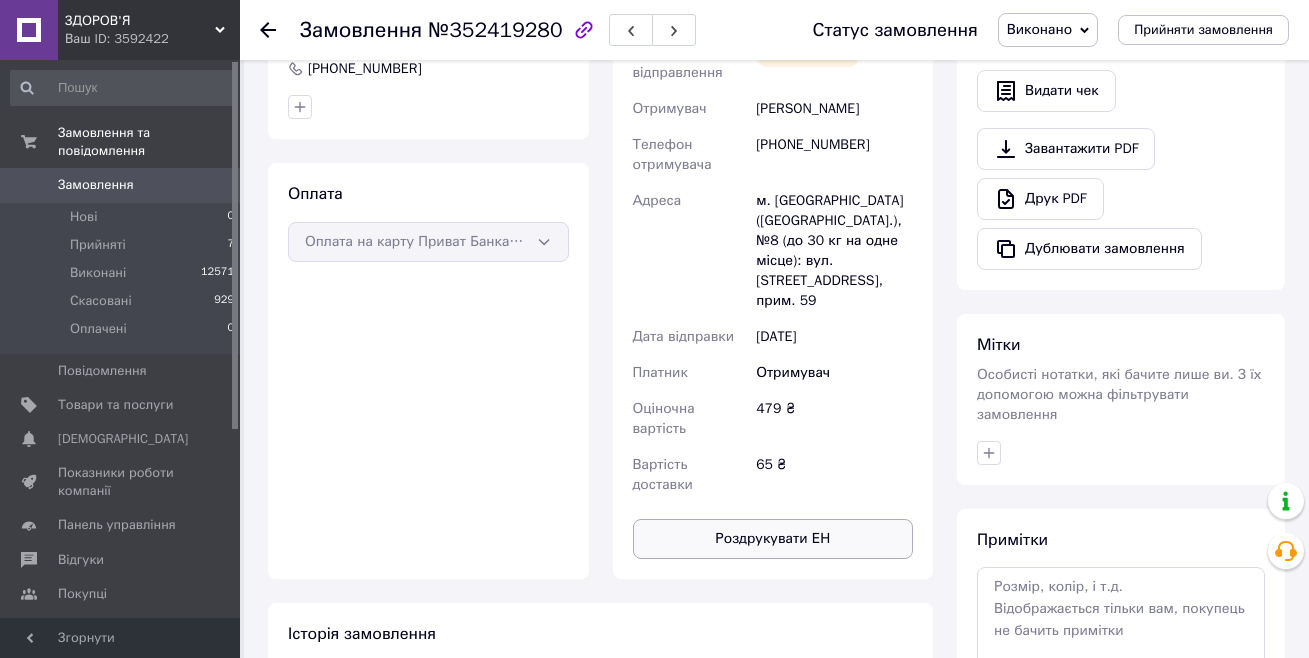 click on "Роздрукувати ЕН" at bounding box center [773, 539] 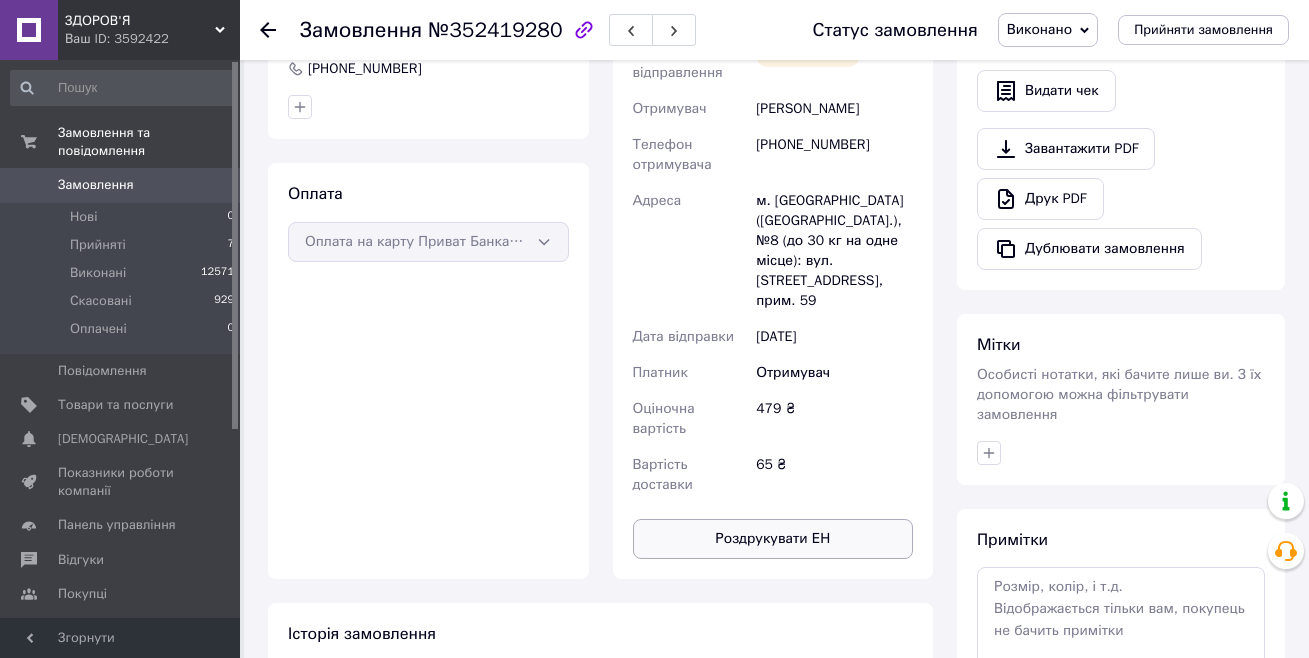 click on "Роздрукувати ЕН" at bounding box center (773, 539) 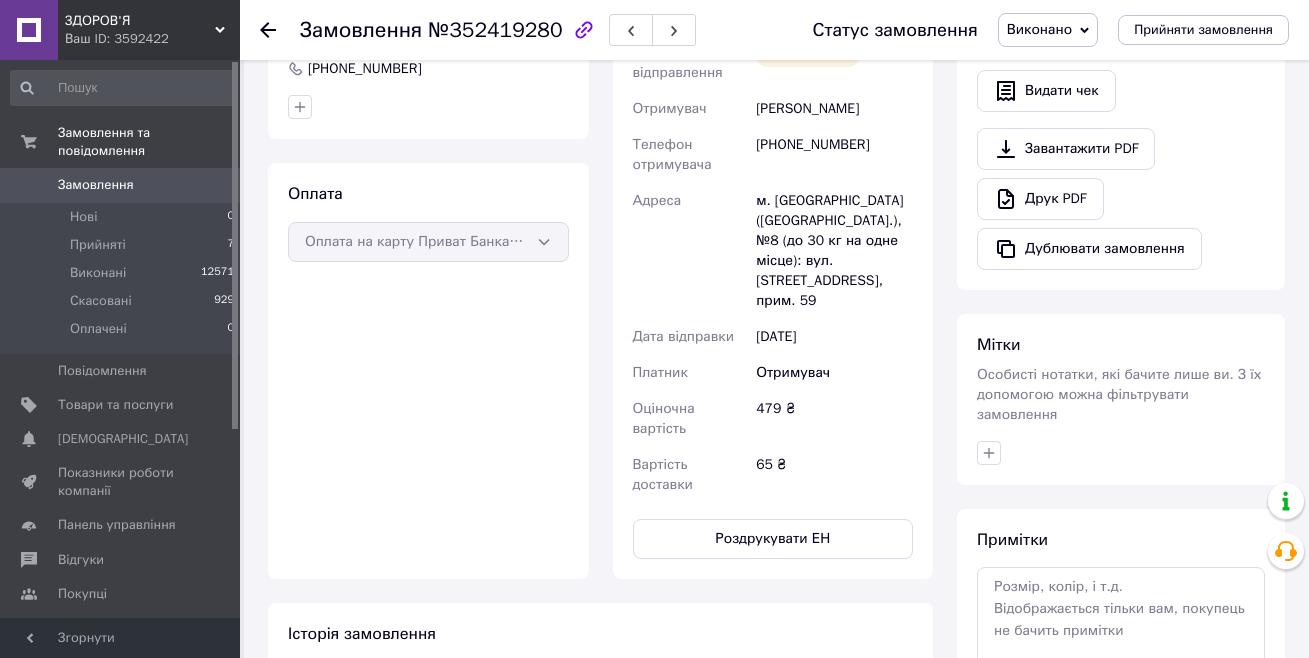 click 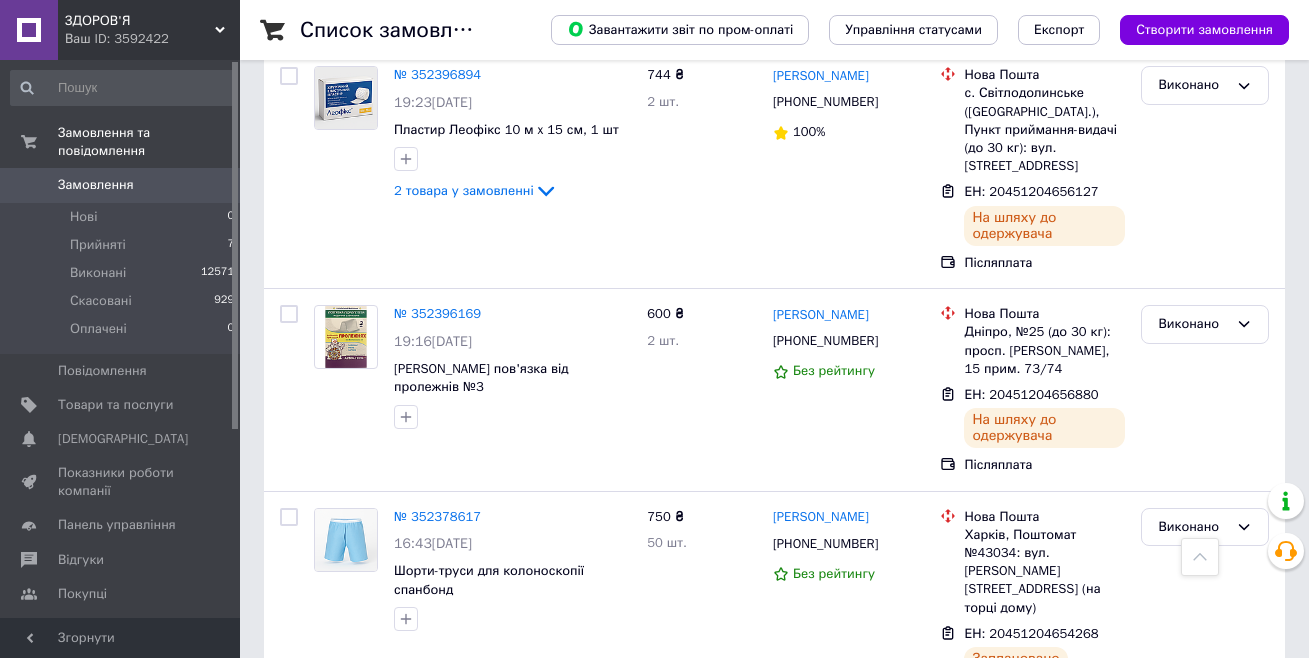 scroll, scrollTop: 2400, scrollLeft: 0, axis: vertical 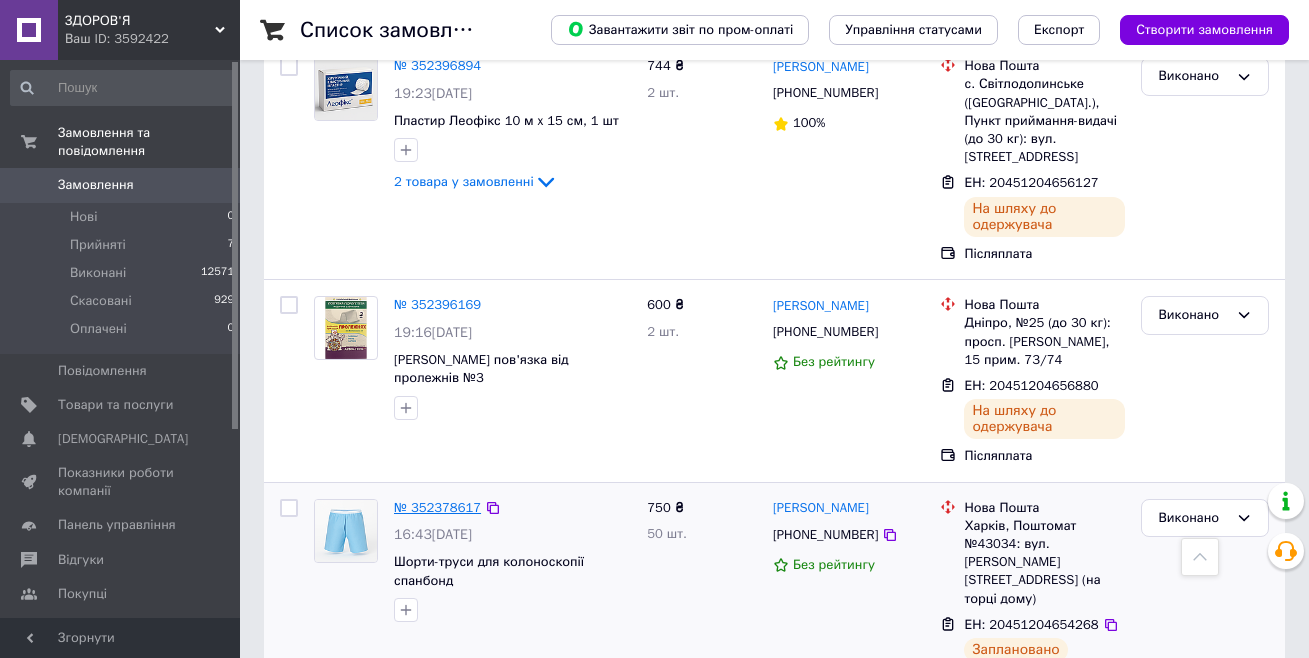 click on "№ 352378617" at bounding box center [437, 507] 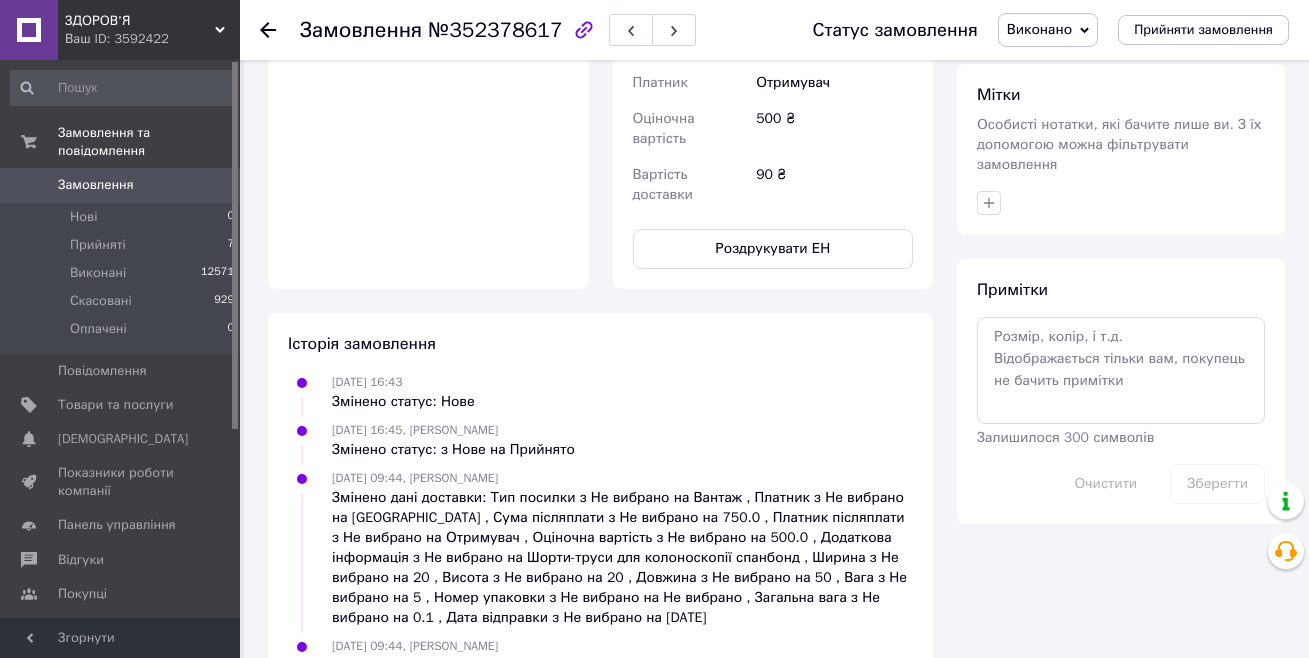scroll, scrollTop: 523, scrollLeft: 0, axis: vertical 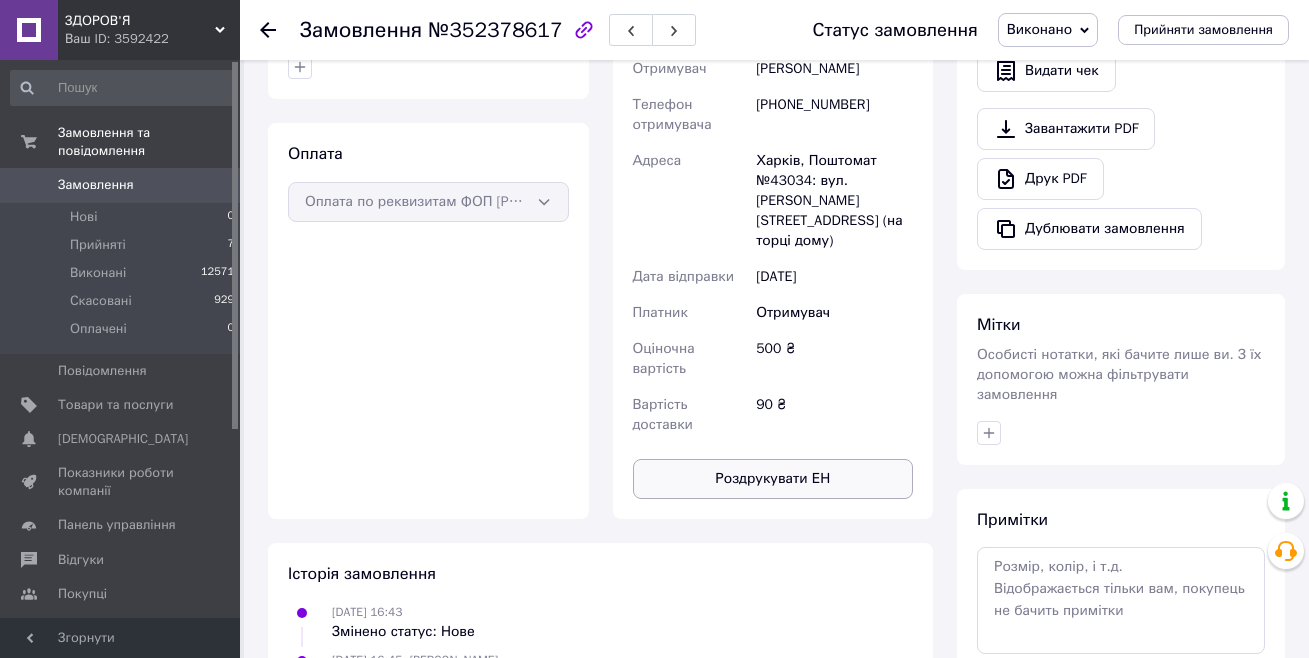 click on "Роздрукувати ЕН" at bounding box center (773, 479) 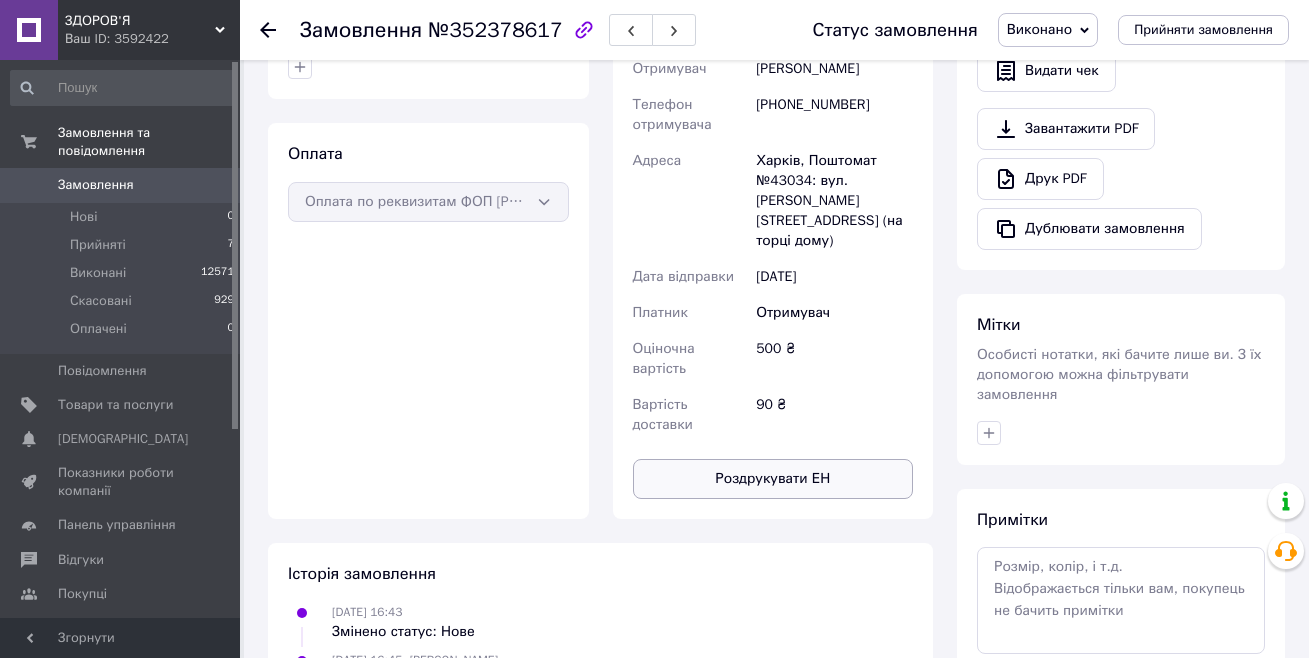 click on "Роздрукувати ЕН" at bounding box center [773, 479] 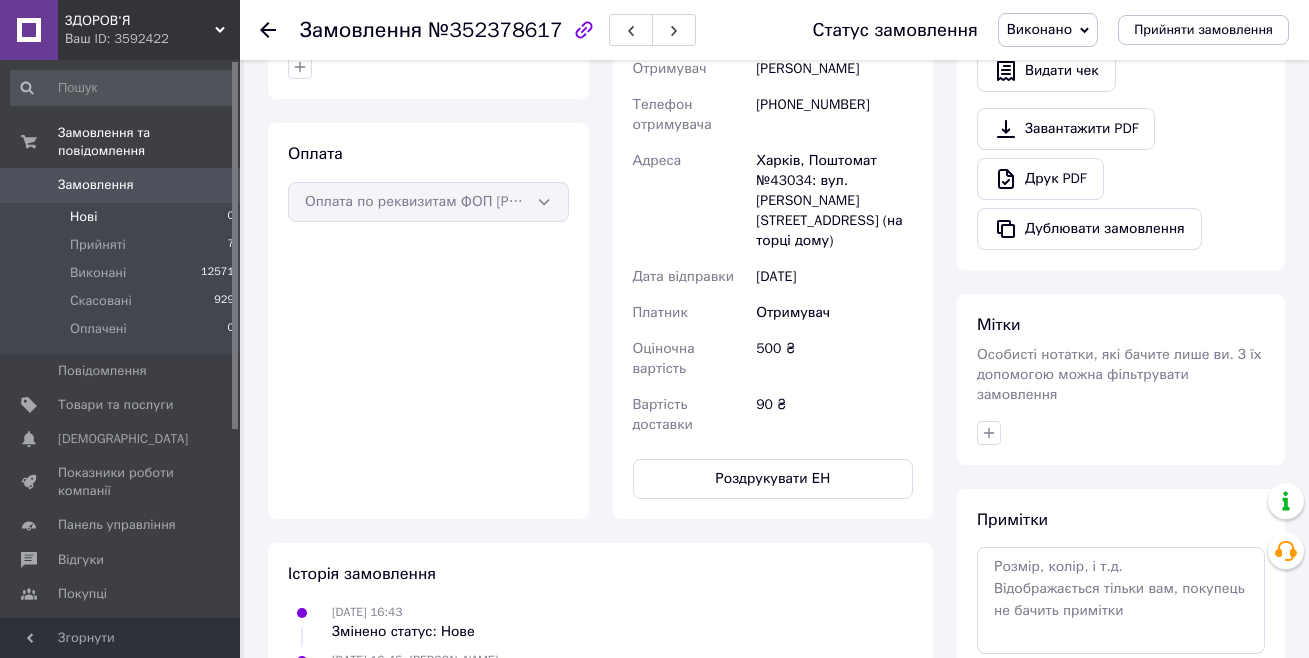 click on "Нові" at bounding box center (83, 217) 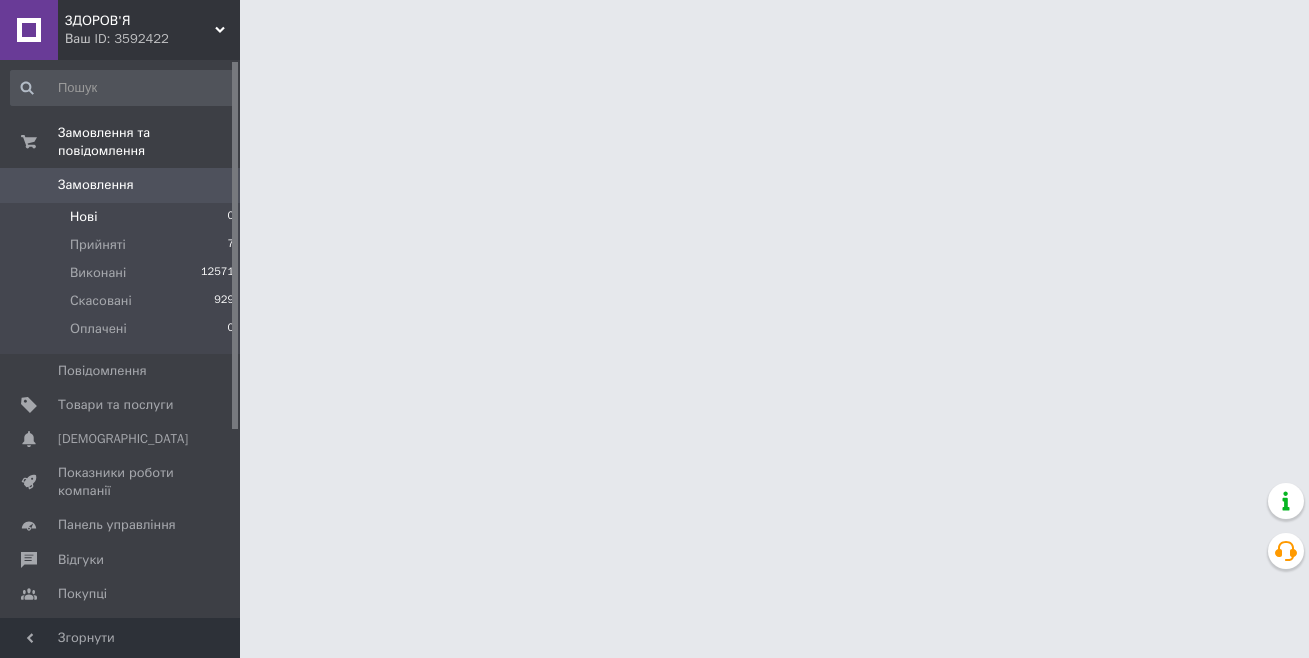 scroll, scrollTop: 0, scrollLeft: 0, axis: both 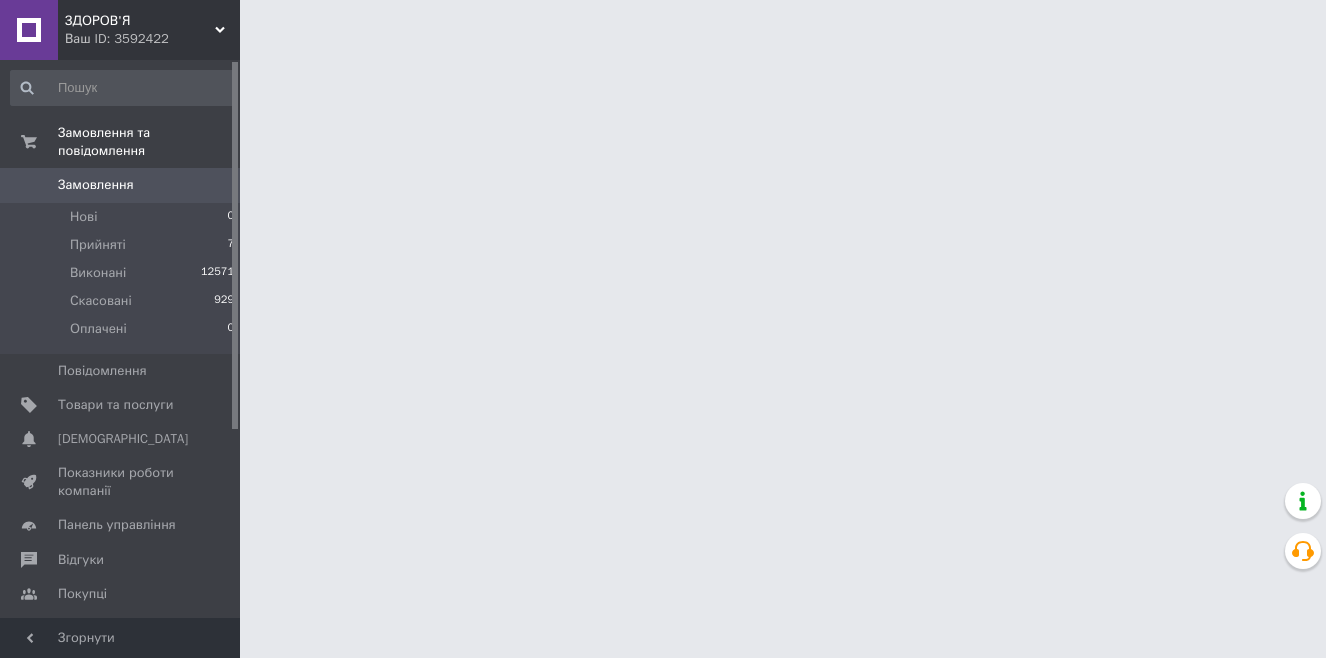click on "Замовлення" at bounding box center [96, 185] 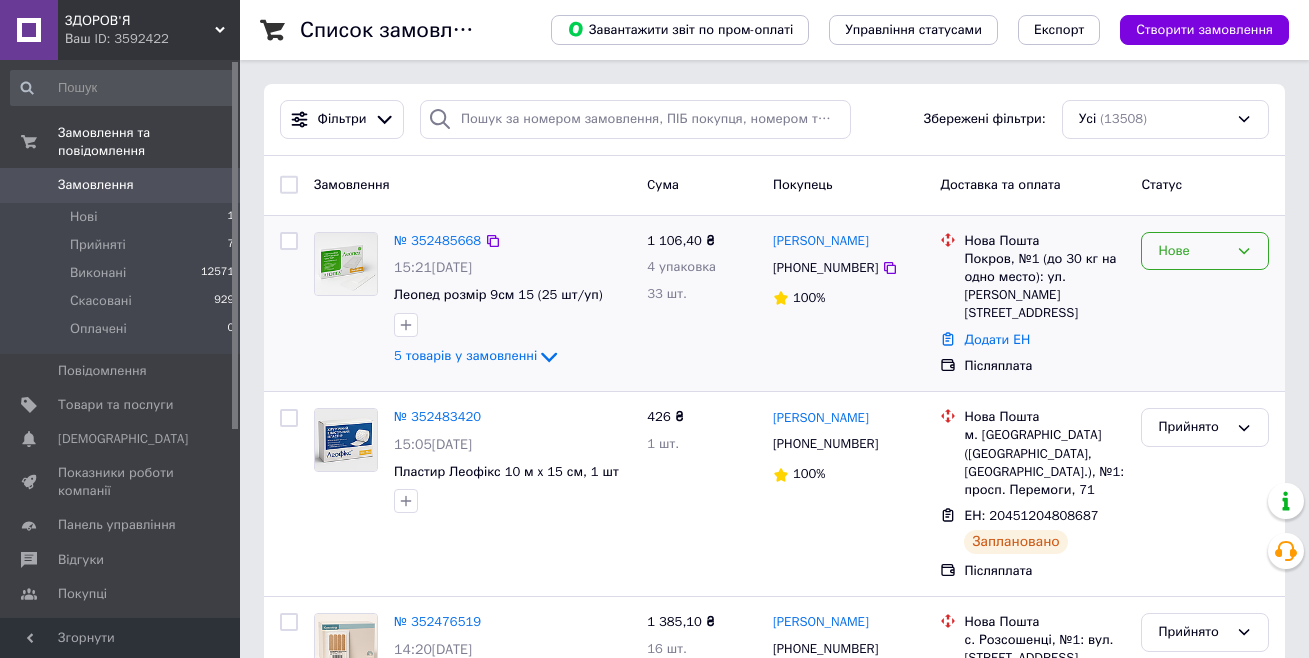 click on "Нове" at bounding box center (1193, 251) 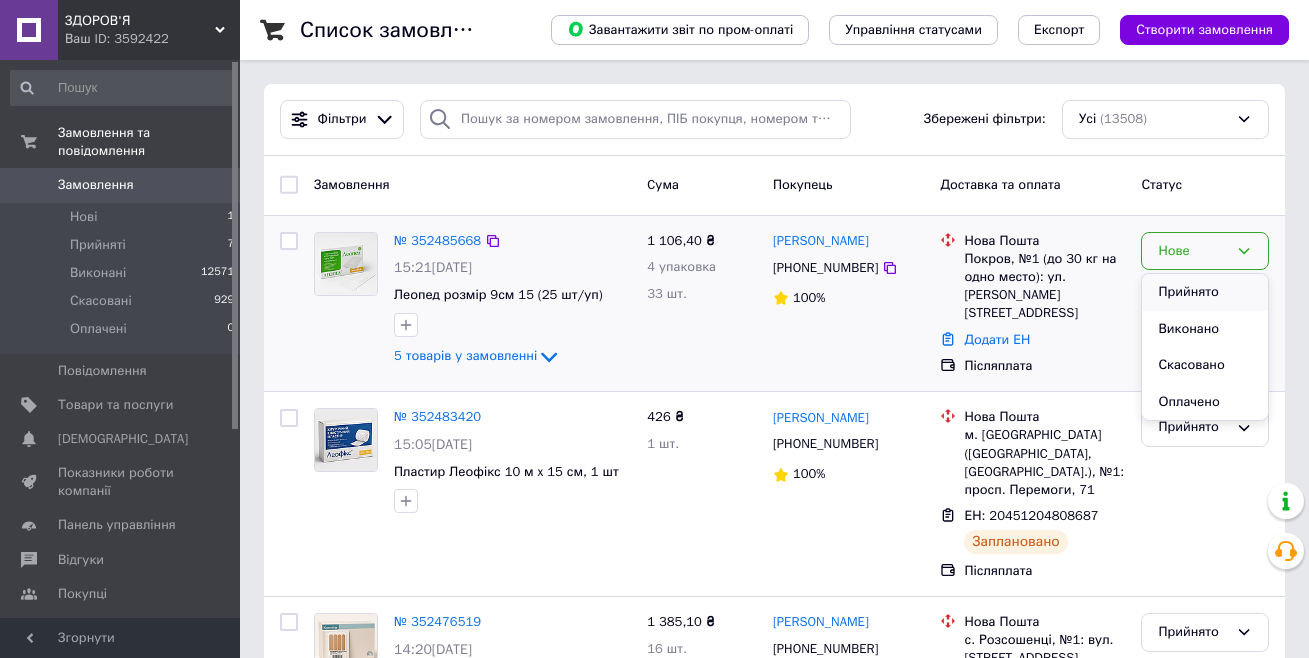 click on "Прийнято" at bounding box center (1205, 292) 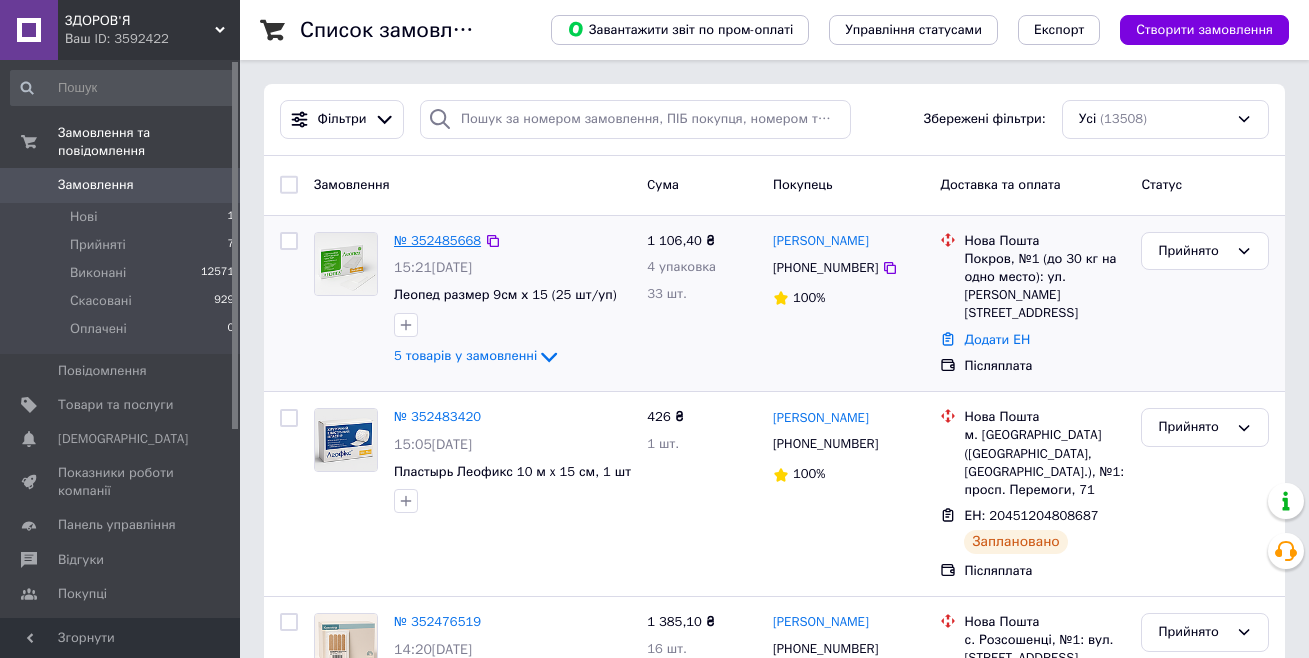 click on "№ 352485668" at bounding box center (437, 240) 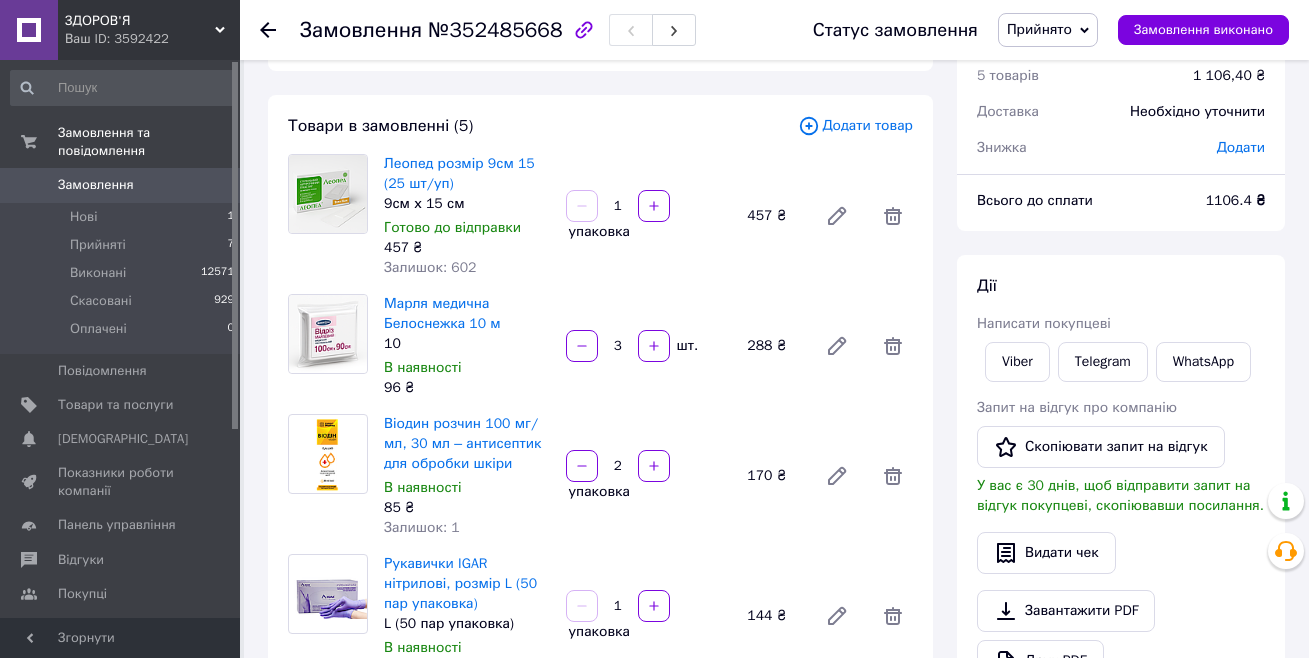 scroll, scrollTop: 0, scrollLeft: 0, axis: both 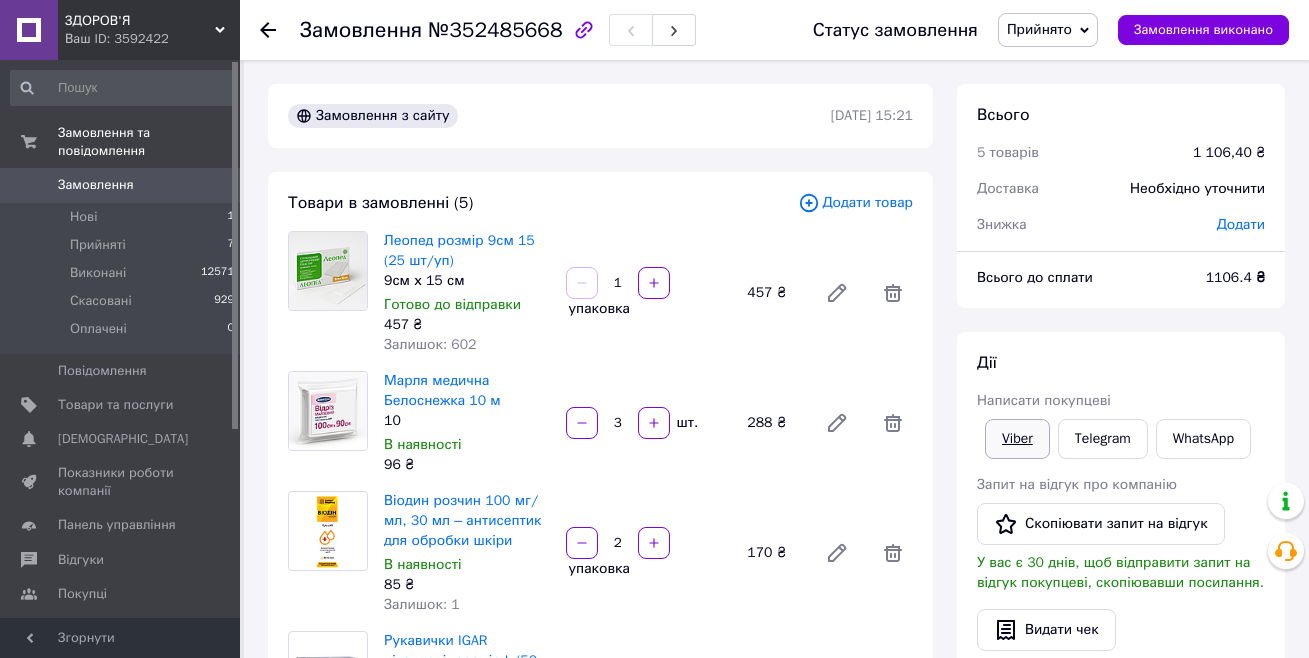 click on "Viber" at bounding box center [1017, 439] 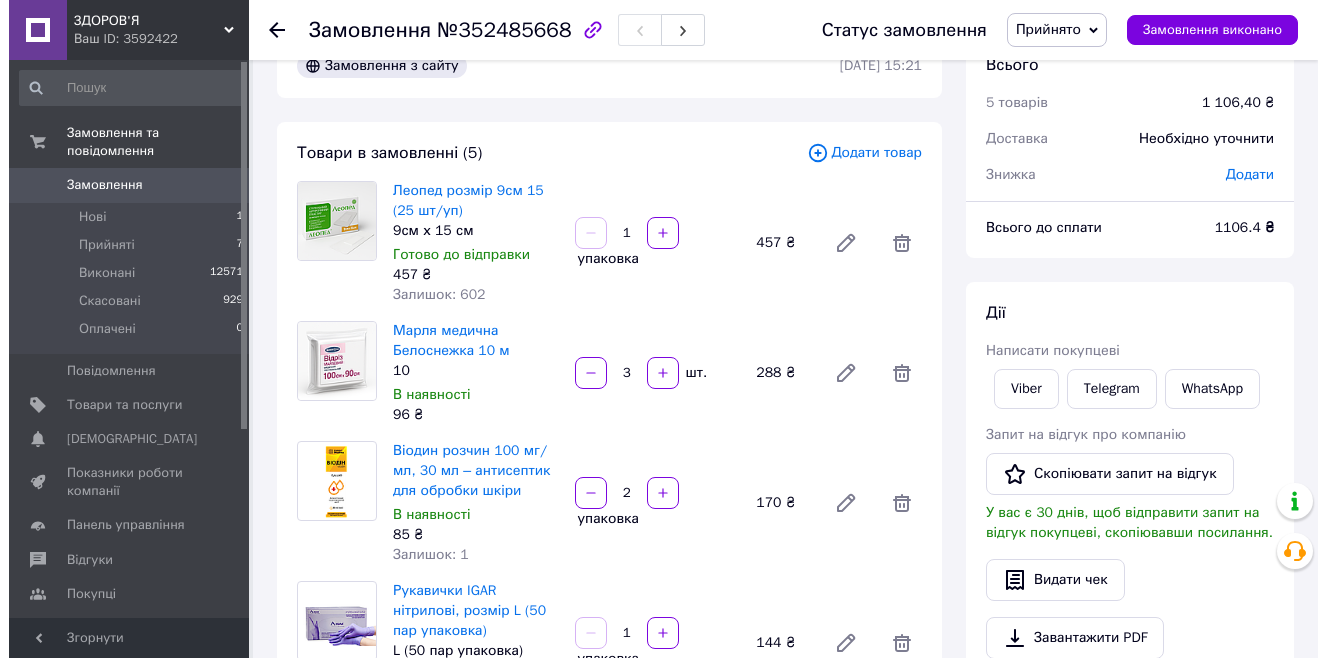 scroll, scrollTop: 0, scrollLeft: 0, axis: both 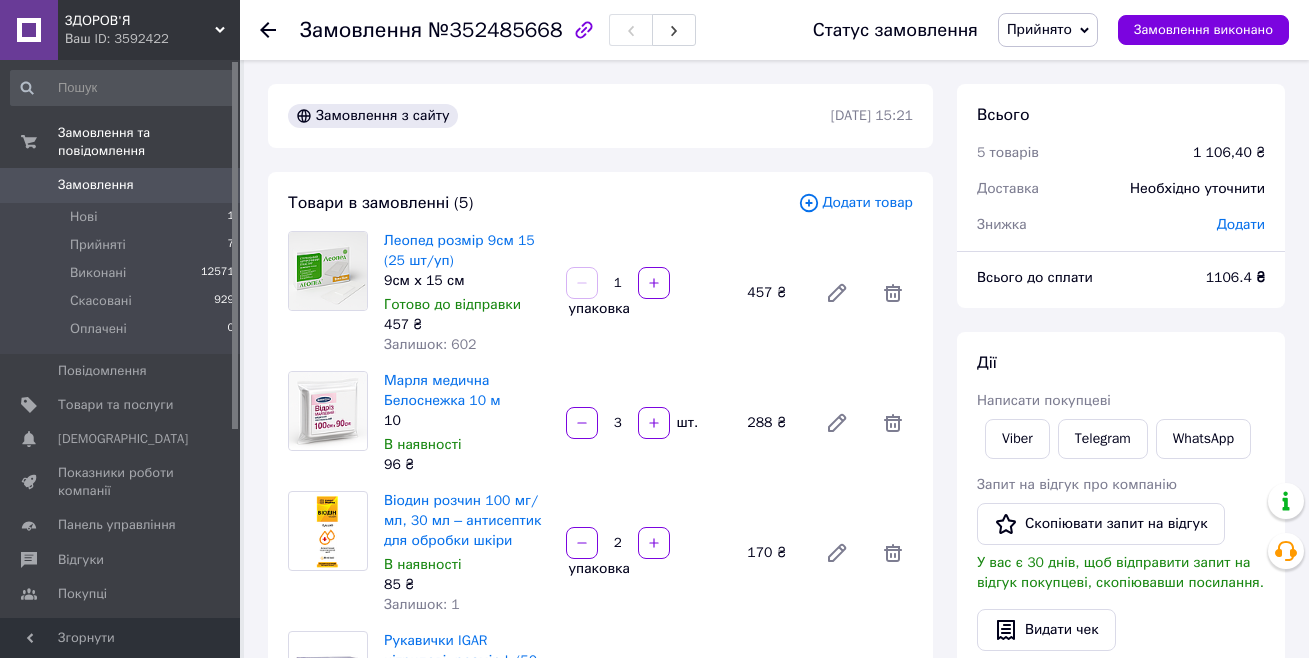 click 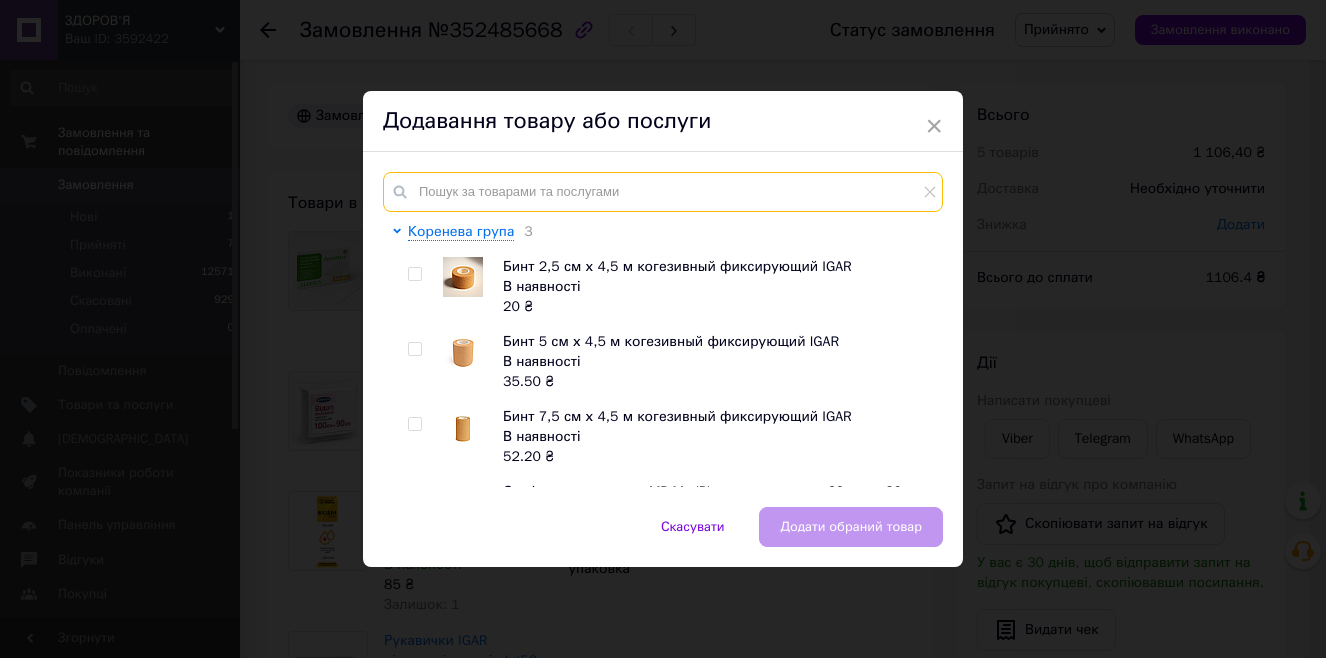 click at bounding box center (663, 192) 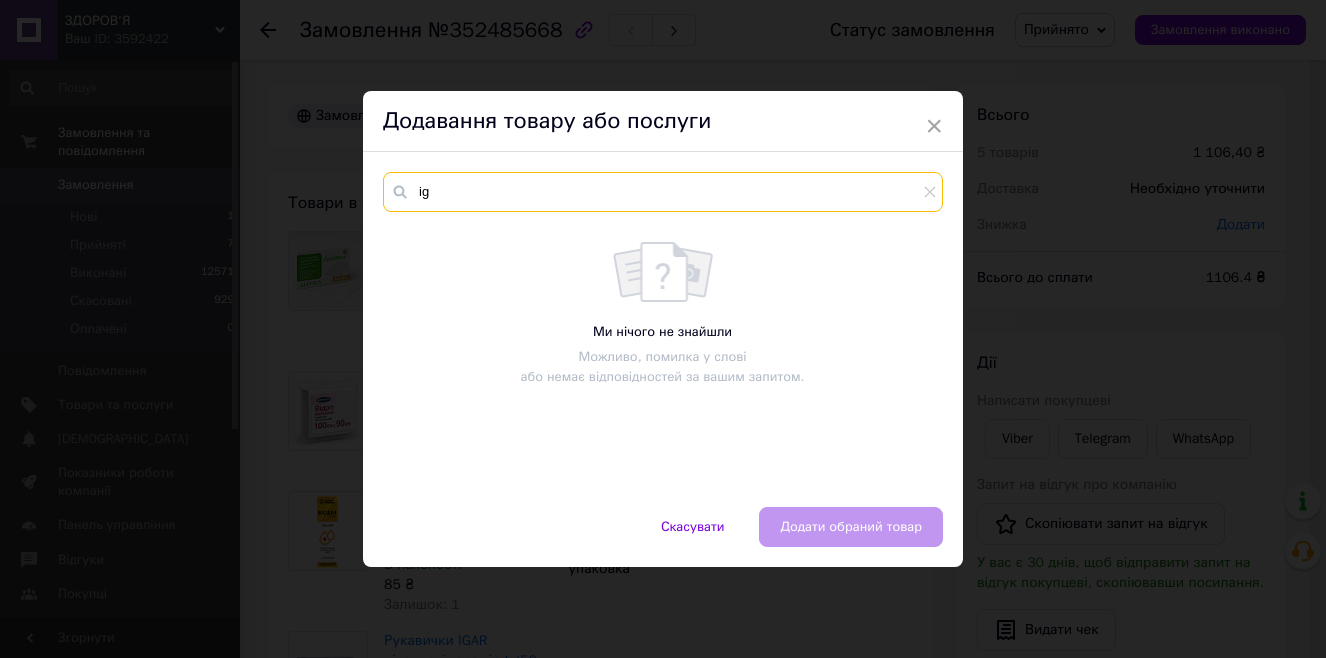 type on "i" 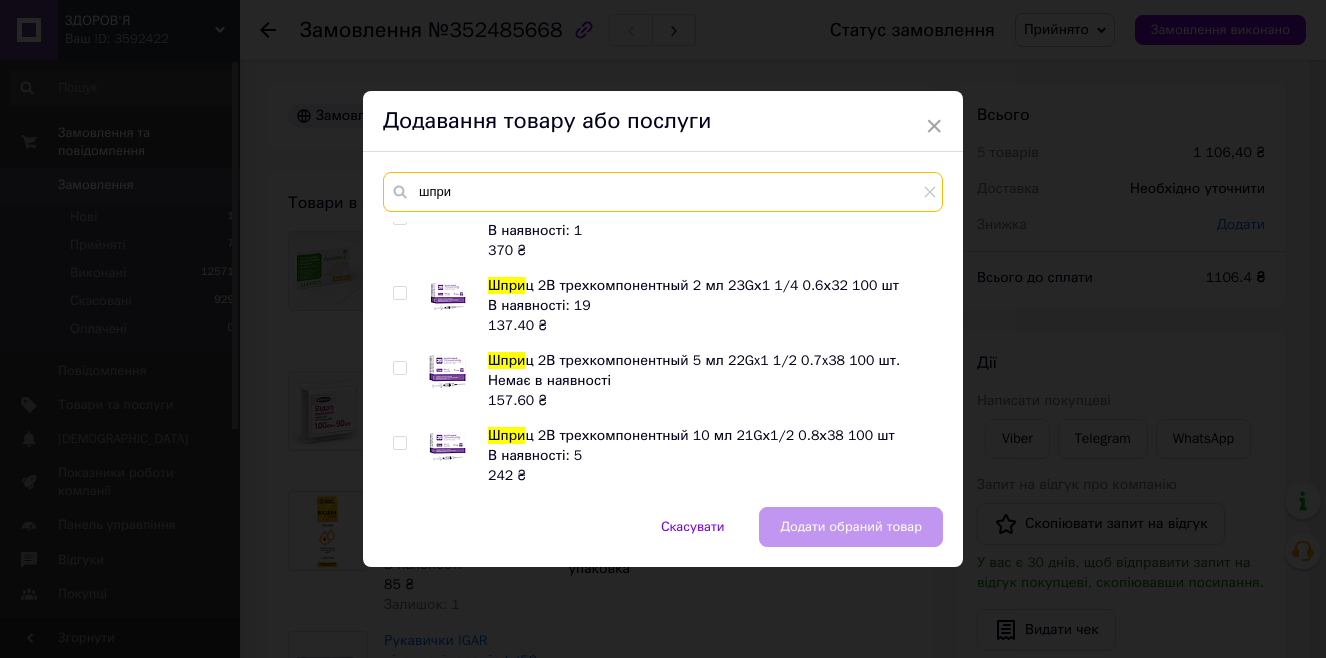 scroll, scrollTop: 200, scrollLeft: 0, axis: vertical 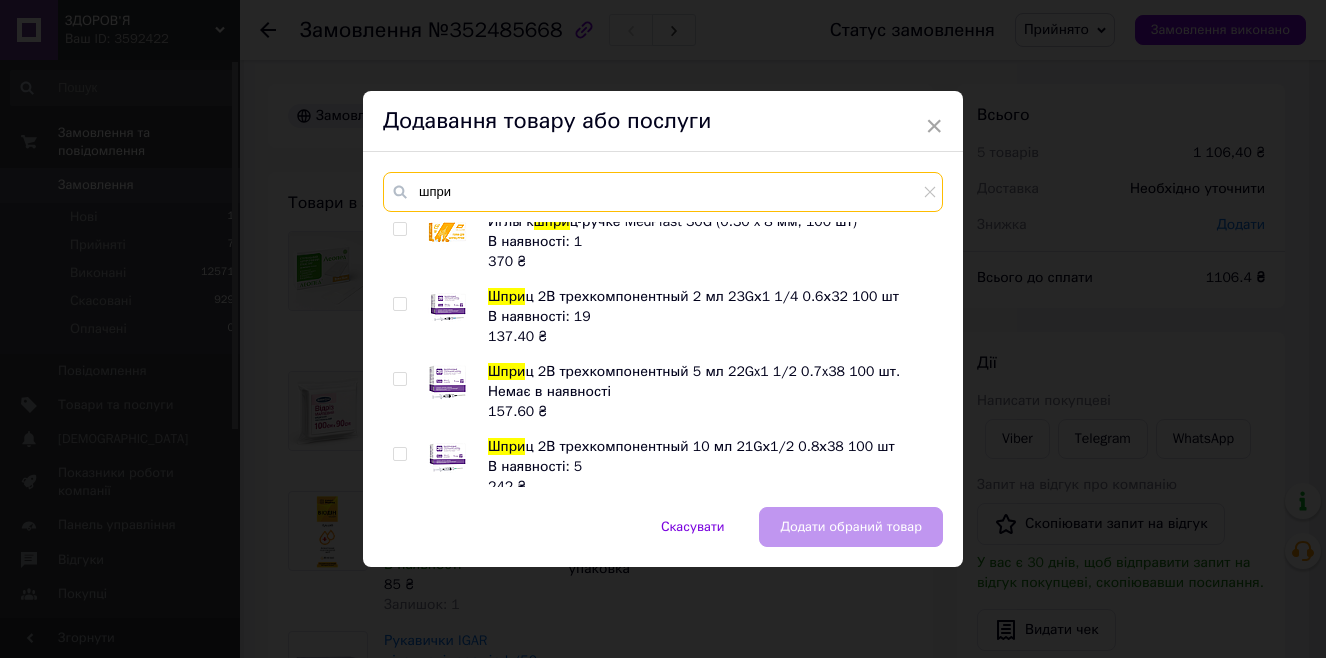 type on "шпри" 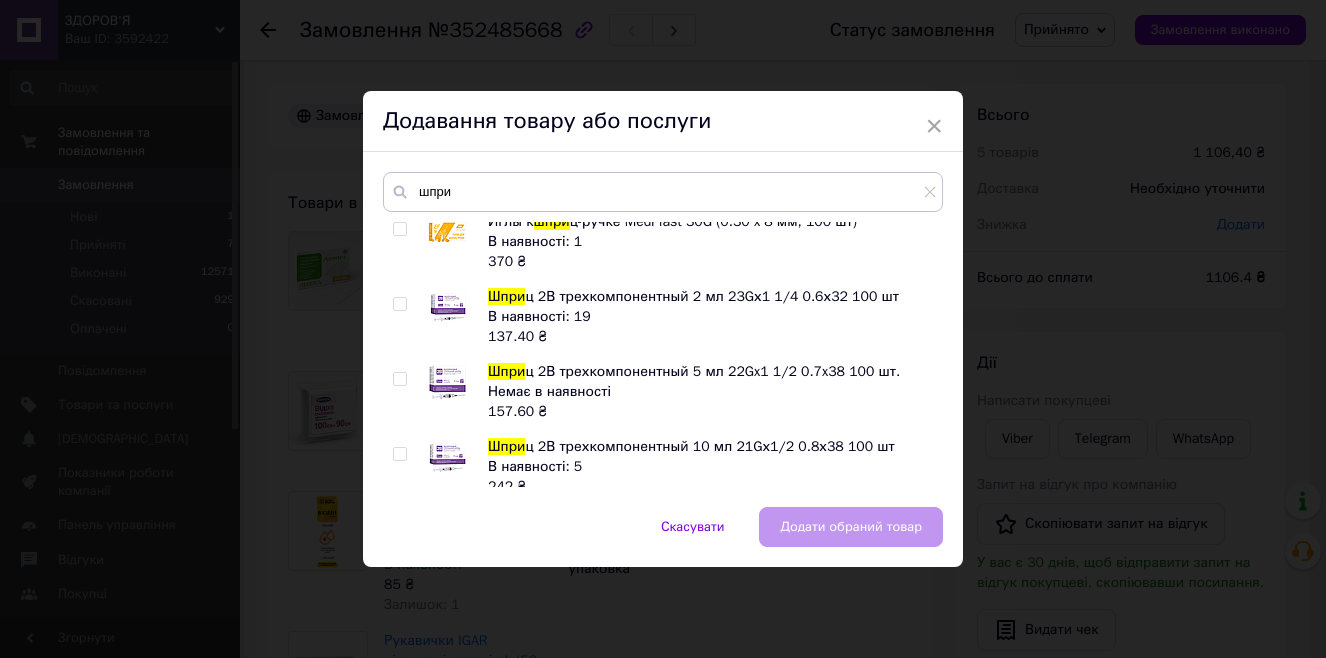 click at bounding box center (399, 304) 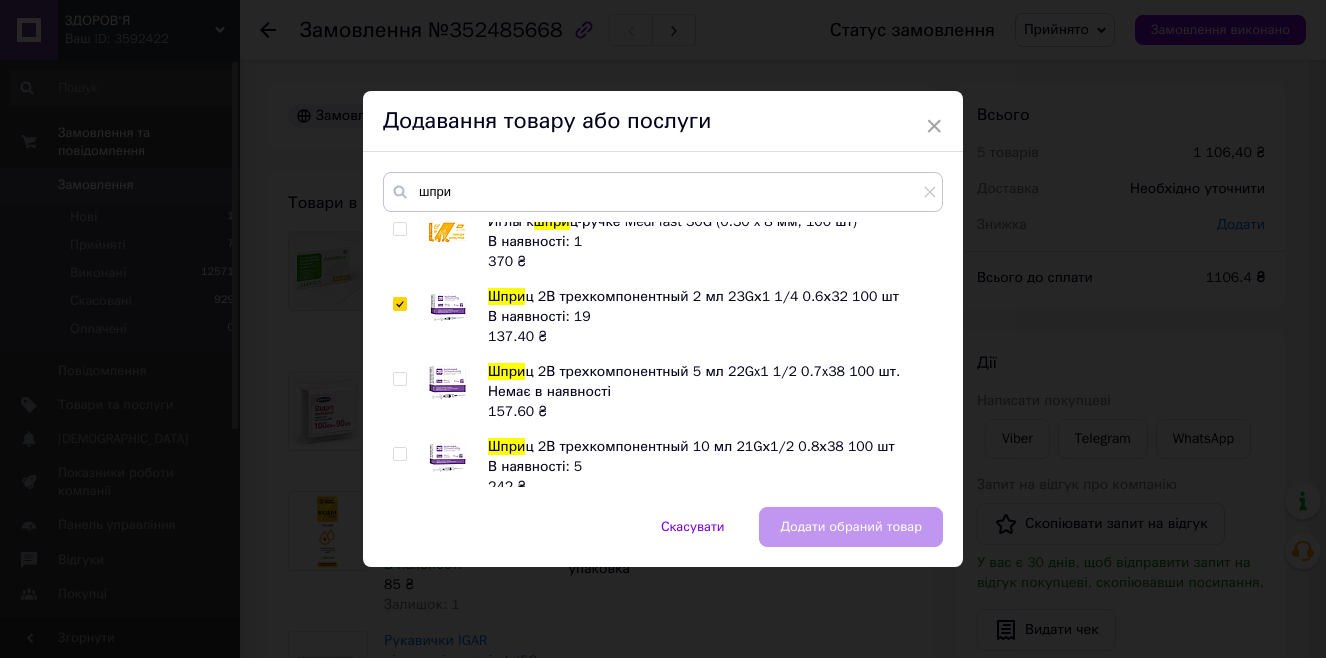 checkbox on "true" 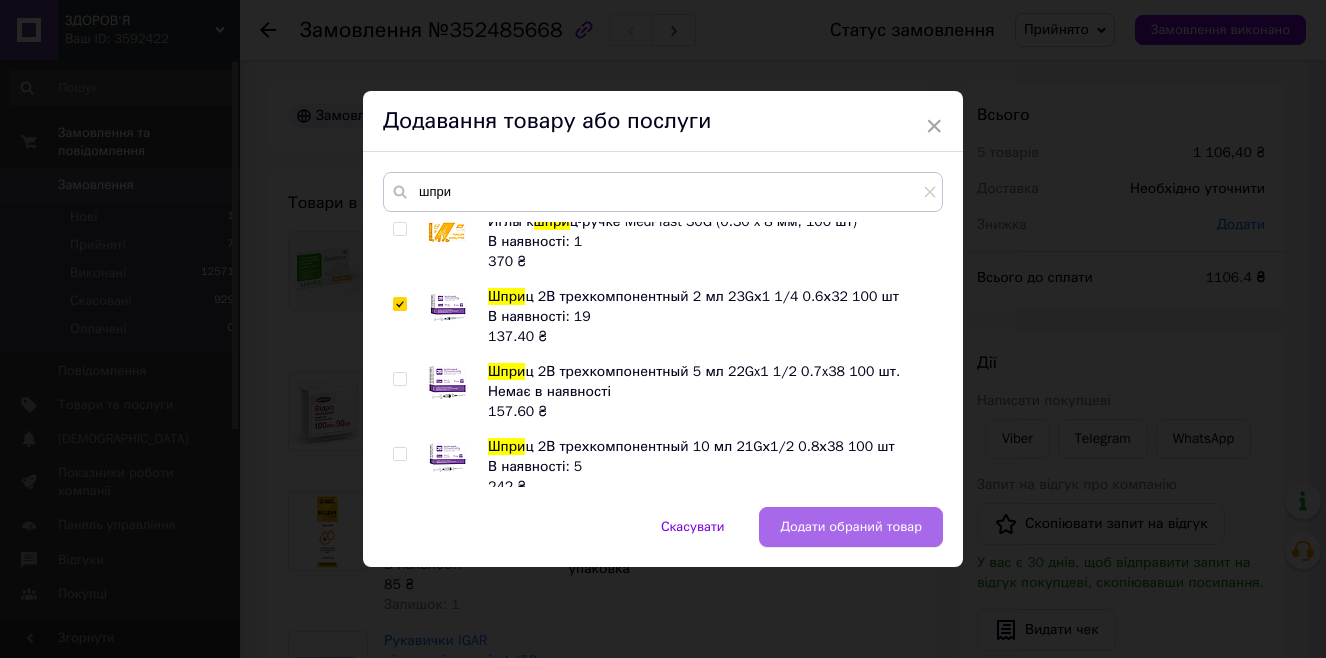 click on "Додати обраний товар" at bounding box center (851, 527) 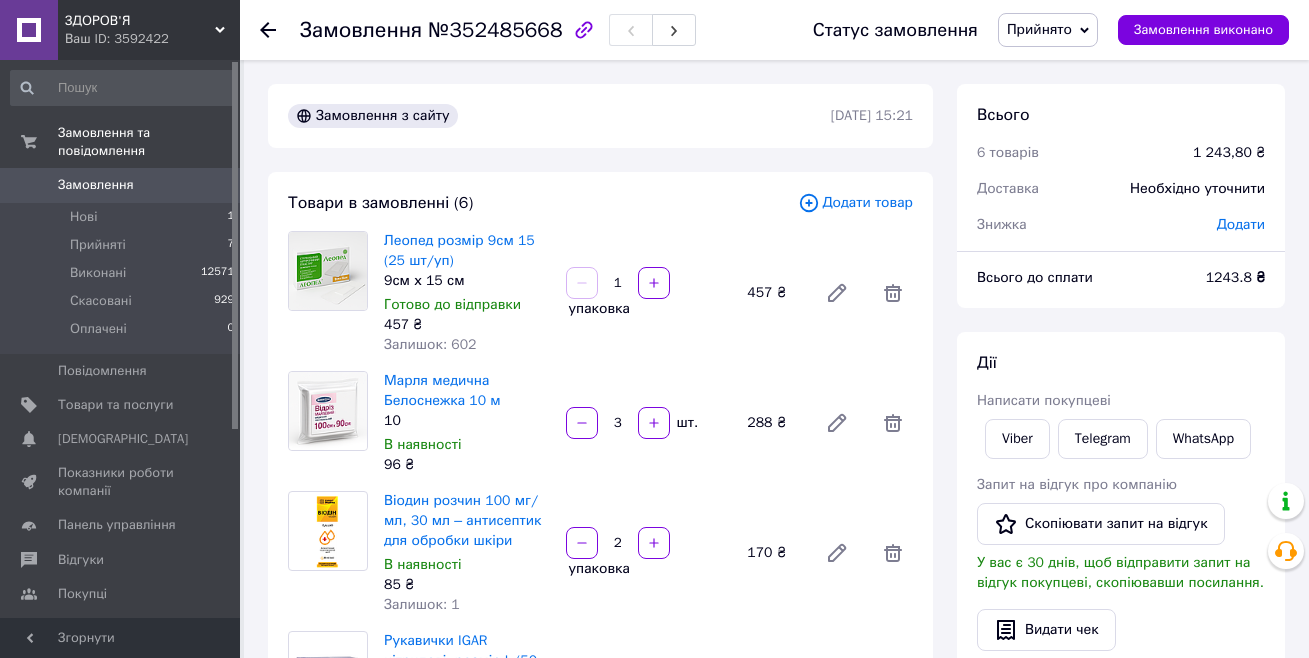 click on "Додати товар" at bounding box center [855, 203] 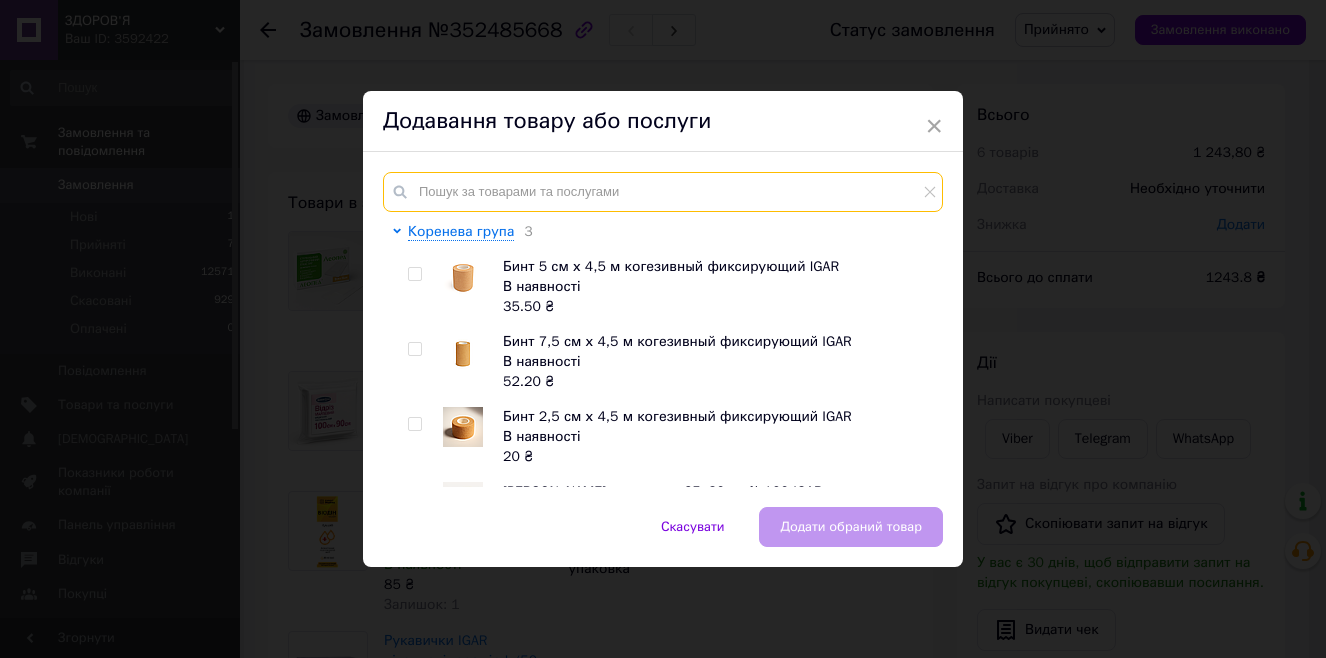 click at bounding box center (663, 192) 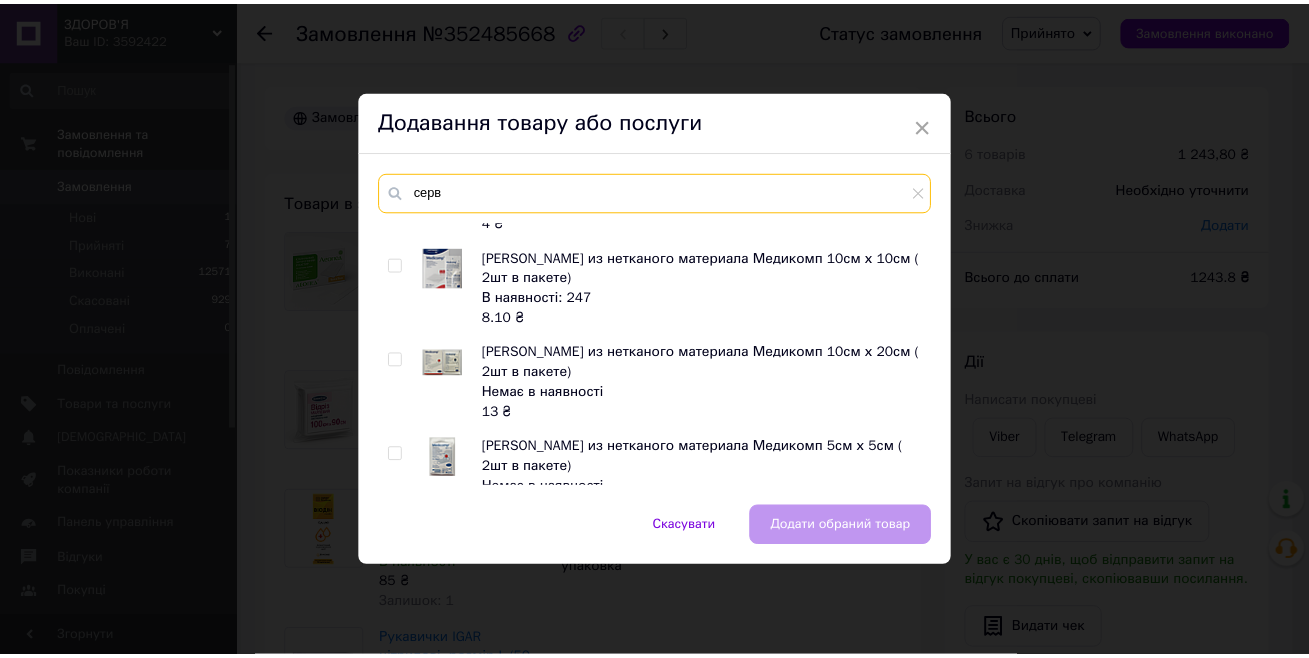 scroll, scrollTop: 200, scrollLeft: 0, axis: vertical 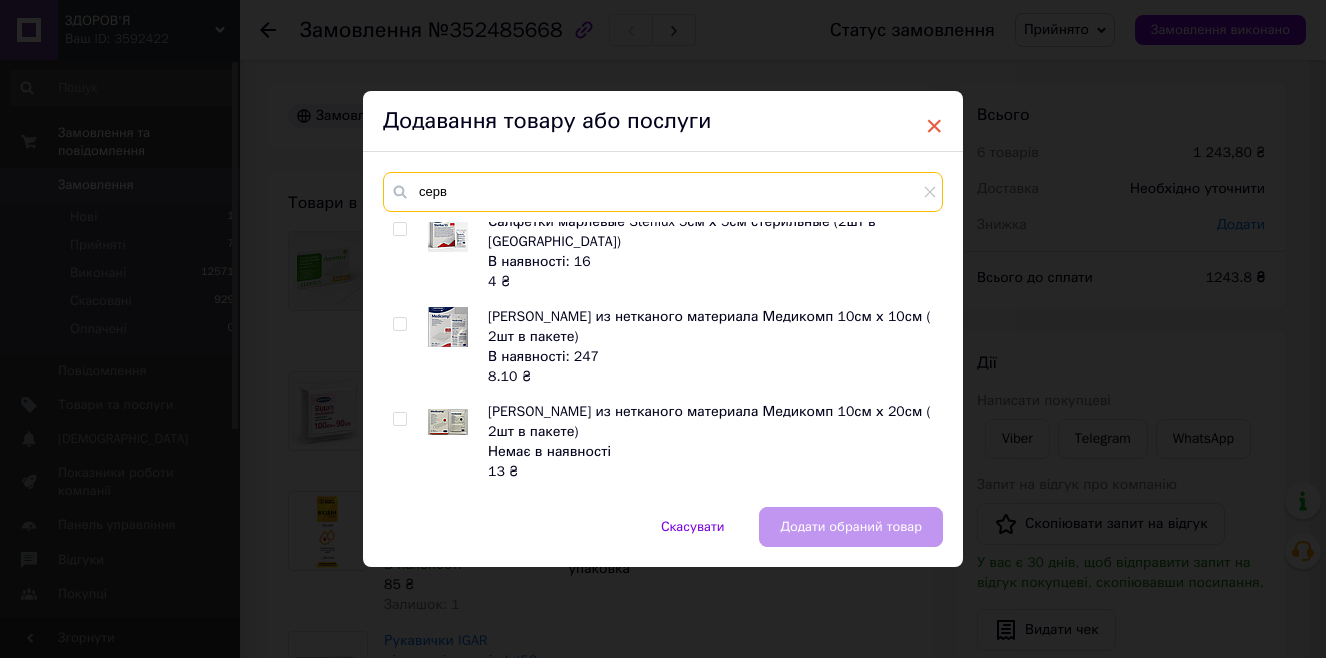 type on "серв" 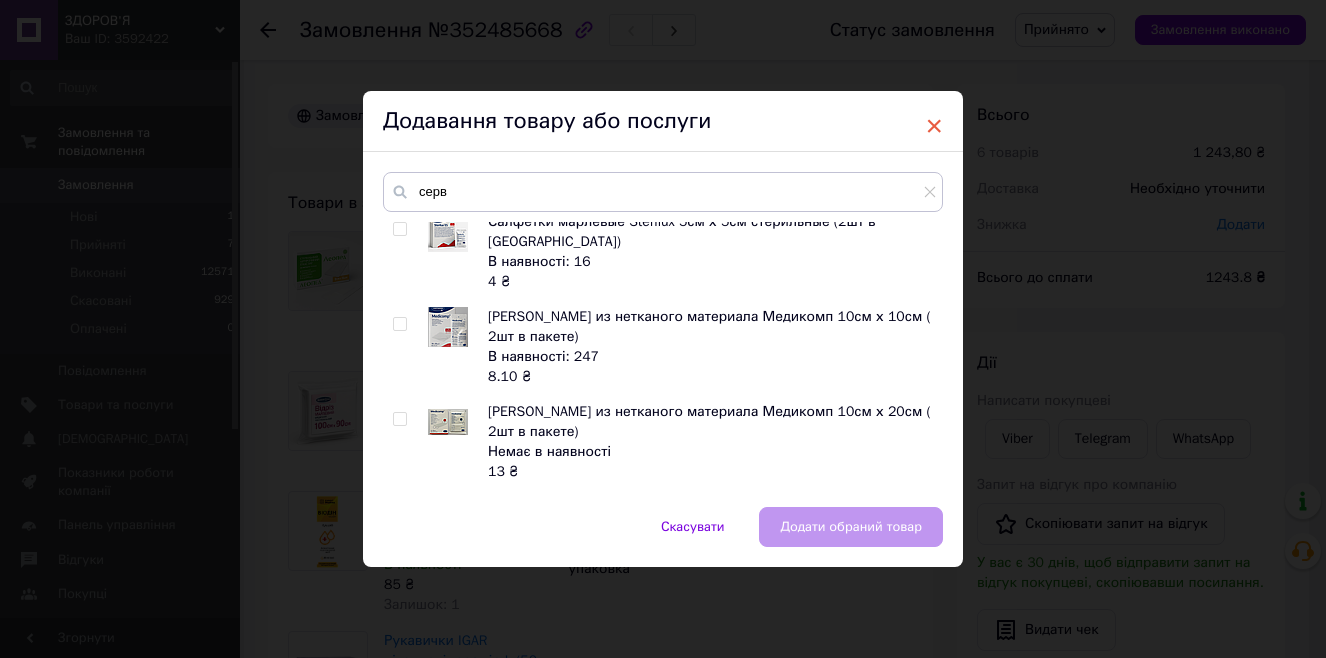 click on "×" at bounding box center [934, 126] 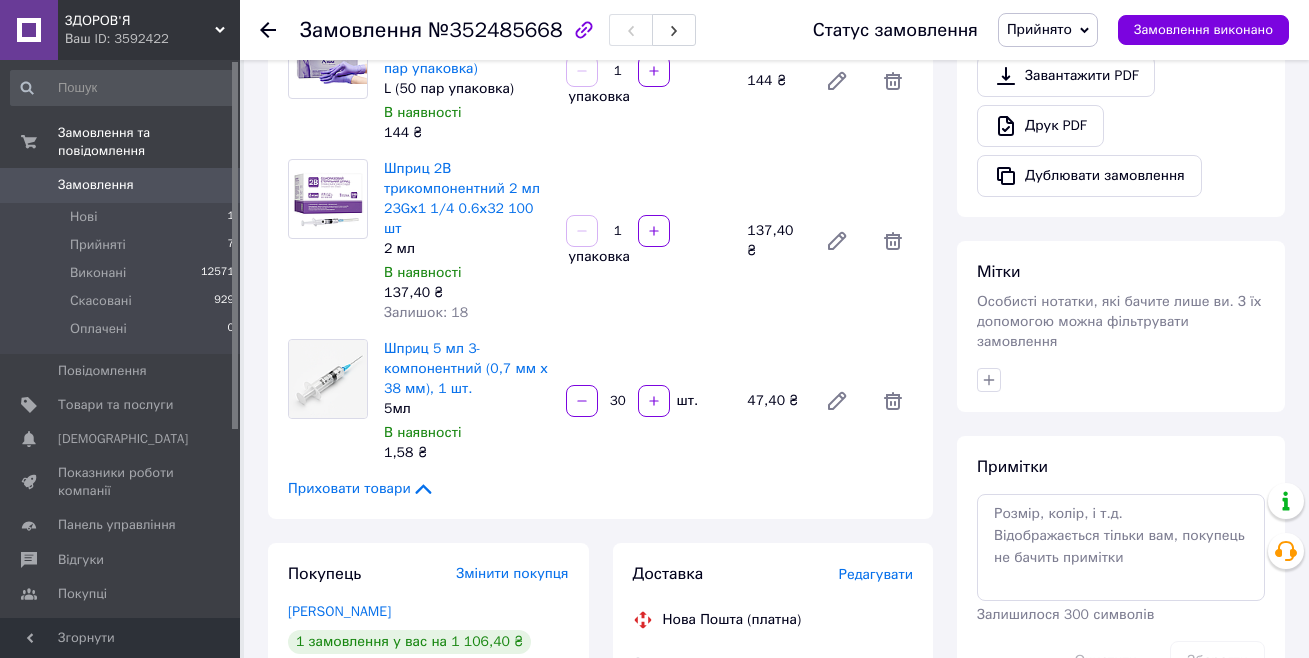 scroll, scrollTop: 600, scrollLeft: 0, axis: vertical 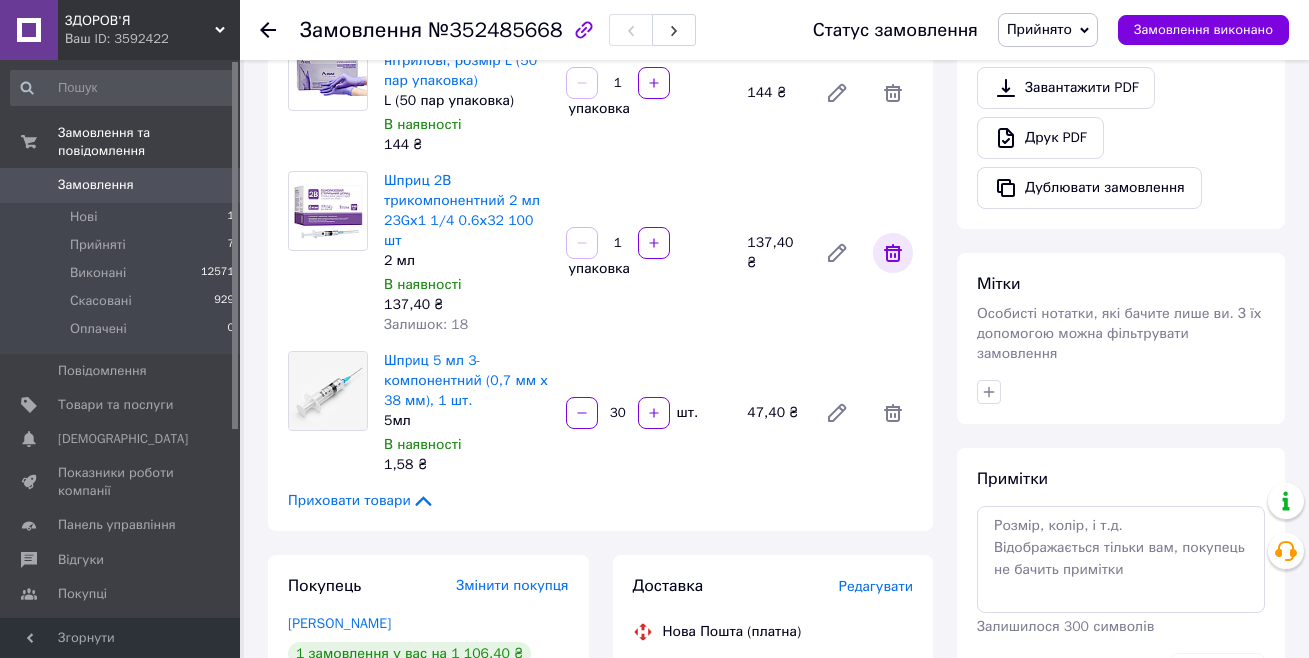 click 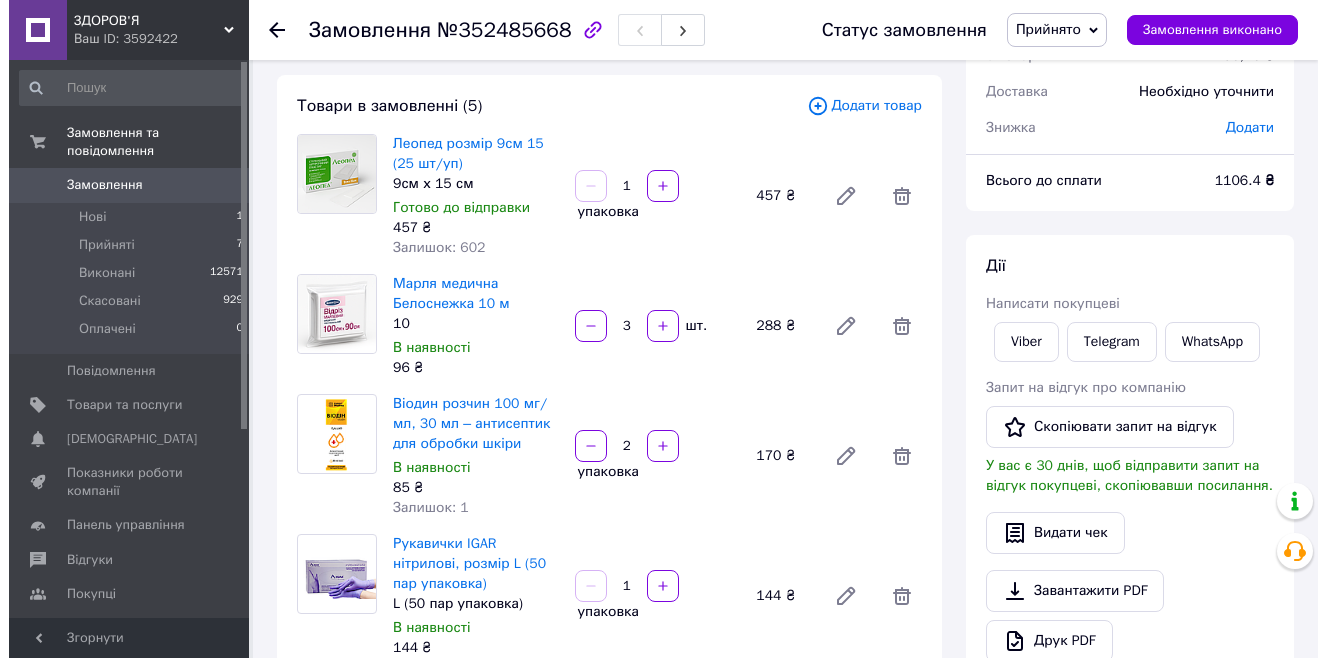 scroll, scrollTop: 0, scrollLeft: 0, axis: both 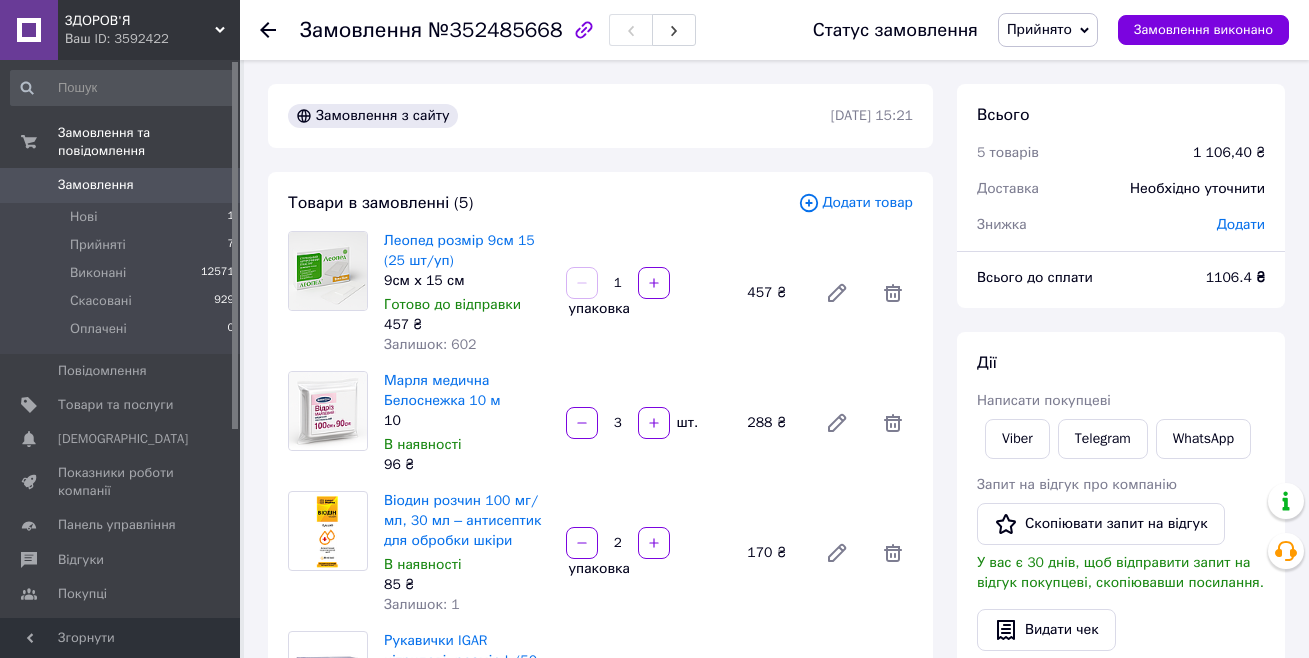 click on "Додати товар" at bounding box center (855, 203) 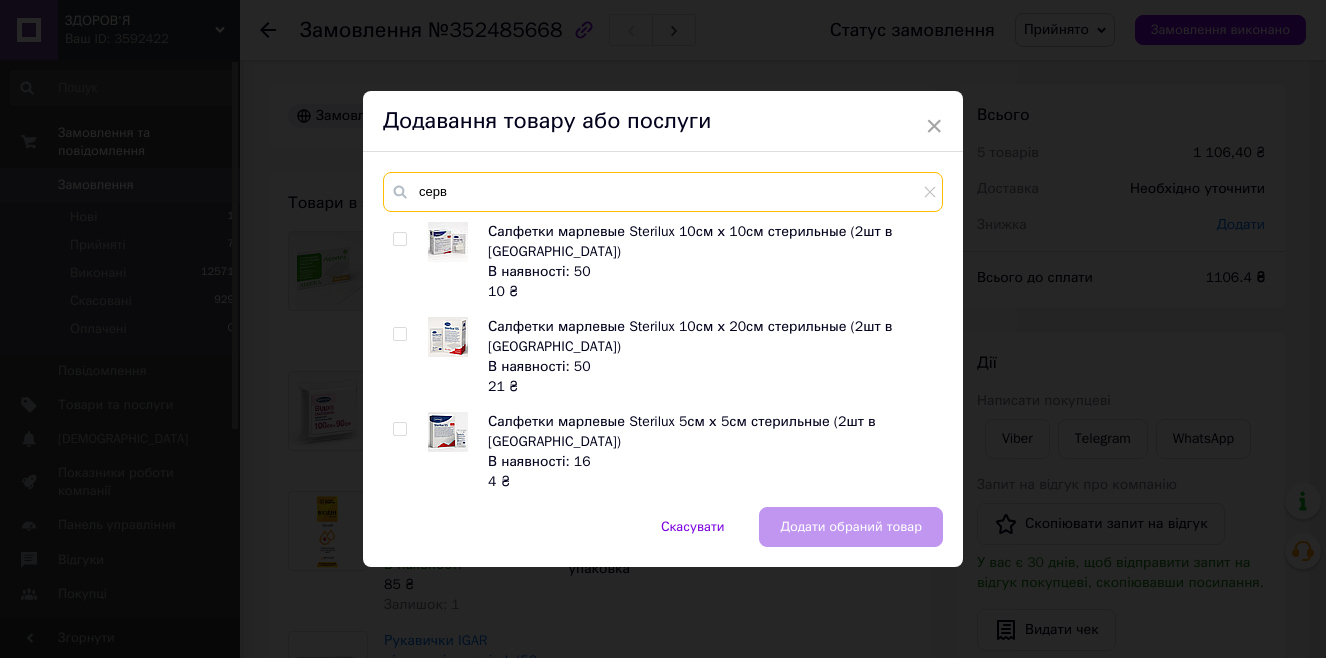 click on "серв" at bounding box center [663, 192] 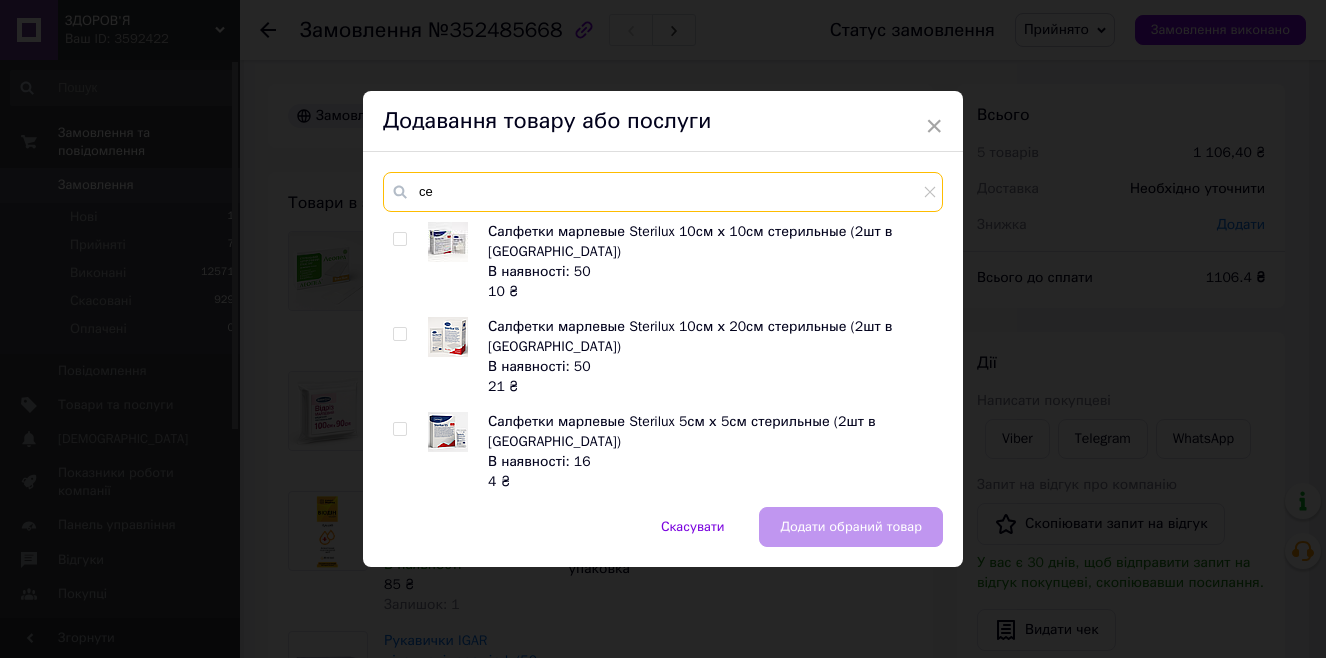 type on "с" 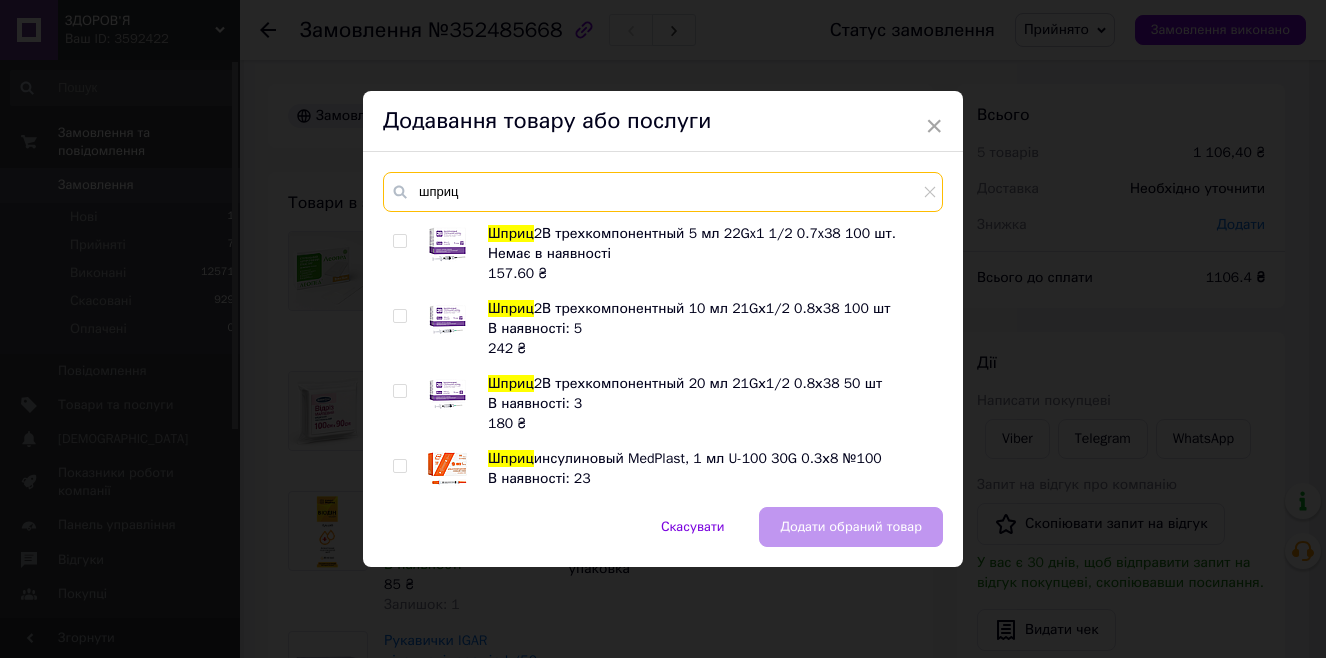 scroll, scrollTop: 205, scrollLeft: 0, axis: vertical 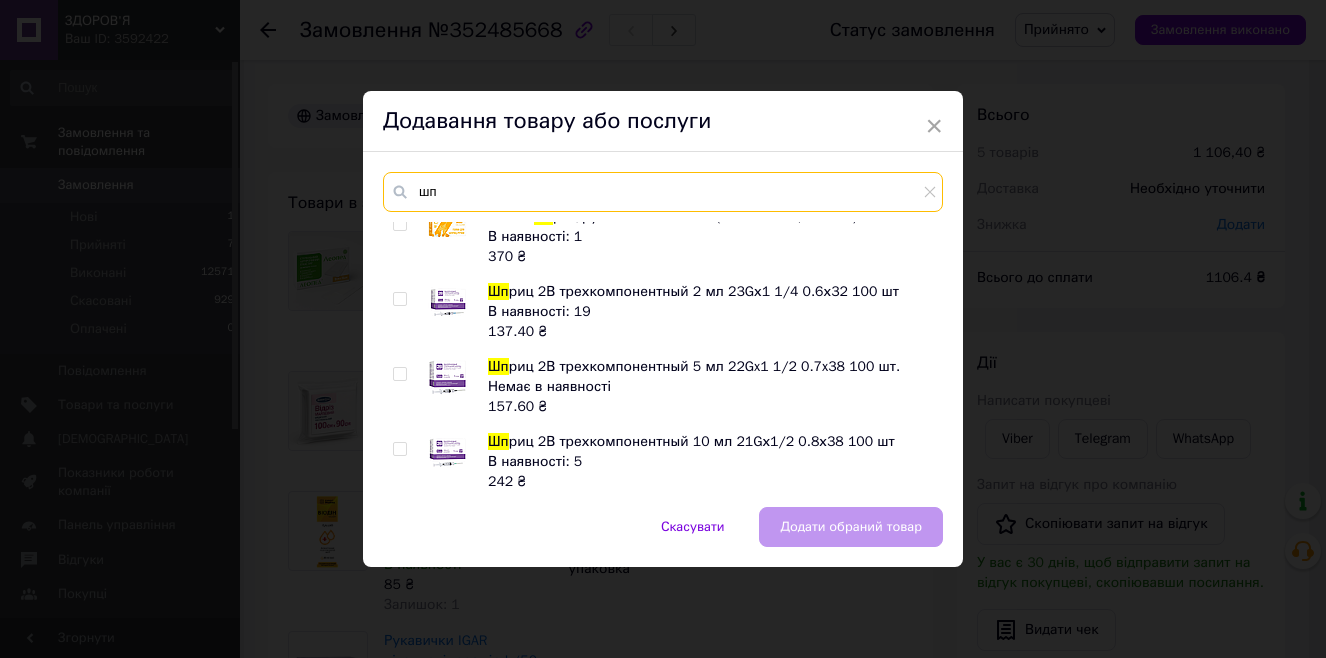 type on "ш" 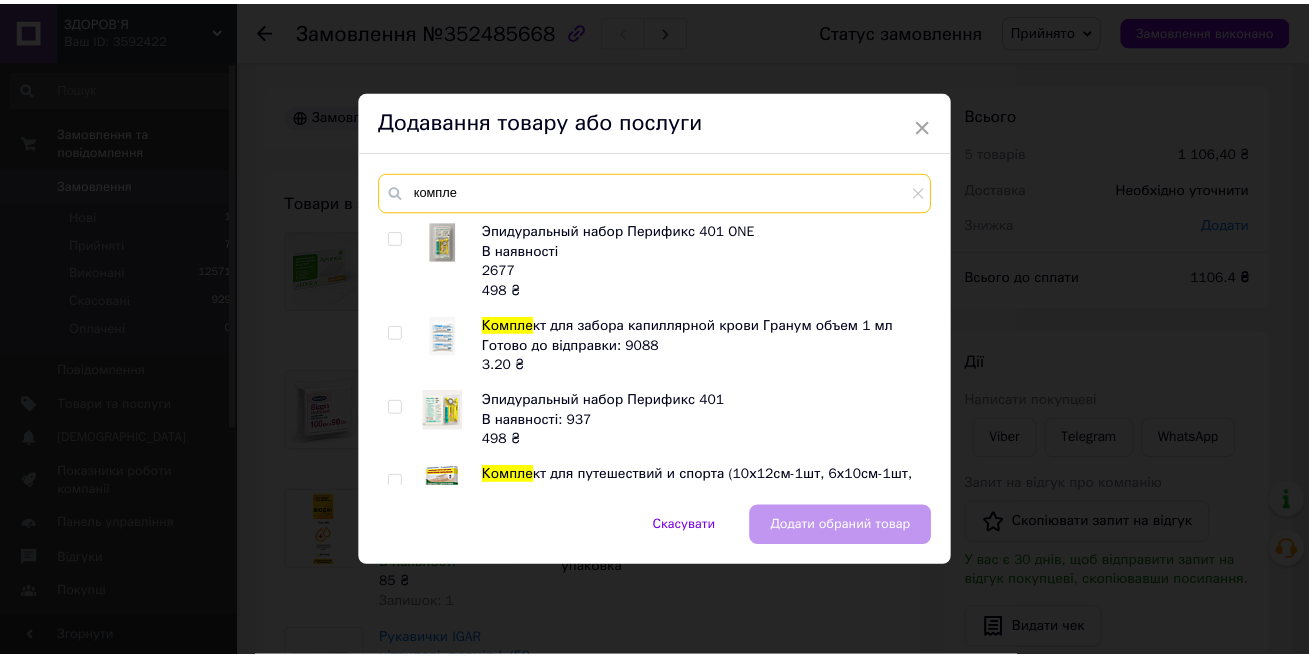 scroll, scrollTop: 0, scrollLeft: 0, axis: both 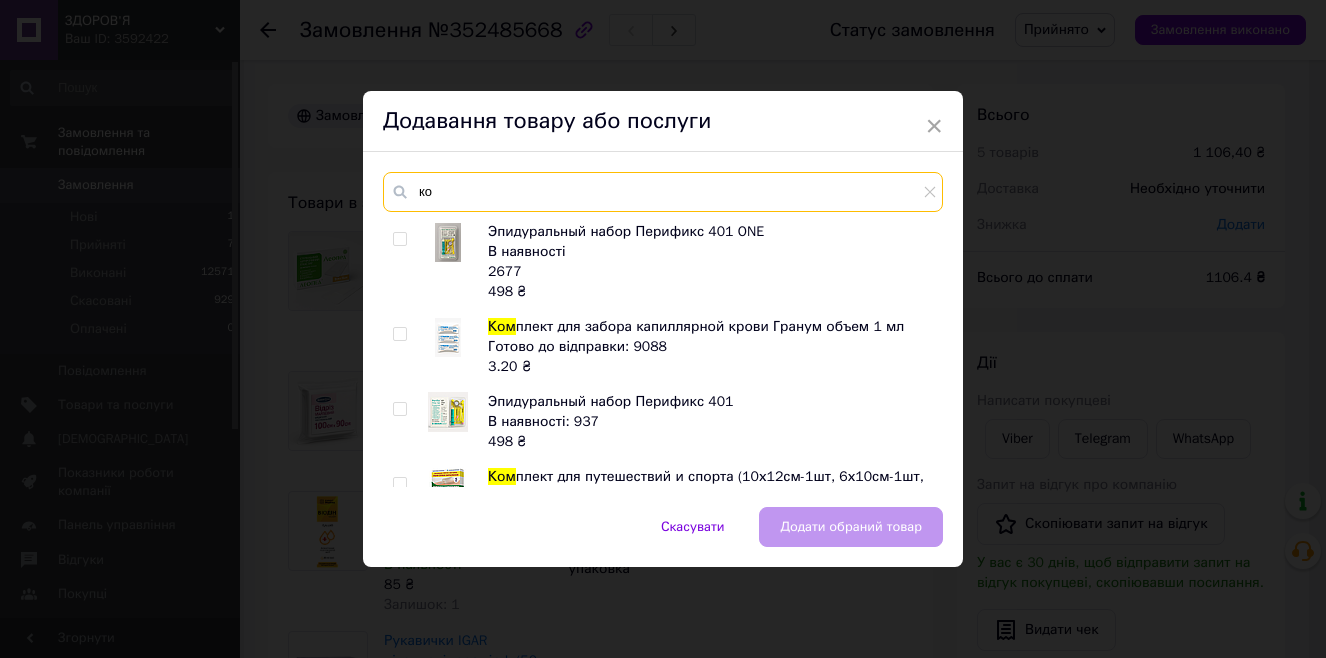 type on "к" 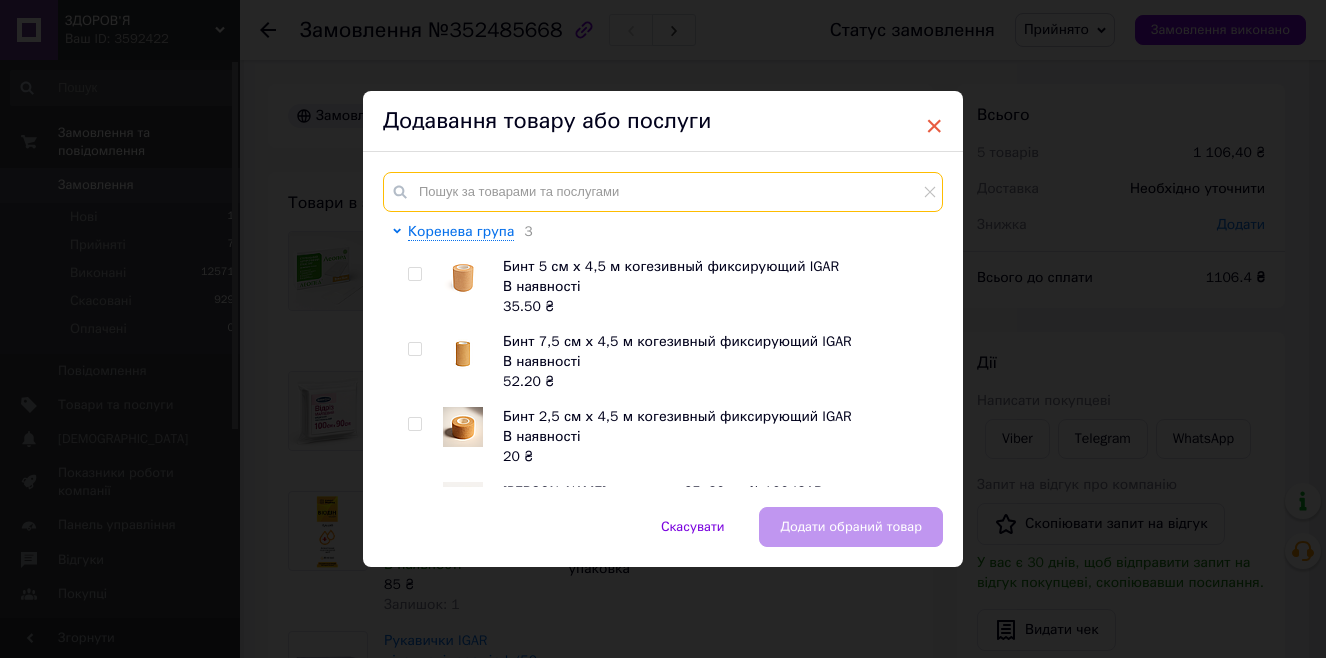 type 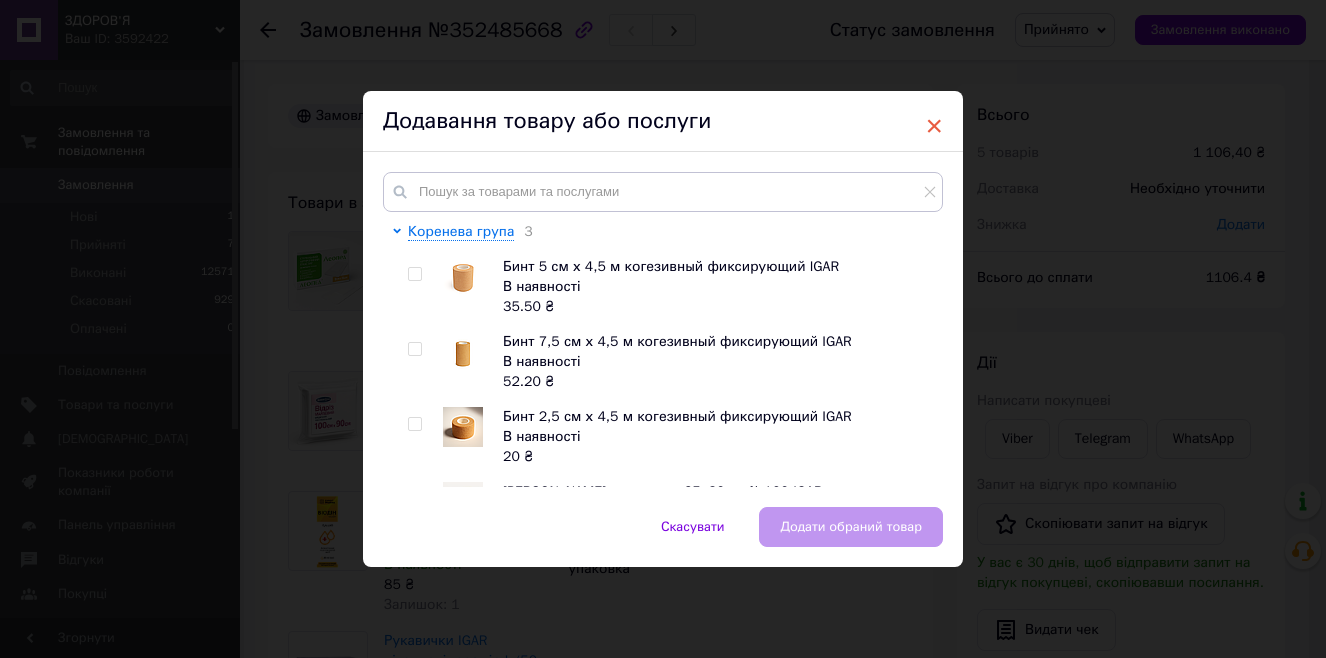 click on "×" at bounding box center [934, 126] 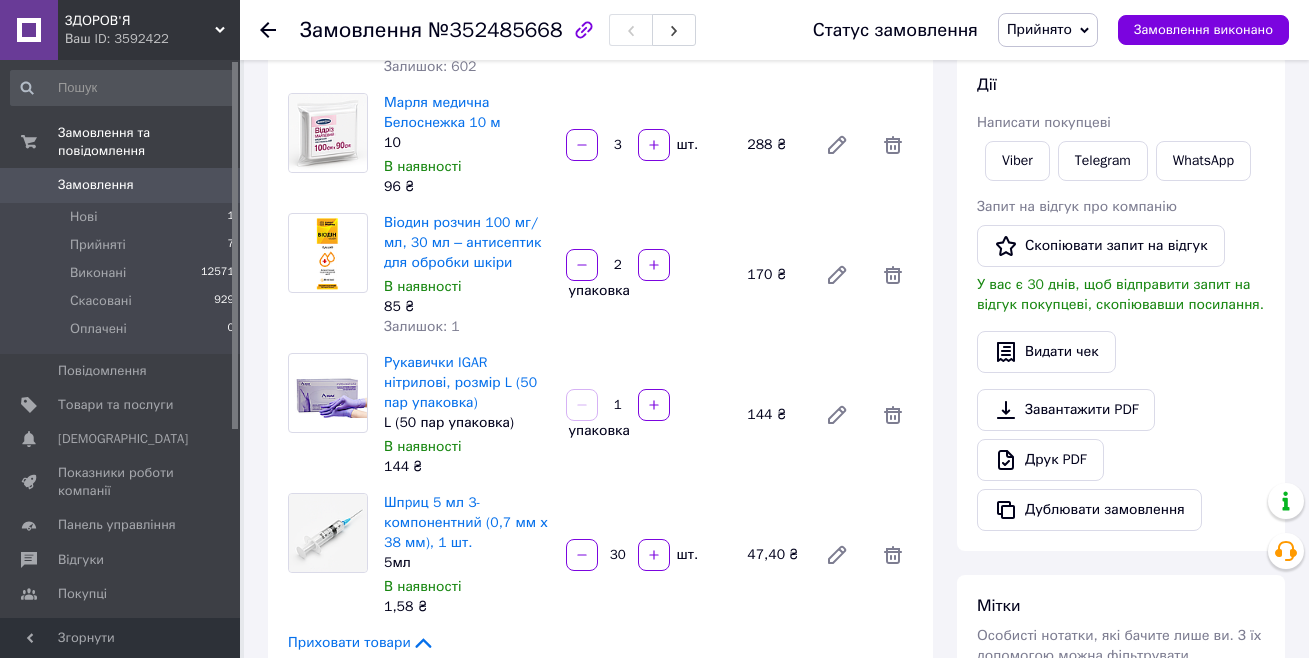 scroll, scrollTop: 200, scrollLeft: 0, axis: vertical 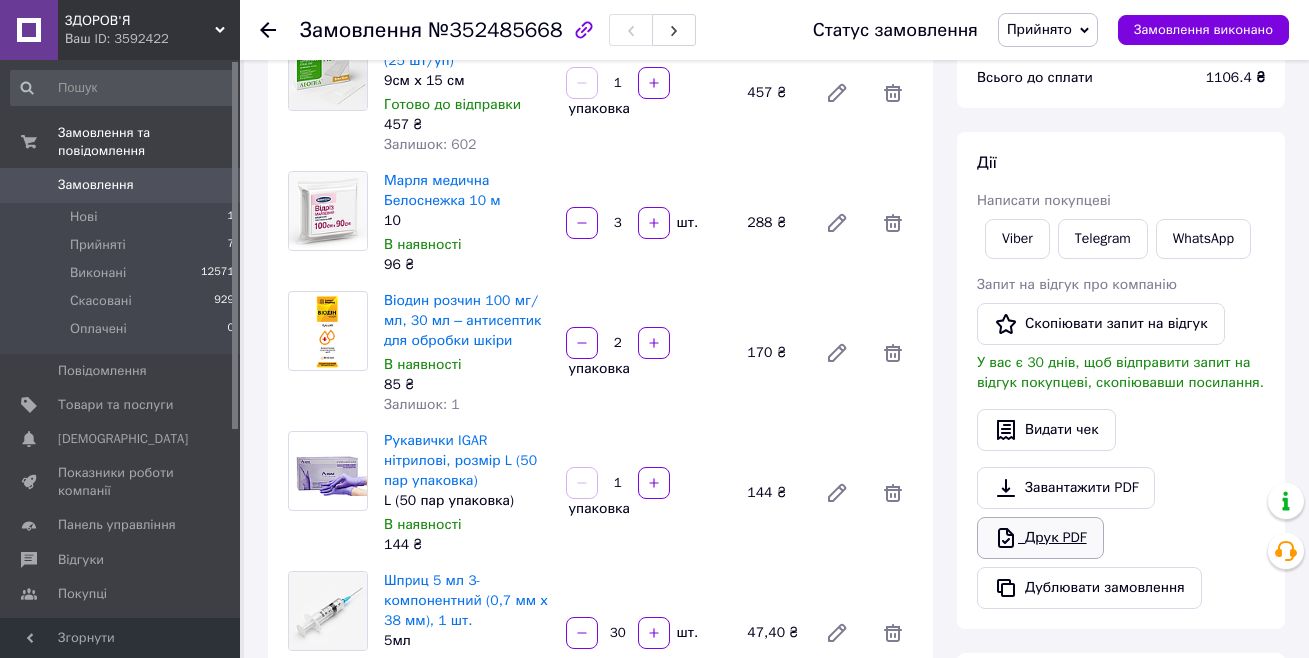 click on "Друк PDF" at bounding box center [1040, 538] 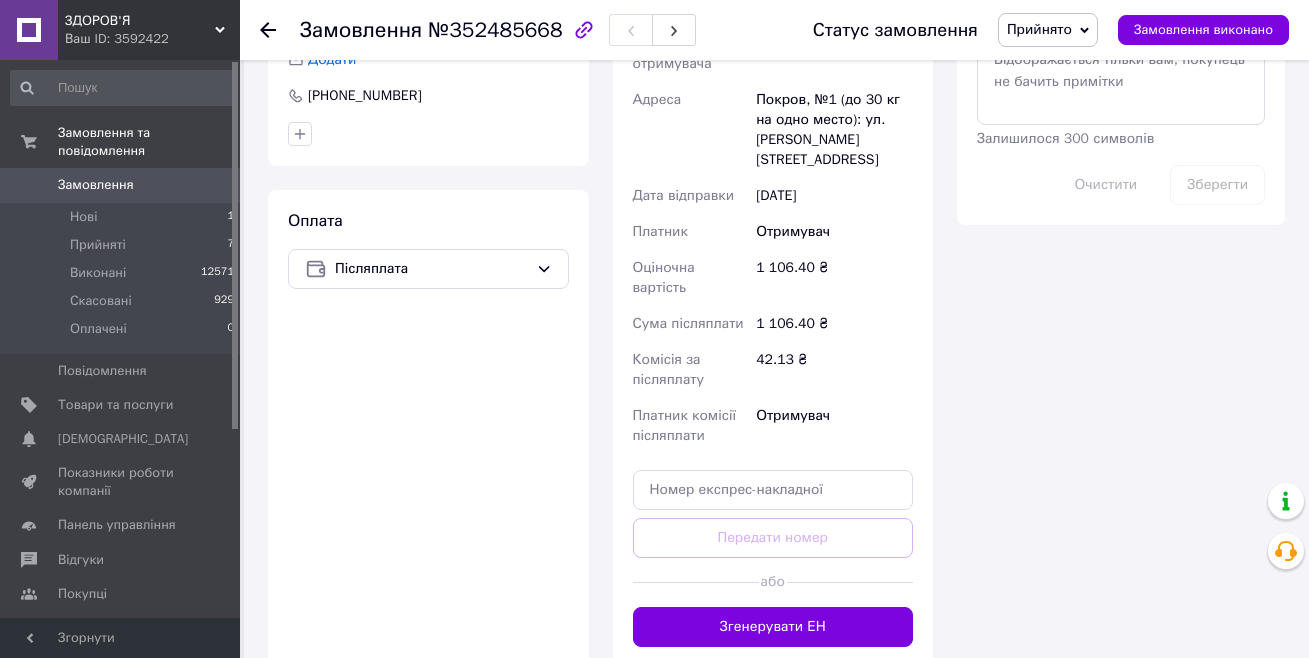 scroll, scrollTop: 1100, scrollLeft: 0, axis: vertical 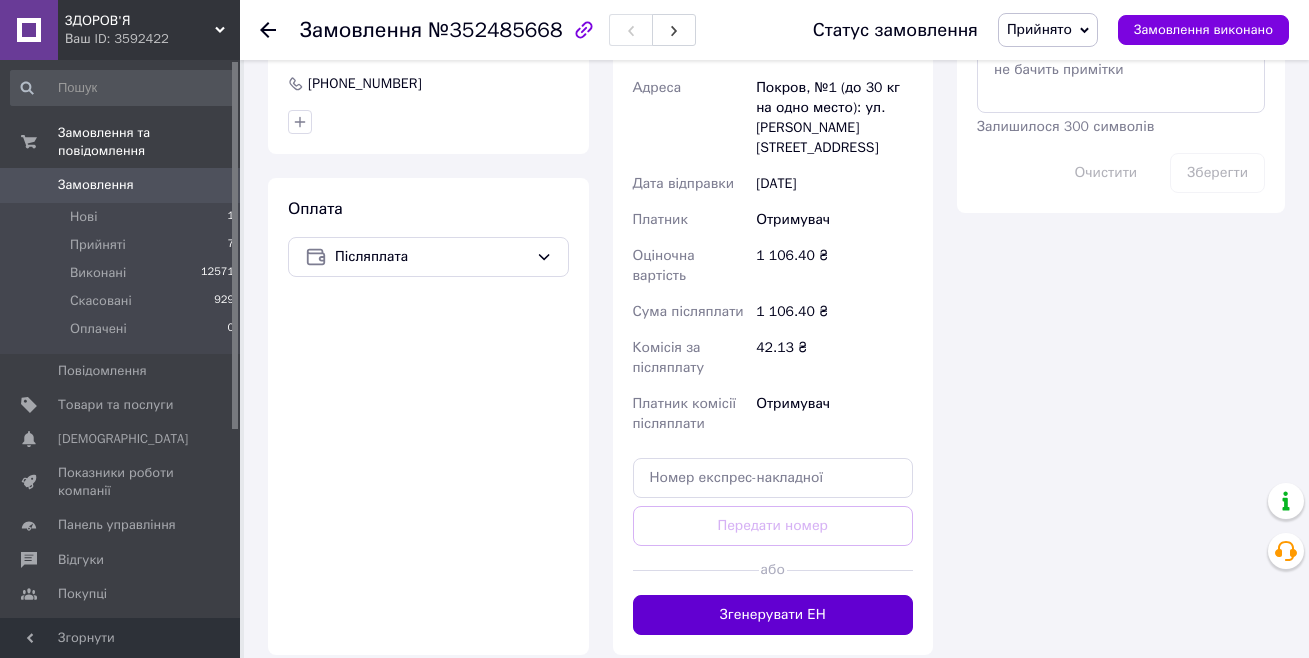 click on "Згенерувати ЕН" at bounding box center [773, 615] 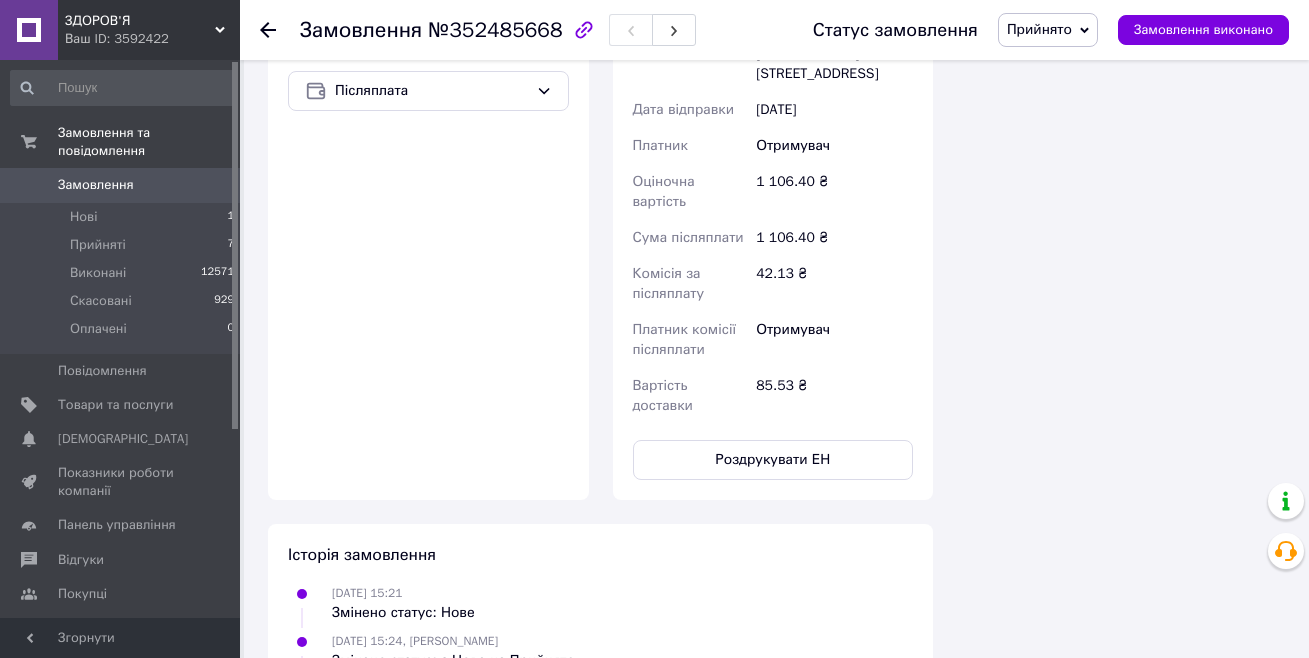 scroll, scrollTop: 1300, scrollLeft: 0, axis: vertical 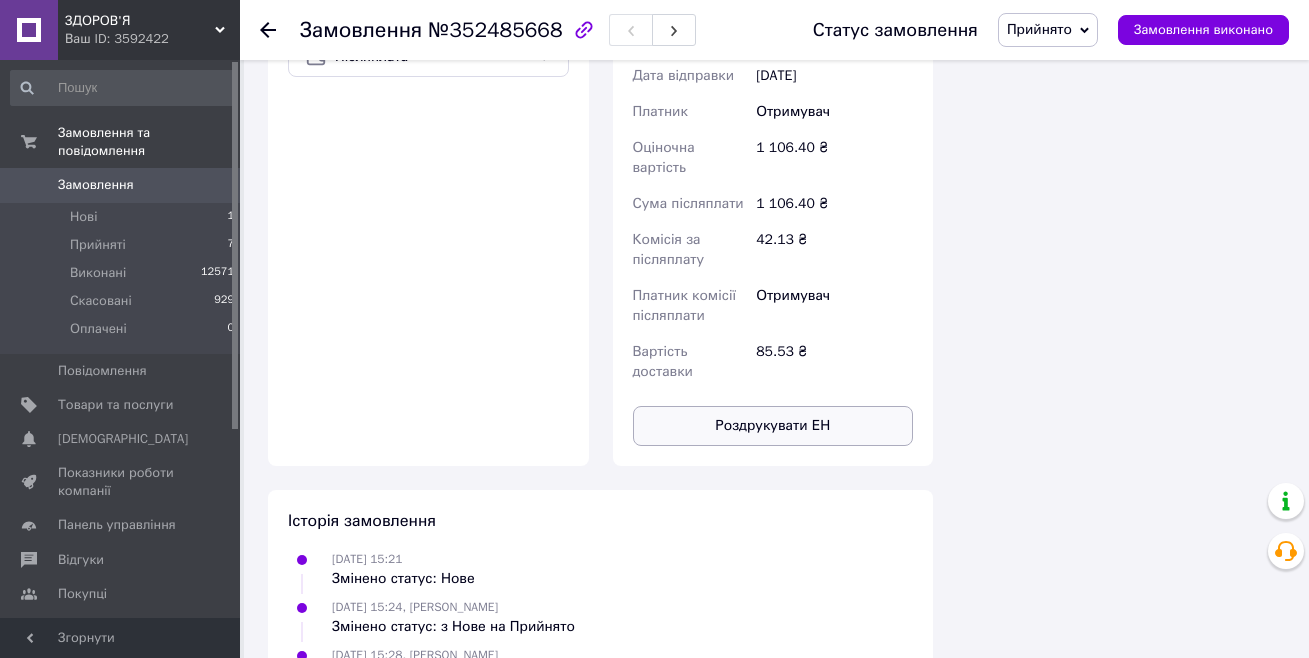 click on "Роздрукувати ЕН" at bounding box center (773, 426) 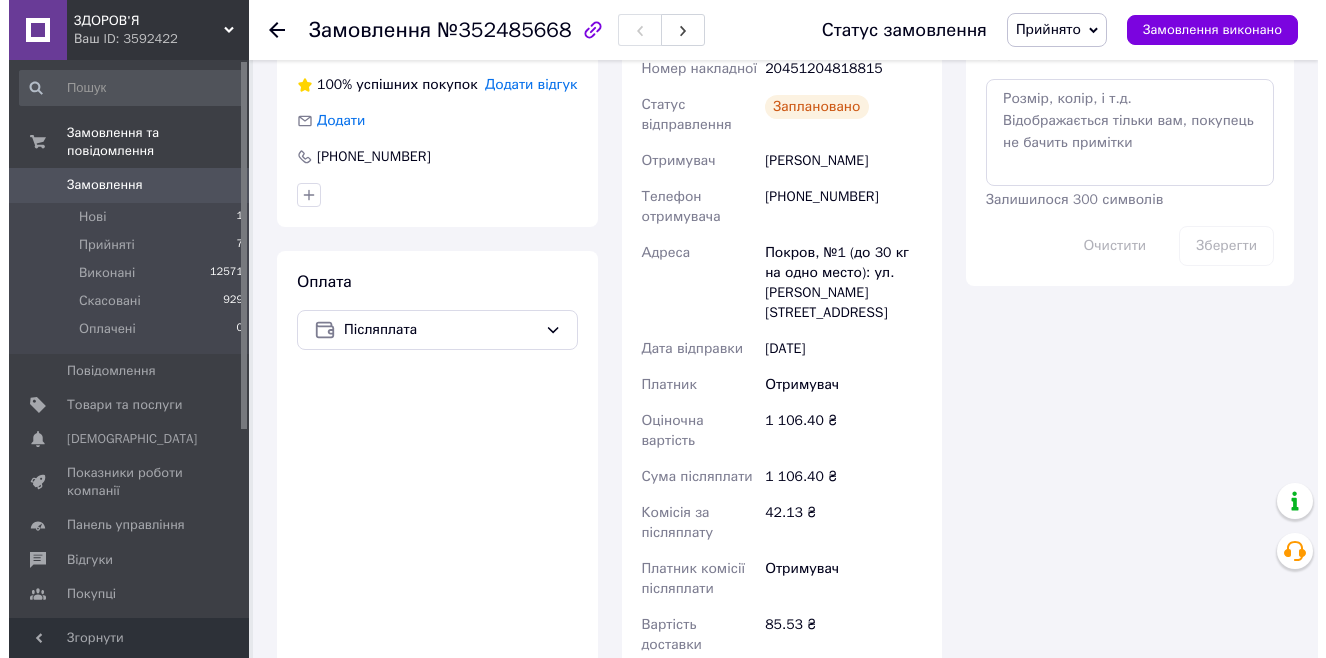scroll, scrollTop: 700, scrollLeft: 0, axis: vertical 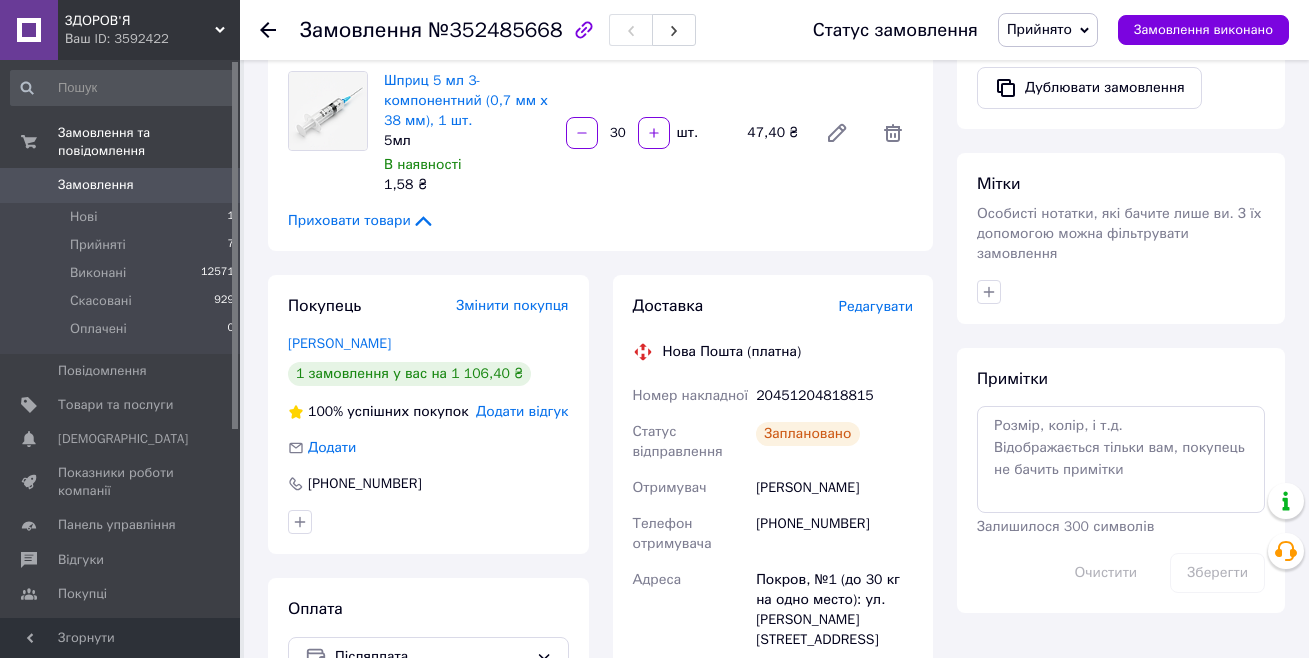 click on "Редагувати" at bounding box center [876, 306] 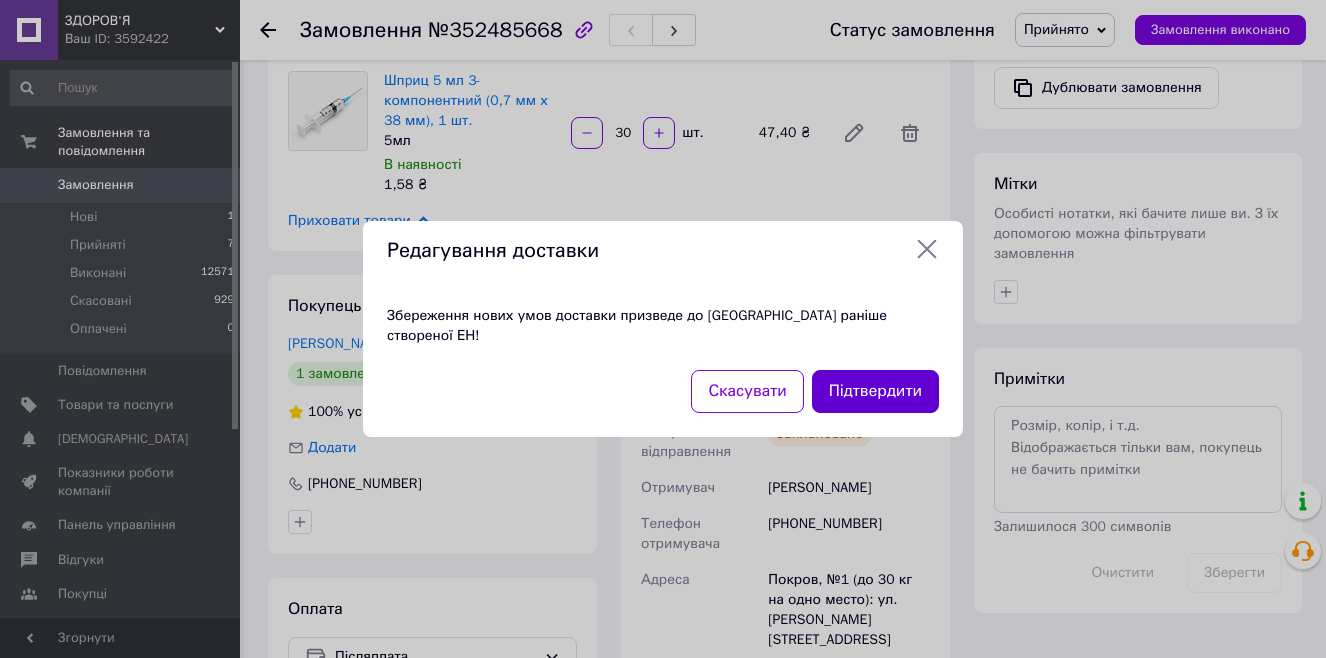 click on "Підтвердити" at bounding box center (875, 391) 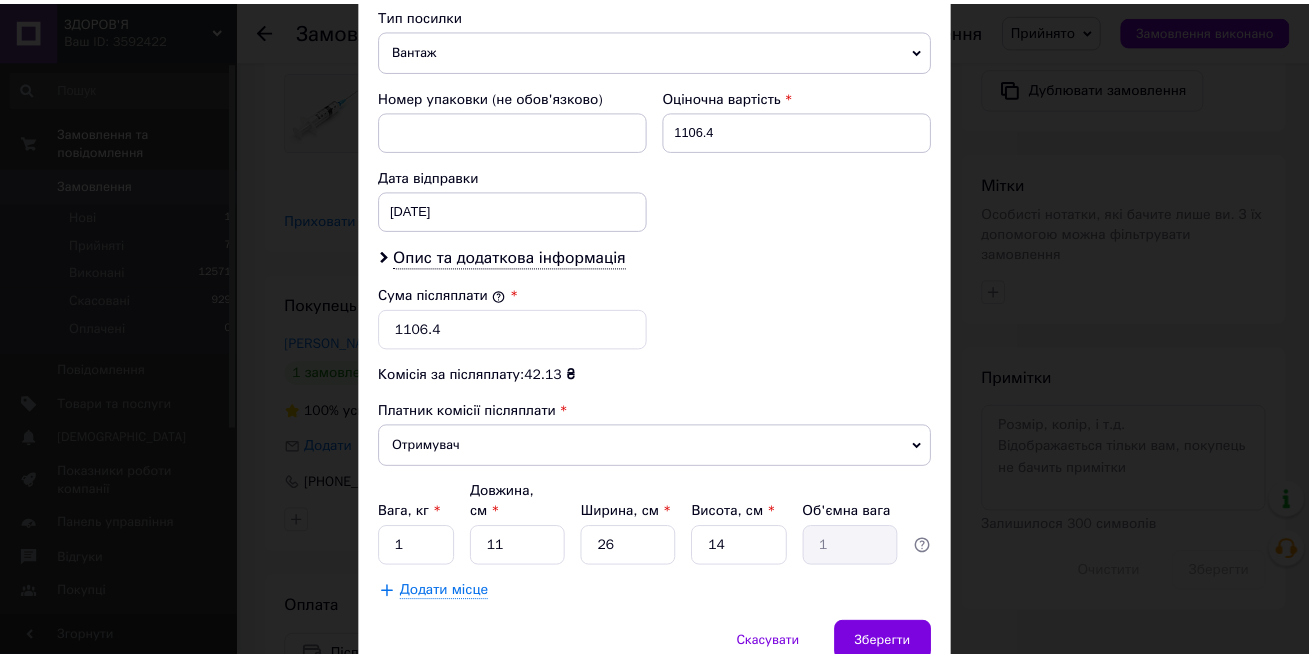 scroll, scrollTop: 868, scrollLeft: 0, axis: vertical 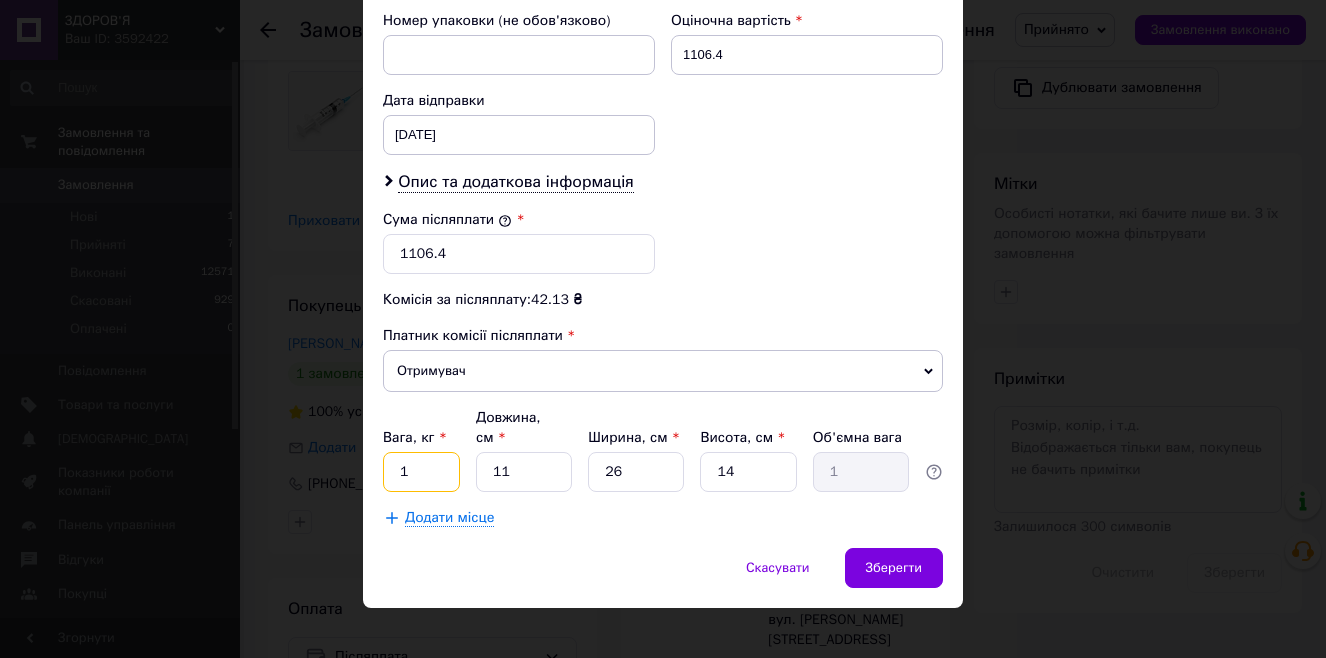 click on "1" at bounding box center (421, 472) 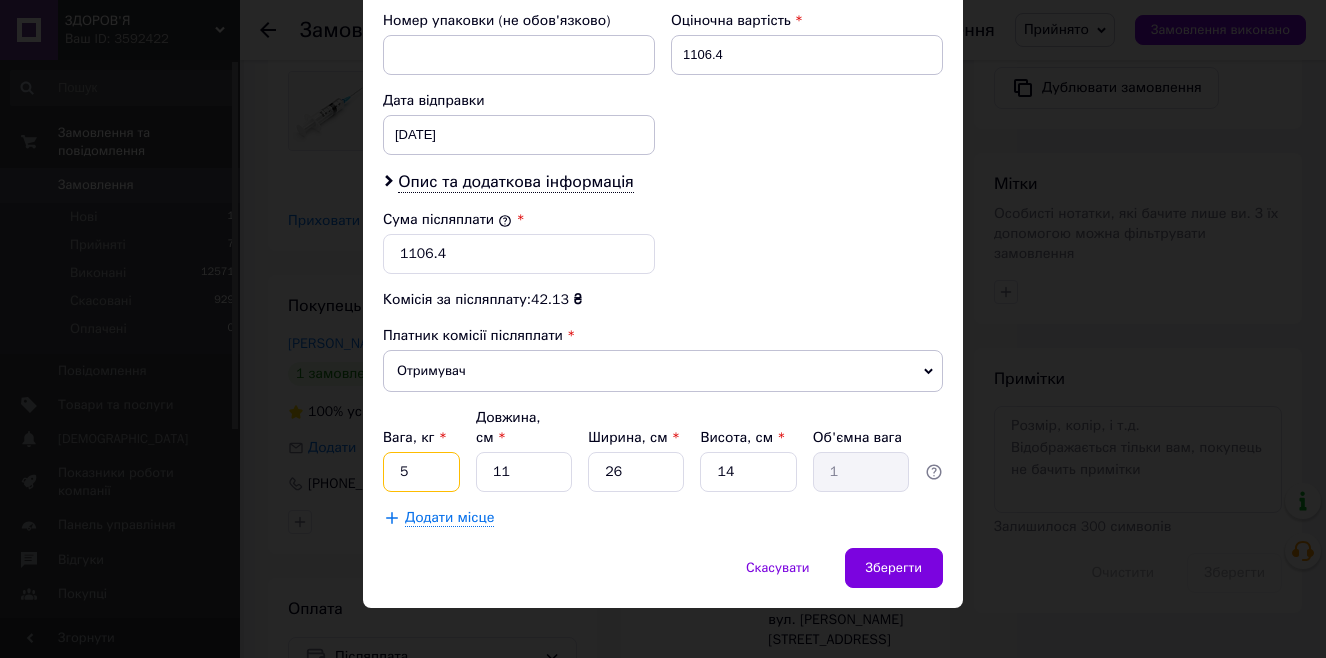type on "5" 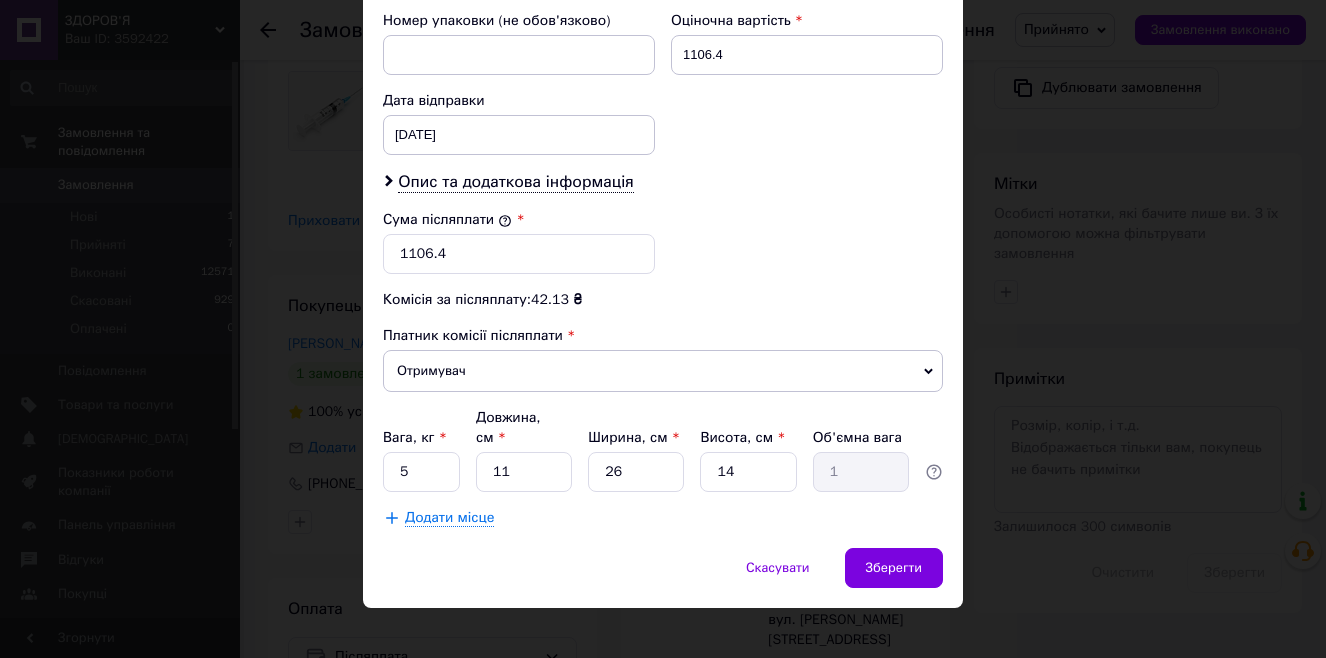 click on "Додати місце" at bounding box center (663, 518) 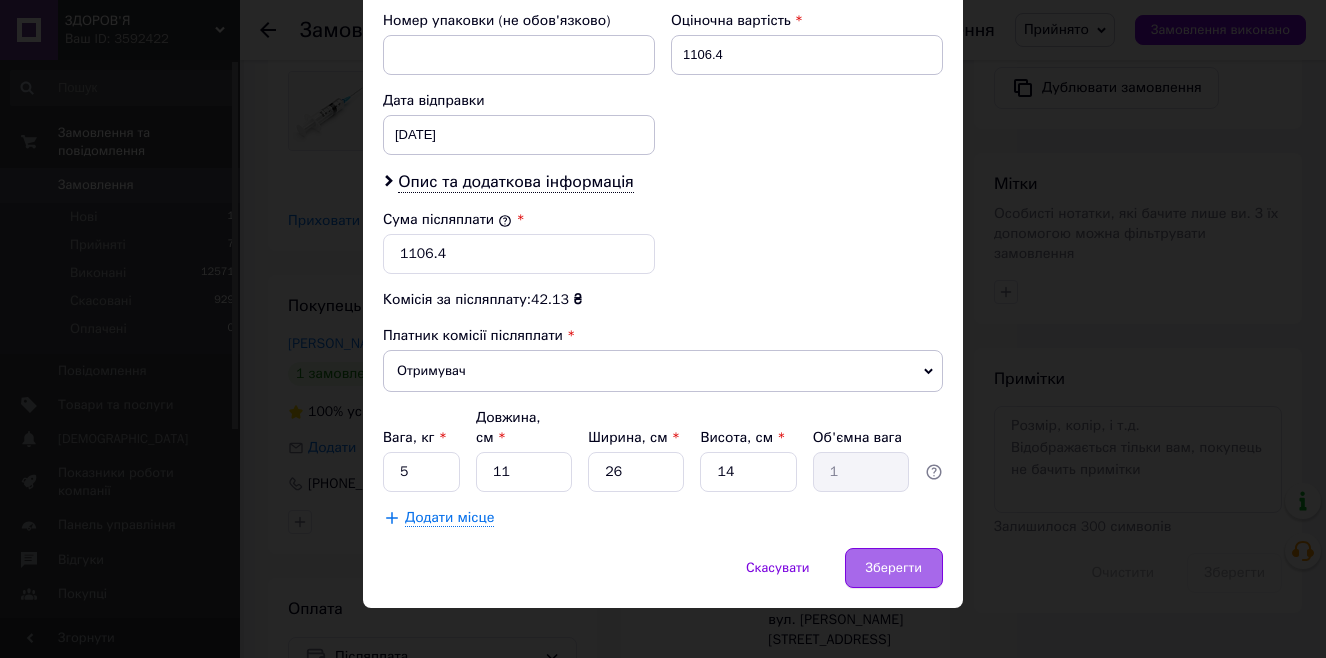 click on "Зберегти" at bounding box center [894, 568] 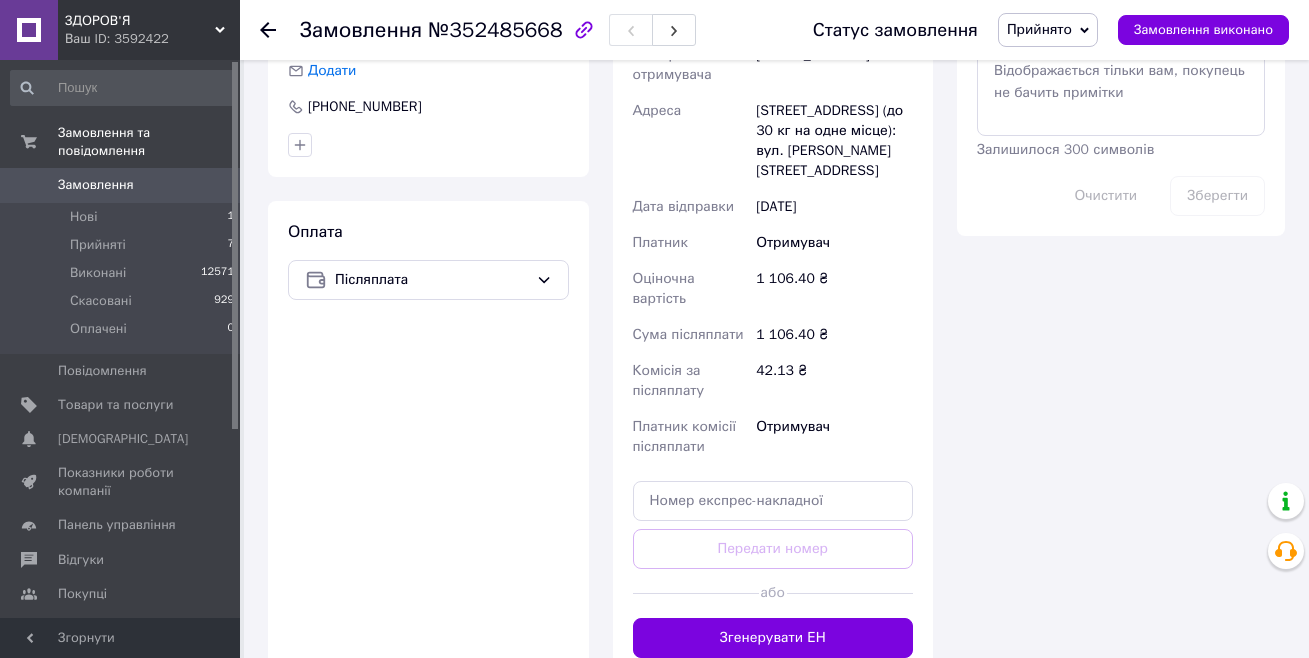 scroll, scrollTop: 1100, scrollLeft: 0, axis: vertical 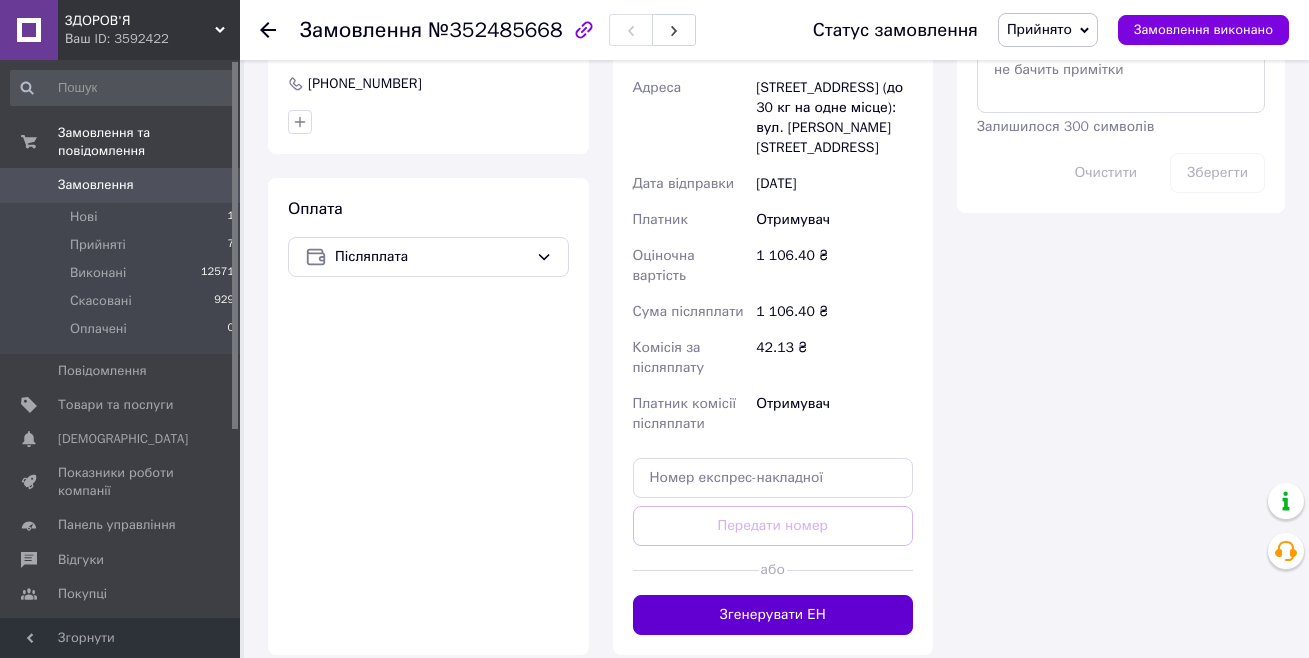 click on "Згенерувати ЕН" at bounding box center [773, 615] 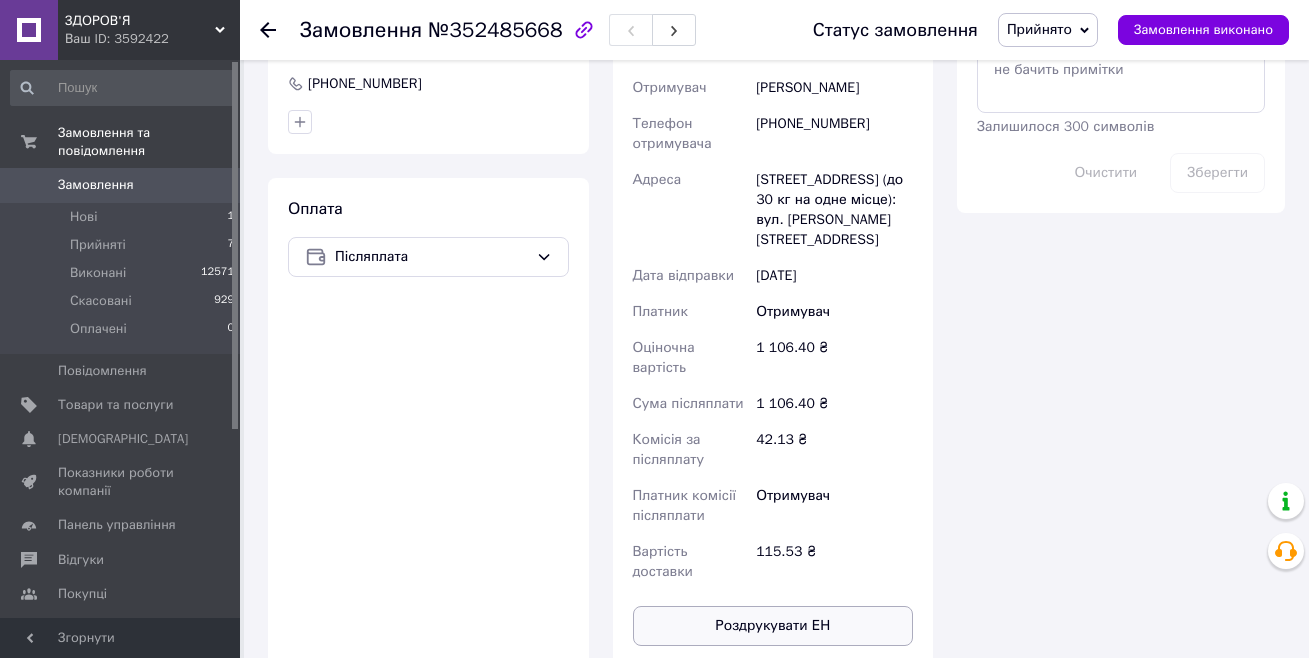 click on "Роздрукувати ЕН" at bounding box center [773, 626] 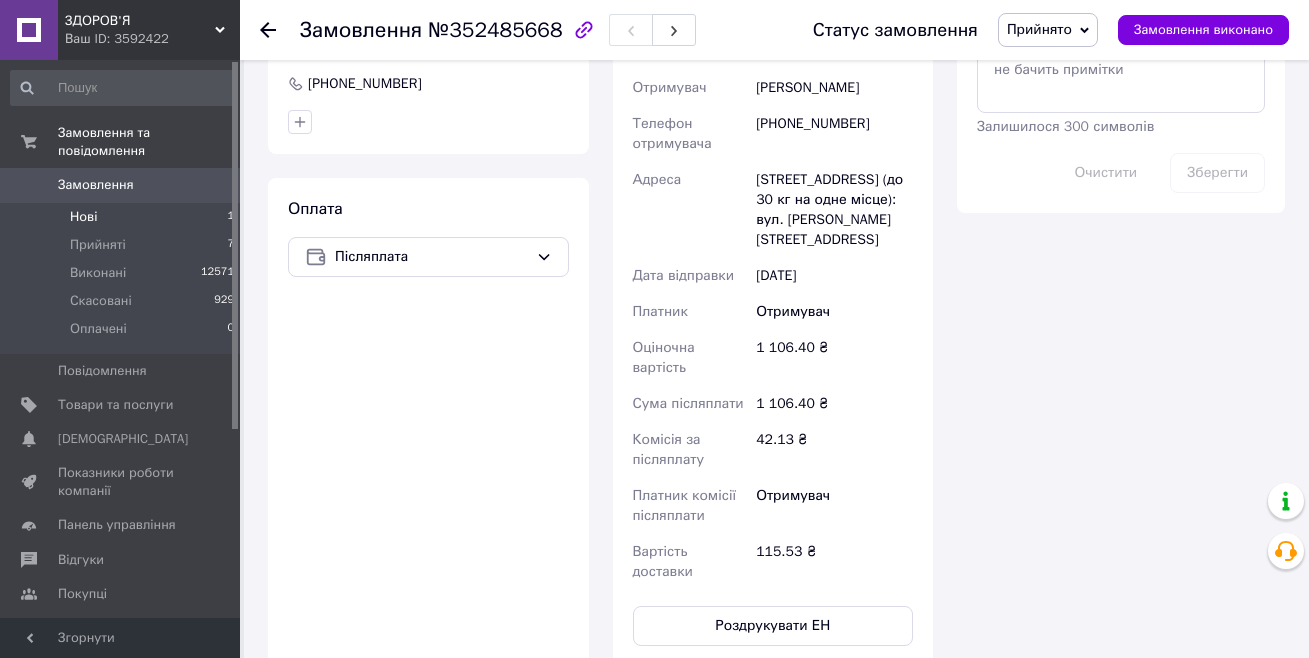 click on "Нові 1" at bounding box center [123, 217] 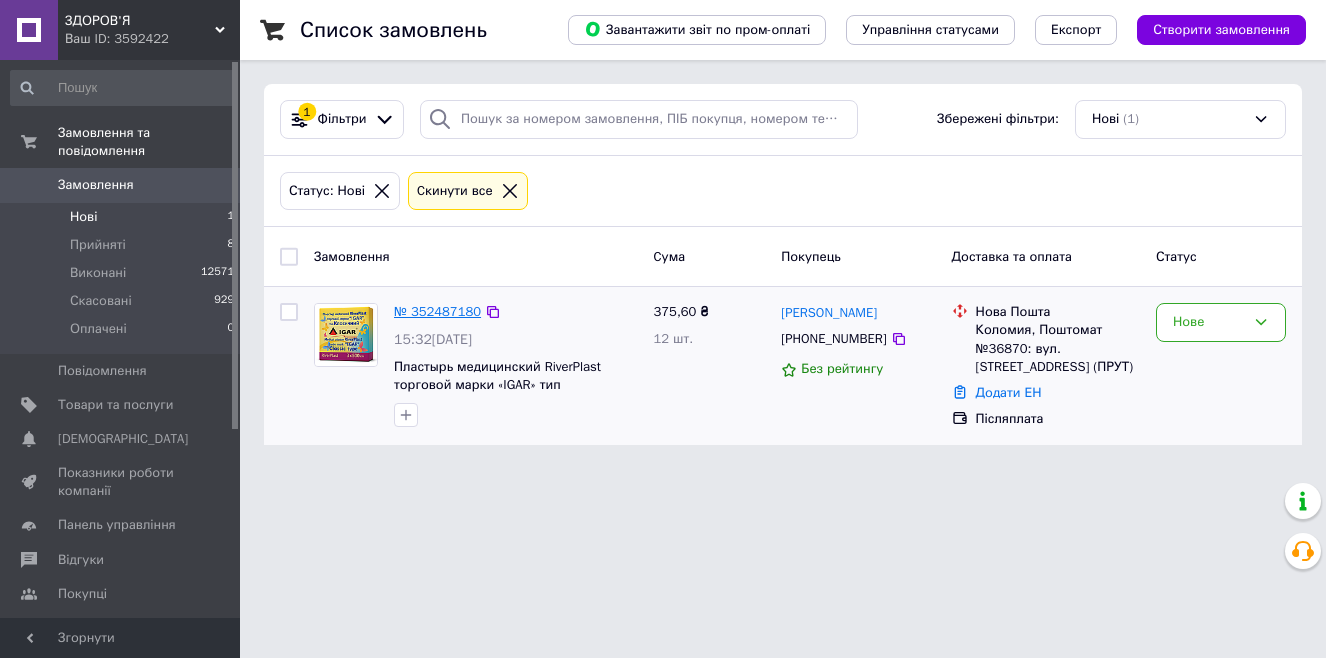 click on "№ 352487180" at bounding box center (437, 311) 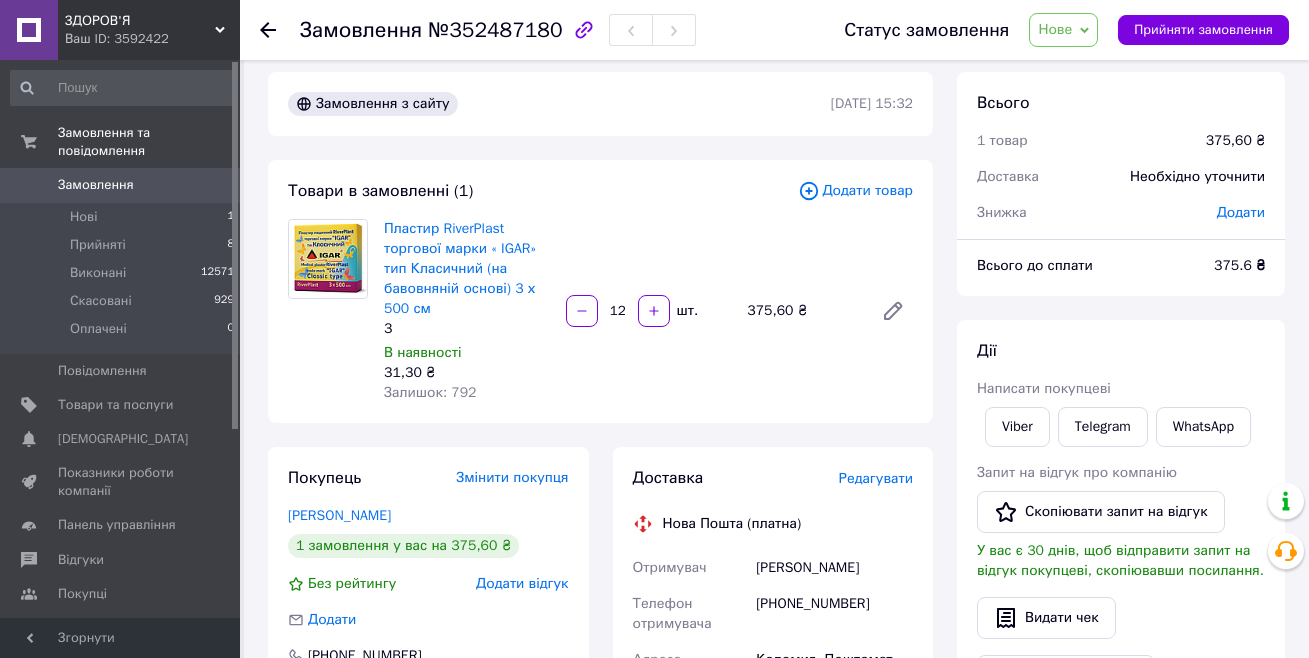 scroll, scrollTop: 0, scrollLeft: 0, axis: both 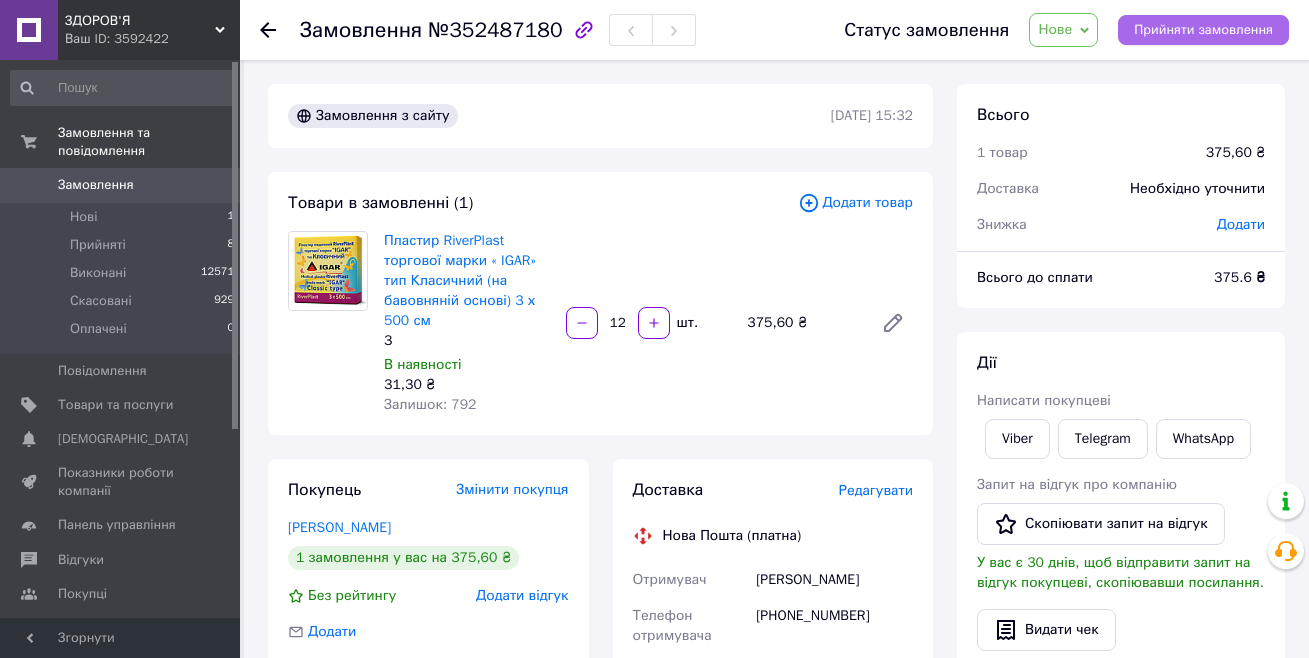 click on "Прийняти замовлення" at bounding box center [1203, 30] 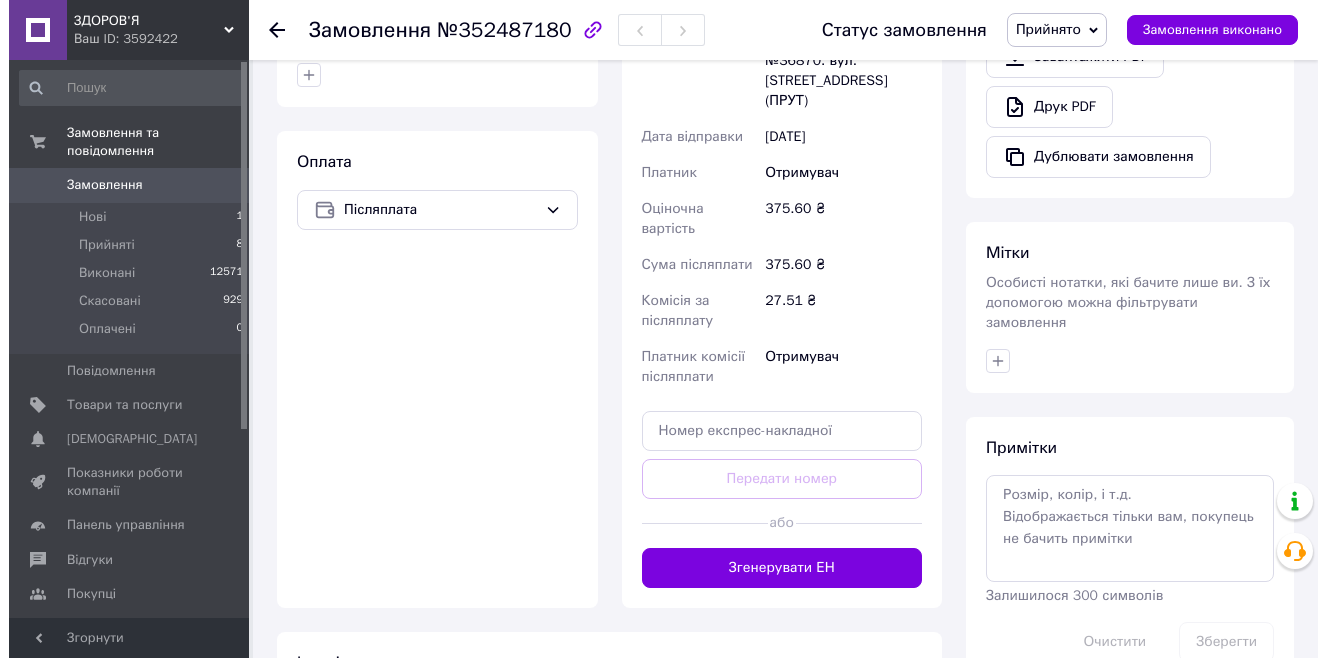 scroll, scrollTop: 700, scrollLeft: 0, axis: vertical 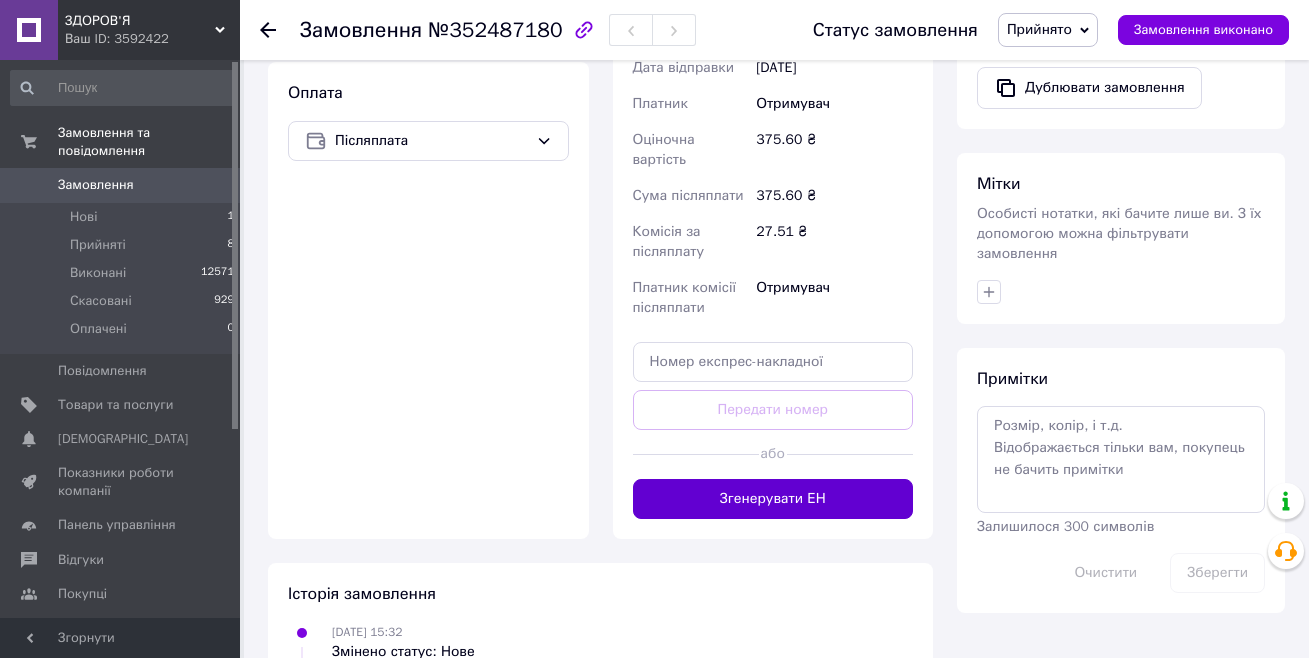 click on "Згенерувати ЕН" at bounding box center [773, 499] 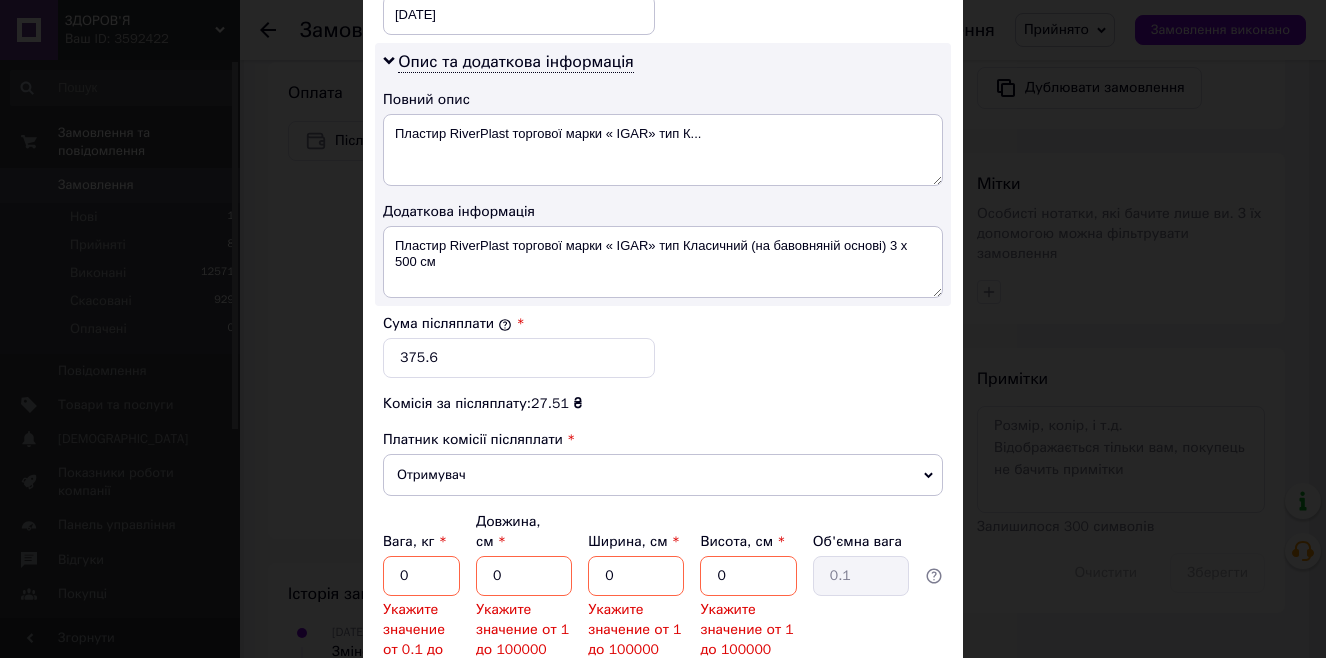 scroll, scrollTop: 1000, scrollLeft: 0, axis: vertical 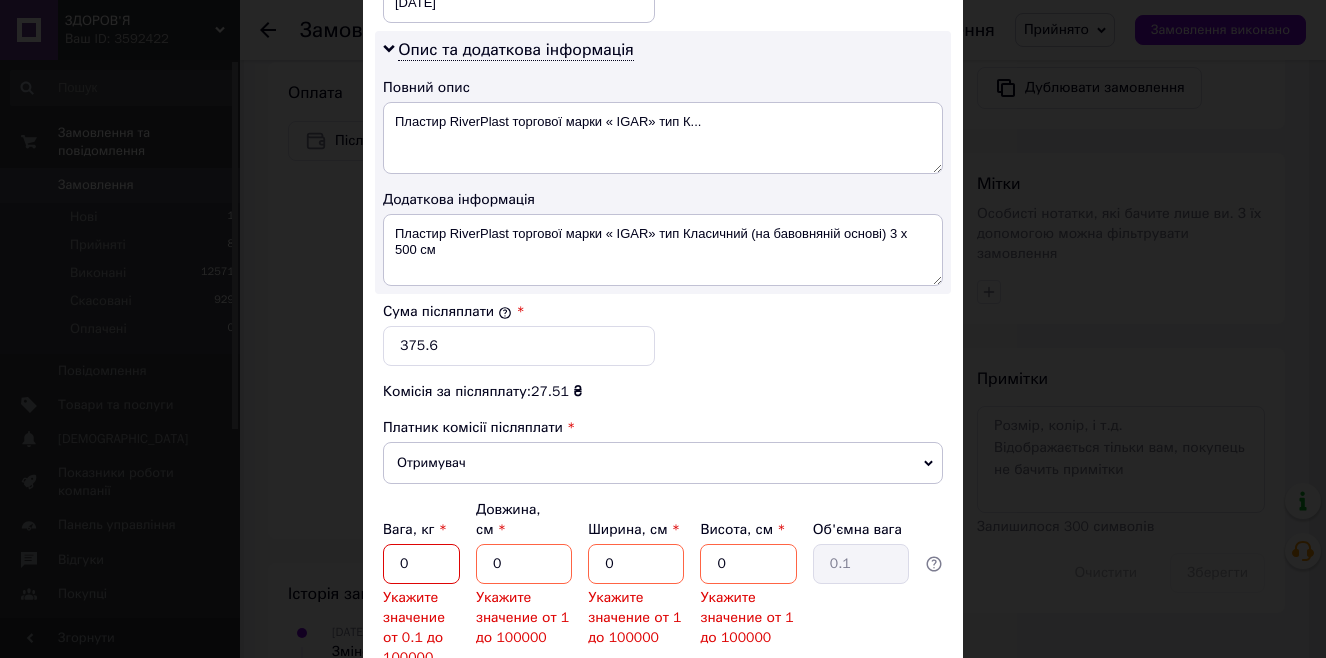 click on "0" at bounding box center (421, 564) 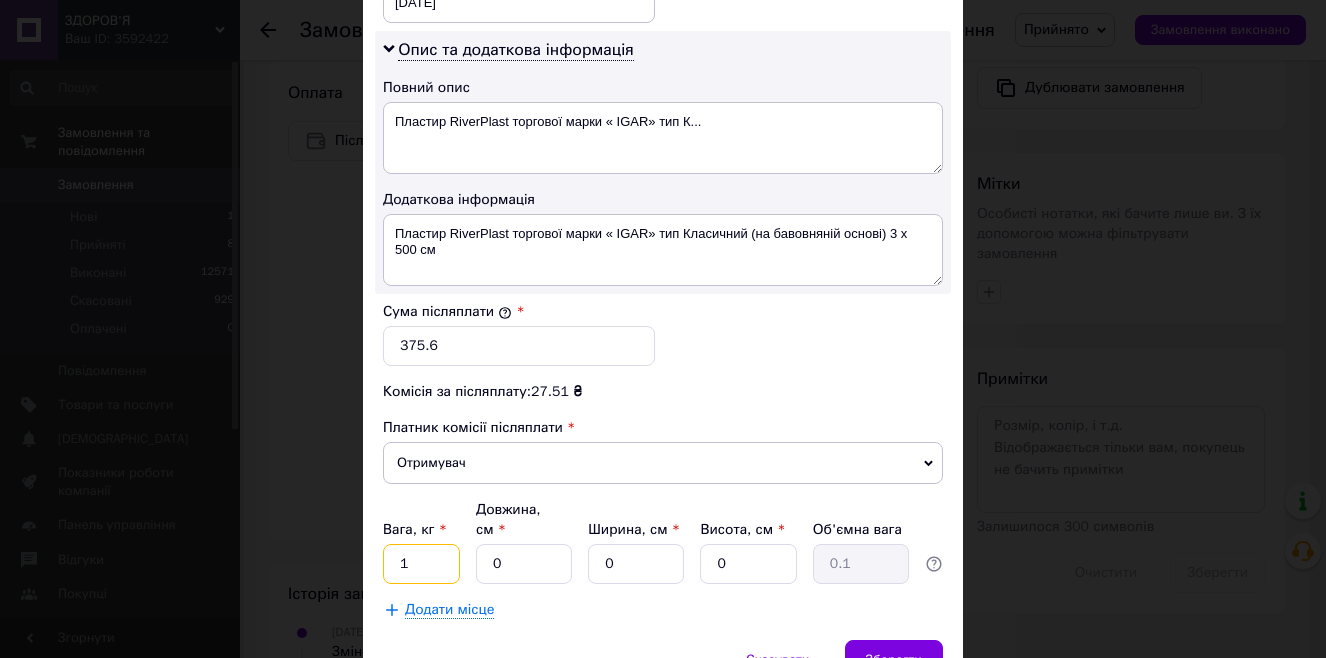 type on "1" 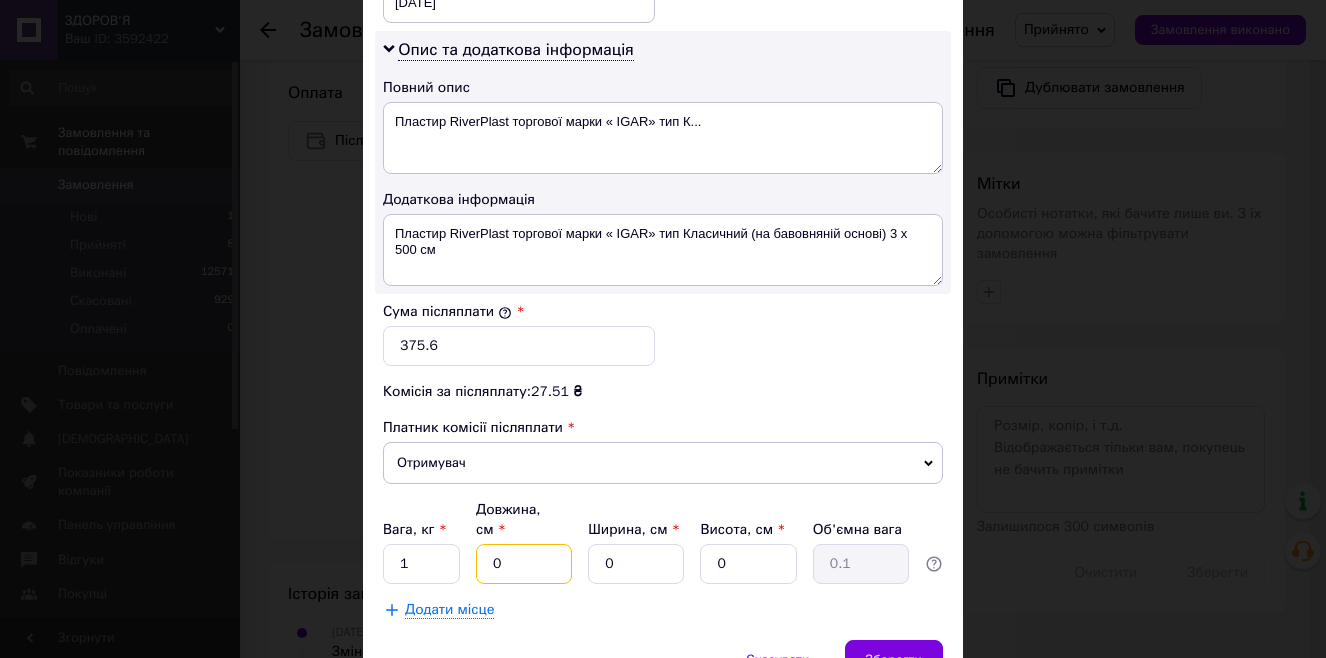 click on "0" at bounding box center (524, 564) 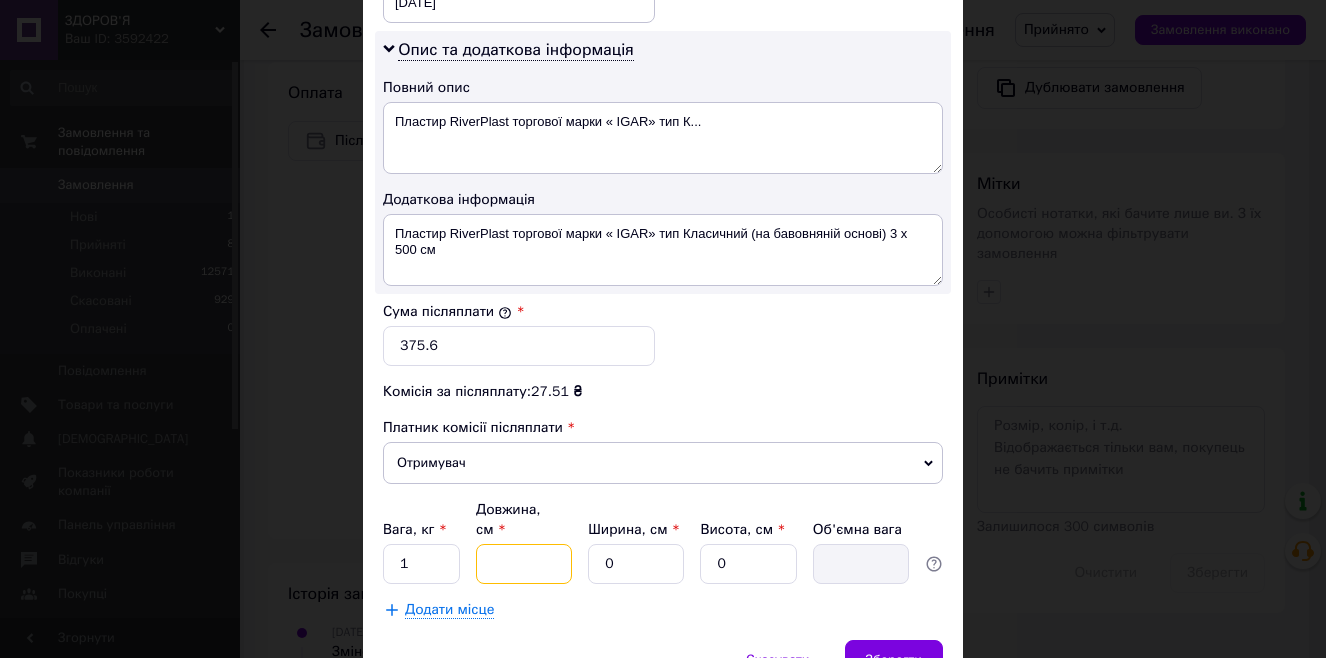 type on "1" 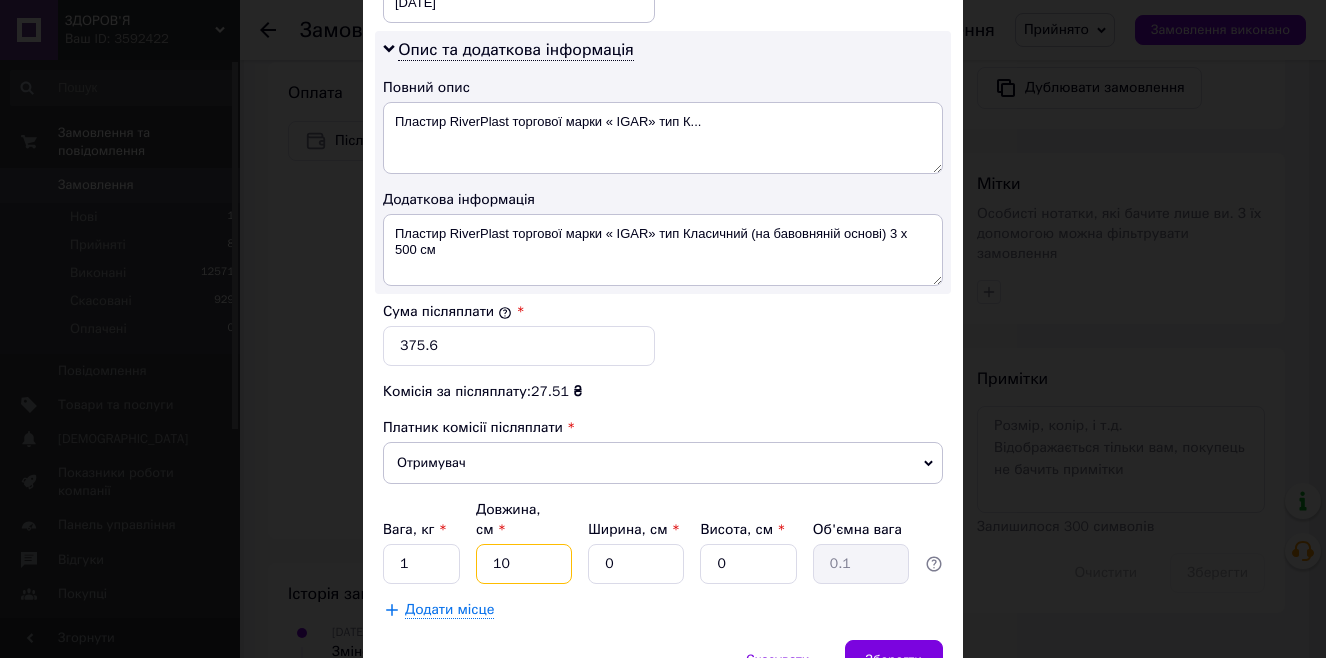 type on "10" 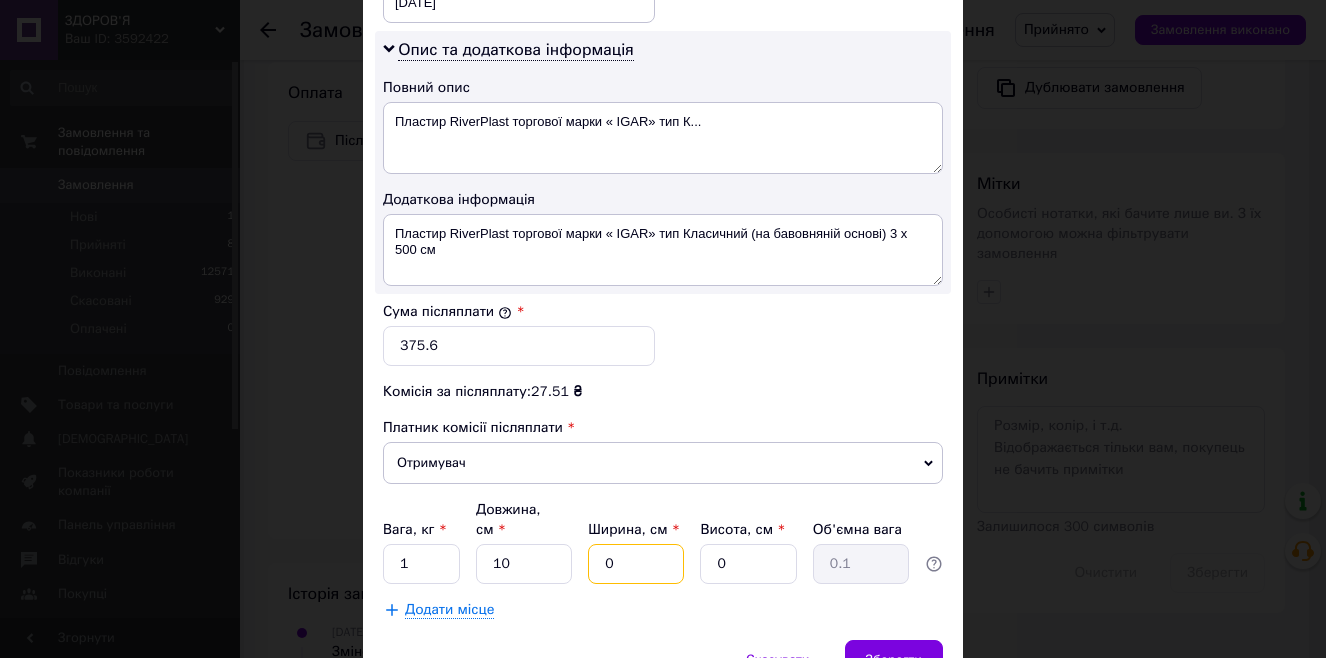 drag, startPoint x: 619, startPoint y: 532, endPoint x: 633, endPoint y: 554, distance: 26.076809 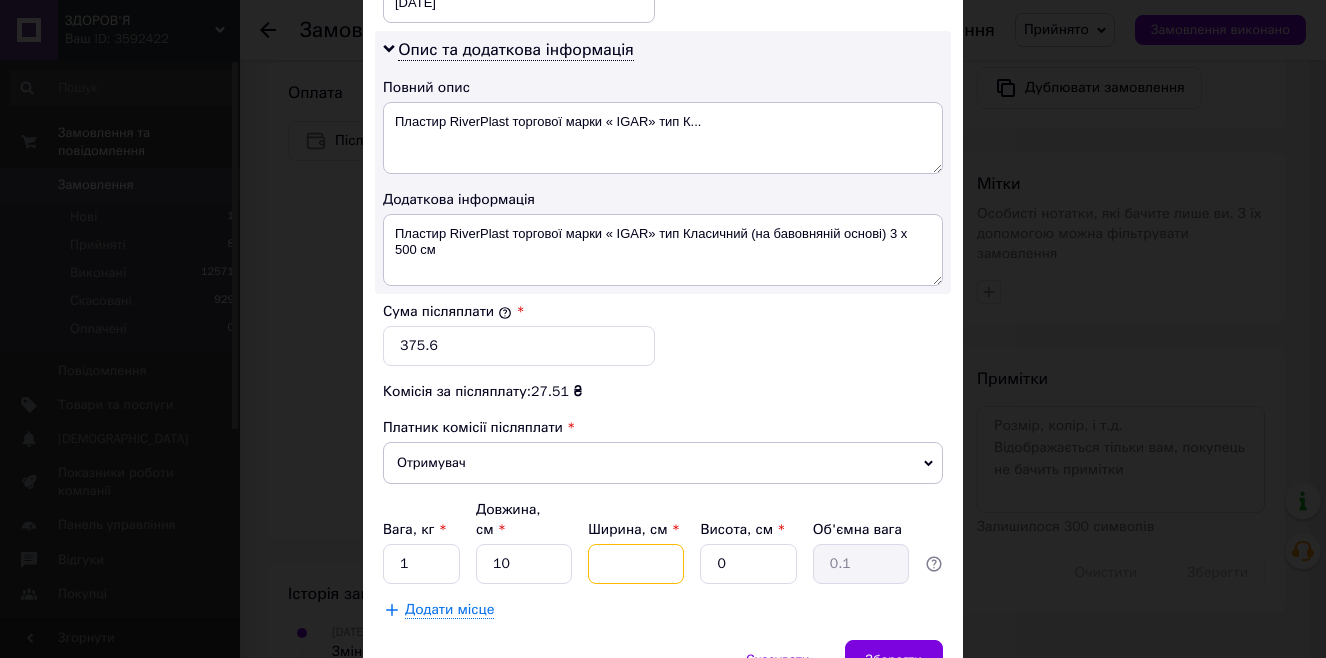 type 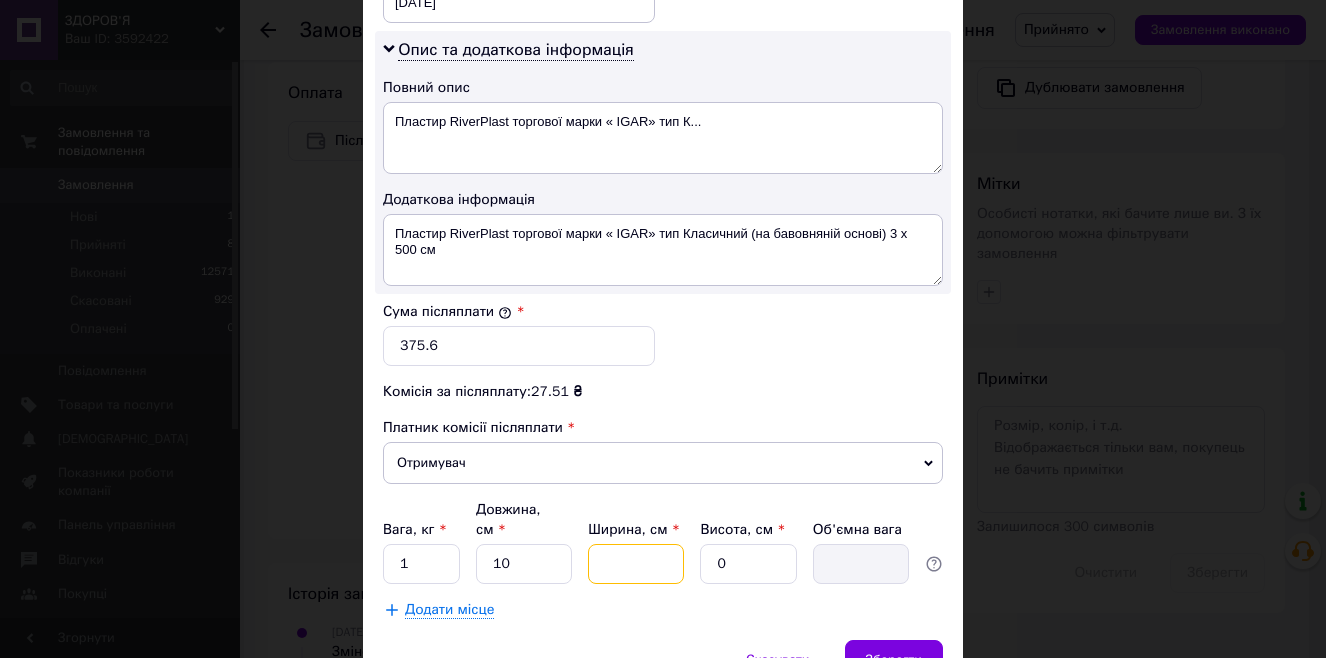 type on "1" 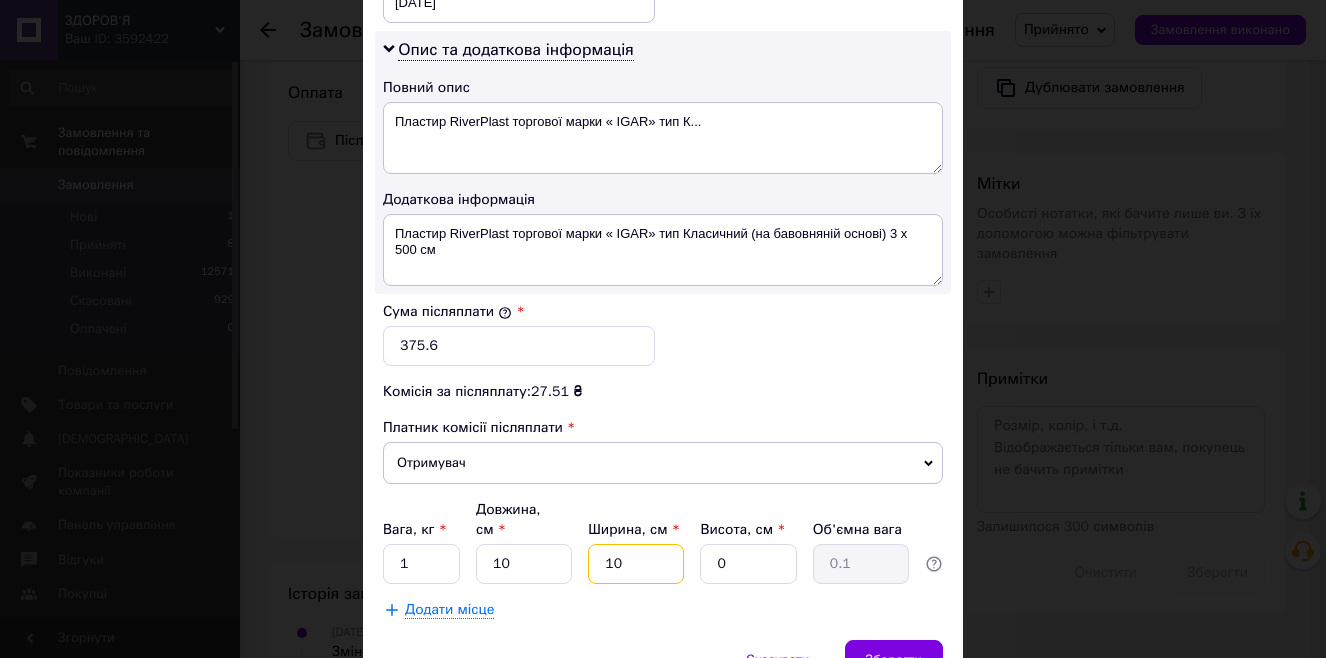 type on "10" 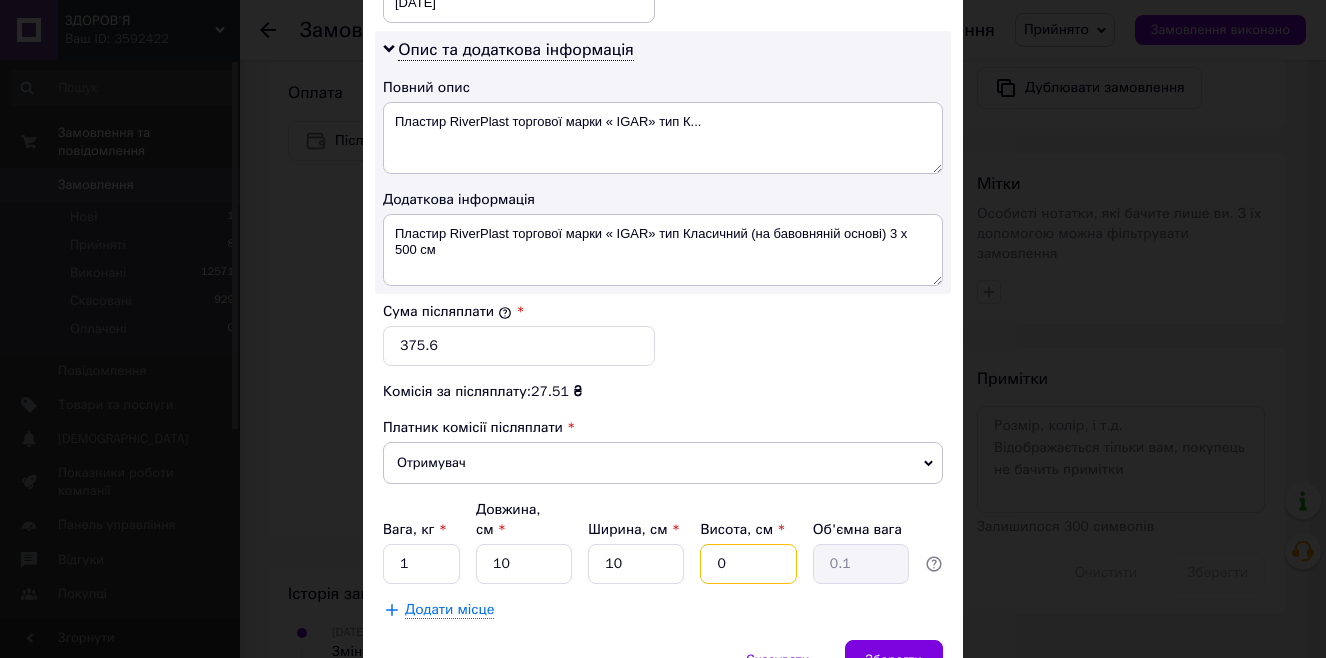 click on "0" at bounding box center [748, 564] 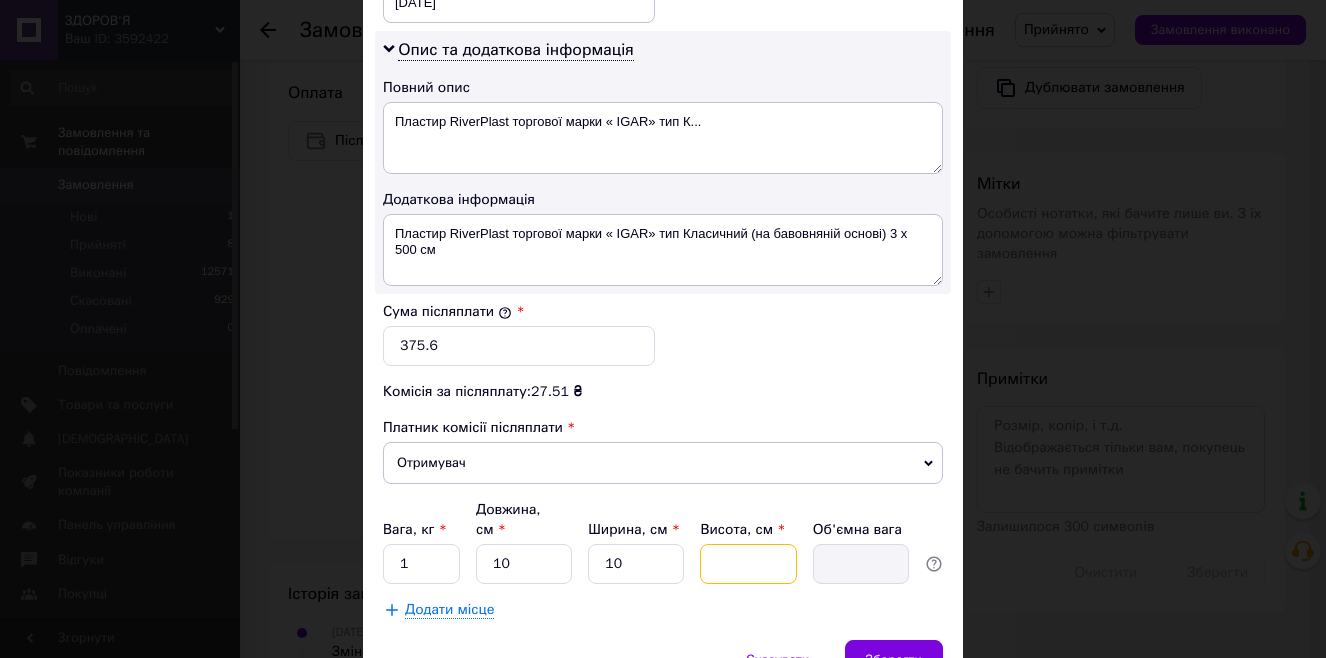 type on "1" 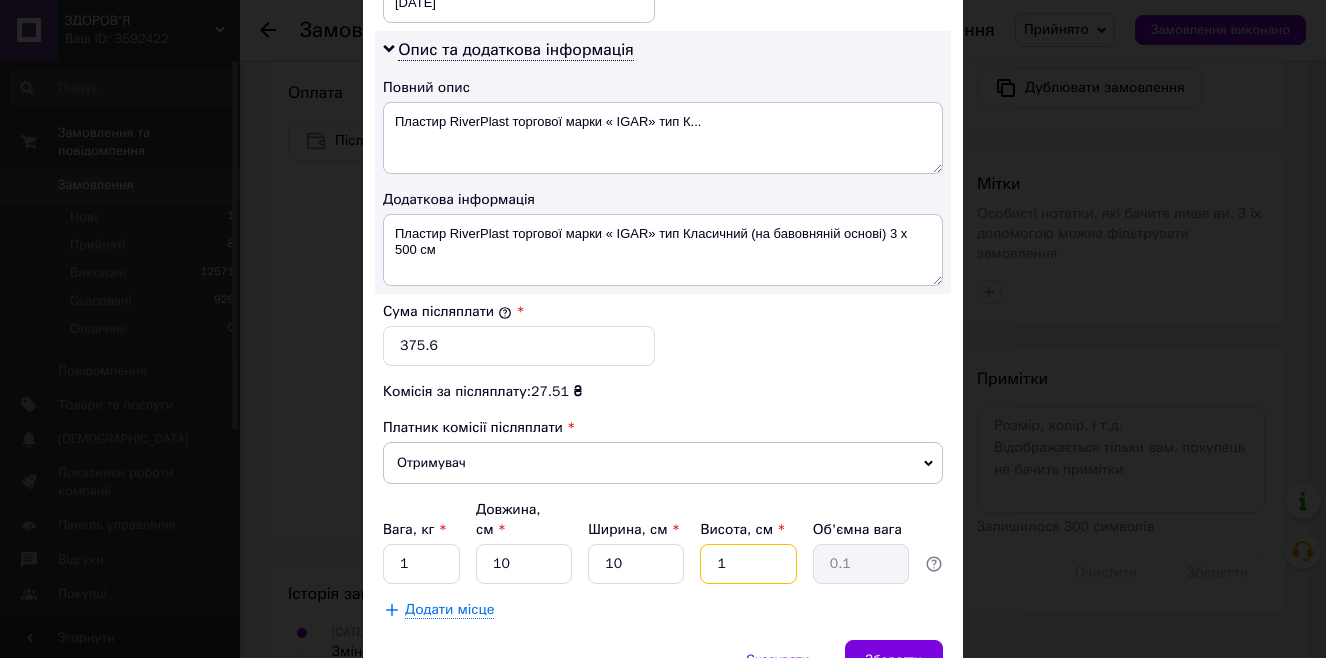 type on "10" 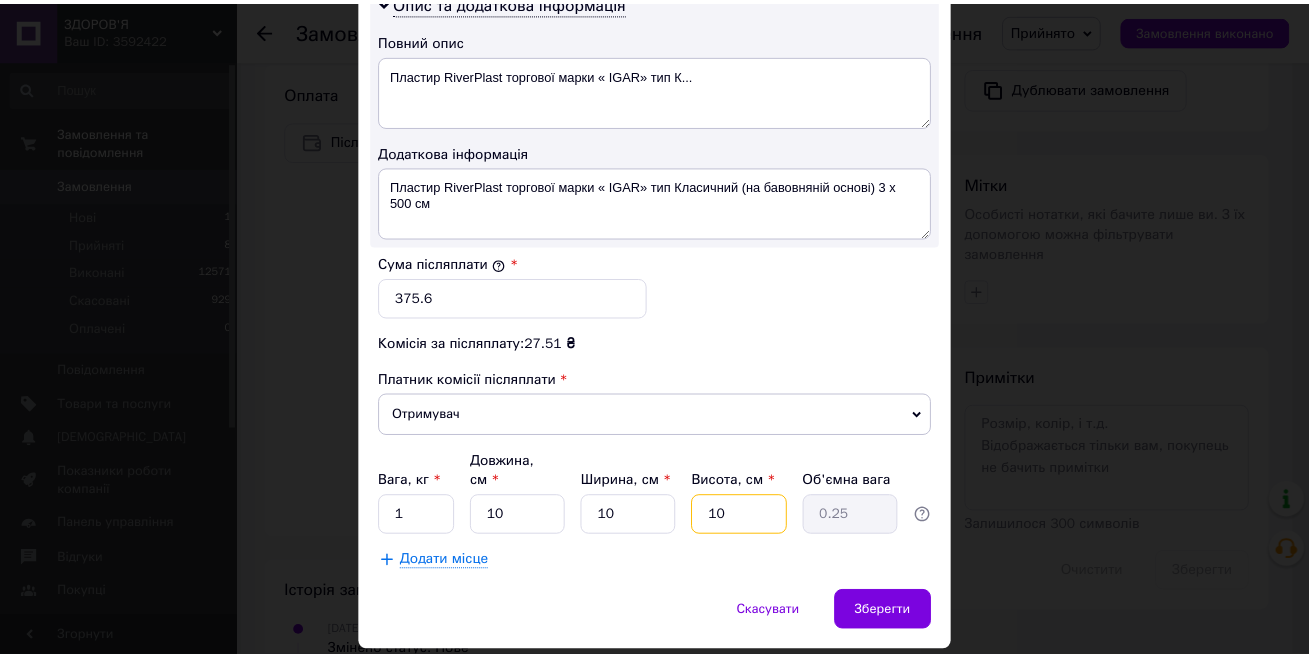 scroll, scrollTop: 1092, scrollLeft: 0, axis: vertical 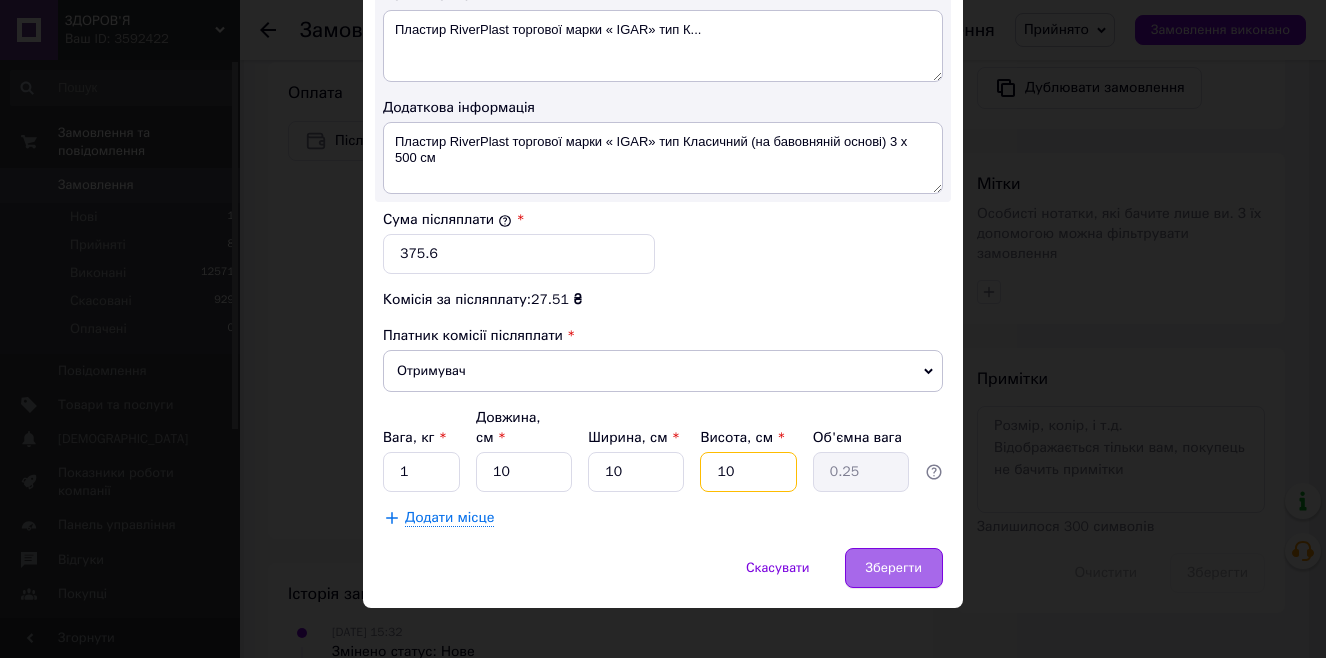 type on "10" 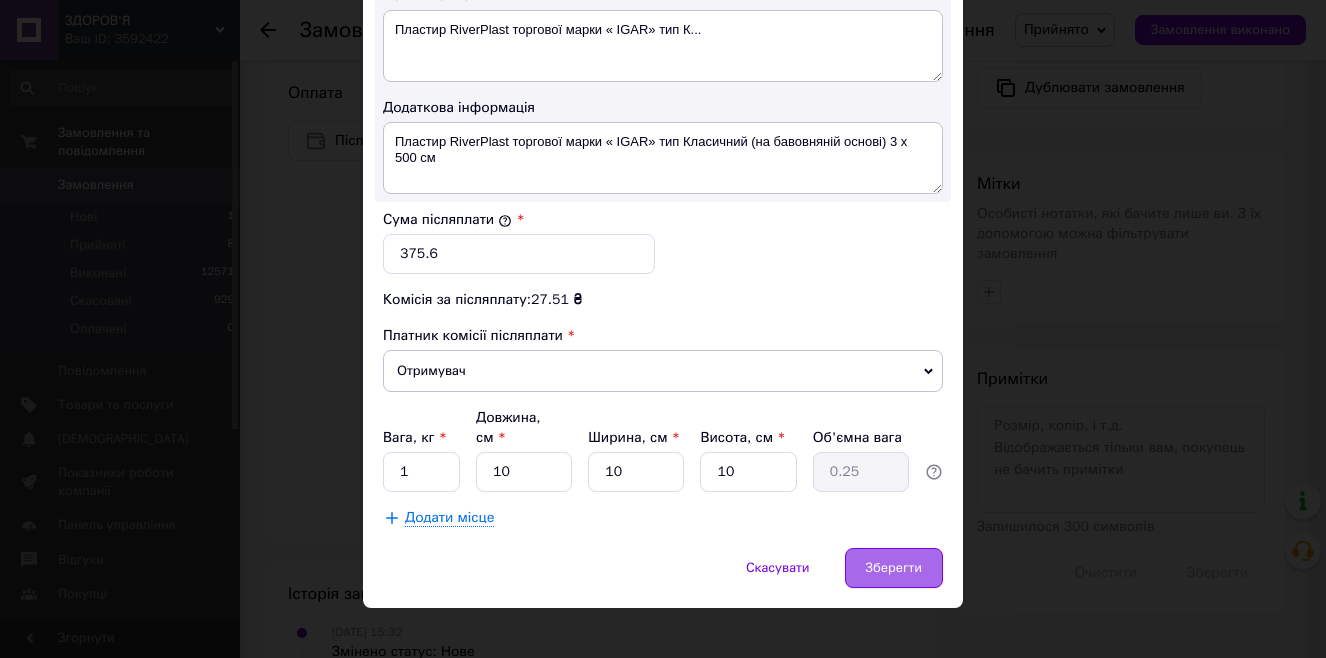 click on "Зберегти" at bounding box center [894, 568] 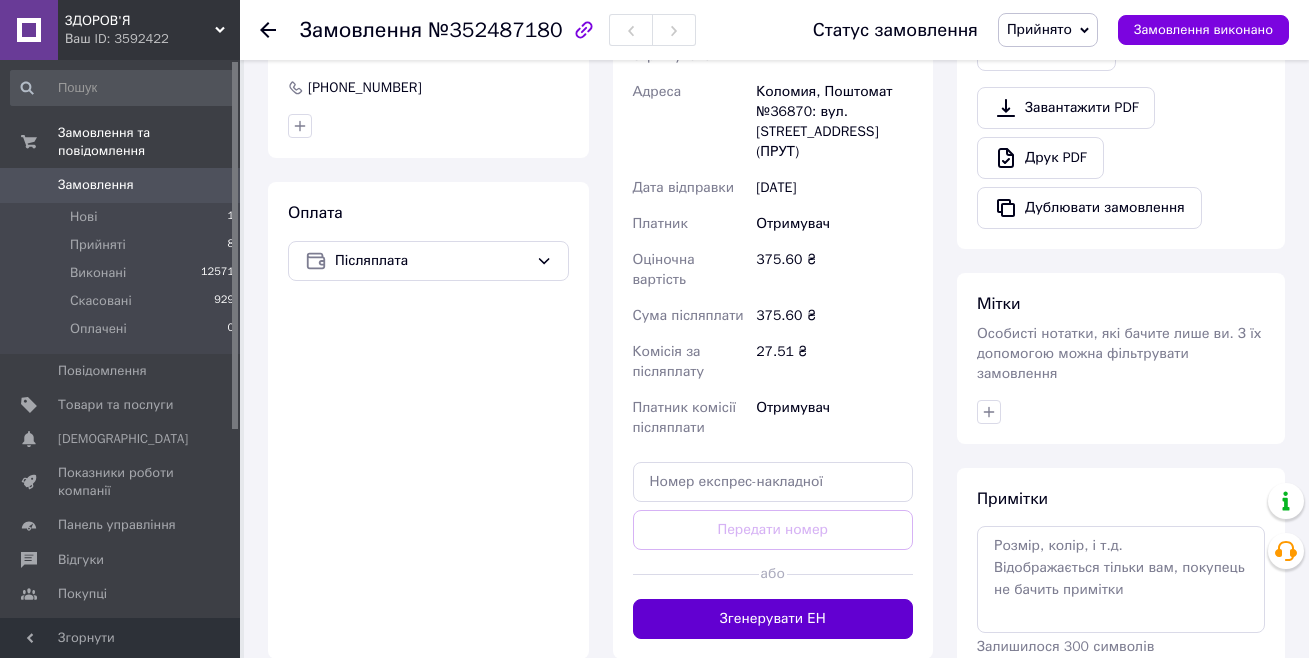 scroll, scrollTop: 700, scrollLeft: 0, axis: vertical 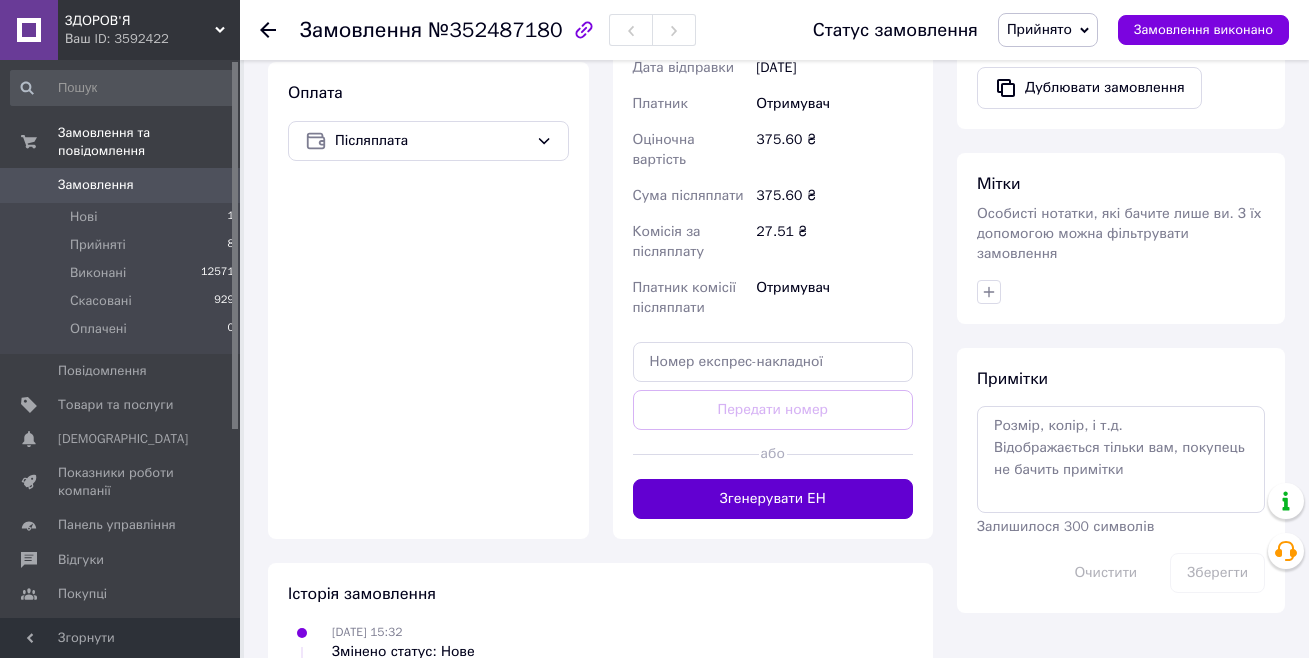 click on "Згенерувати ЕН" at bounding box center [773, 499] 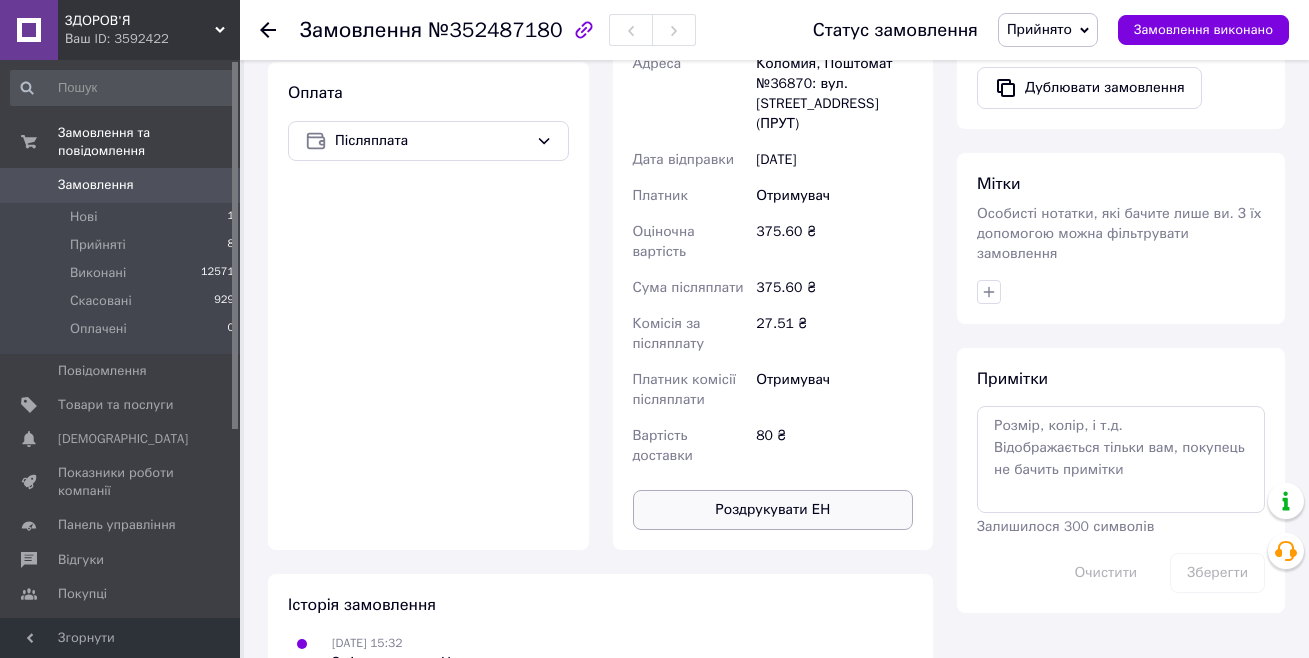 click on "Роздрукувати ЕН" at bounding box center (773, 510) 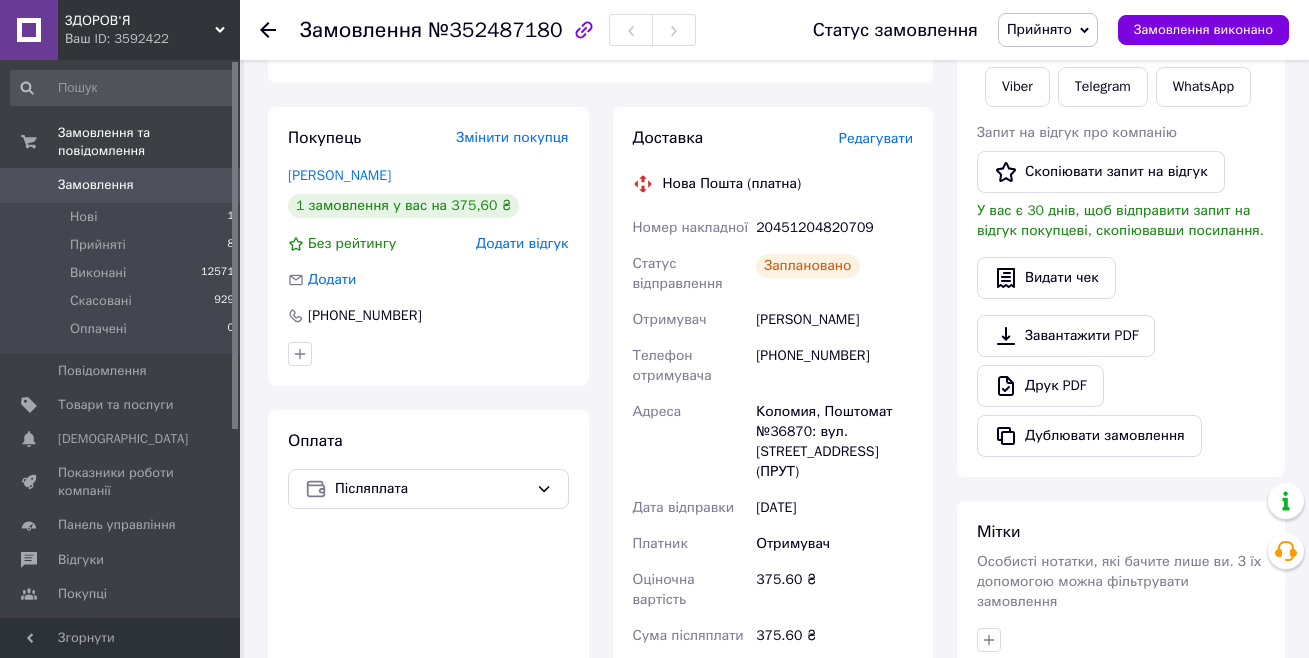 scroll, scrollTop: 200, scrollLeft: 0, axis: vertical 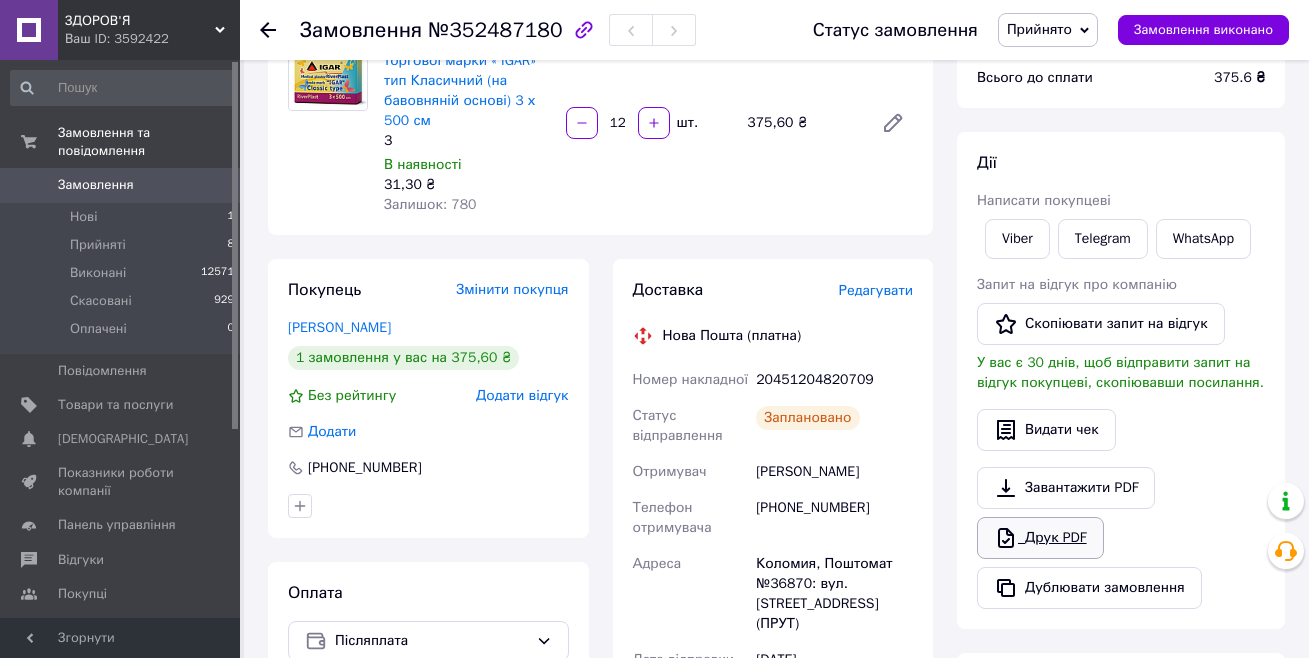 click on "Друк PDF" at bounding box center [1040, 538] 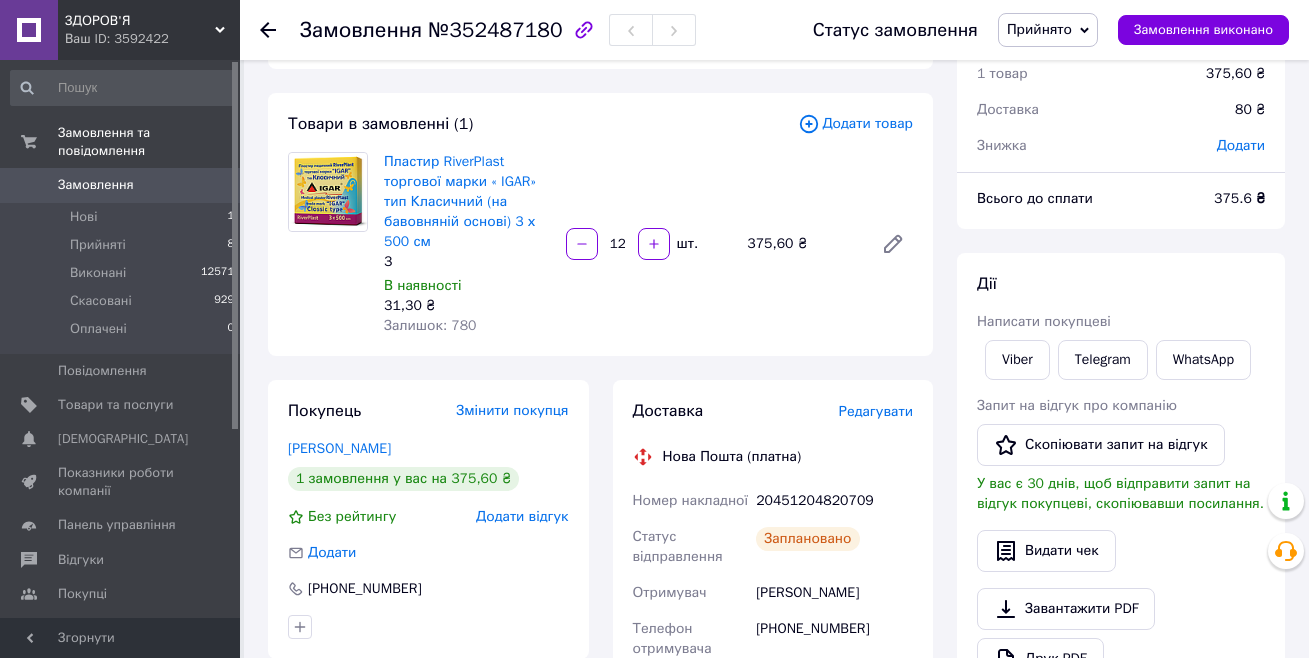 scroll, scrollTop: 200, scrollLeft: 0, axis: vertical 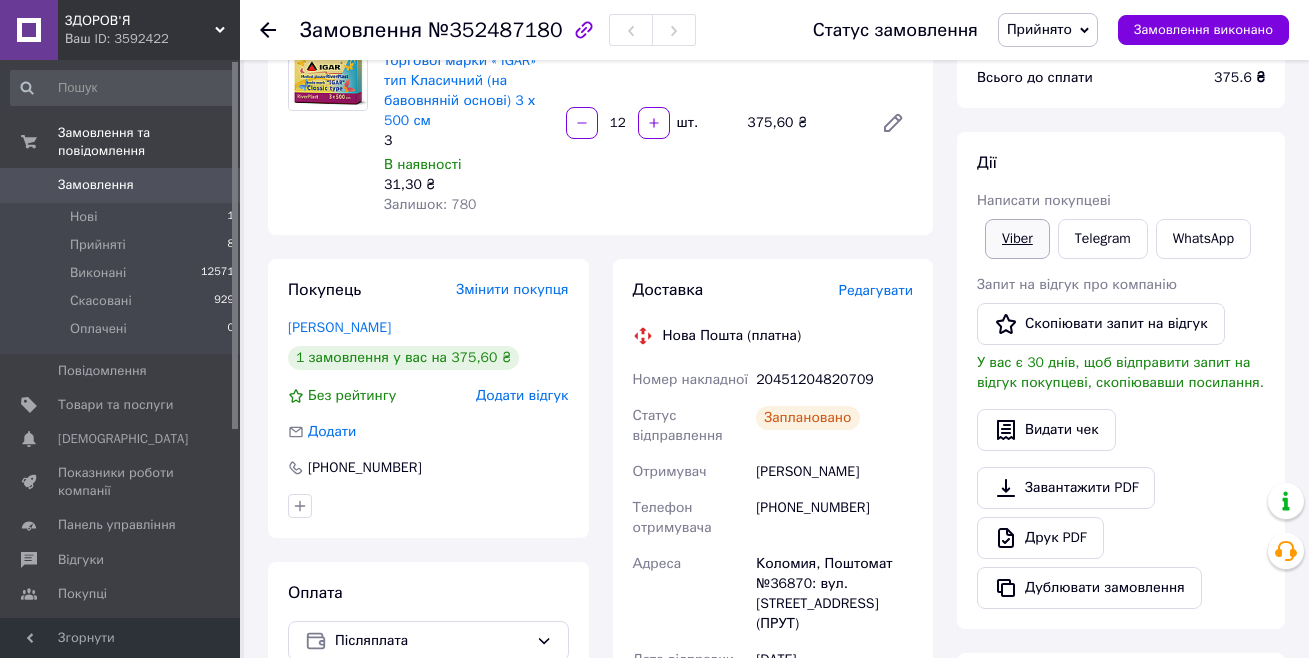 click on "Viber" at bounding box center (1017, 239) 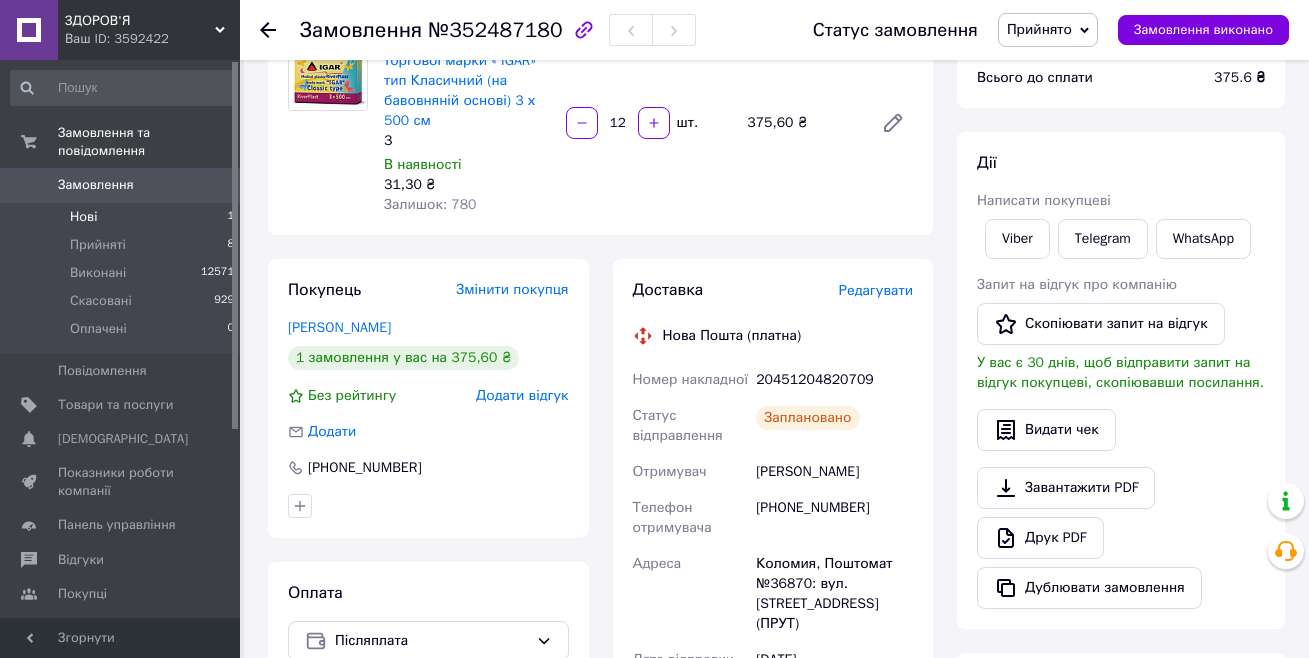 click on "Нові 1" at bounding box center [123, 217] 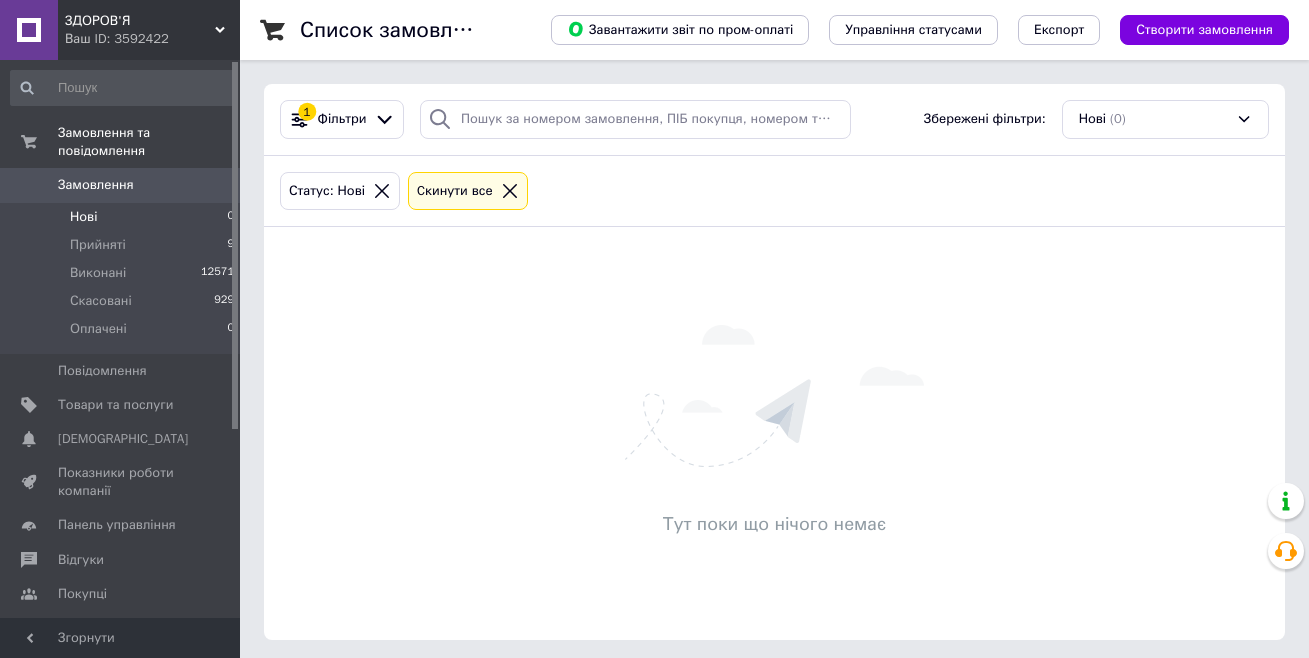 click on "Замовлення" at bounding box center (96, 185) 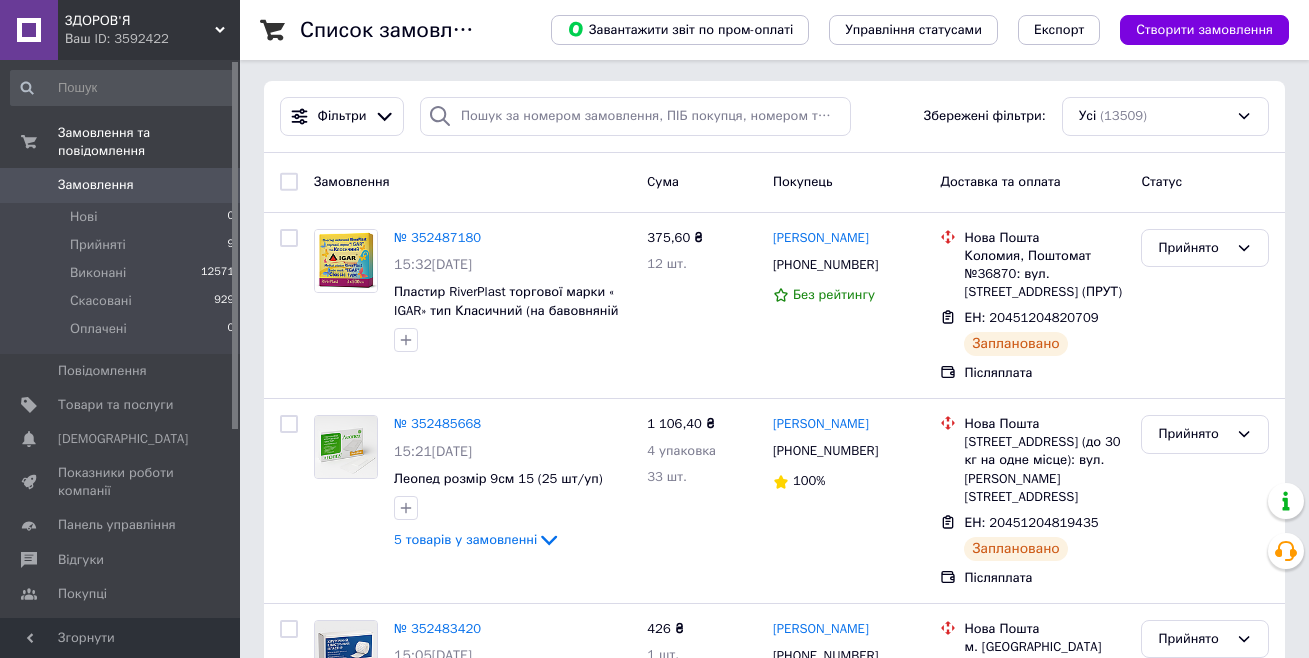 scroll, scrollTop: 0, scrollLeft: 0, axis: both 